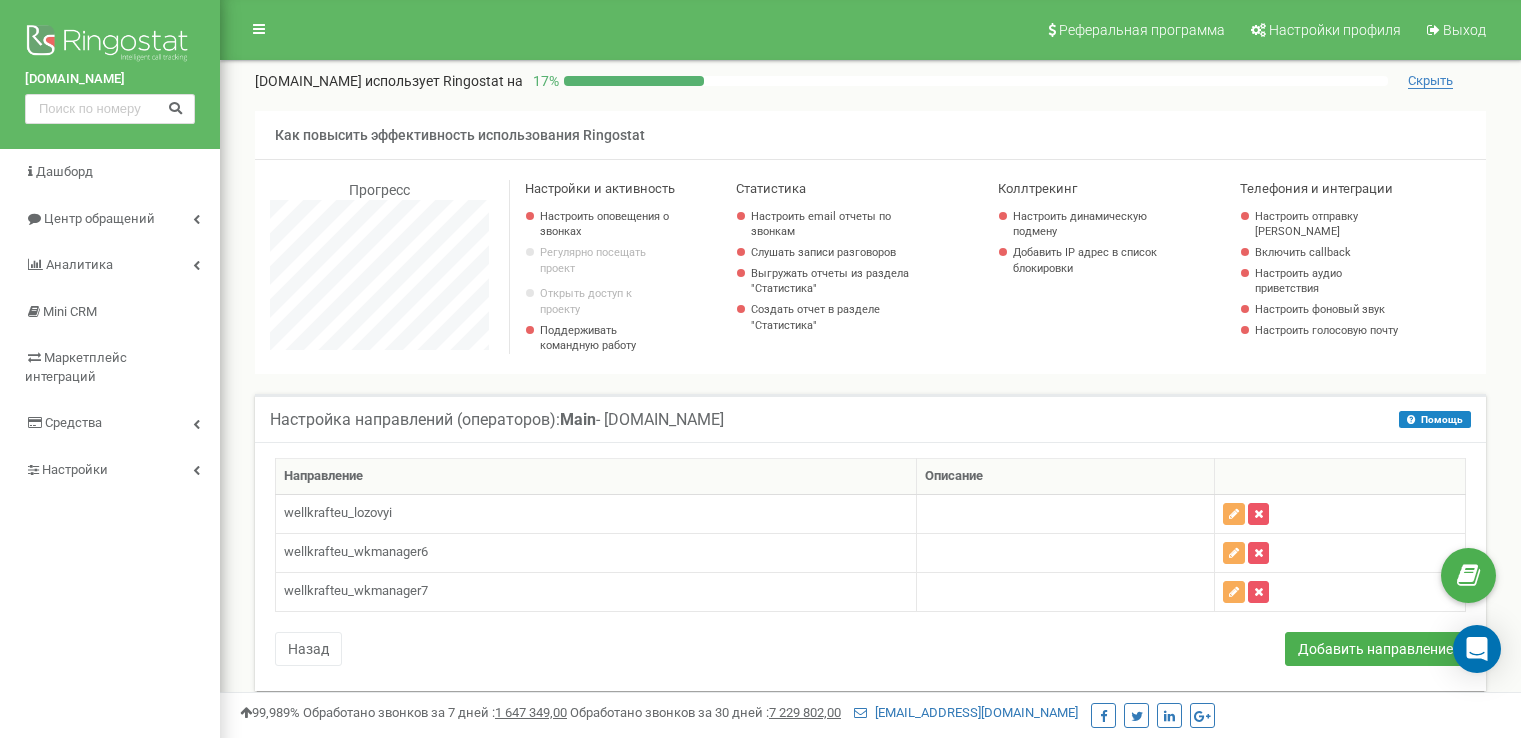 scroll, scrollTop: 0, scrollLeft: 0, axis: both 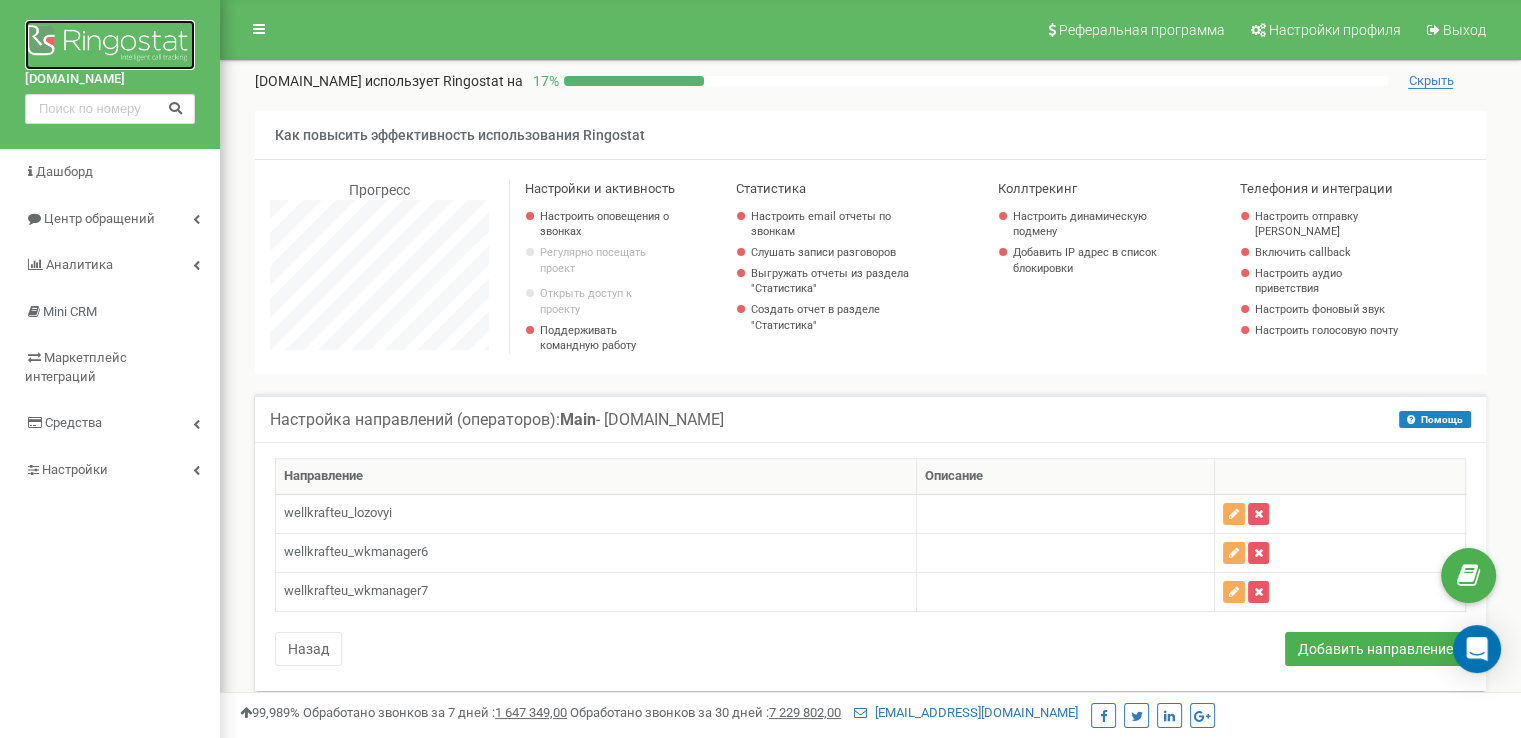 click at bounding box center (110, 45) 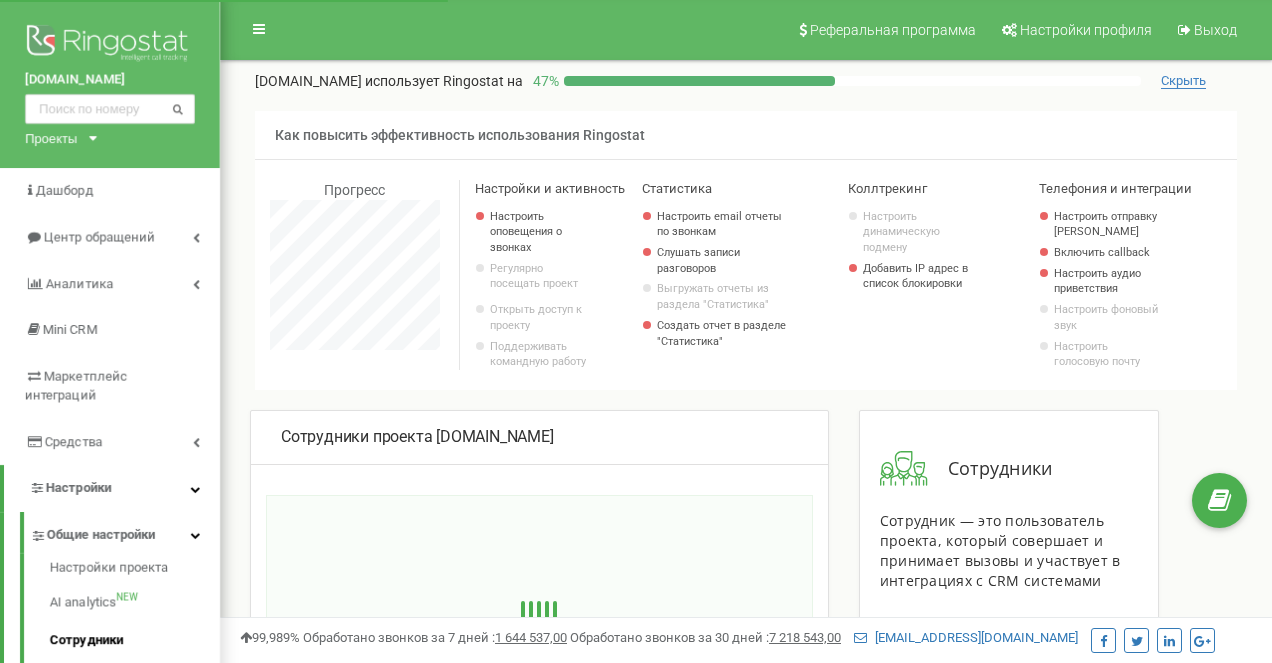 scroll, scrollTop: 0, scrollLeft: 0, axis: both 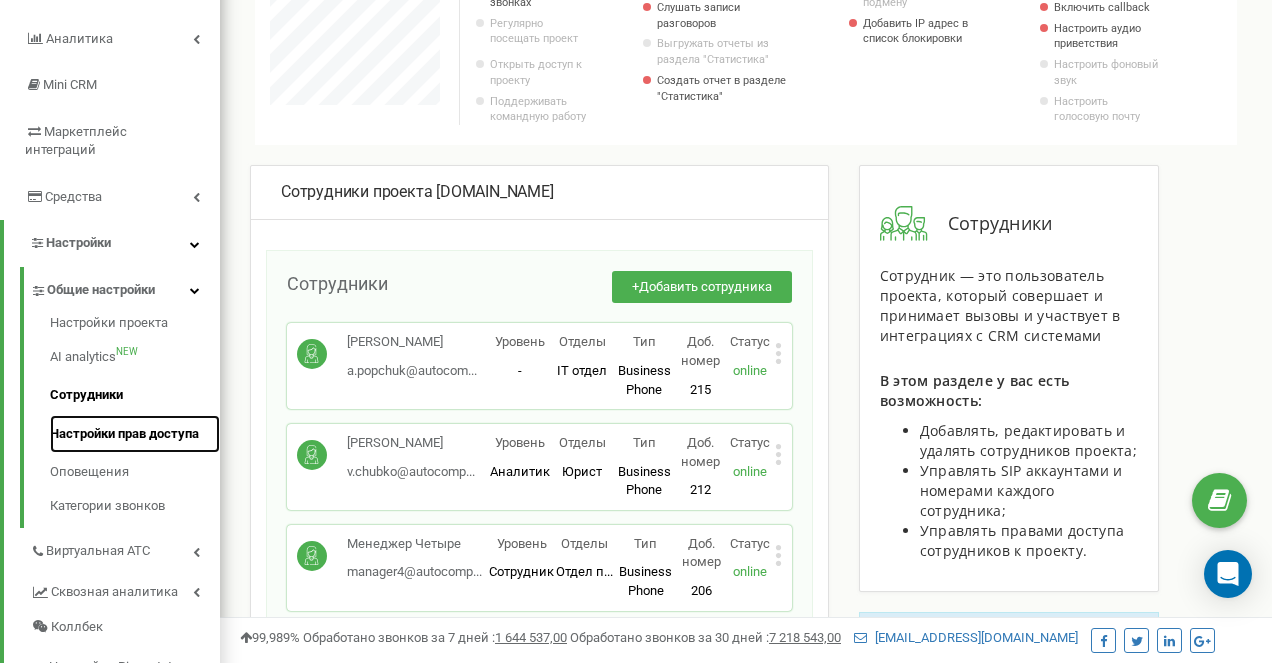 click on "Настройки прав доступа" at bounding box center [135, 434] 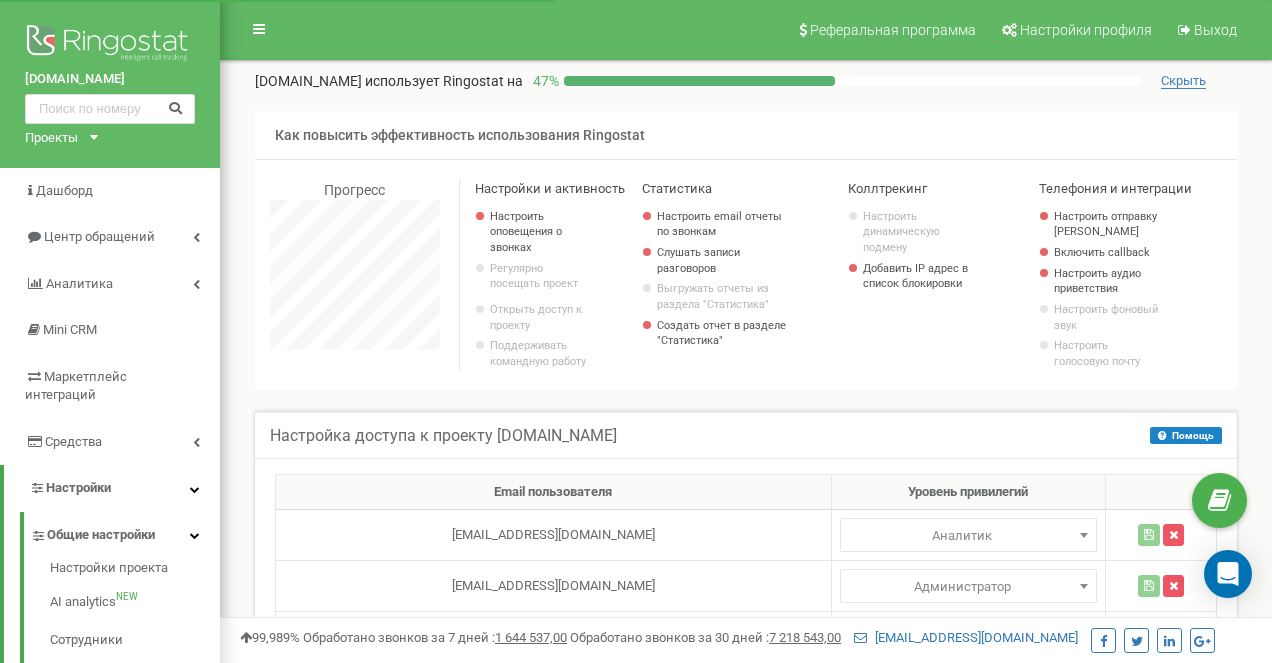 scroll, scrollTop: 0, scrollLeft: 0, axis: both 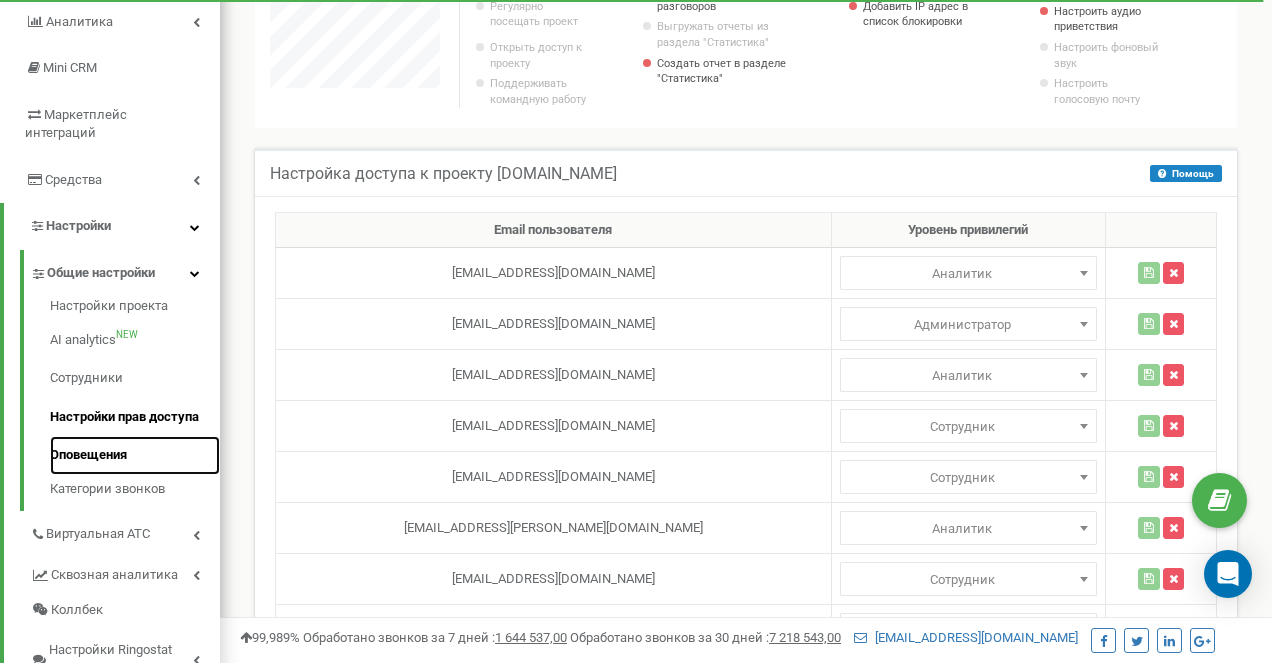 click on "Оповещения" at bounding box center [135, 455] 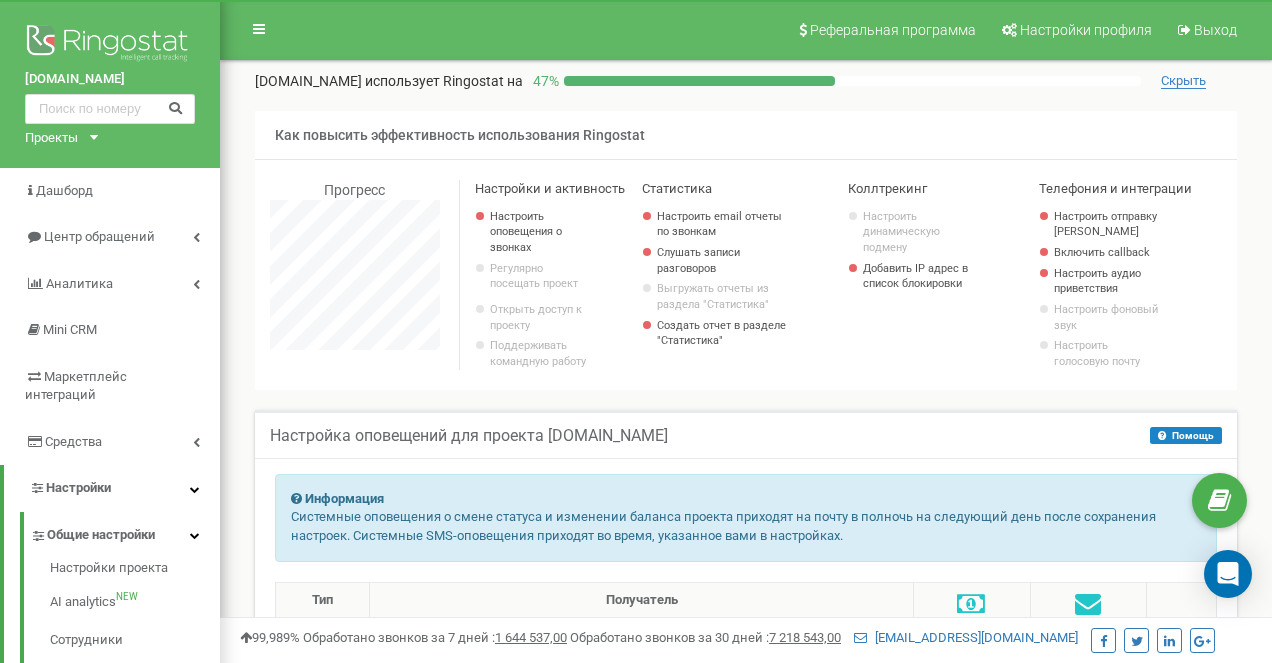 scroll, scrollTop: 0, scrollLeft: 0, axis: both 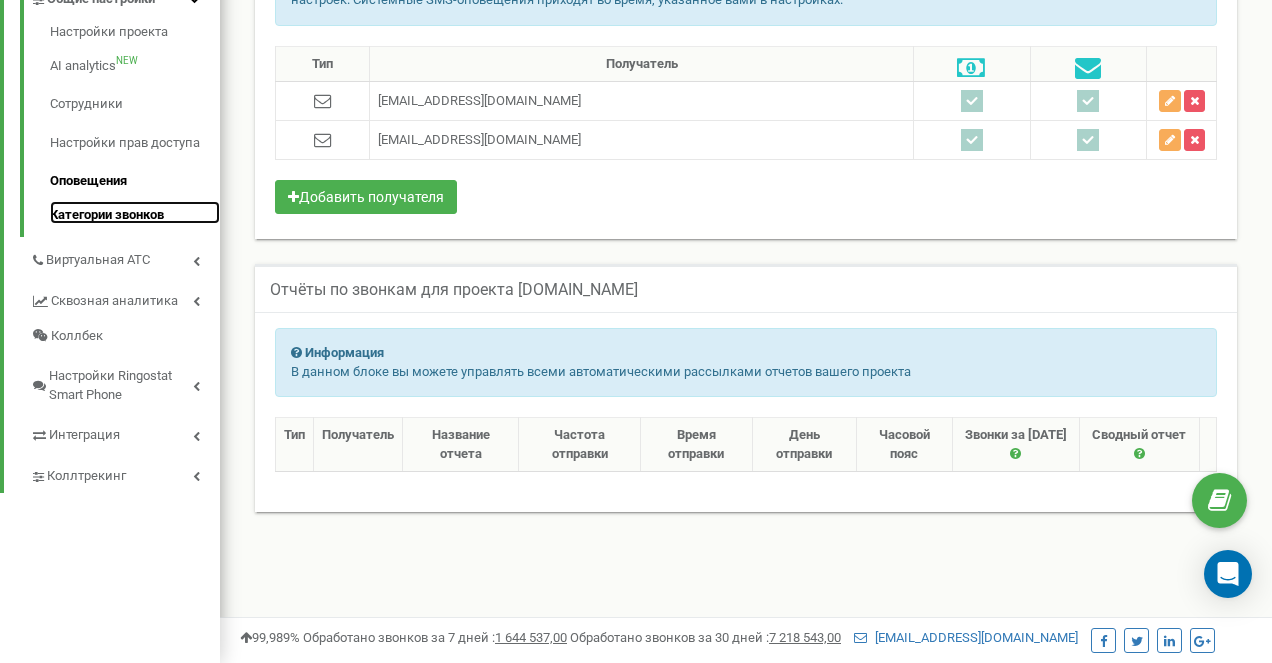 click on "Категории звонков" at bounding box center [135, 213] 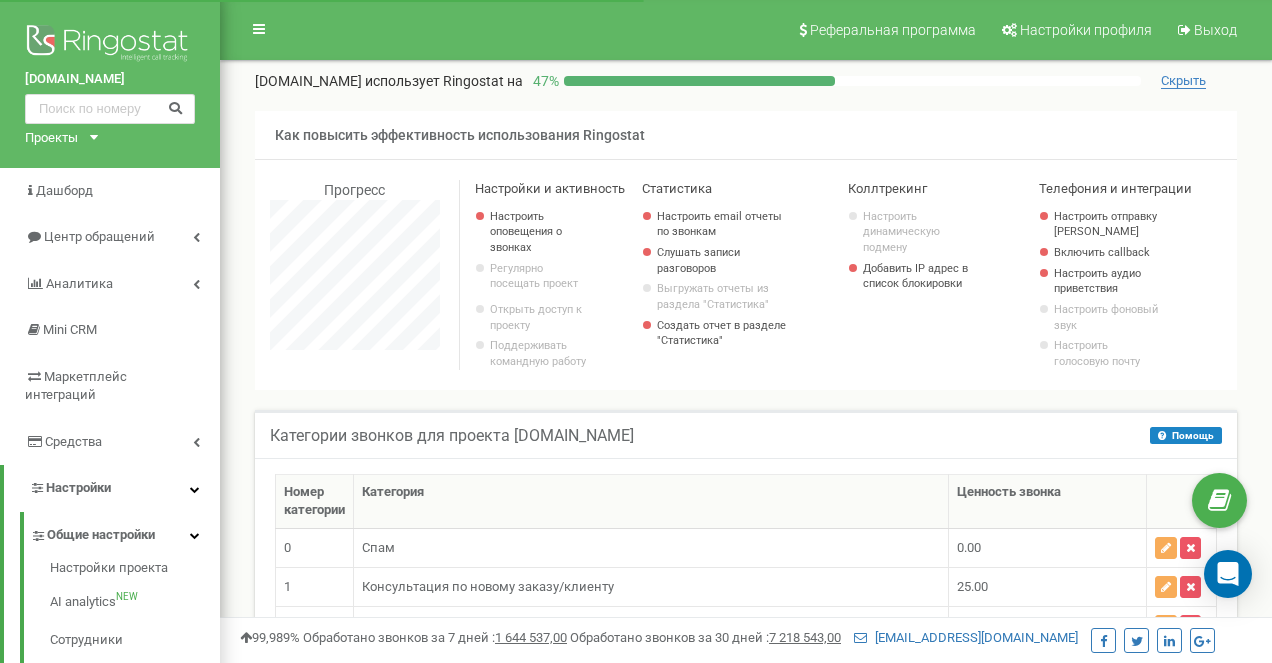 scroll, scrollTop: 0, scrollLeft: 0, axis: both 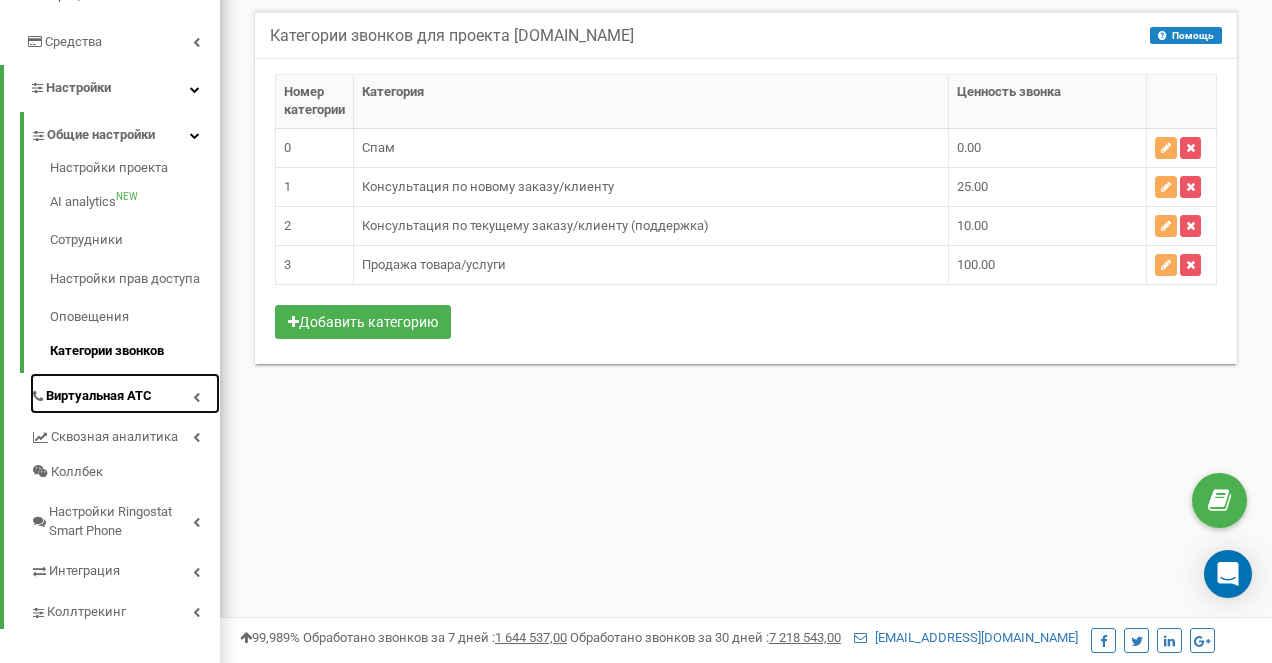 click on "Виртуальная АТС" at bounding box center [125, 393] 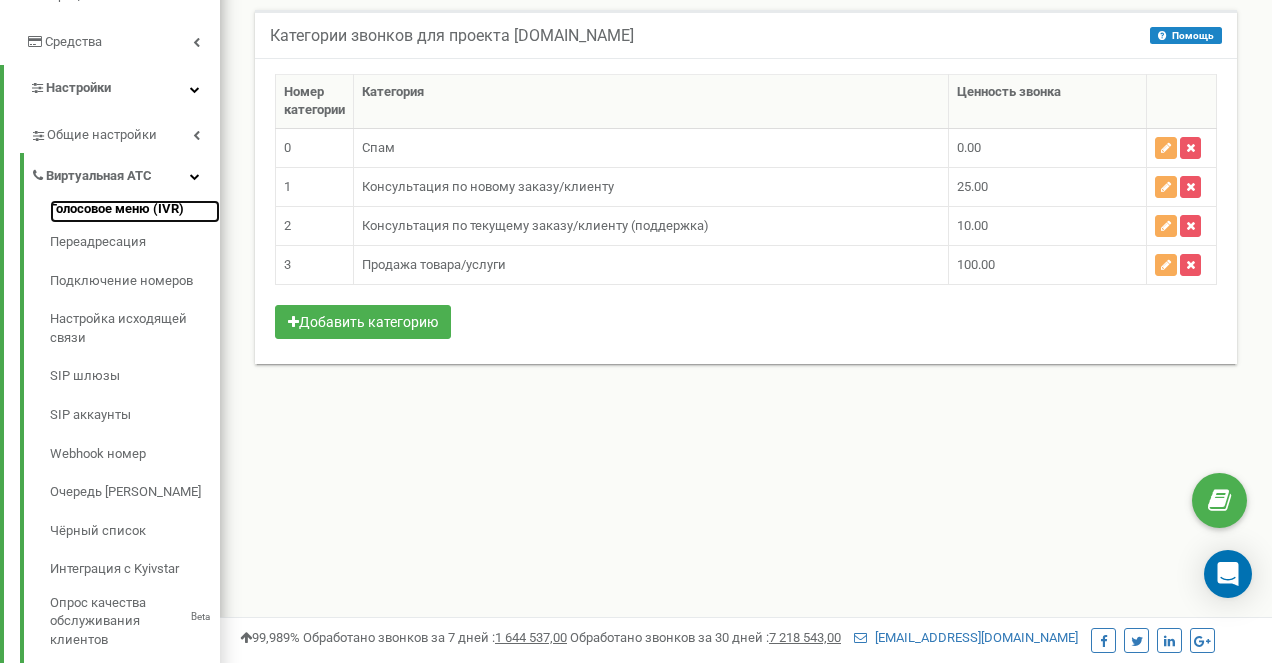 click on "Голосовое меню (IVR)" at bounding box center [135, 212] 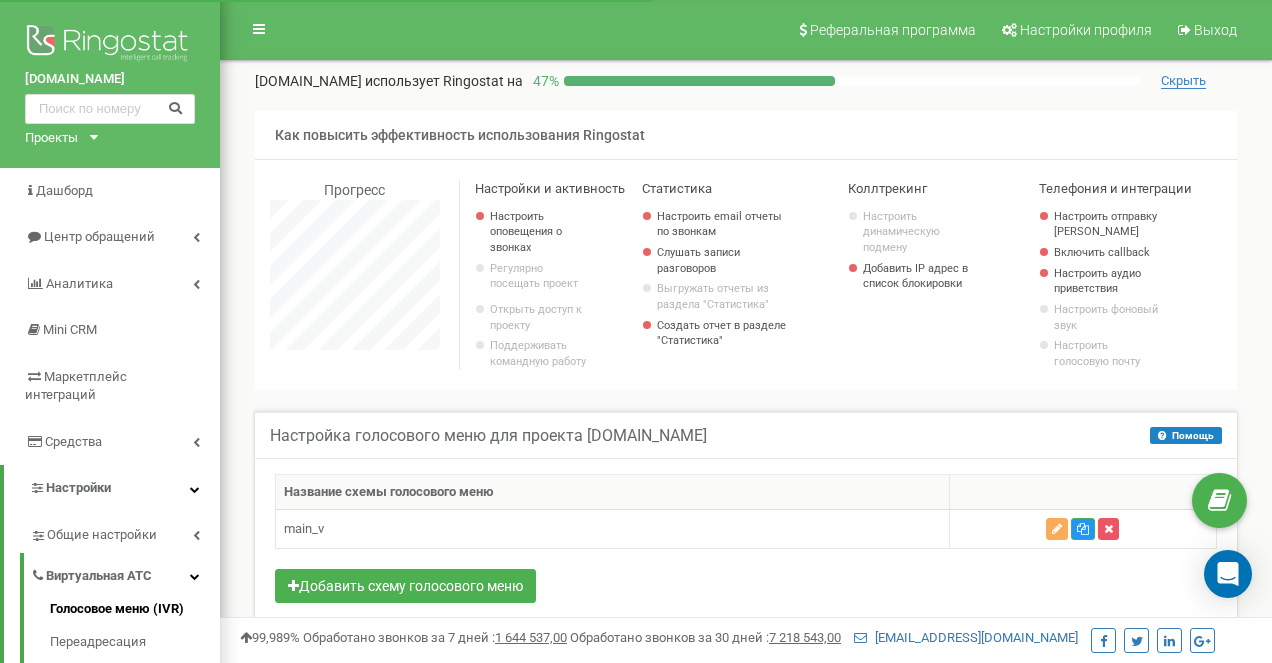 scroll, scrollTop: 0, scrollLeft: 0, axis: both 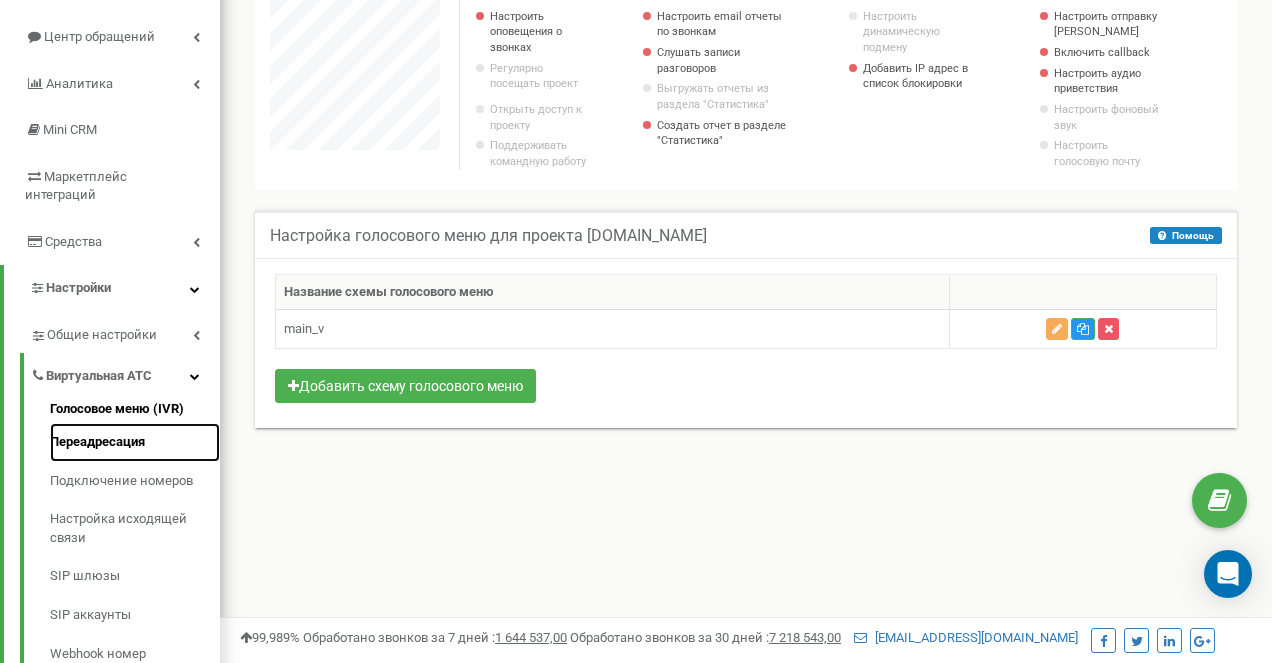 click on "Переадресация" at bounding box center [135, 442] 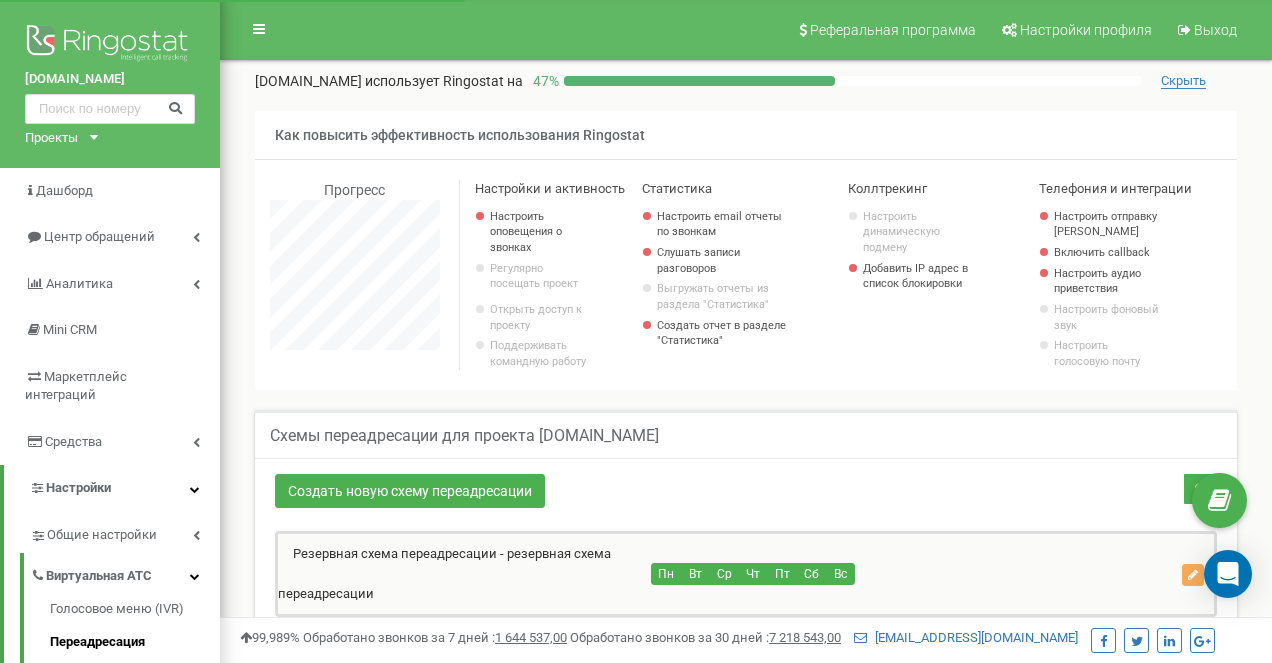 scroll, scrollTop: 192, scrollLeft: 0, axis: vertical 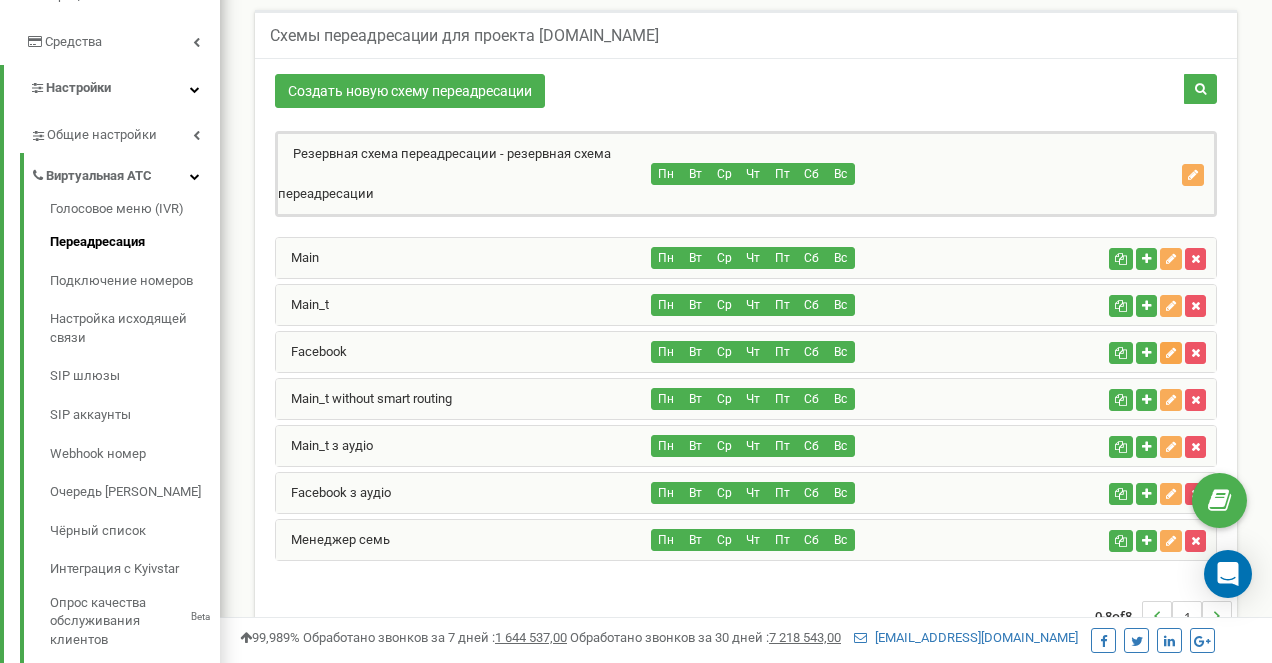 click at bounding box center (1171, 353) 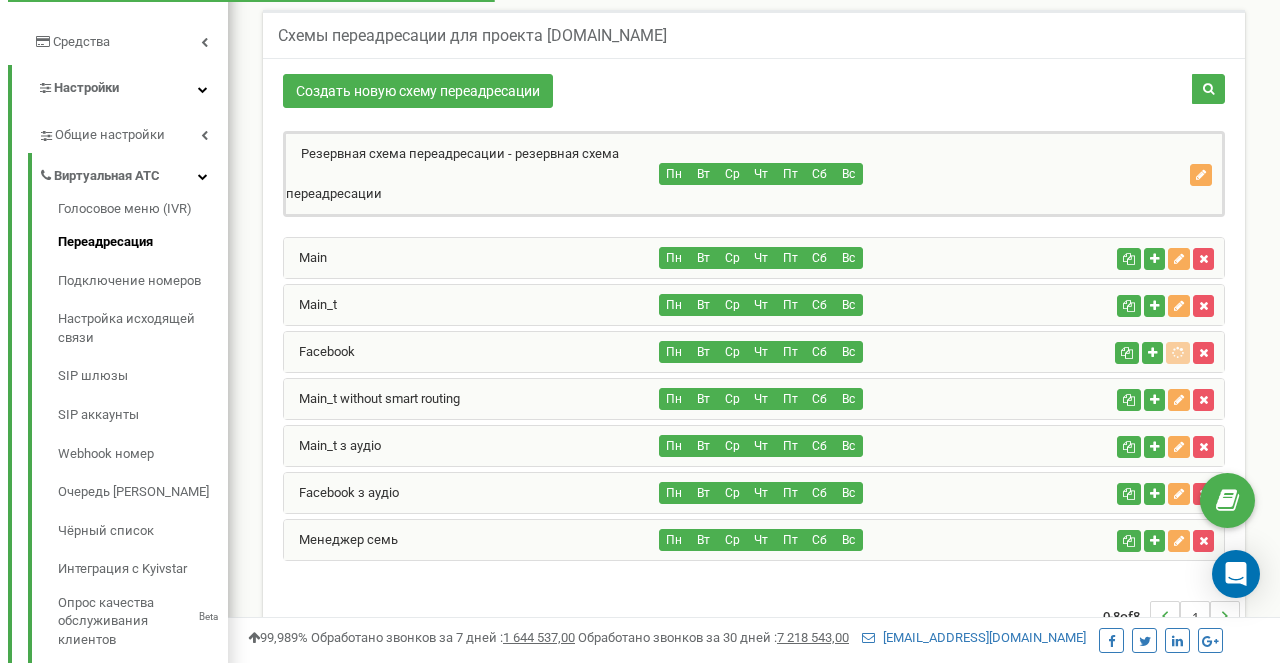 scroll, scrollTop: 998800, scrollLeft: 998932, axis: both 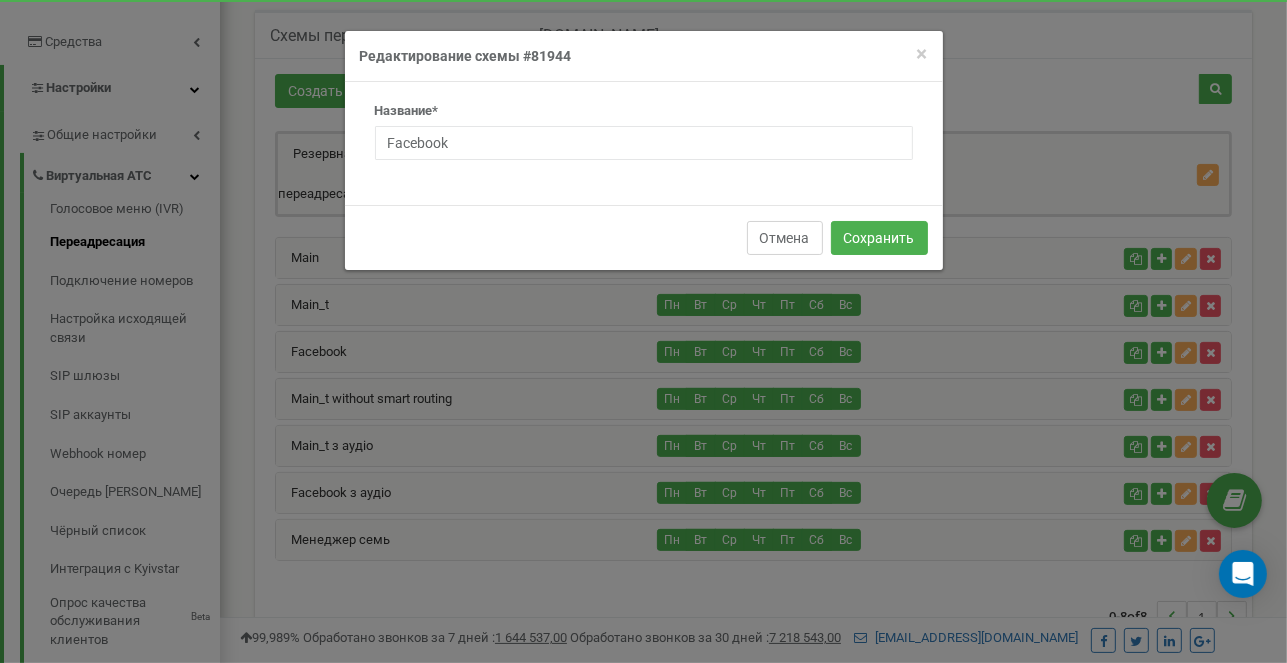 click on "Отмена" at bounding box center [785, 238] 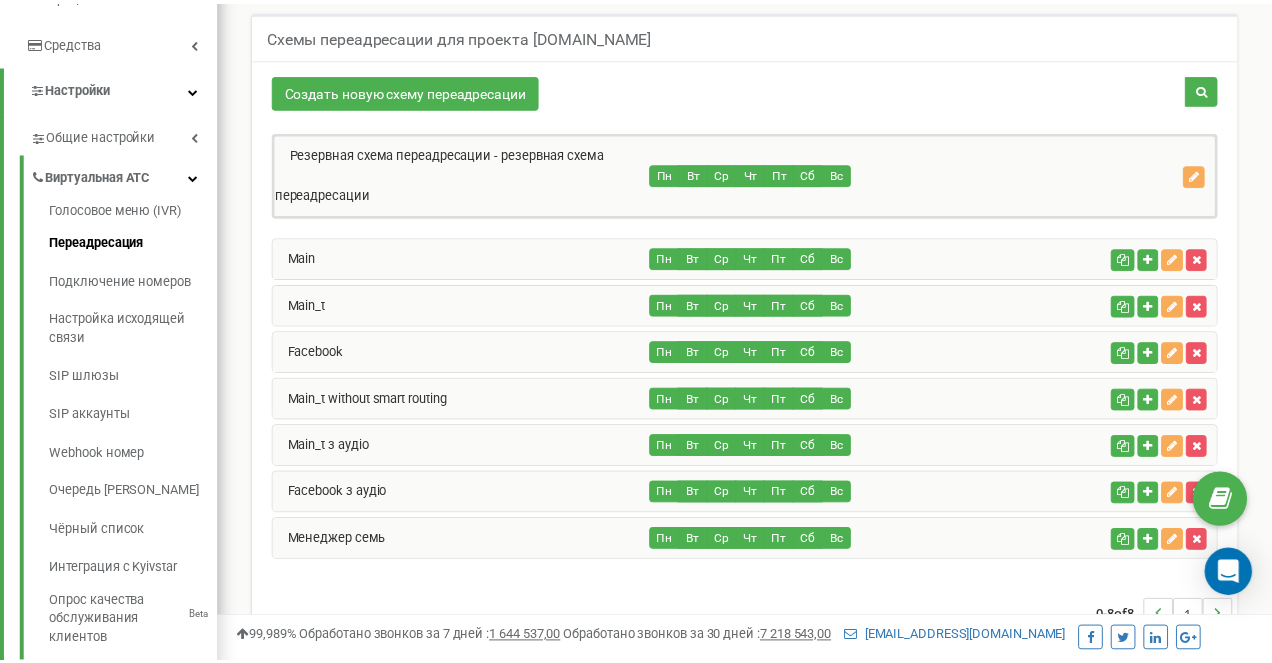 scroll, scrollTop: 1200, scrollLeft: 1052, axis: both 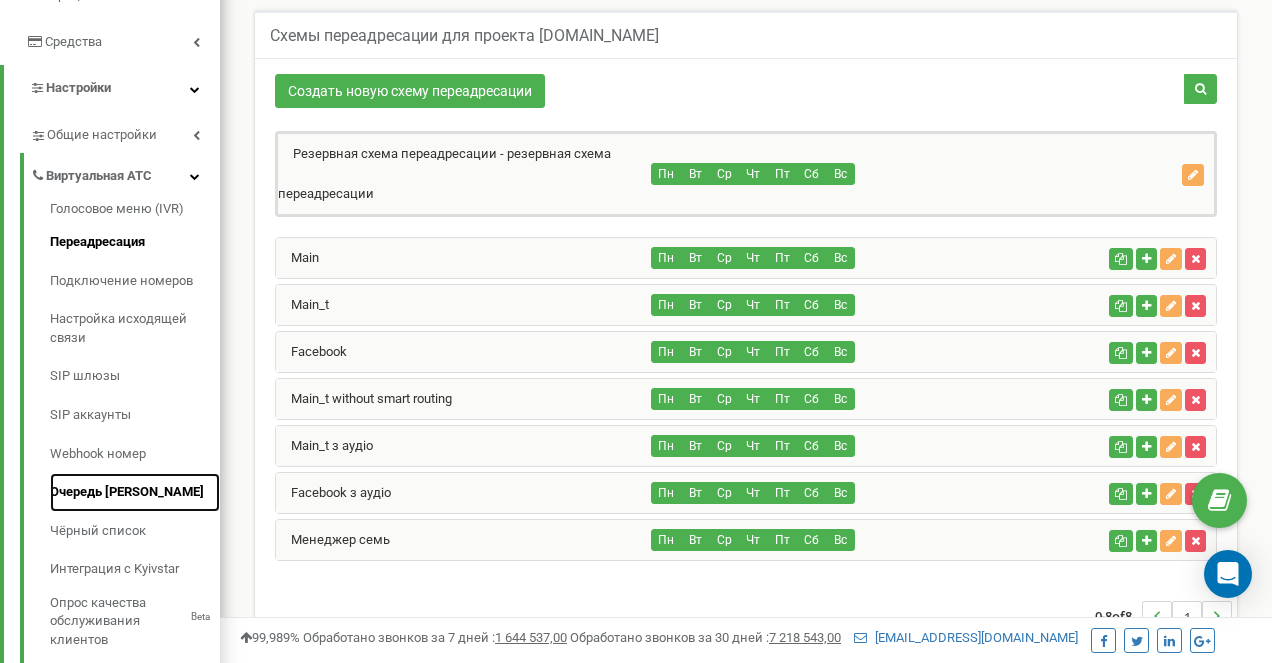 click on "Очередь [PERSON_NAME]" at bounding box center (135, 492) 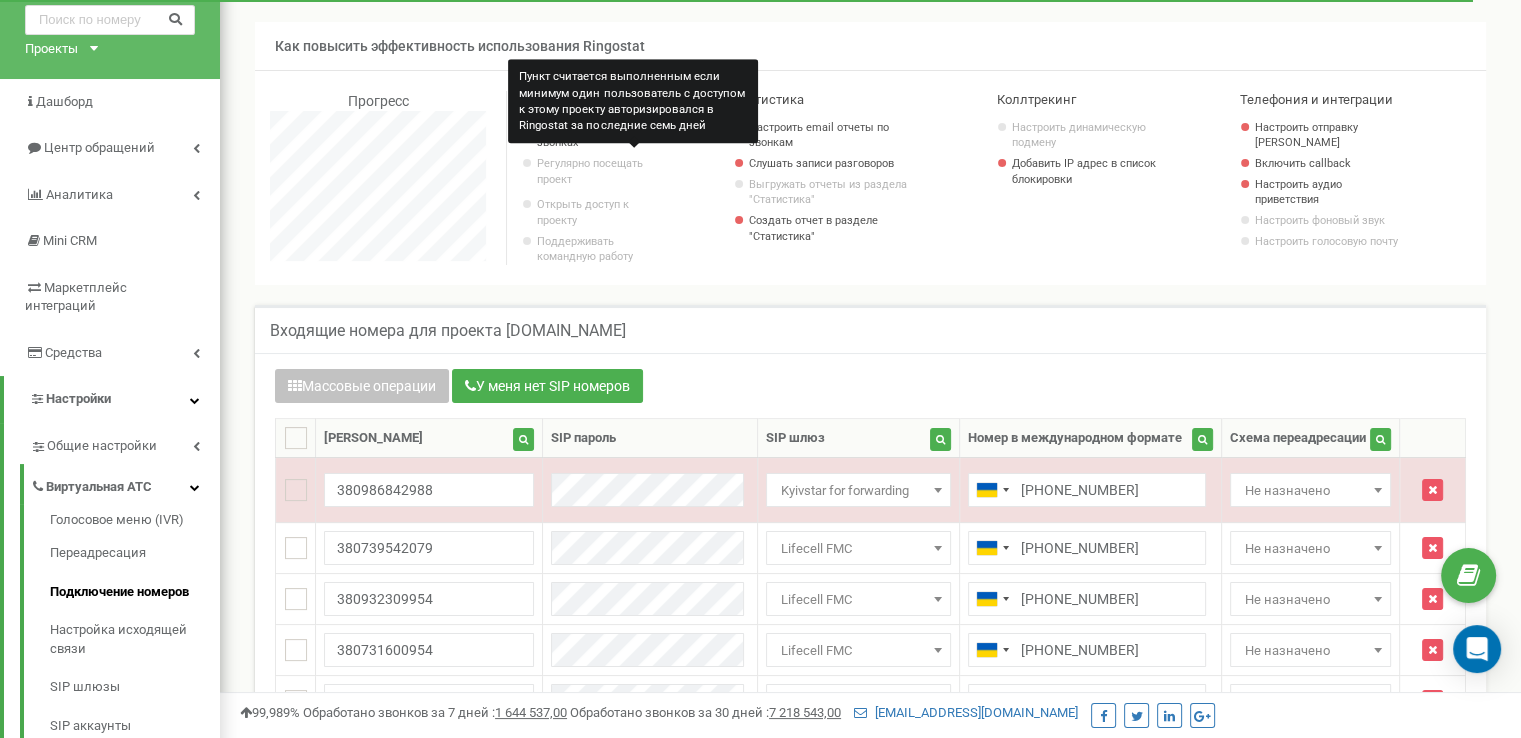 scroll, scrollTop: 183, scrollLeft: 0, axis: vertical 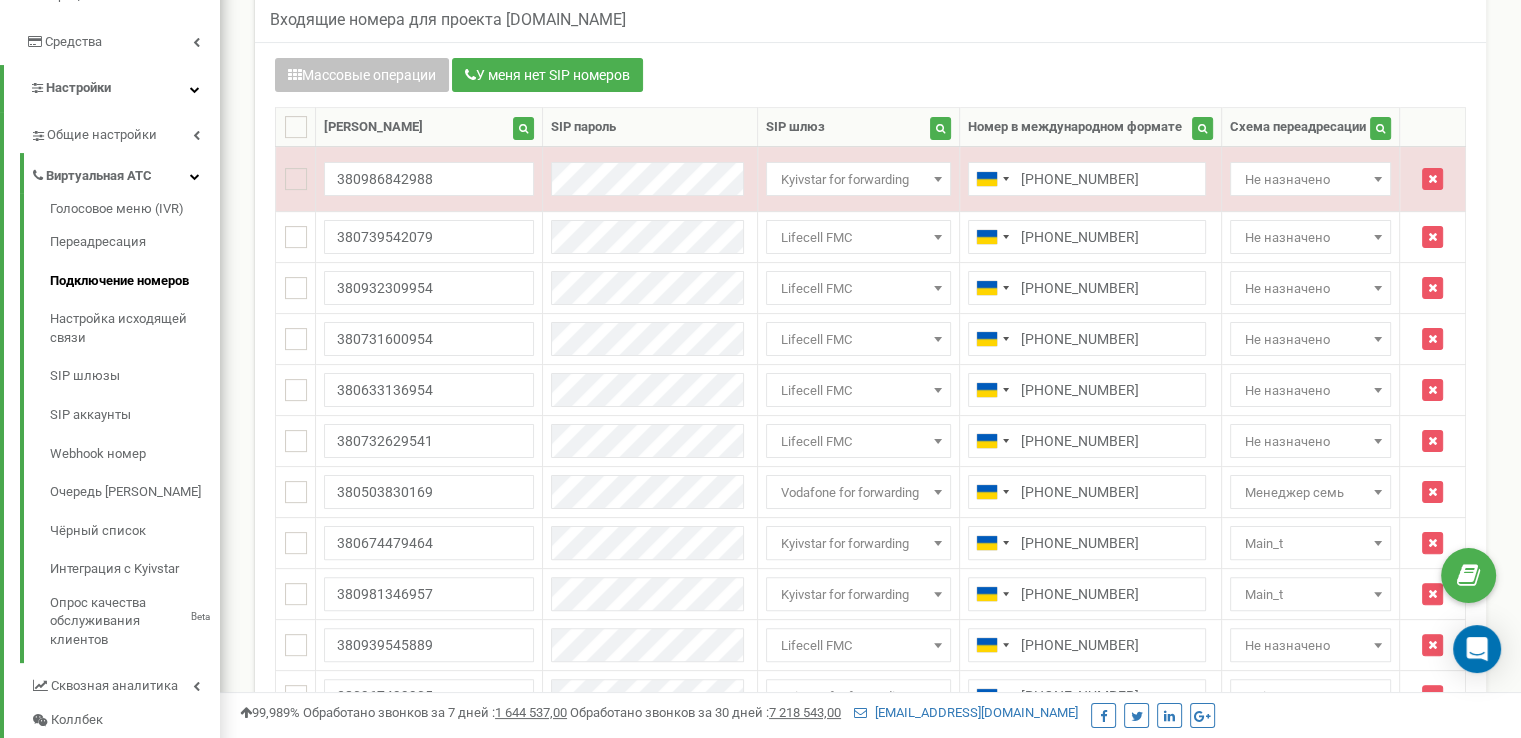 click on "Входящие номера для проекта auto.сom.ua" at bounding box center (870, 18) 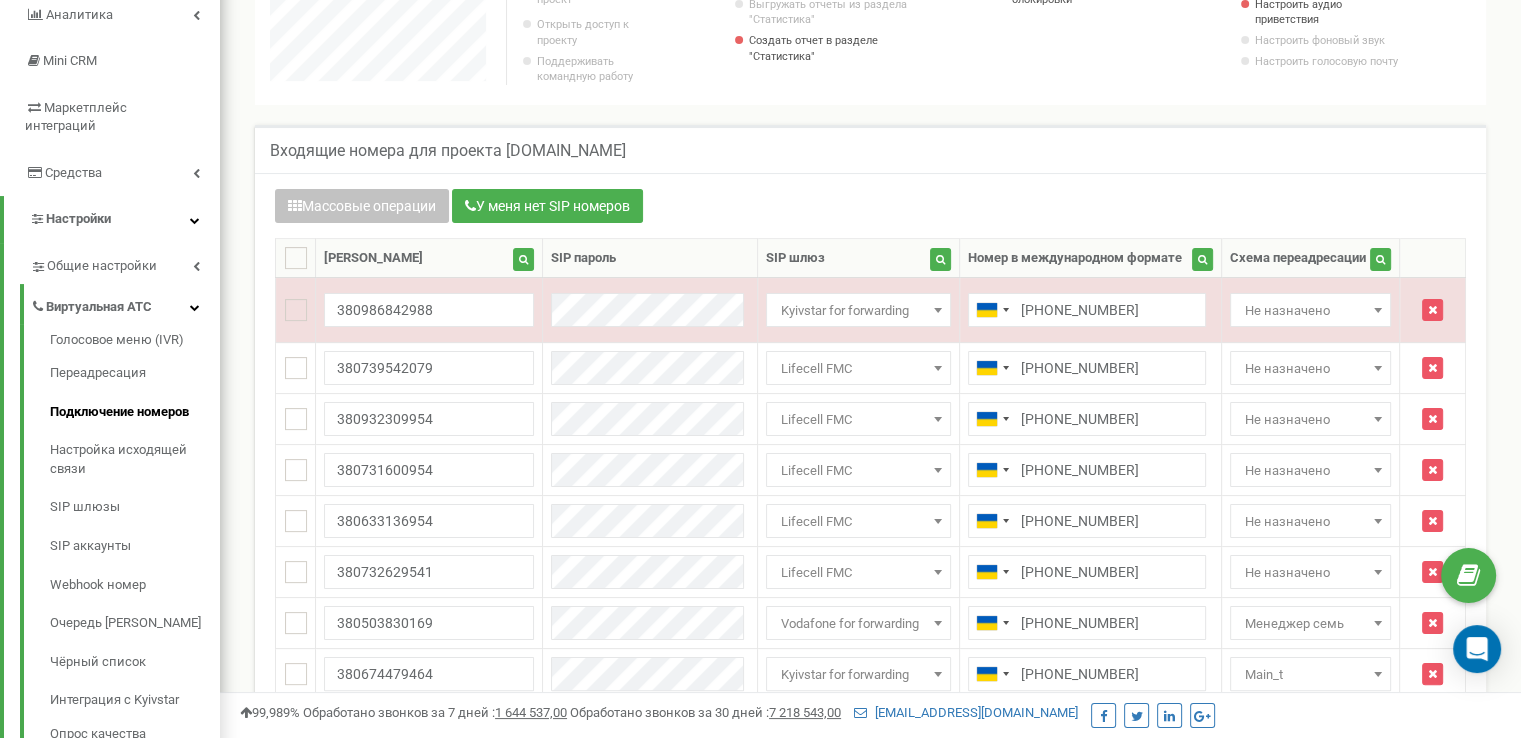 scroll, scrollTop: 267, scrollLeft: 0, axis: vertical 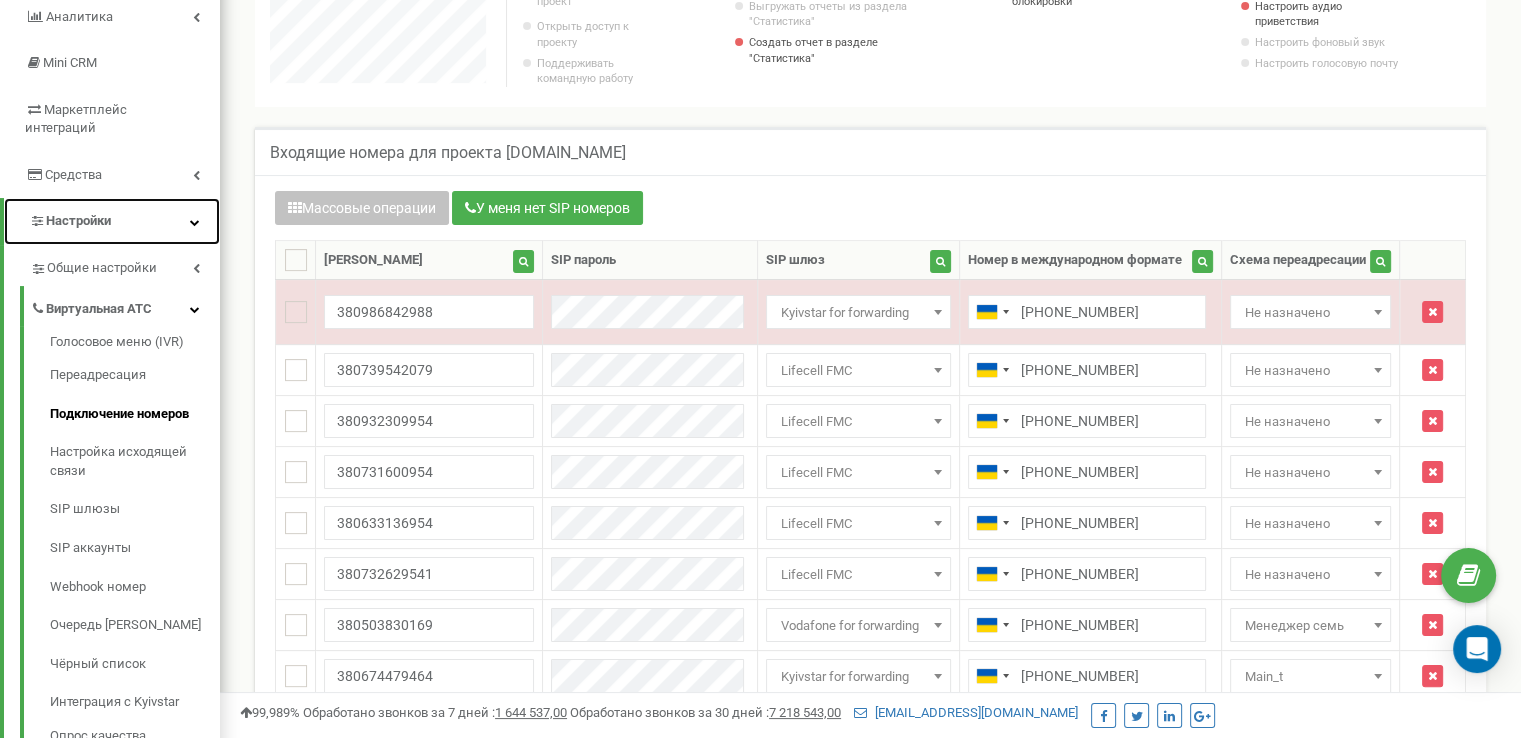 click at bounding box center (195, 222) 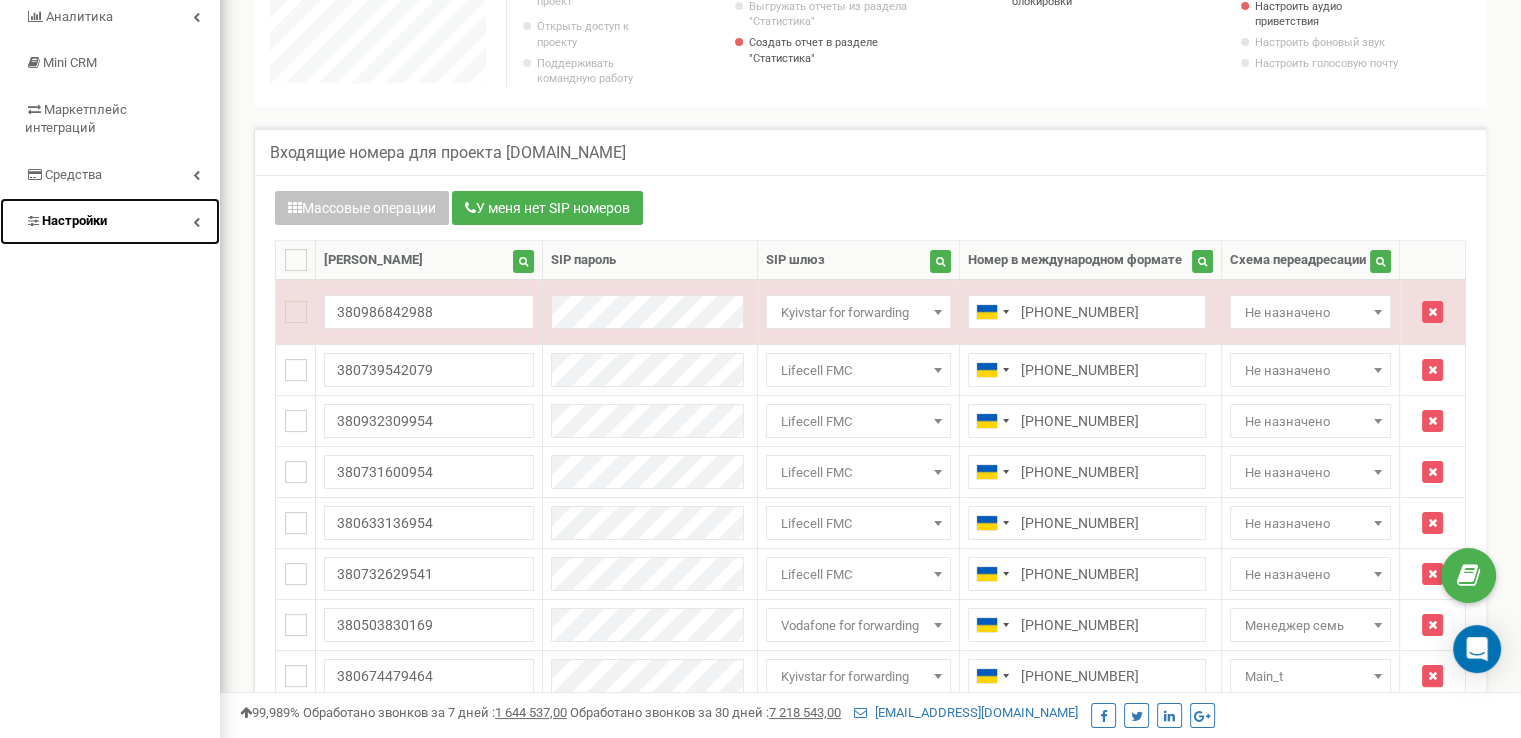 click at bounding box center (196, 222) 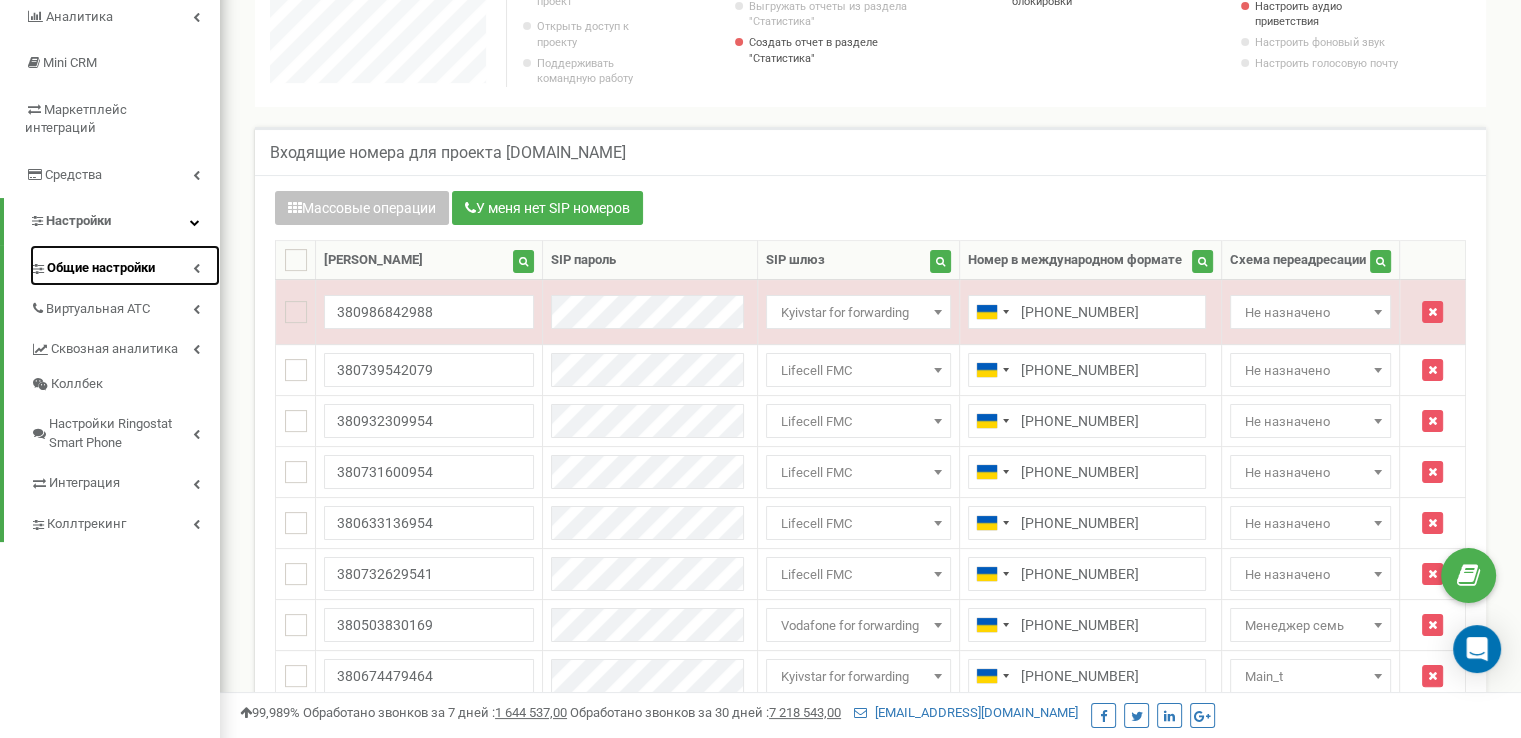 click on "Общие настройки" at bounding box center [125, 265] 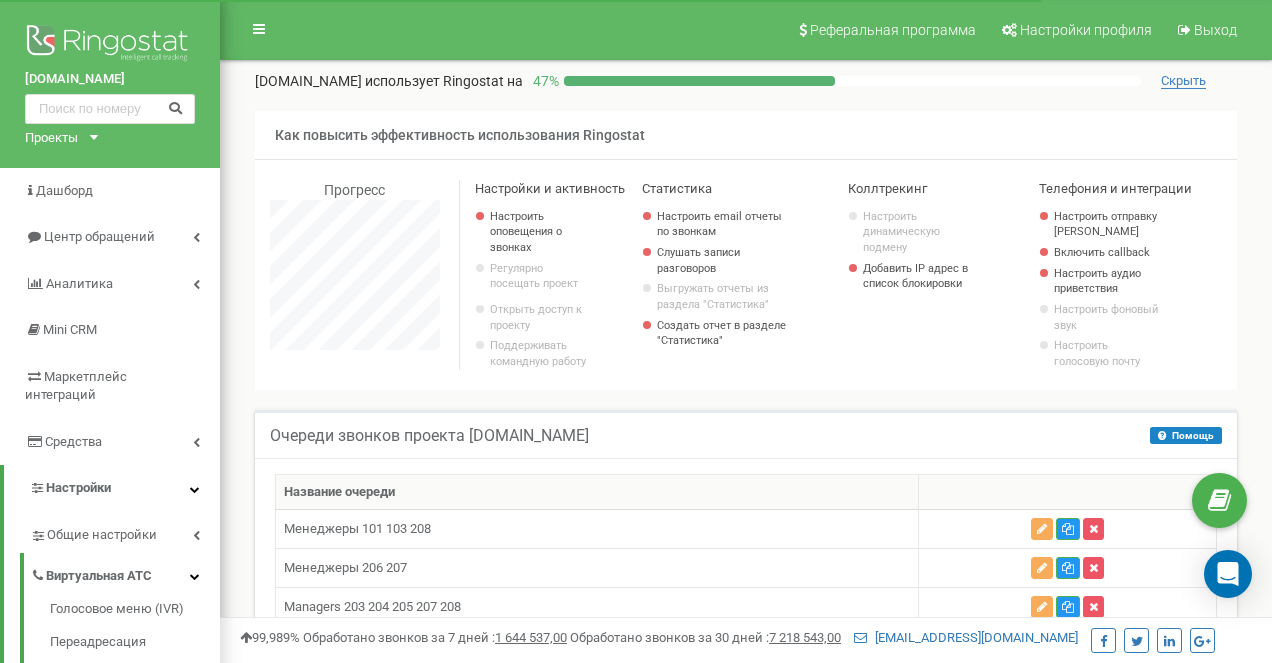 scroll, scrollTop: 276, scrollLeft: 0, axis: vertical 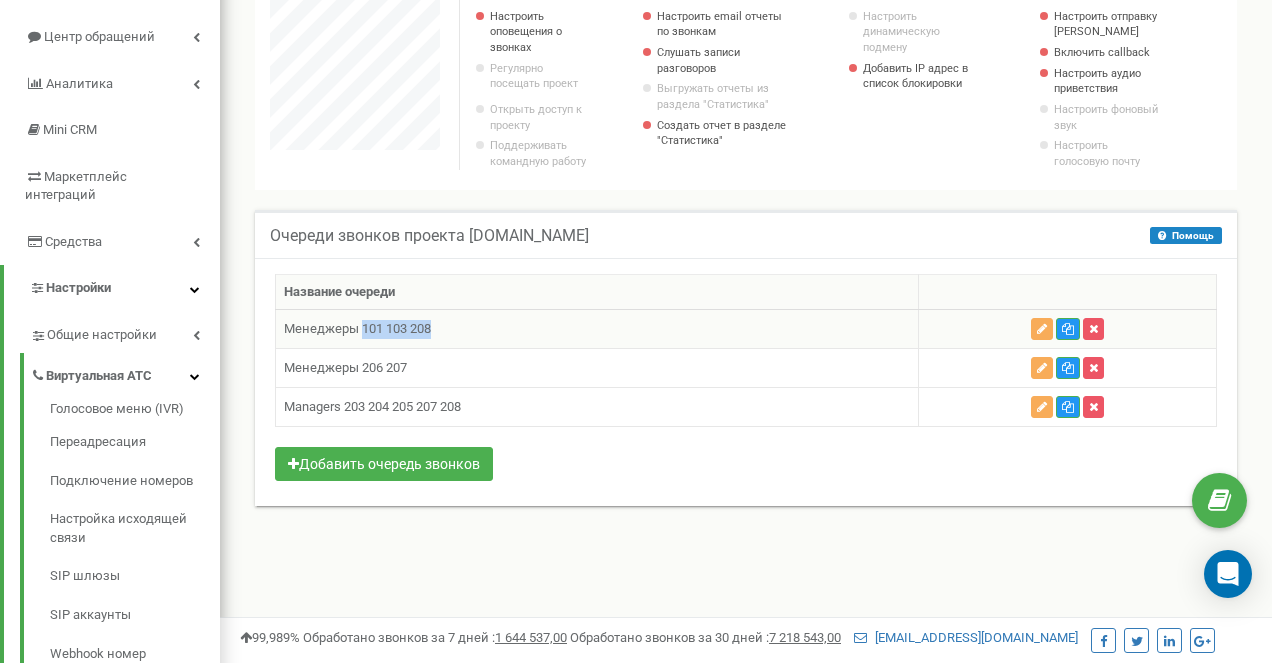 drag, startPoint x: 360, startPoint y: 334, endPoint x: 439, endPoint y: 340, distance: 79.22752 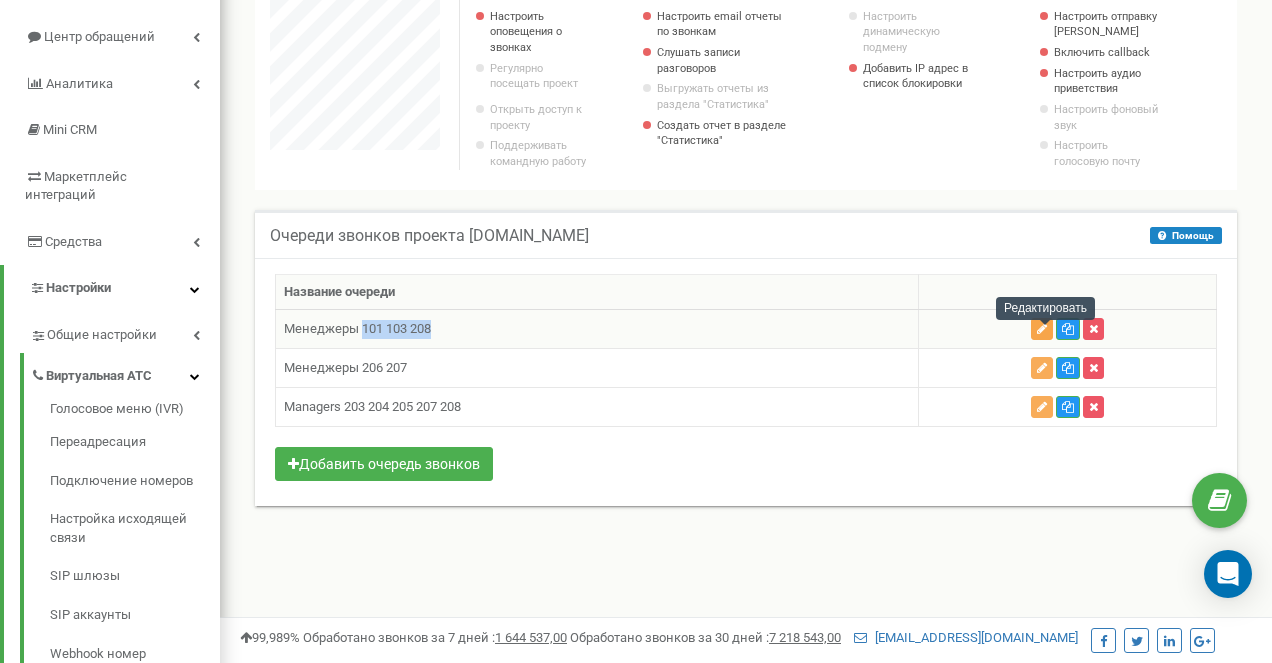 click at bounding box center (1042, 329) 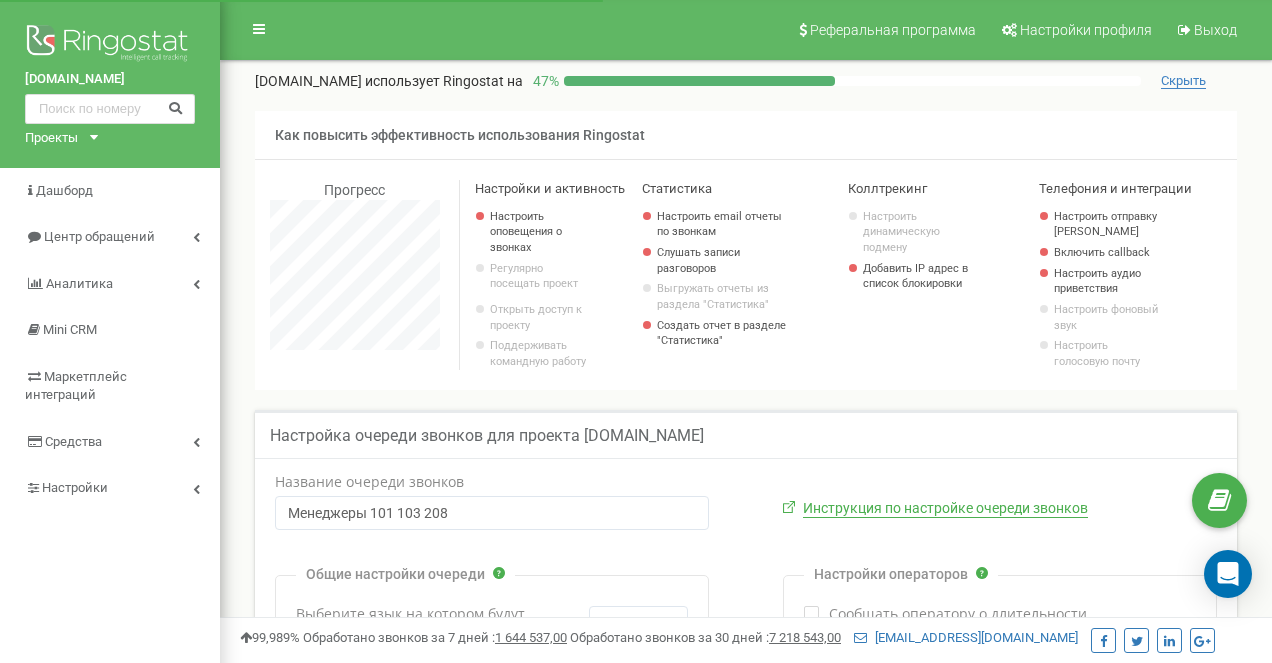 scroll, scrollTop: 128, scrollLeft: 0, axis: vertical 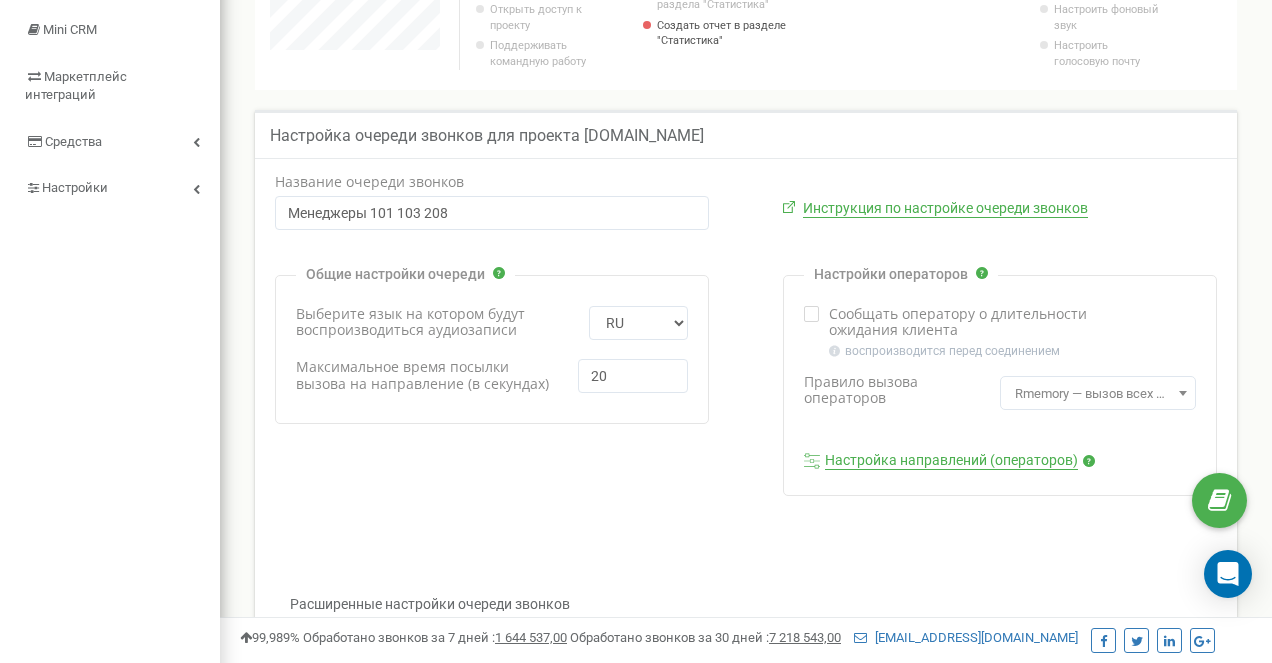 click on "Настройка направлений (операторов)" at bounding box center (951, 461) 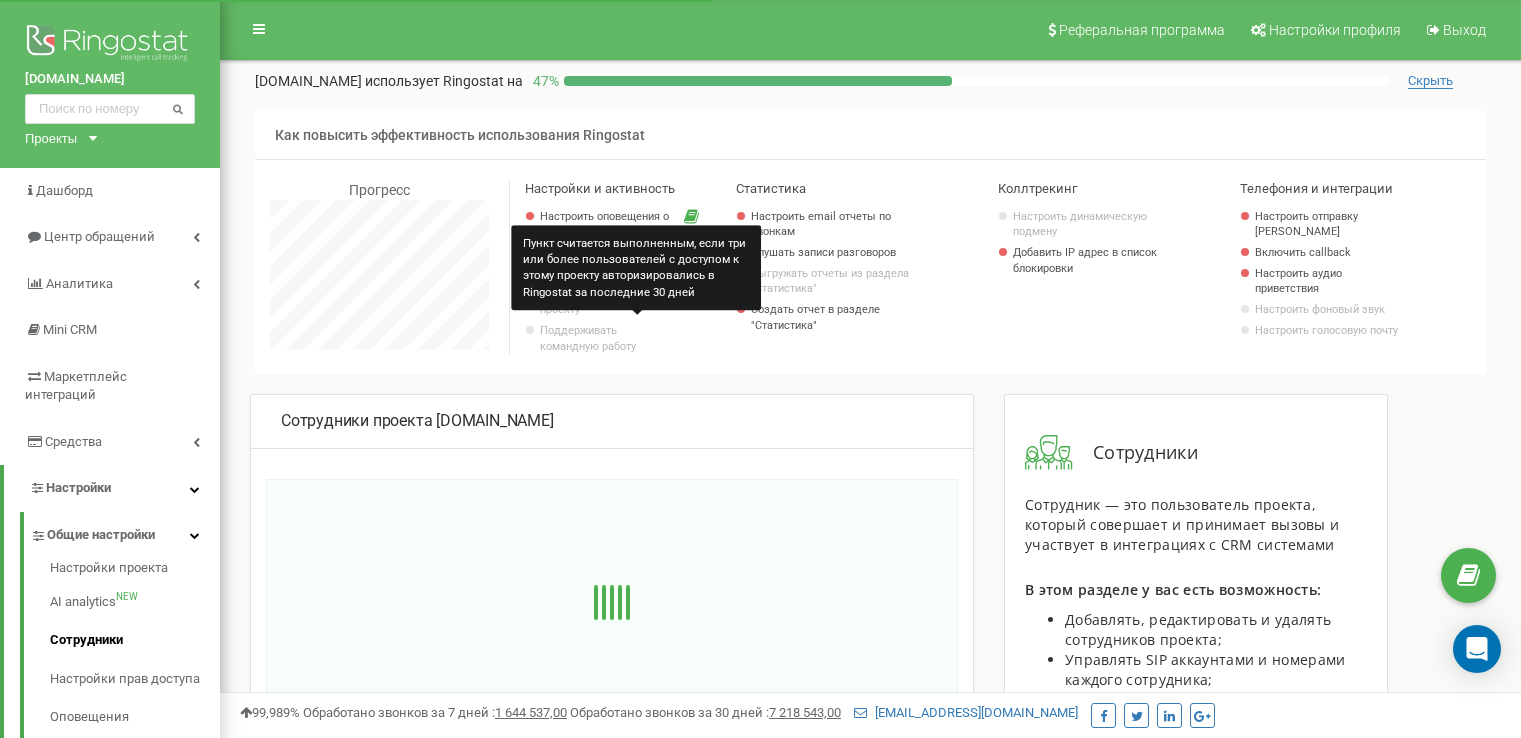 scroll, scrollTop: 200, scrollLeft: 0, axis: vertical 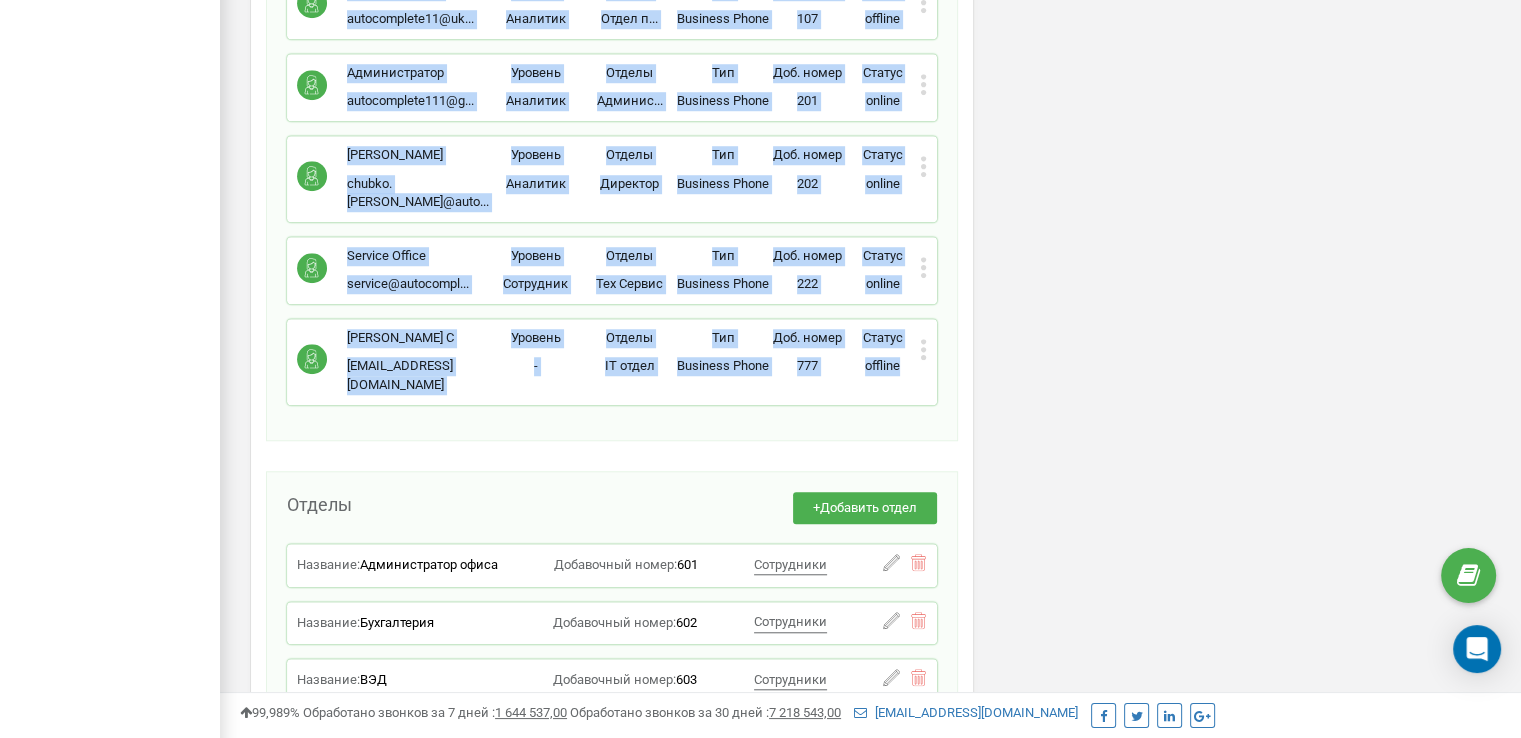 drag, startPoint x: 286, startPoint y: 221, endPoint x: 934, endPoint y: 428, distance: 680.2595 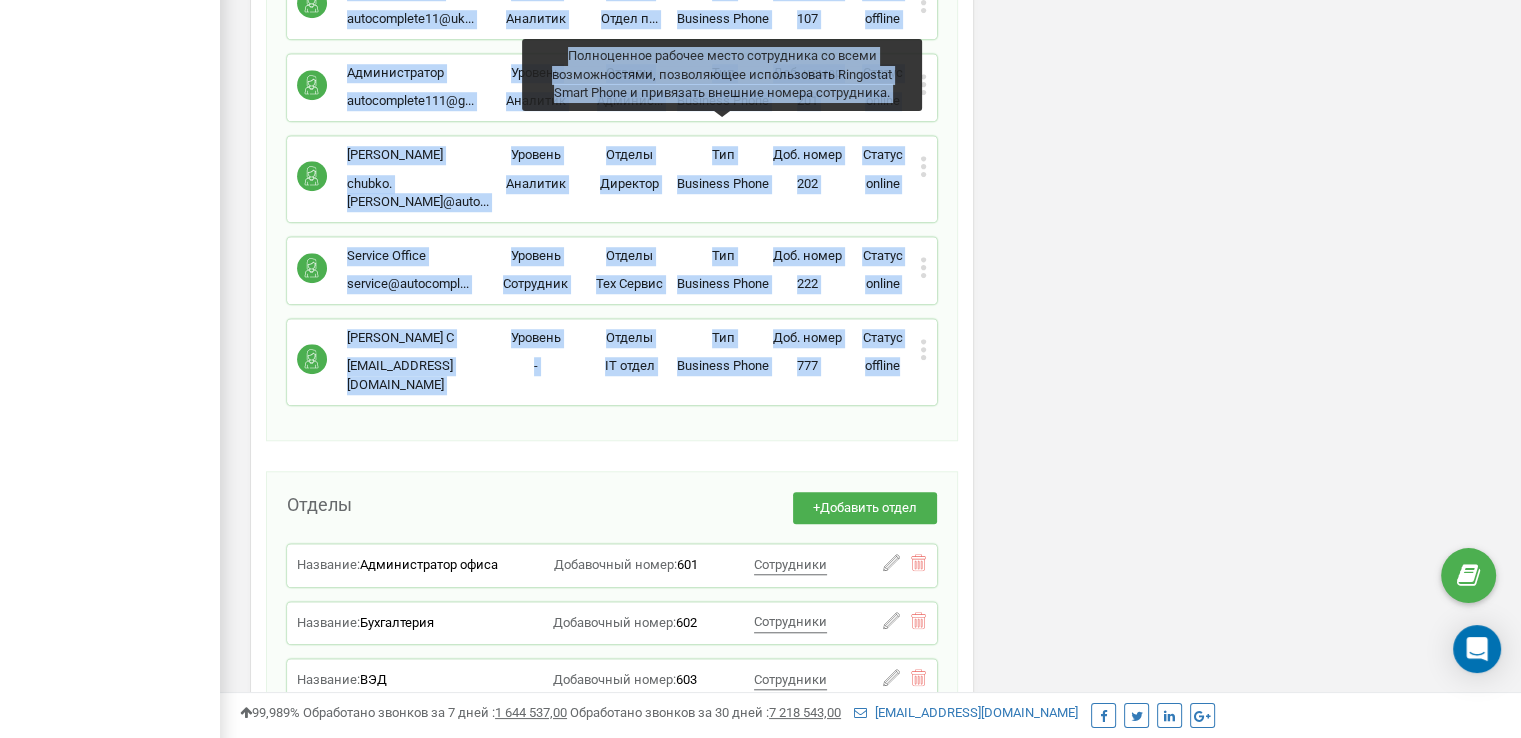 copy on "Сотрудники +  Добавить сотрудника Попчук Александр Ростиславович a.popchuk@autocom... a.popchuk@autocomplete.com.ua Уровень - Отделы IT отдел IT отдел Тип Business Phone Полноценное рабочее место сотрудника со всеми возможностями, позволяющее использовать Ringostat Smart Phone и привязать внешние номера сотрудника. Доб. номер 215 Статус online Редактировать   Удалить сотрудника Копировать SIP Копировать Email Копировать ID ( 47044 ) Чубко Виктория Виталиевна v.chubko@autocomp... v.chubko@autocomplete.com.ua Уровень Аналитик Отделы Юрист Юрист Тип Business Phone Полноценное рабочее место сотрудника со всеми возможностями, позволяющее использовать Ringostat Smart Phone и привязать внешние номера сотрудника. Доб. номер 212 Статус online Редактировать   Удалить сотрудника Копировать SIP Копировать Email Копировать ID ( 47613 ) Менеджер Четыре manager4@autocomp... manager4@autocomplete.com.ua Уровень Сотрудник Отделы Отдел п... Отдел продаж Тип Business Phone Полноценное рабочее место сотрудника со всеми возмож..." 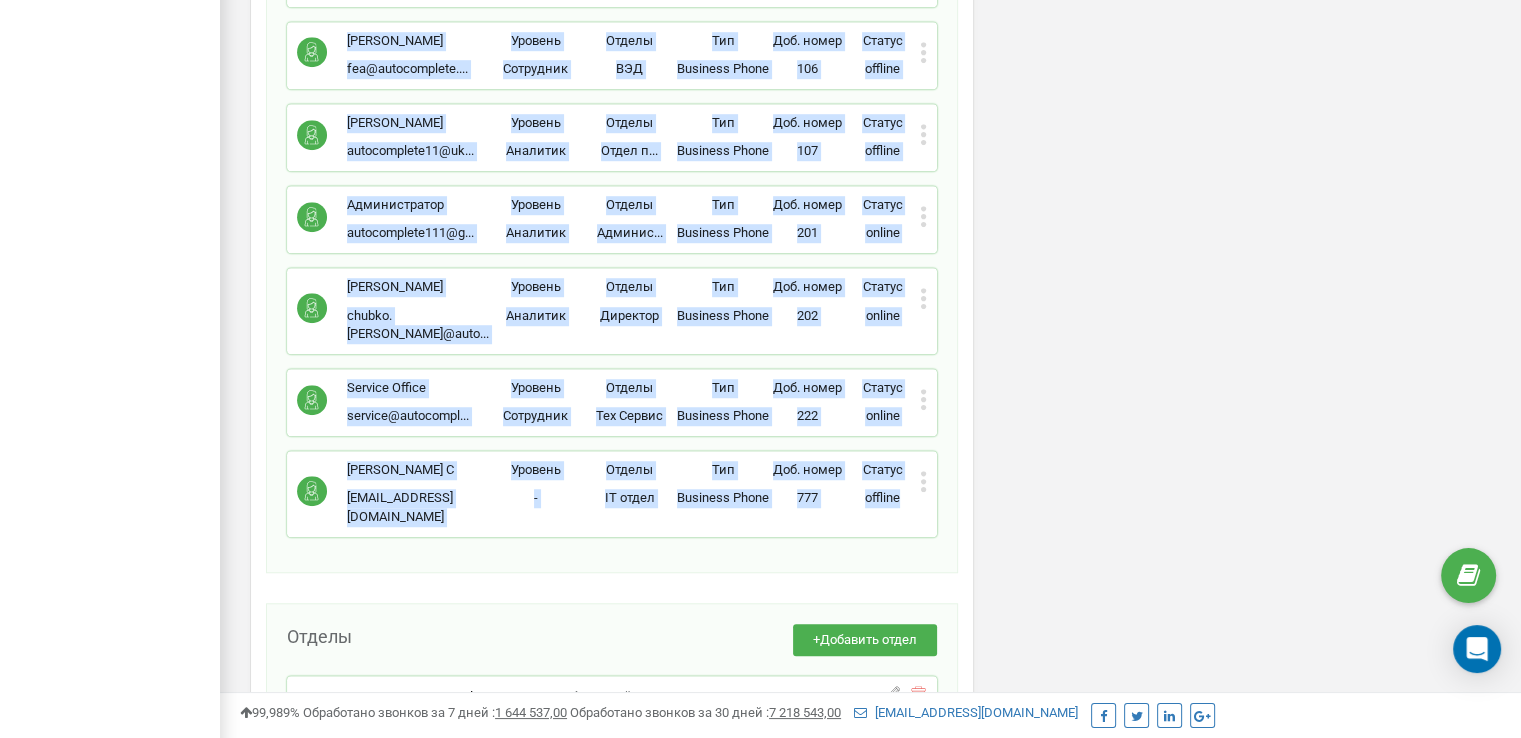scroll, scrollTop: 1459, scrollLeft: 0, axis: vertical 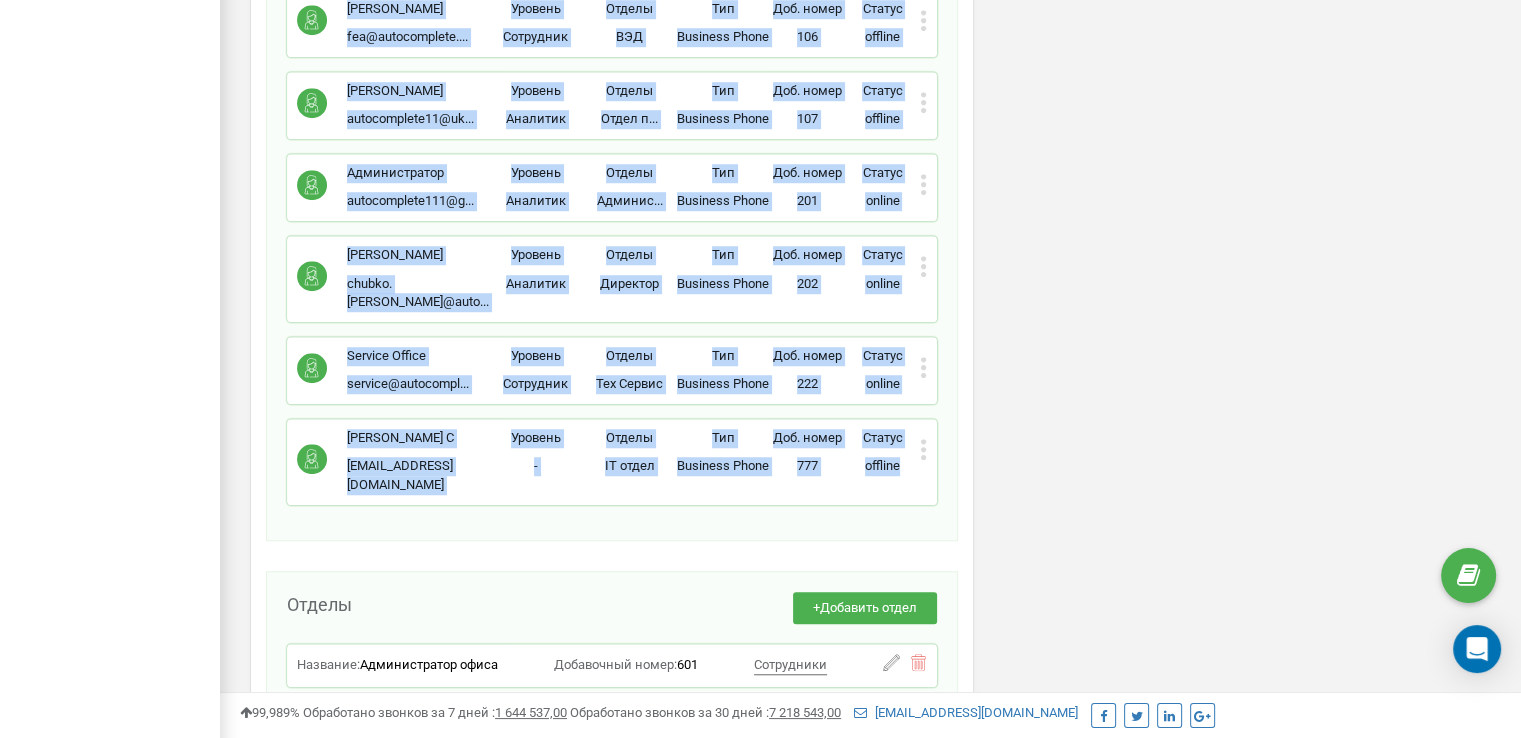click on "Сотрудники проекта    auto.сom.ua Сотрудники +  Добавить сотрудника Попчук Александр Ростиславович a.popchuk@autocom... a.popchuk@autocomplete.com.ua Уровень - Отделы IT отдел IT отдел Тип Business Phone Полноценное рабочее место сотрудника со всеми возможностями, позволяющее использовать Ringostat Smart Phone и привязать внешние номера сотрудника. Доб. номер 215 Статус online Редактировать   Удалить сотрудника Копировать SIP Копировать Email Копировать ID ( 47044 ) Чубко Виктория Виталиевна v.chubko@autocomp... v.chubko@autocomplete.com.ua Уровень Аналитик Отделы Юрист Юрист Тип Business Phone Доб. номер 212 Статус online Редактировать   ( 47613 )" at bounding box center [870, 139] 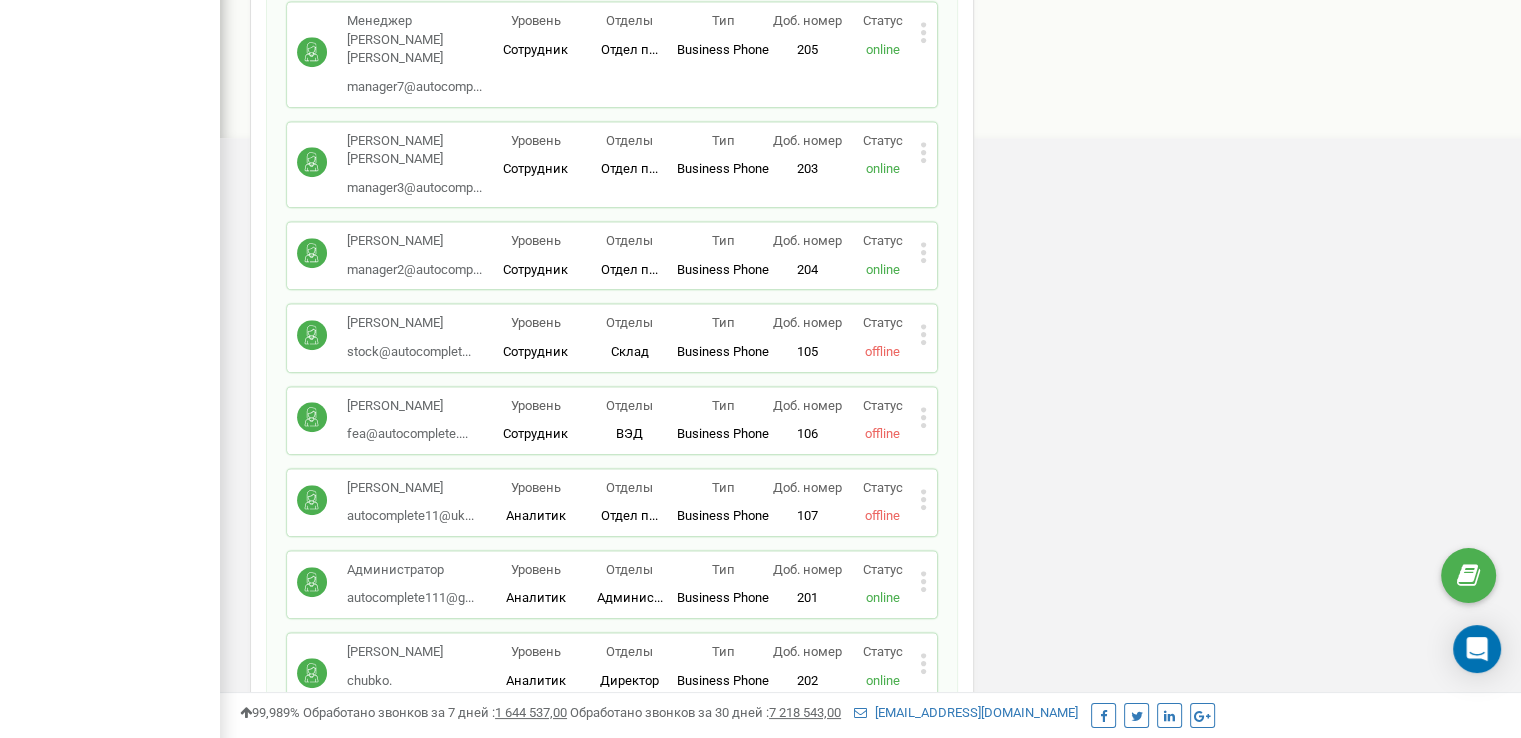 scroll, scrollTop: 1059, scrollLeft: 0, axis: vertical 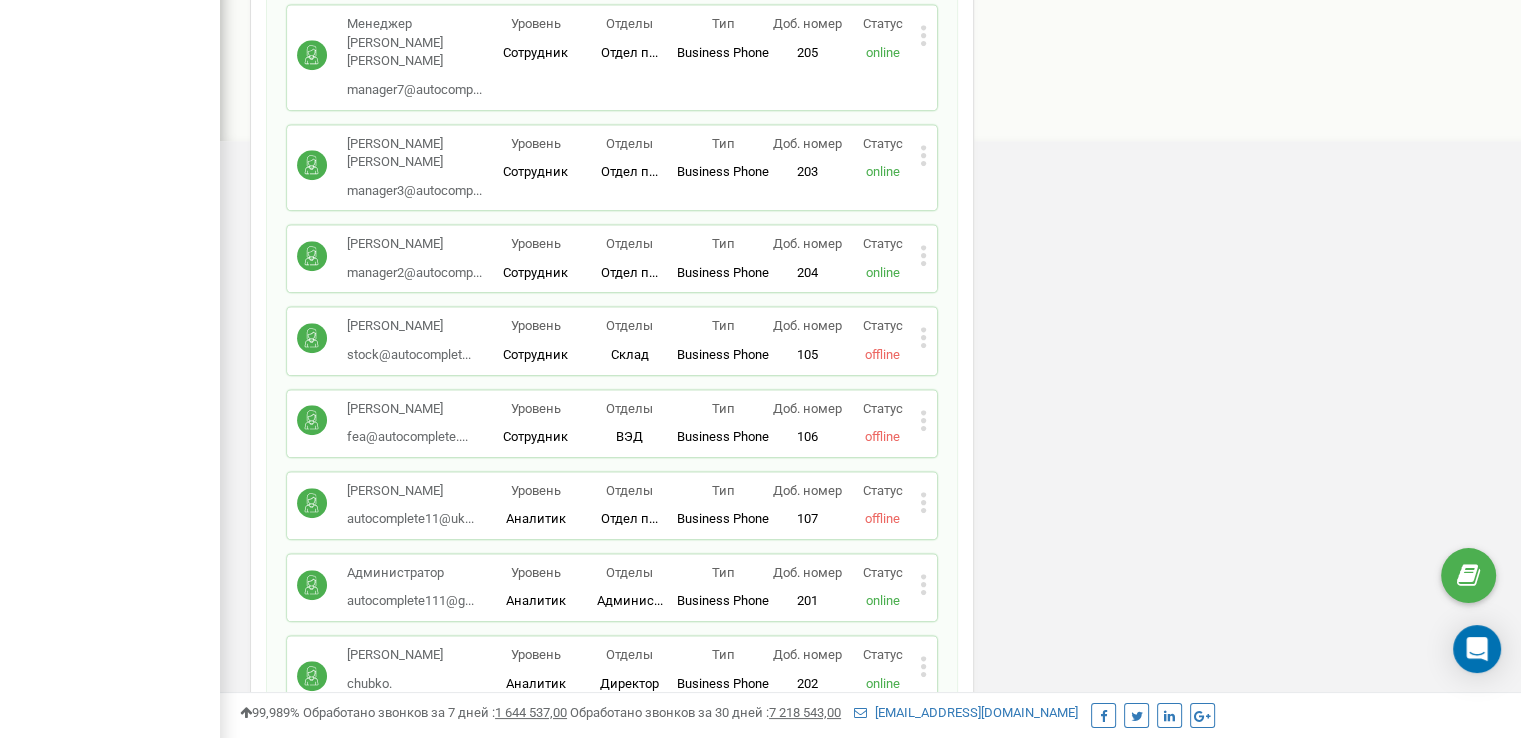 click on "Сотрудники проекта    auto.сom.ua Сотрудники +  Добавить сотрудника Попчук Александр Ростиславович a.popchuk@autocom... a.popchuk@autocomplete.com.ua Уровень - Отделы IT отдел IT отдел Тип Business Phone Полноценное рабочее место сотрудника со всеми возможностями, позволяющее использовать Ringostat Smart Phone и привязать внешние номера сотрудника. Доб. номер 215 Статус online Редактировать   Удалить сотрудника Копировать SIP Копировать Email Копировать ID ( 47044 ) Чубко Виктория Виталиевна v.chubko@autocomp... v.chubko@autocomplete.com.ua Уровень Аналитик Отделы Юрист Юрист Тип Business Phone Доб. номер 212 Статус online Редактировать   ( 47613 )" at bounding box center [870, 539] 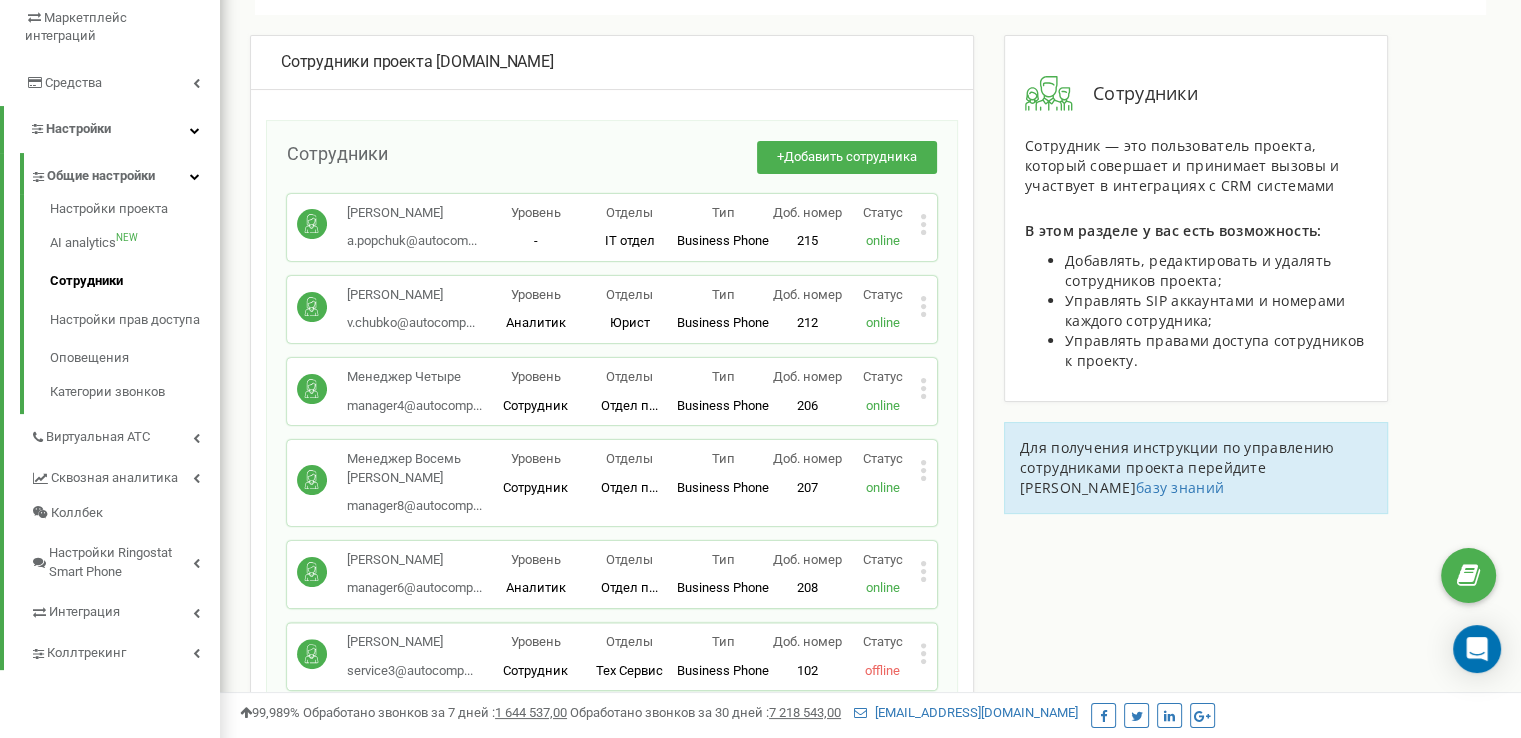 scroll, scrollTop: 459, scrollLeft: 0, axis: vertical 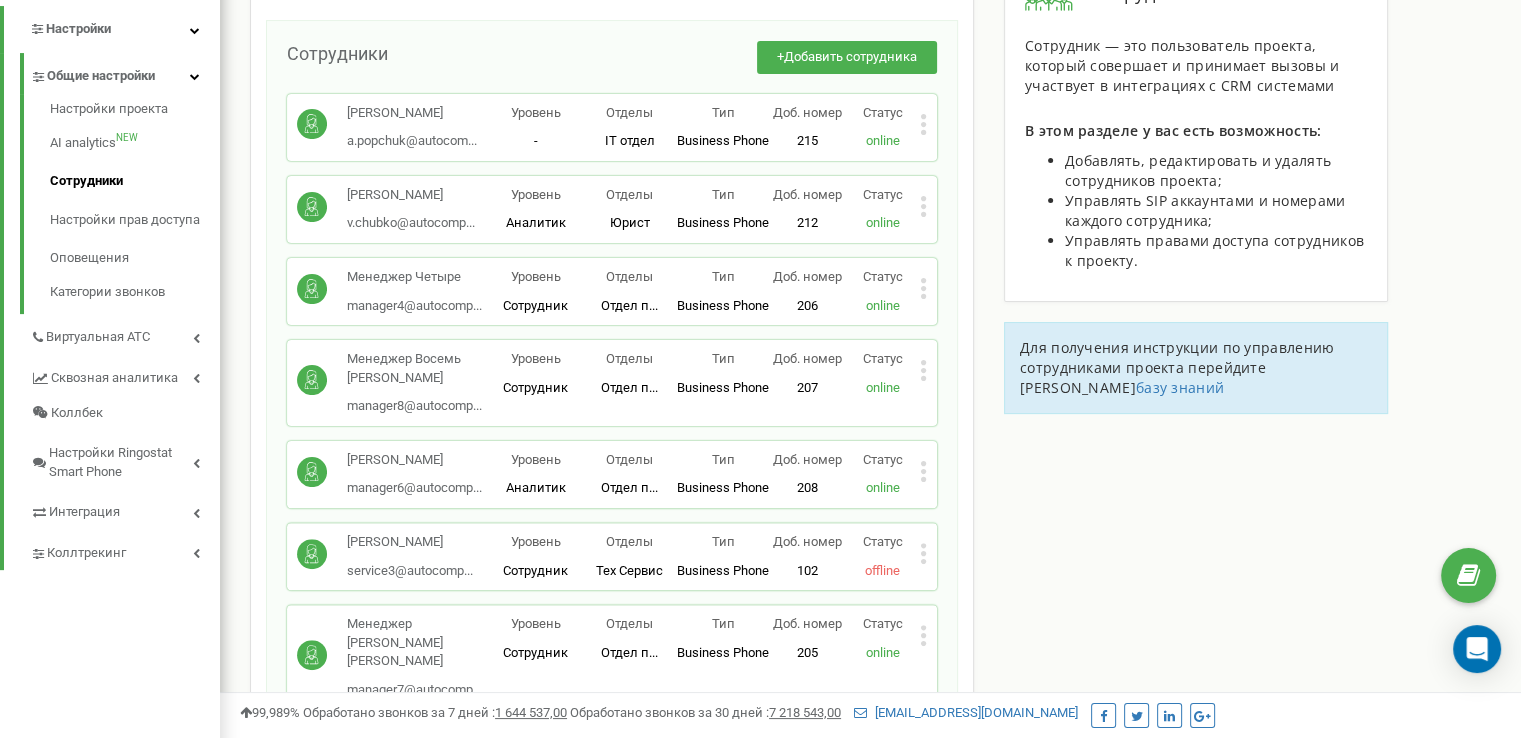 click 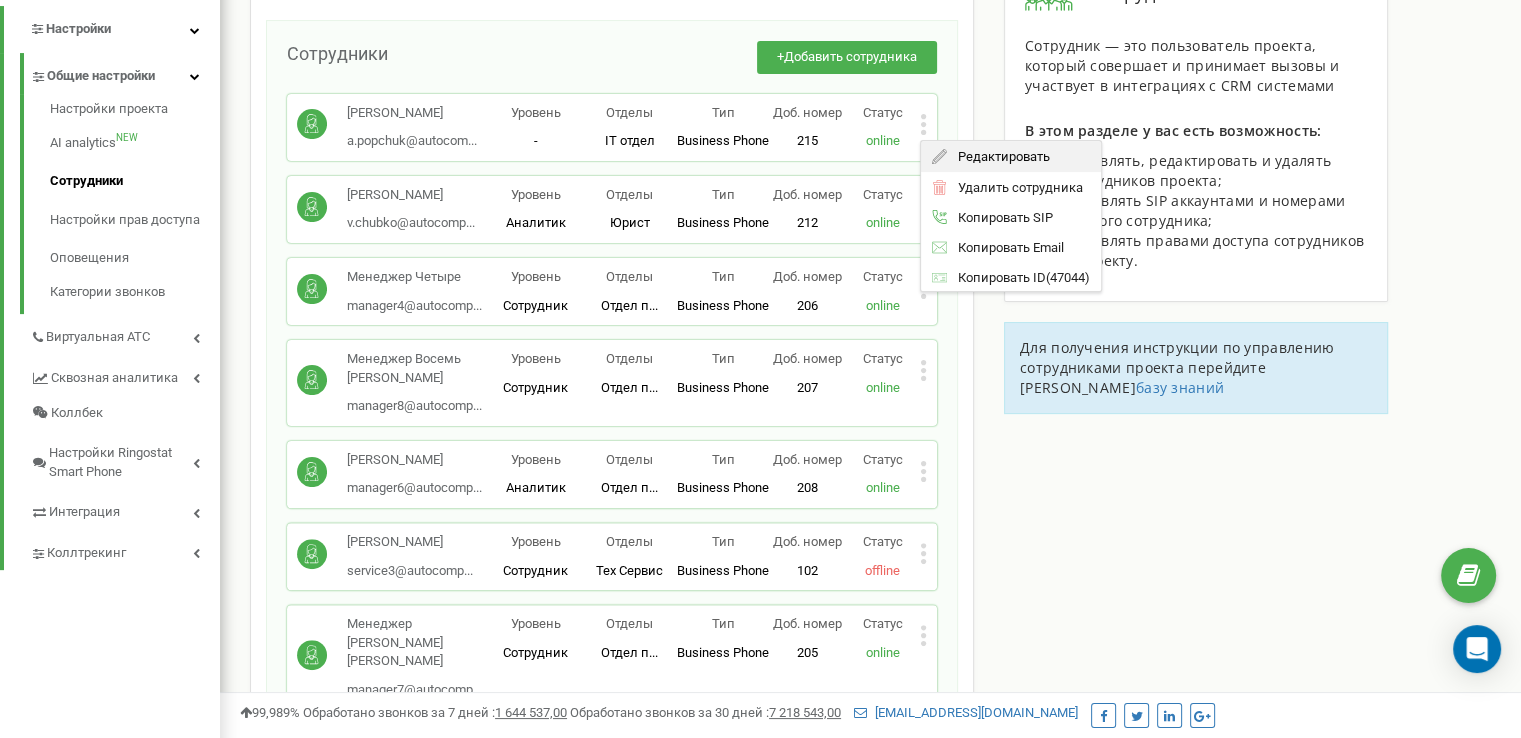 click on "Редактировать" at bounding box center (998, 156) 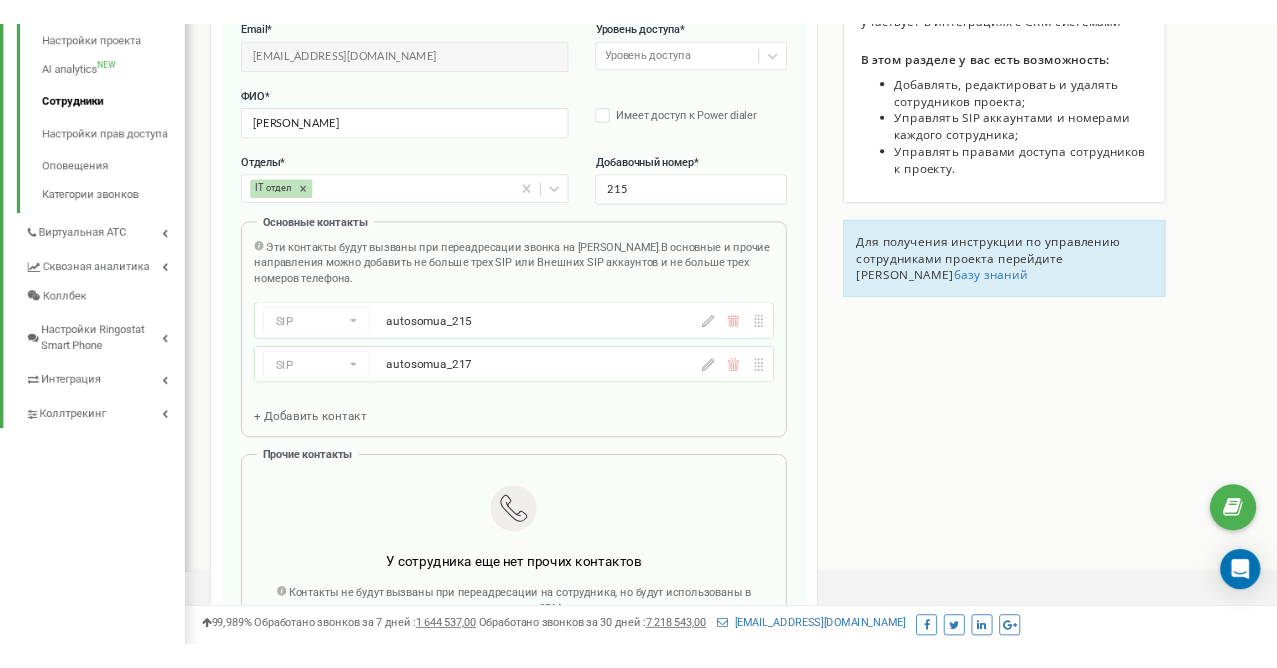 scroll, scrollTop: 600, scrollLeft: 0, axis: vertical 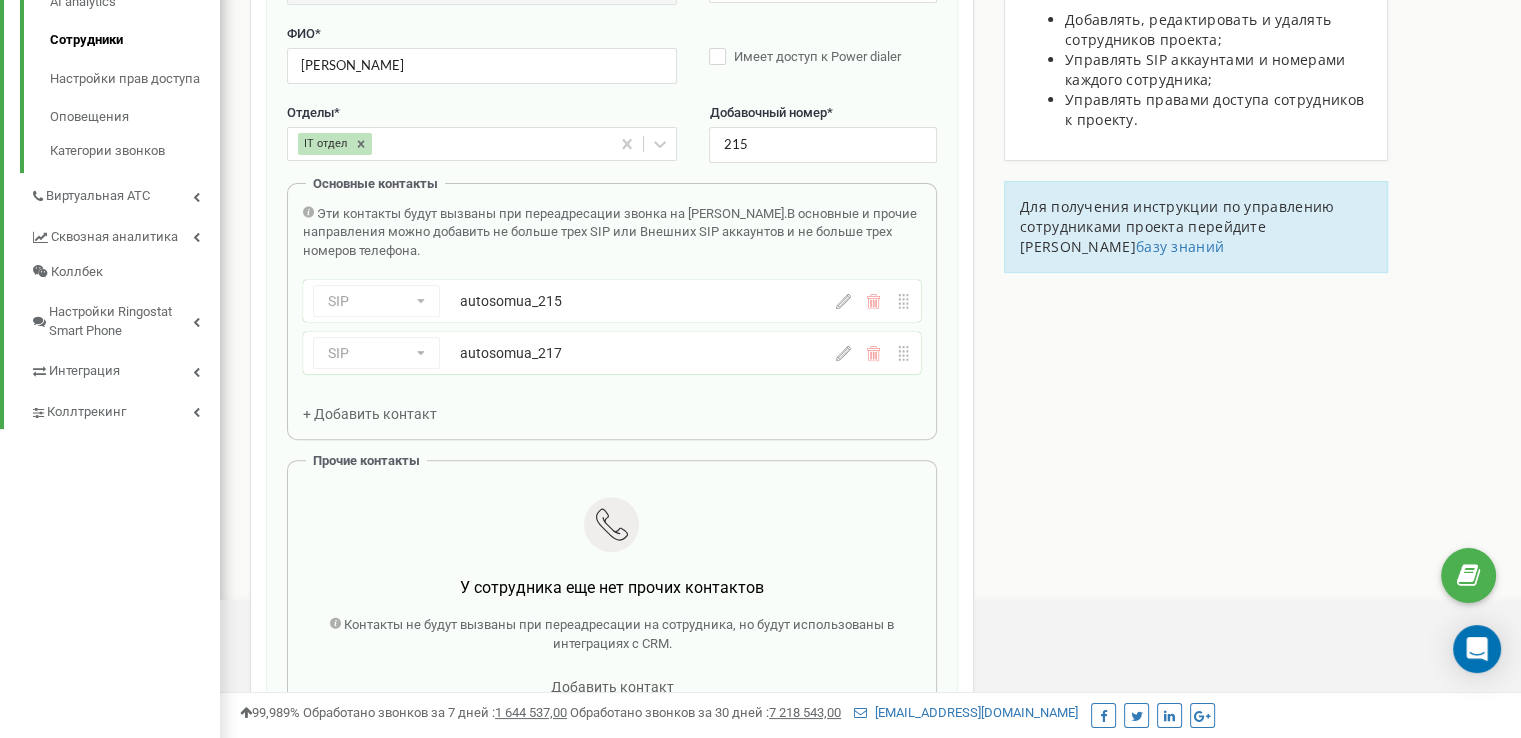 click 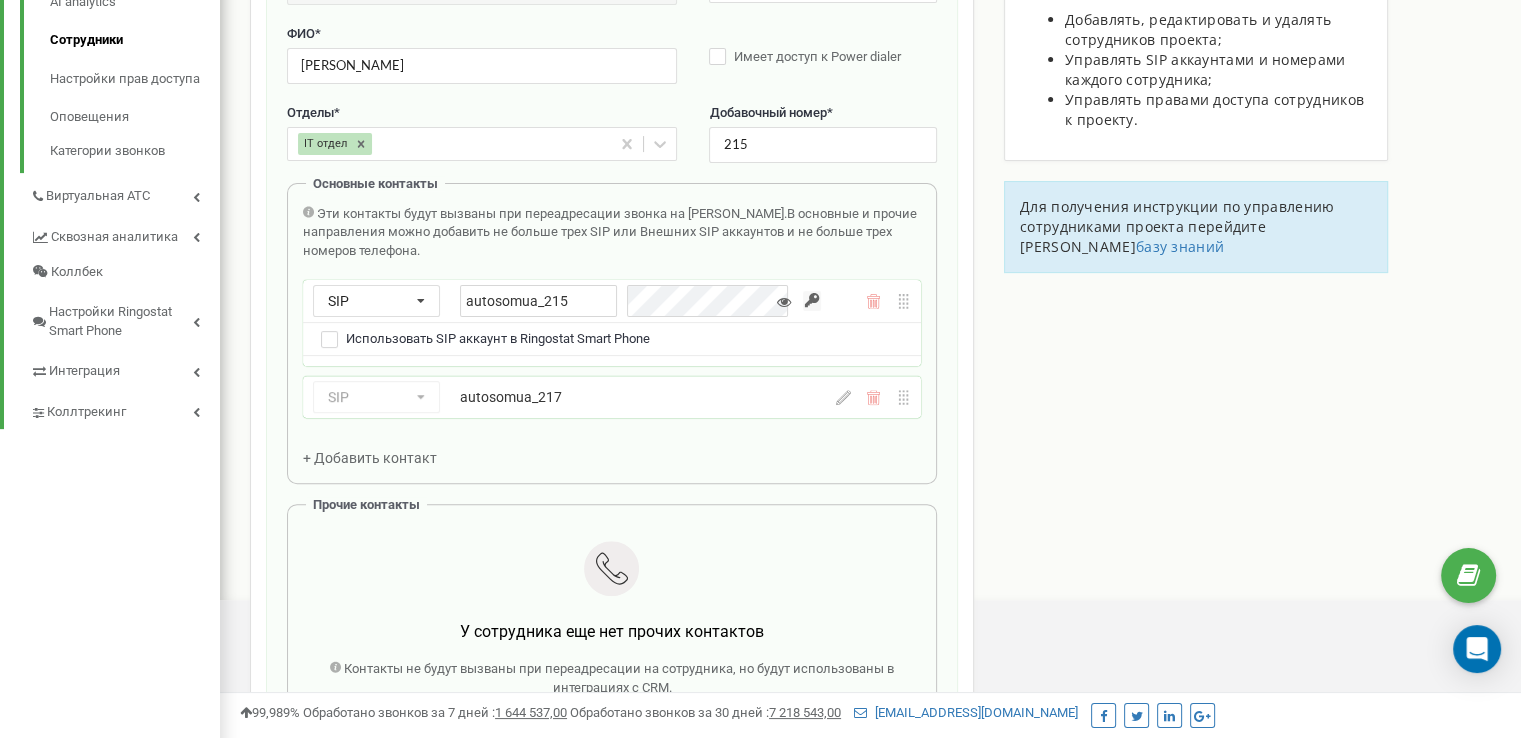click on "Сотрудники проекта    auto.сom.ua Редактирование сотрудника Email * a.popchuk@autocomplete.com.ua Email недоступен для редактирования. Вы можете создать нового сотрудника и перепривязать к нему SIP аккаунты в разделе "SIP аккаунты". Уровень доступа * Уровень доступа ФИО * Попчук Александр Ростиславович   Имеет доступ к Power dialer Отделы * IT отдел Добавочный номер * 215 Основные контакты Эти контакты будут вызваны при переадресации звонка на Сотрудника.  В основные и прочие направления можно добавить не больше трех SIP или Внешних SIP аккаунтов и не больше трех номеров телефона. SIP SIP autosomua_215" at bounding box center (870, 737) 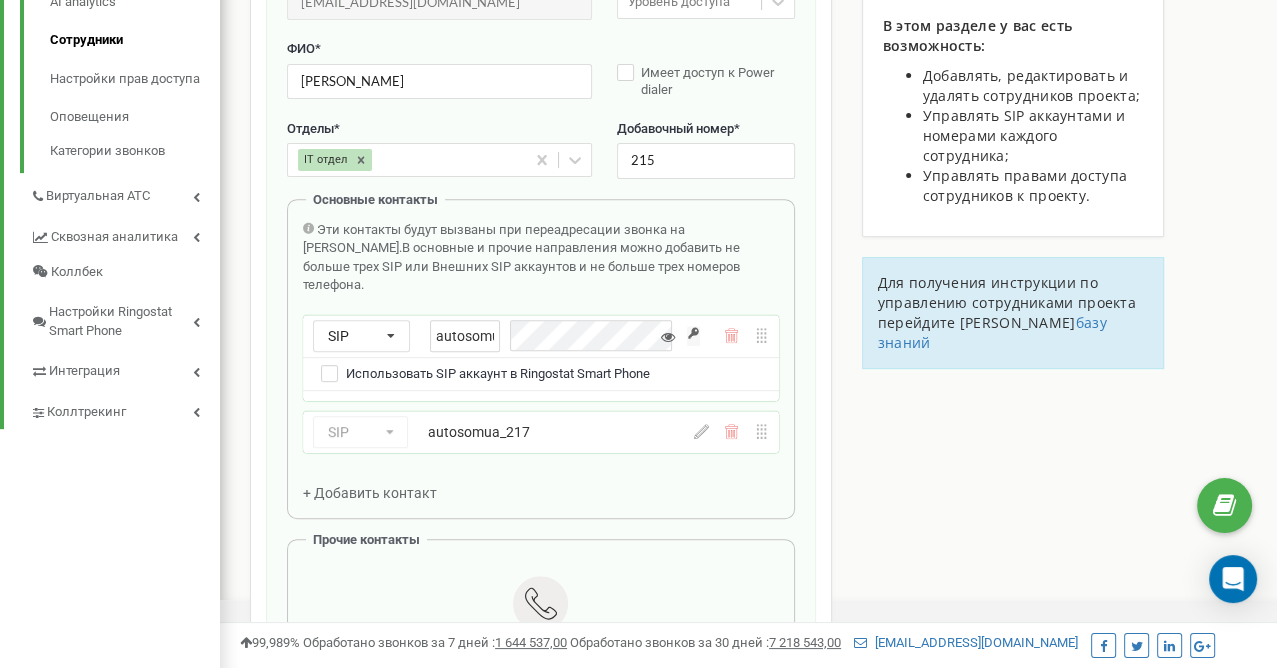 scroll, scrollTop: 1200, scrollLeft: 1056, axis: both 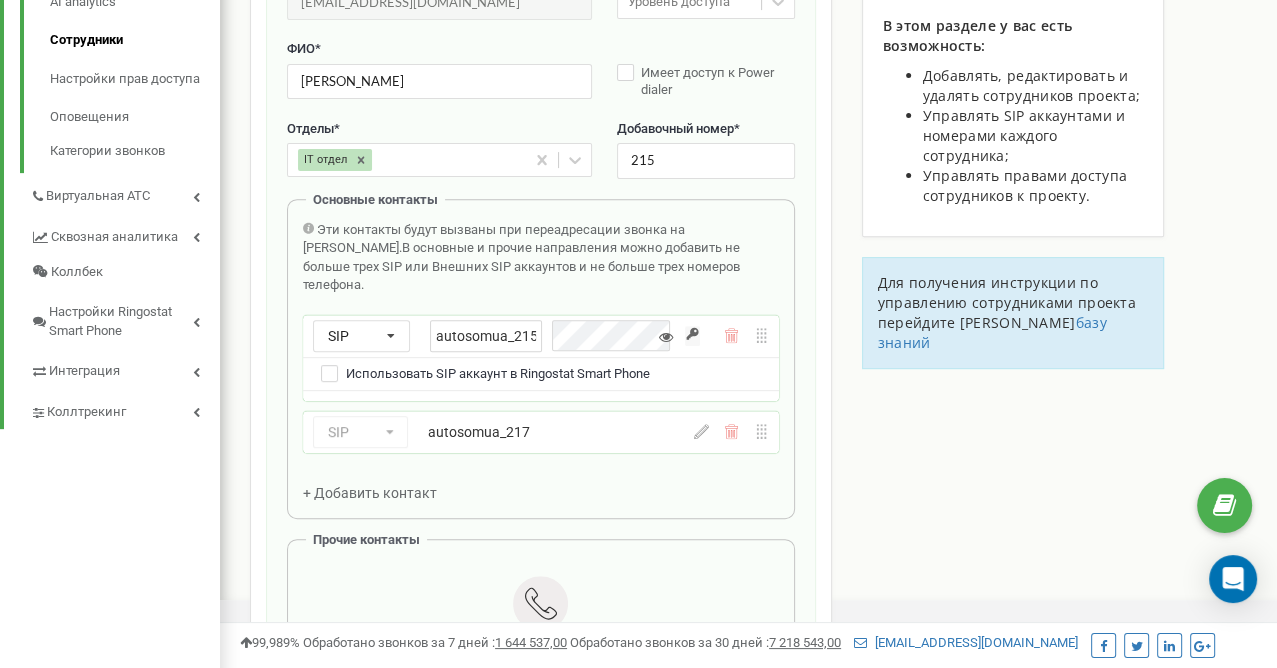 click on "Сотрудники проекта    auto.сom.ua Редактирование сотрудника Email * a.popchuk@autocomplete.com.ua Email недоступен для редактирования. Вы можете создать нового сотрудника и перепривязать к нему SIP аккаунты в разделе "SIP аккаунты". Уровень доступа * Уровень доступа ФИО * Попчук Александр Ростиславович   Имеет доступ к Power dialer Отделы * IT отдел Добавочный номер * 215 Основные контакты Эти контакты будут вызваны при переадресации звонка на Сотрудника.  В основные и прочие направления можно добавить не больше трех SIP или Внешних SIP аккаунтов и не больше трех номеров телефона. SIP SIP autosomua_215" at bounding box center [748, 762] 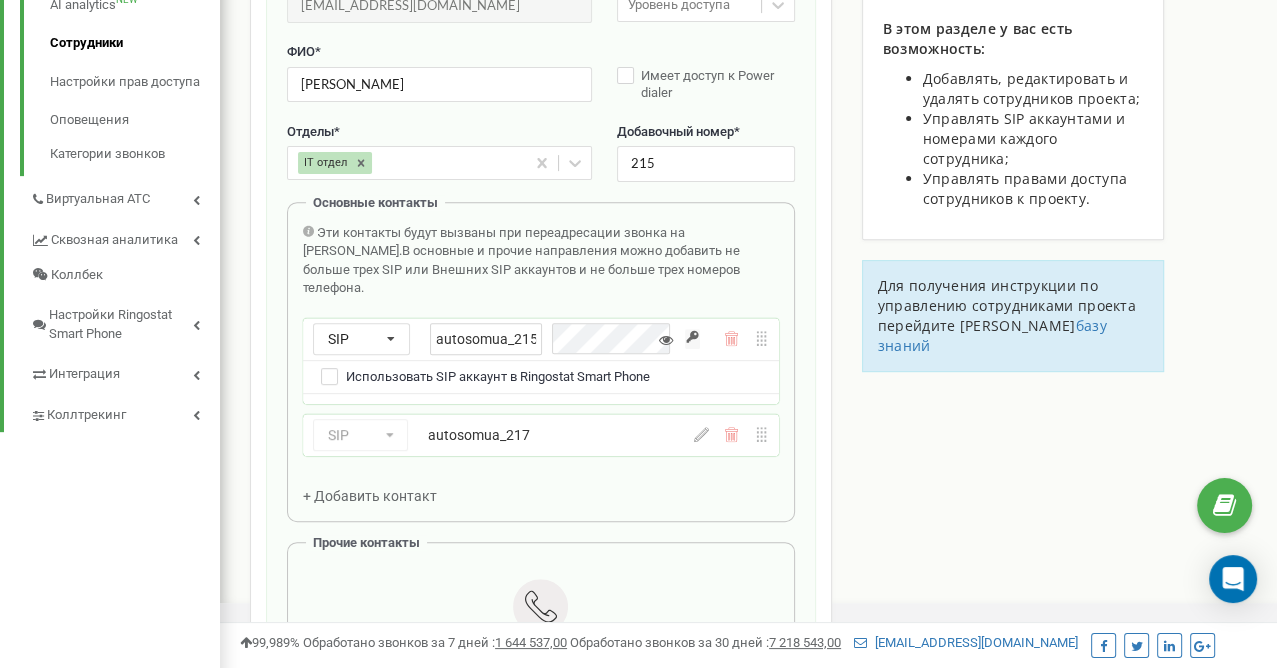 scroll, scrollTop: 600, scrollLeft: 0, axis: vertical 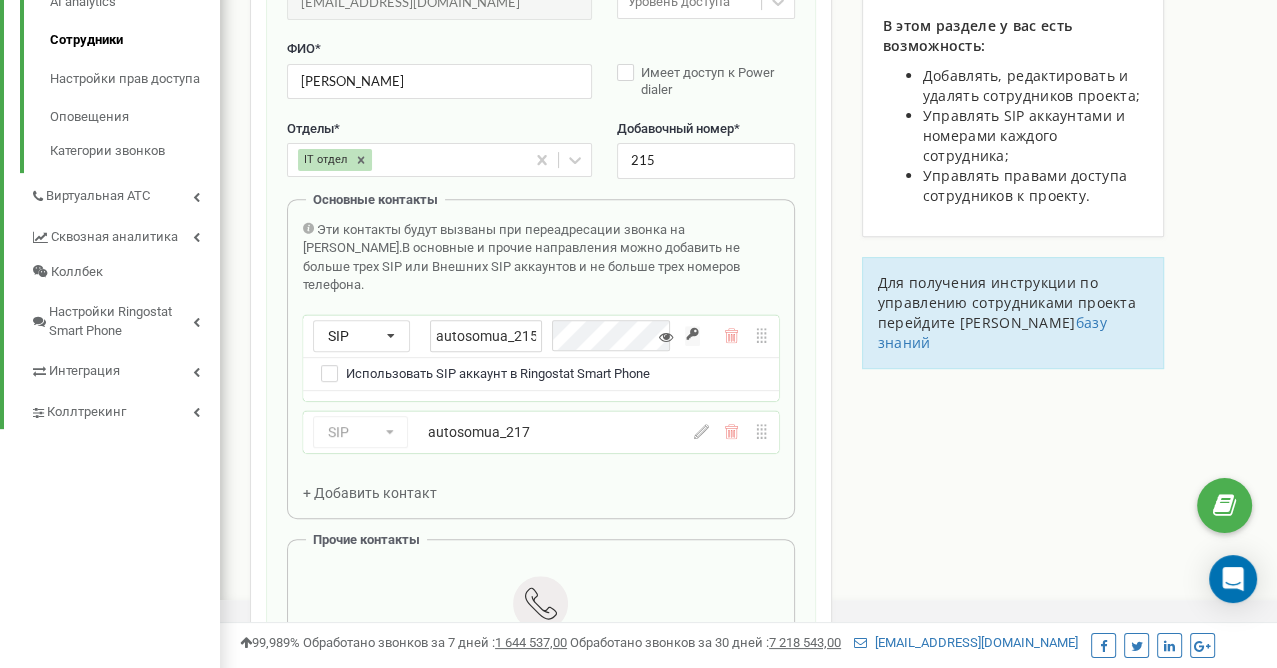 click on "Сотрудники проекта    auto.сom.ua Редактирование сотрудника Email * a.popchuk@autocomplete.com.ua Email недоступен для редактирования. Вы можете создать нового сотрудника и перепривязать к нему SIP аккаунты в разделе "SIP аккаунты". Уровень доступа * Уровень доступа ФИО * Попчук Александр Ростиславович   Имеет доступ к Power dialer Отделы * IT отдел Добавочный номер * 215 Основные контакты Эти контакты будут вызваны при переадресации звонка на Сотрудника.  В основные и прочие направления можно добавить не больше трех SIP или Внешних SIP аккаунтов и не больше трех номеров телефона. SIP SIP autosomua_215" at bounding box center (748, 762) 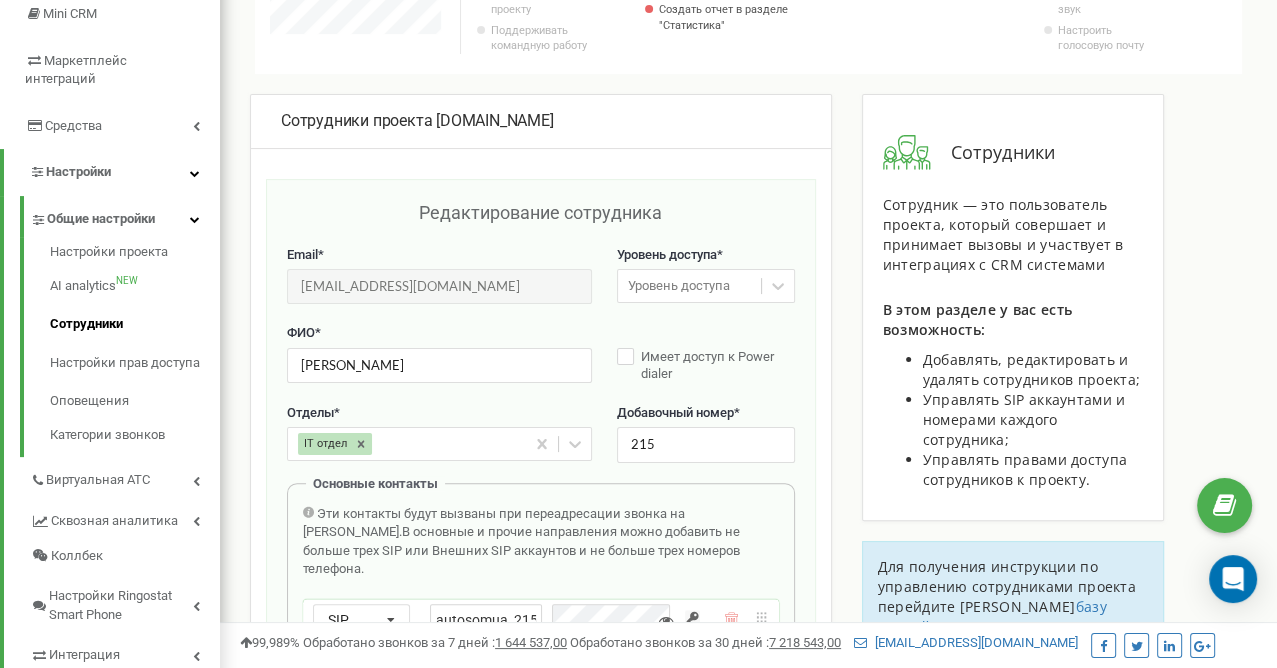 scroll, scrollTop: 0, scrollLeft: 0, axis: both 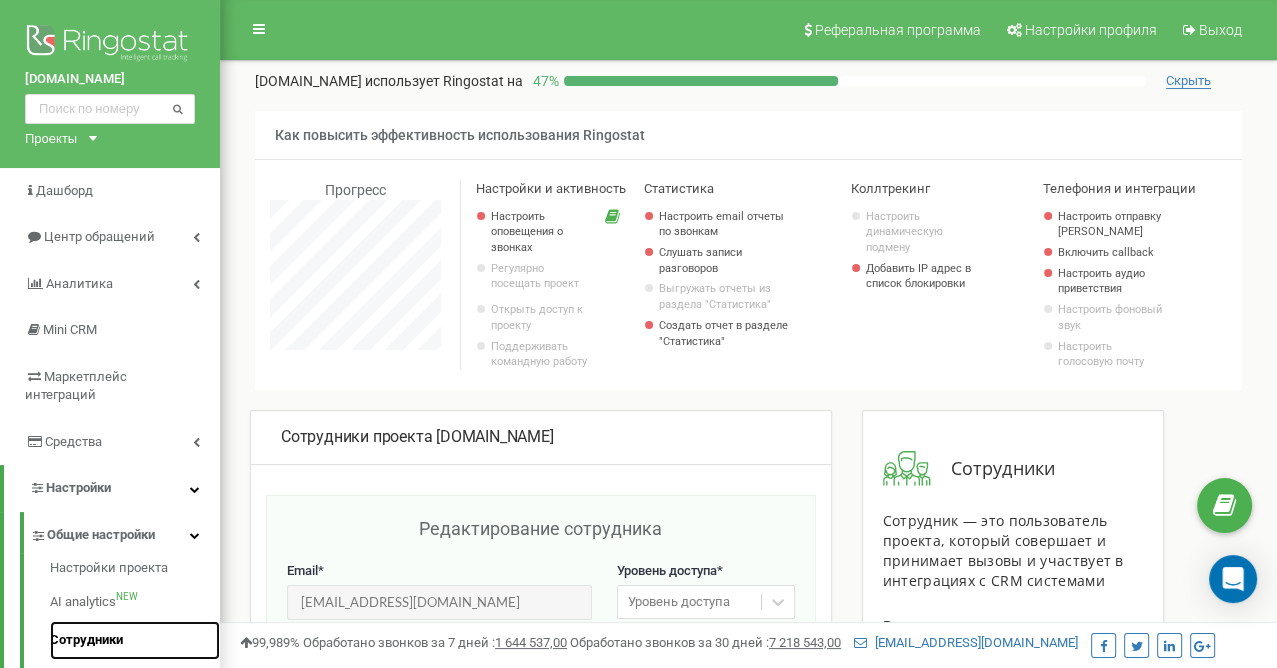 click on "Сотрудники" at bounding box center (135, 640) 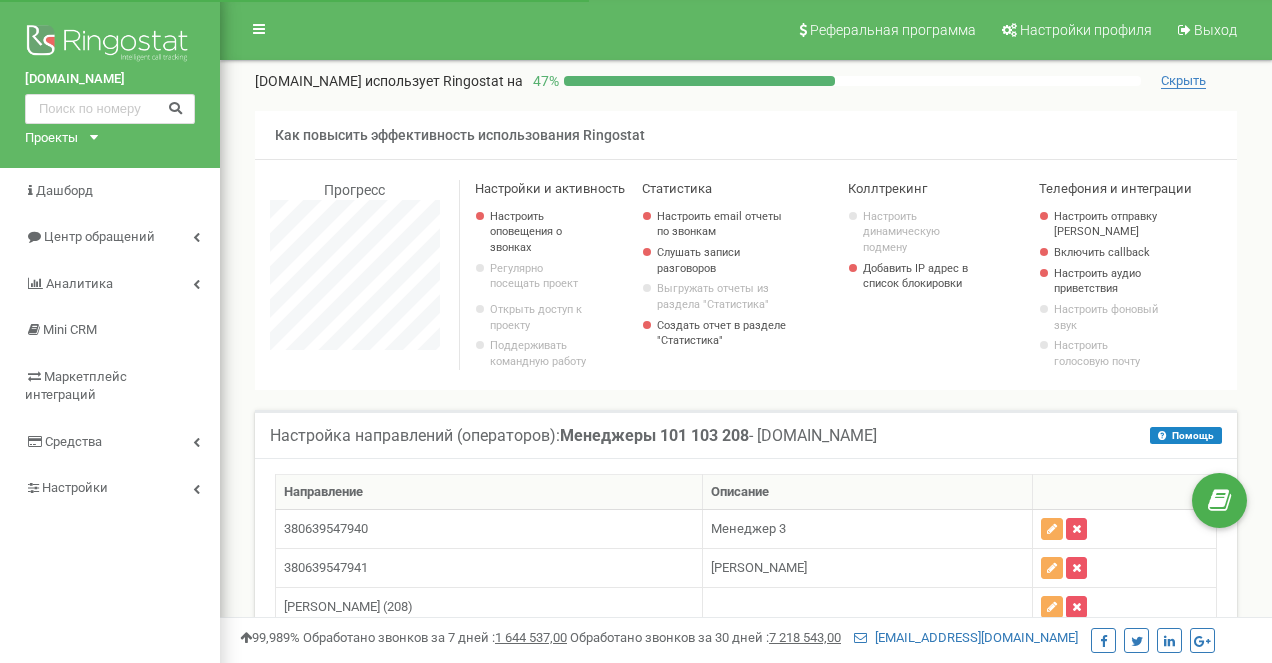 scroll, scrollTop: 0, scrollLeft: 0, axis: both 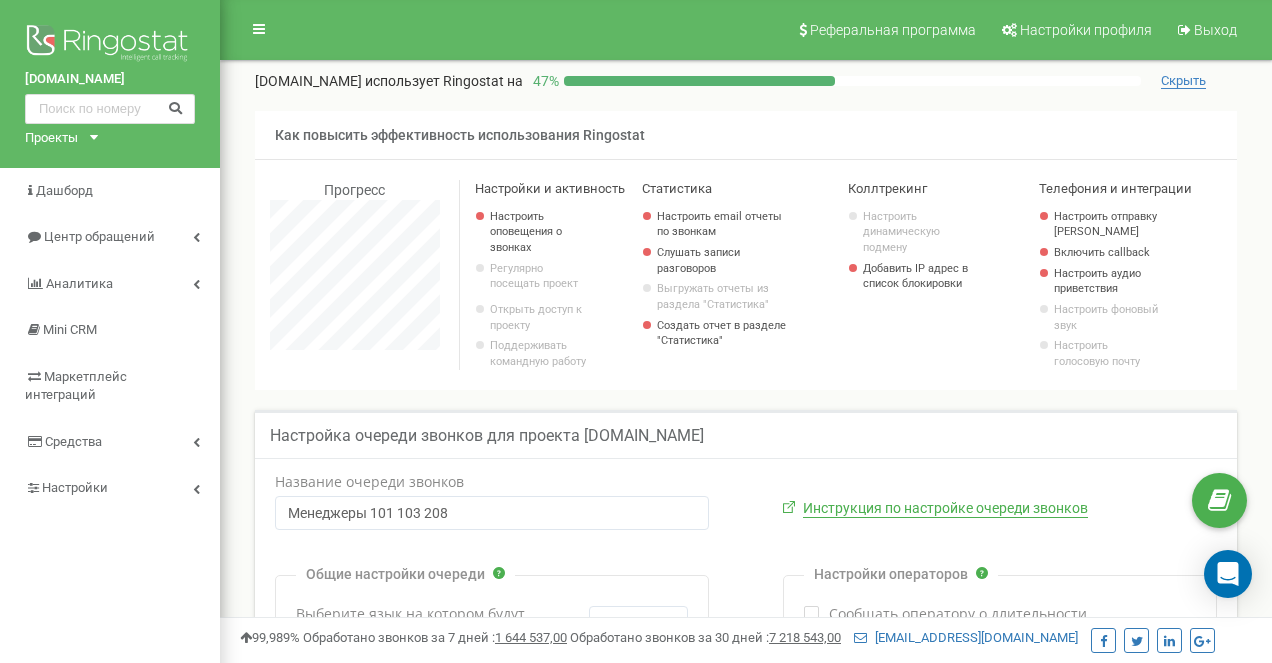 click on "auto.сom.ua Проекты auto.сom.ua wellkraft.eu Дашборд Центр обращений Аналитика Mini CRM Маркетплейс интеграций Средства Настройки" at bounding box center (110, 967) 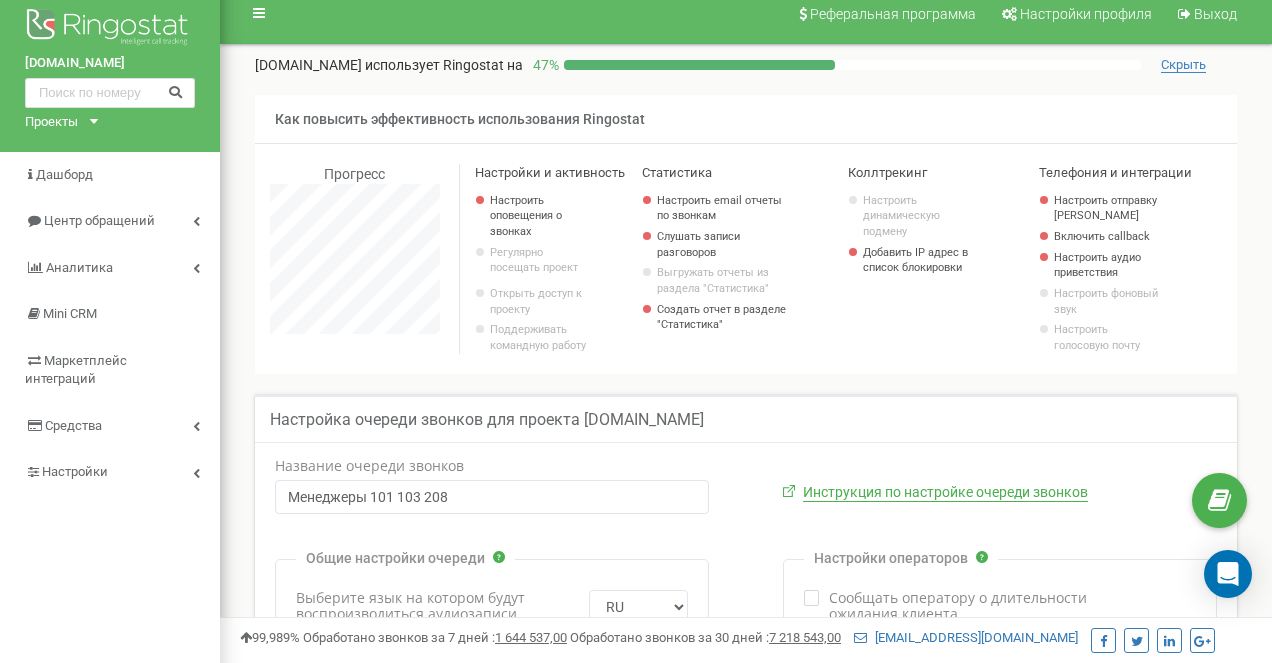 scroll, scrollTop: 0, scrollLeft: 0, axis: both 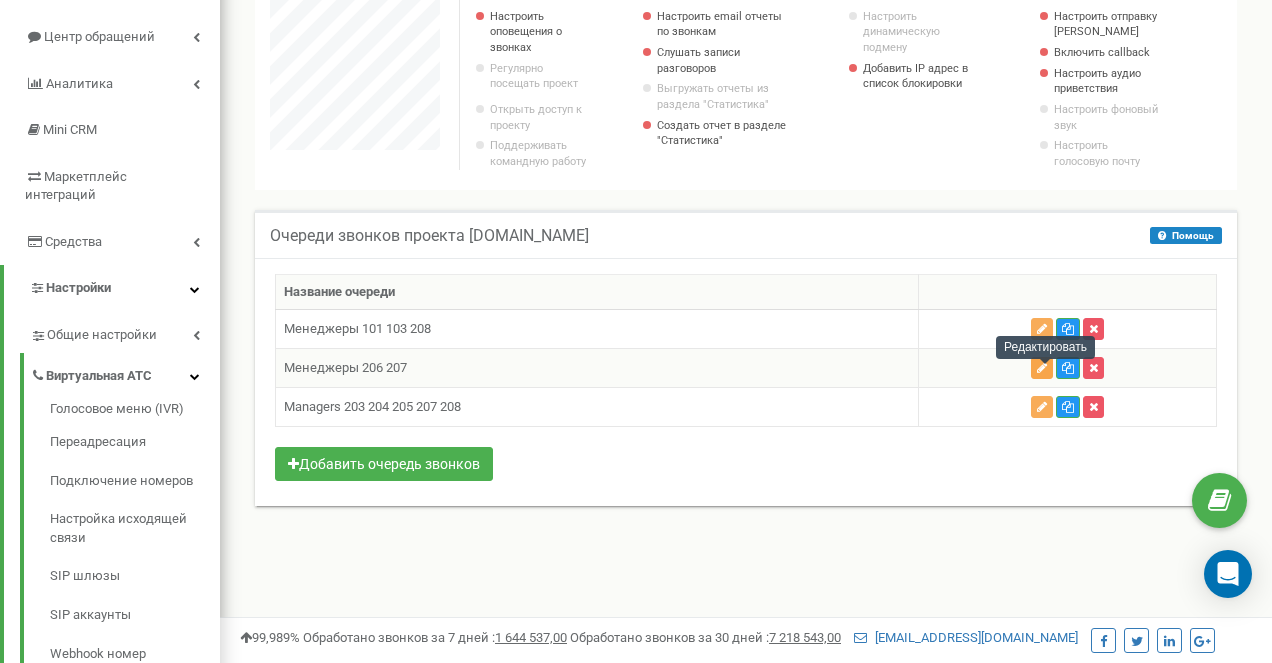 click at bounding box center [1042, 368] 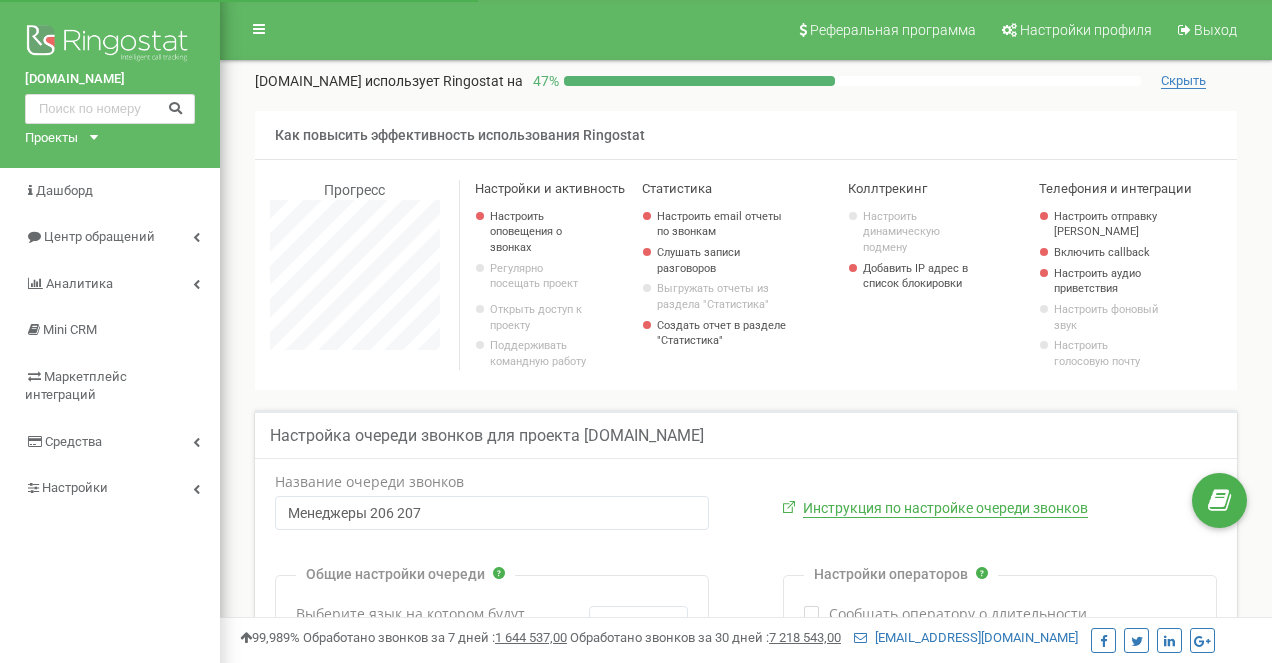 scroll, scrollTop: 0, scrollLeft: 0, axis: both 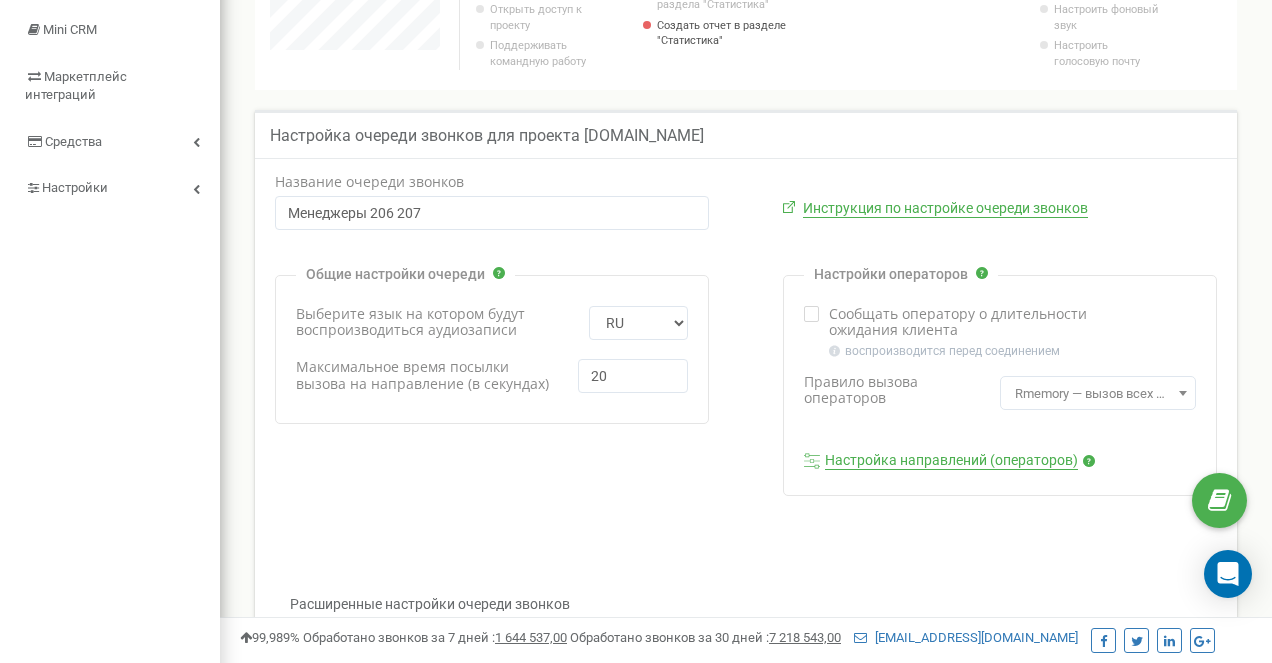 click on "Настройка направлений (операторов)" at bounding box center (951, 461) 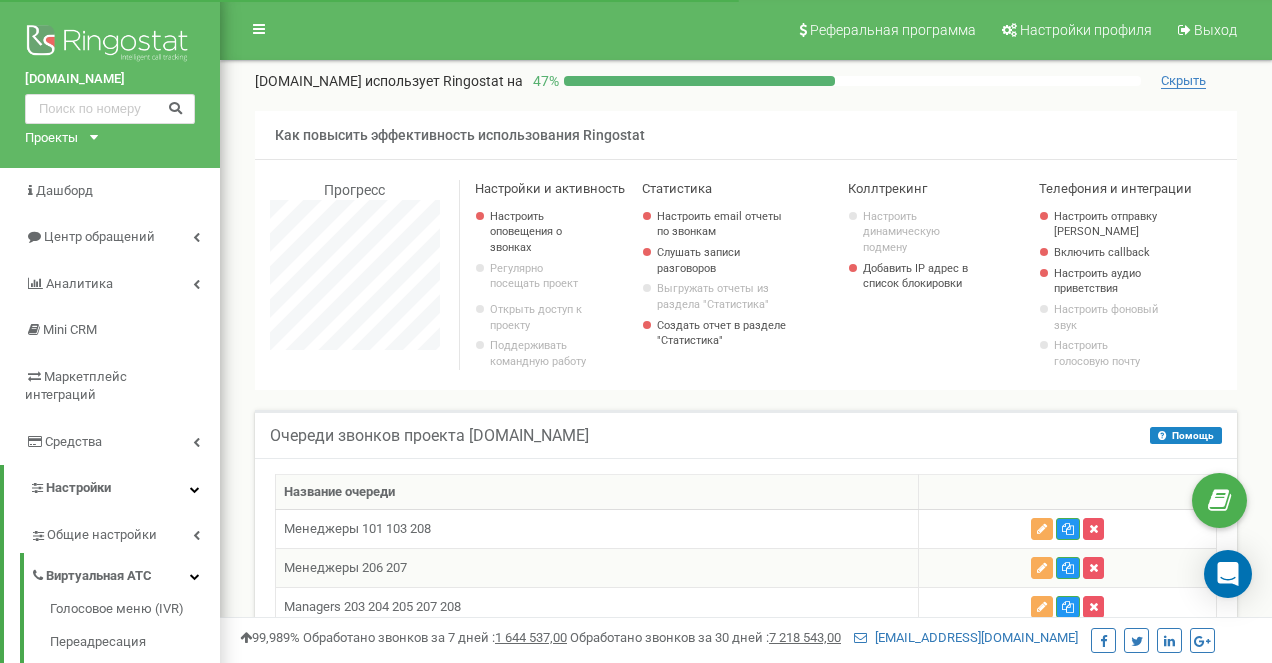 scroll, scrollTop: 200, scrollLeft: 0, axis: vertical 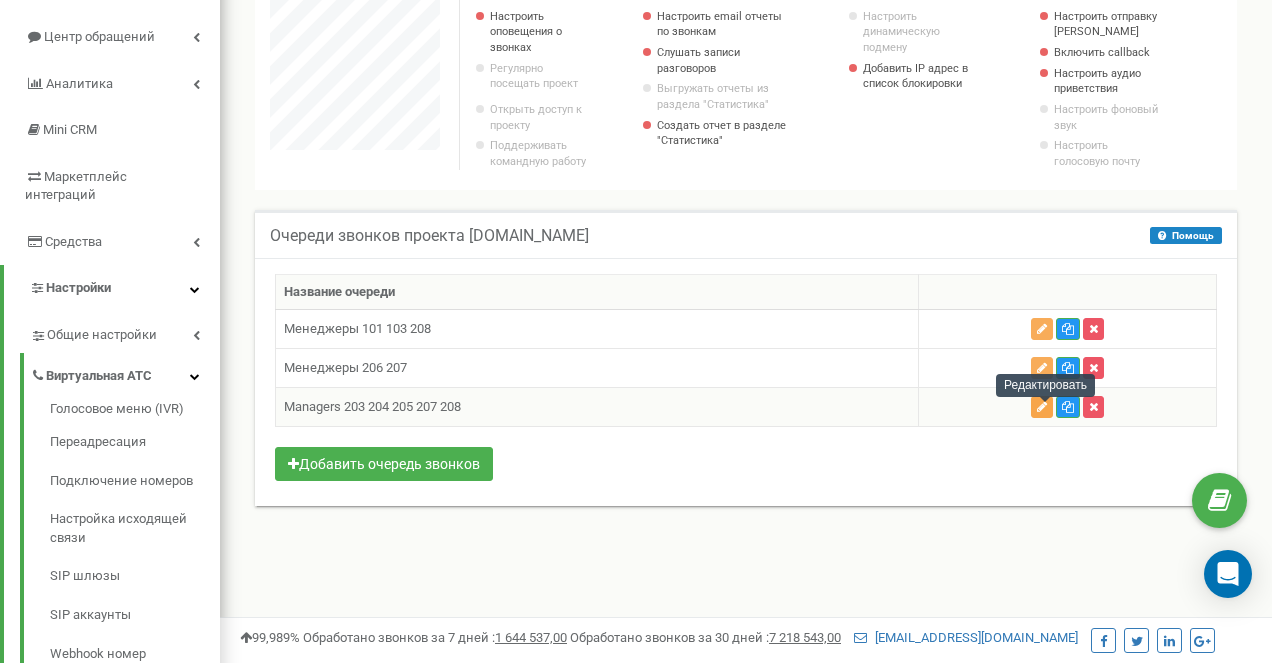 click at bounding box center [1042, 407] 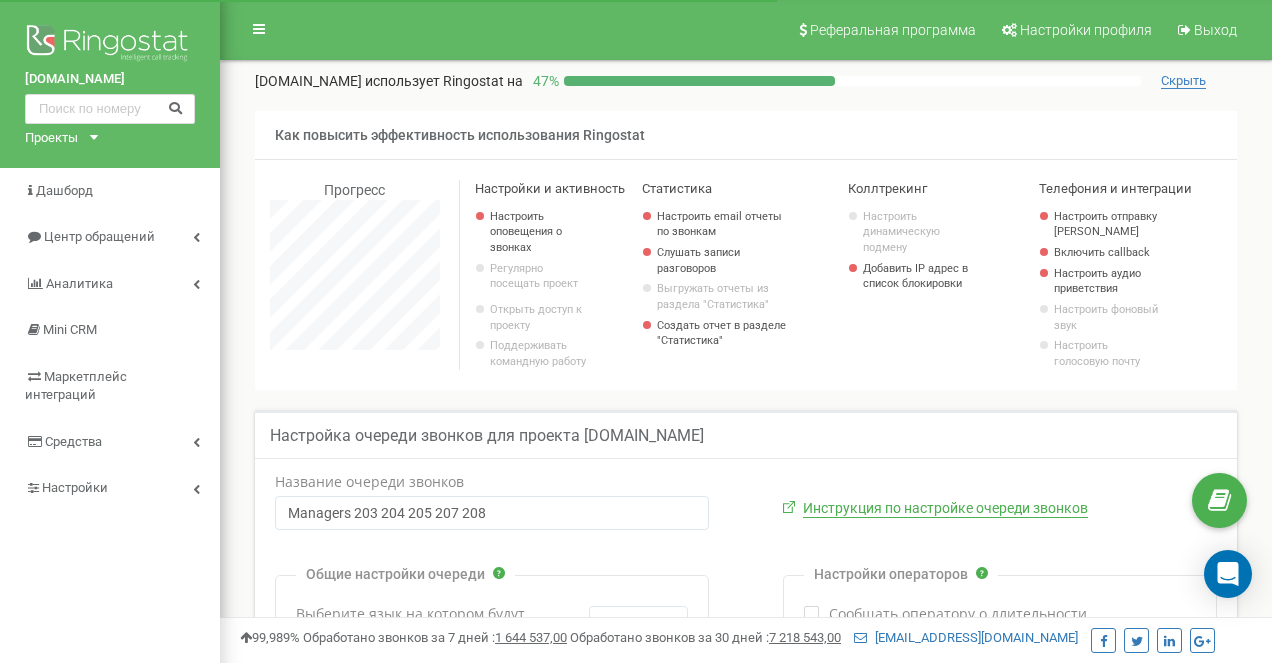 scroll, scrollTop: 0, scrollLeft: 0, axis: both 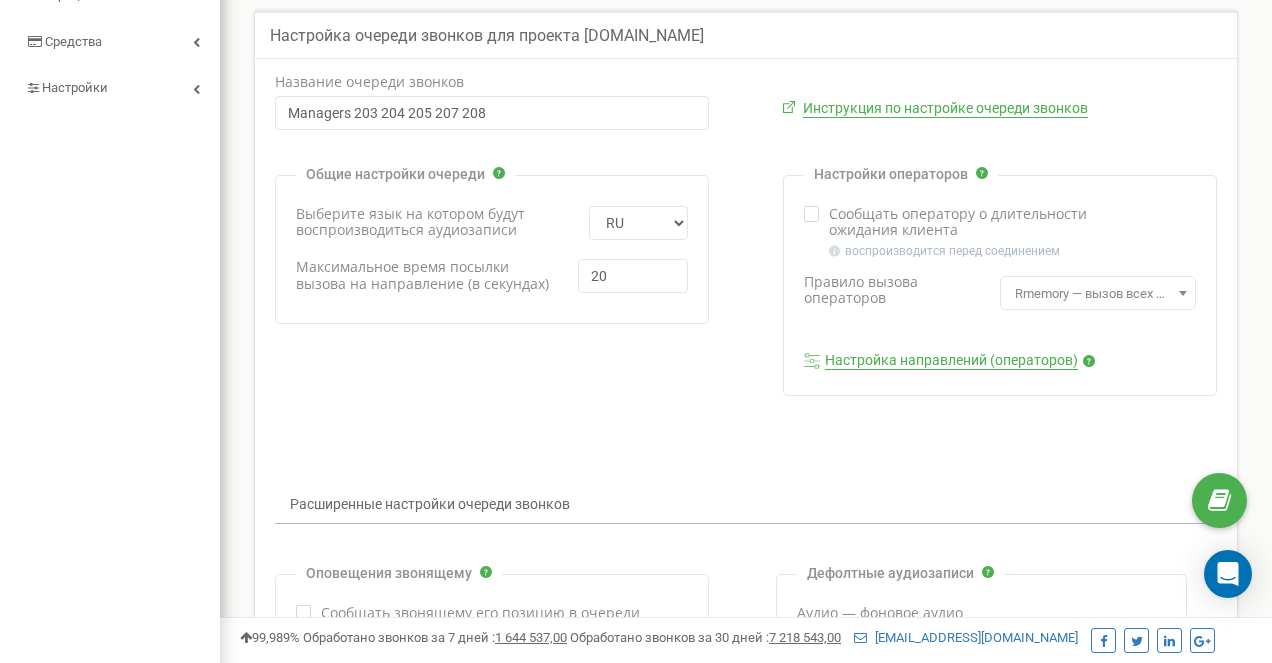 click on "Настройки операторов
Сообщать оператору о длительности ожидания клиента" at bounding box center (1000, 285) 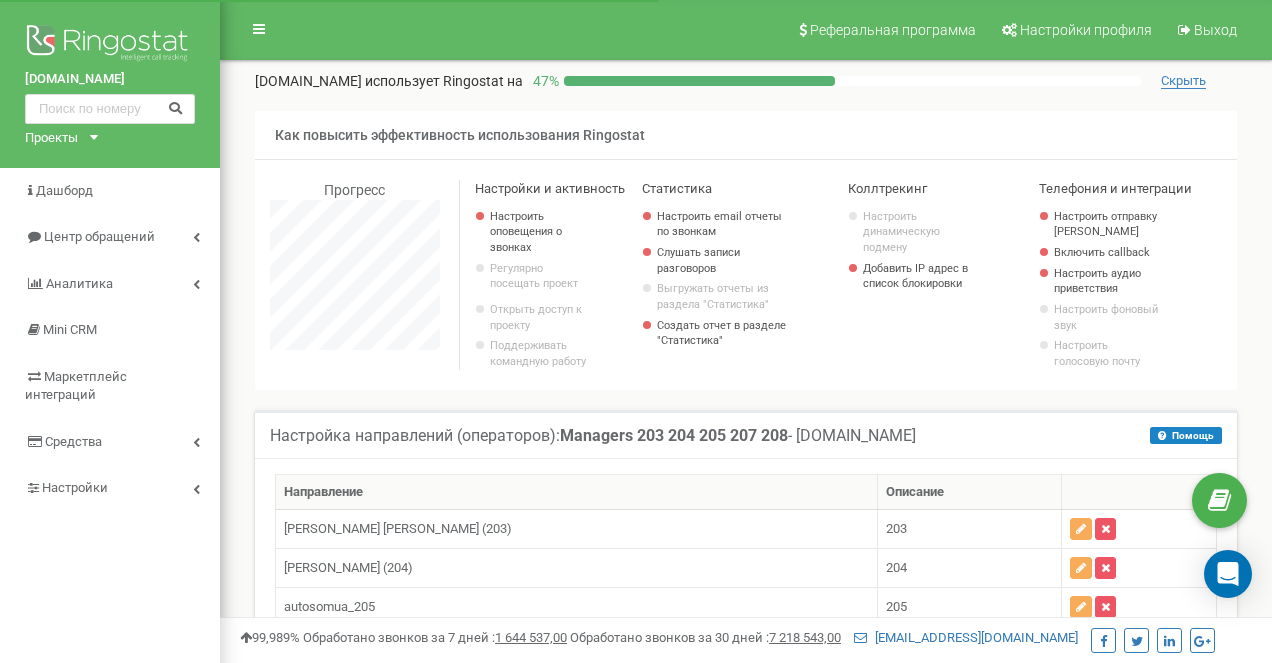 scroll, scrollTop: 379, scrollLeft: 0, axis: vertical 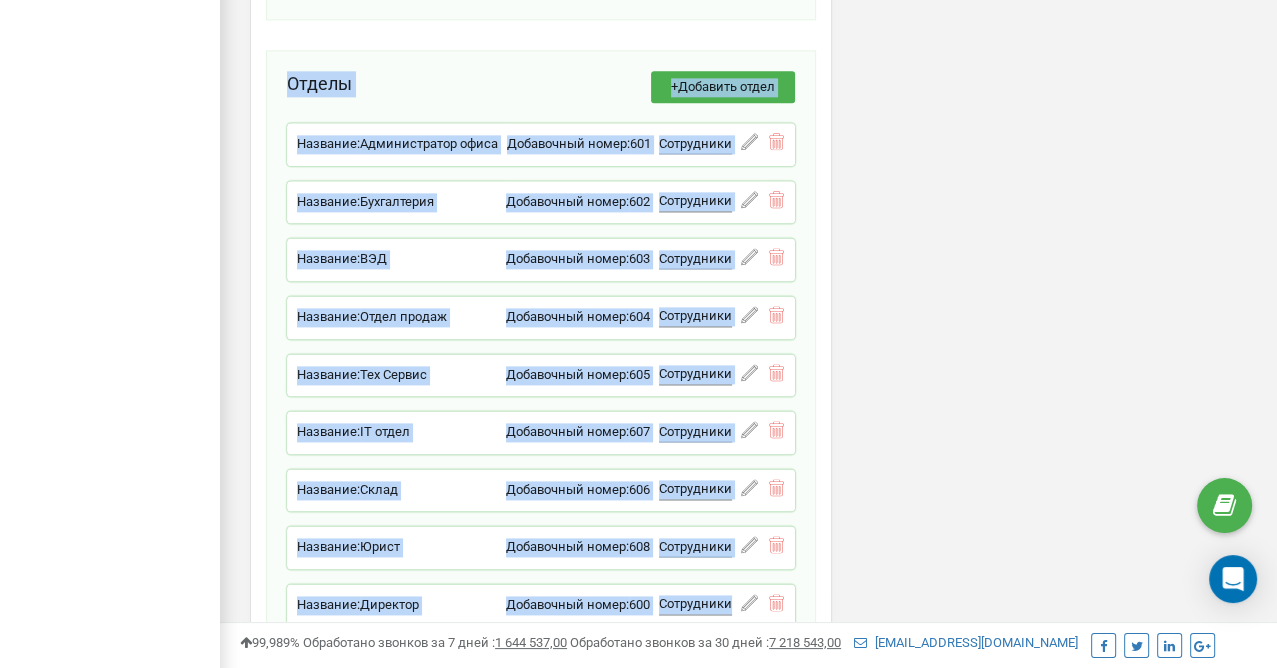 drag, startPoint x: 288, startPoint y: 70, endPoint x: 796, endPoint y: 594, distance: 729.8219 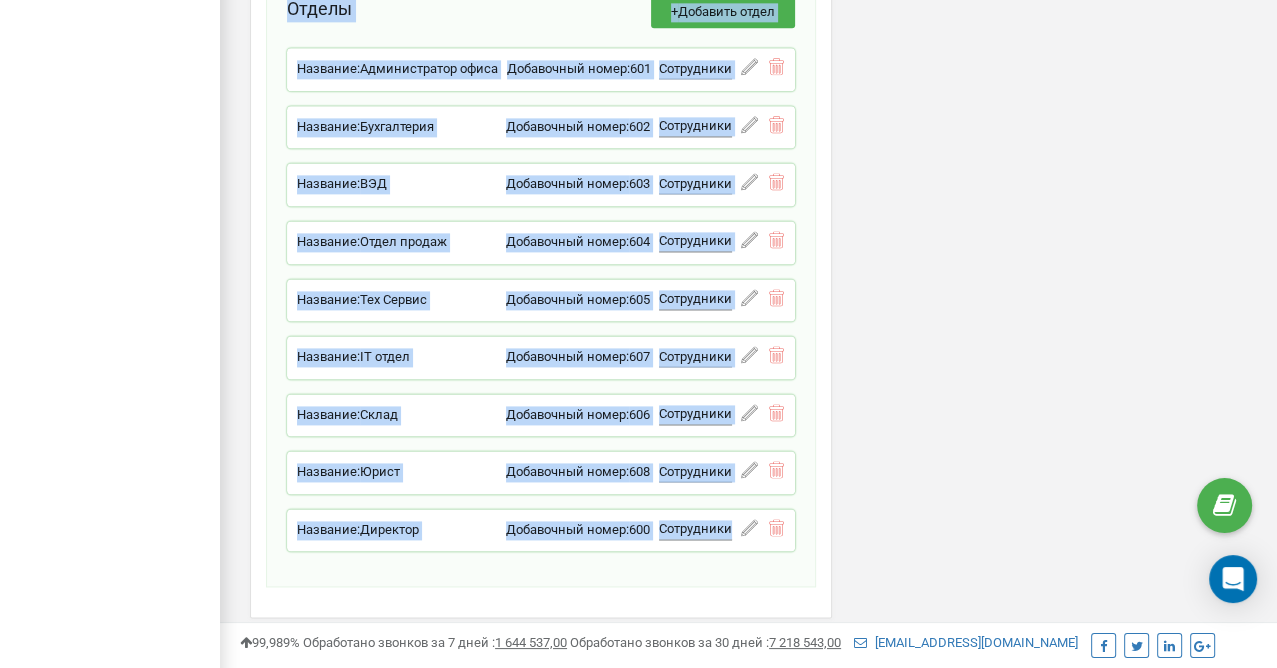 scroll, scrollTop: 2240, scrollLeft: 0, axis: vertical 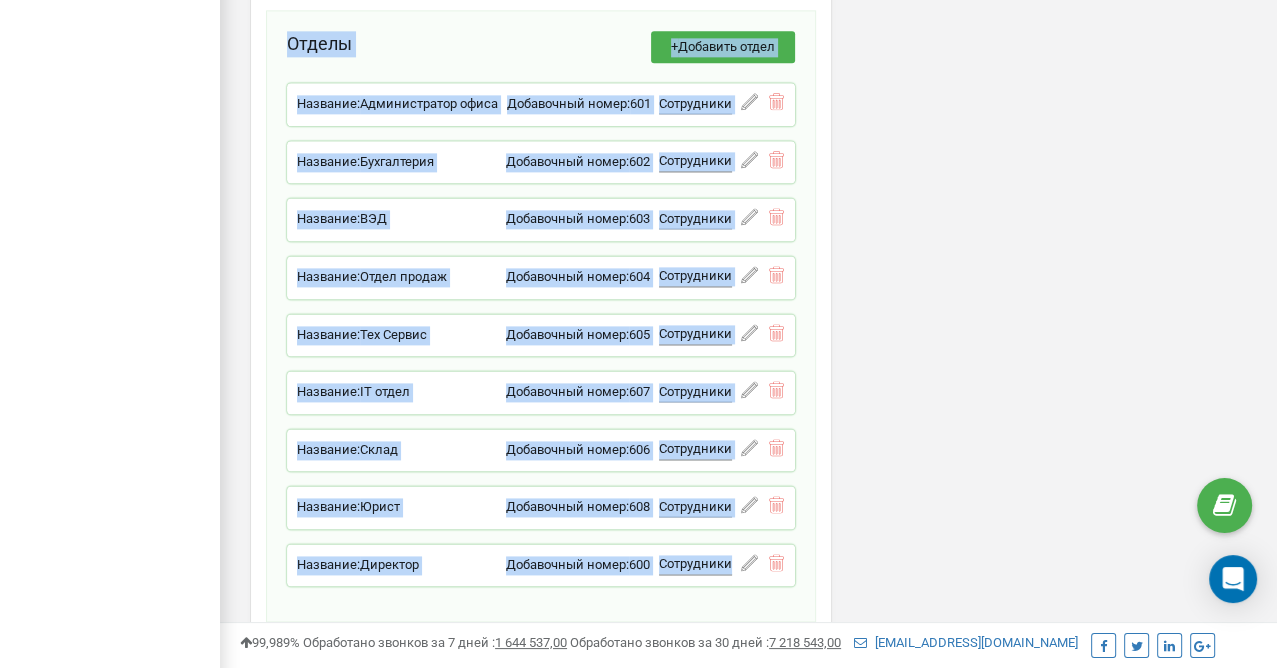 copy on "Отделы +  Добавить отдел Название:  Администратор офиса Добавочный номер:  601 Сотрудники  Администратор Редактировать отдел   Удалить отдел Название:  Бухгалтерия Добавочный номер:  602 Сотрудники  Добавьте пользователей в отдел через создание или редактирование сотрудников Редактировать отдел   Удалить отдел Название:  ВЭД Добавочный номер:  603 Сотрудники  Хмиляр Елена Редактировать отдел   Удалить отдел Название:  Отдел продаж Добавочный номер:  604 Сотрудники  Менеджер Четыре Ирина Чубко Ирина Ирина Филатова Менеджер Восемь Ладика Олексій Берлінський Валентин Петрович Менеджер Семь Чорний Сергій Редактировать отдел   Удалить отдел Название:  Тех Сервис Добавочный номер:  605 Сотрудники  Лесницкий Олег Service Office Редактировать отдел   Удалить отдел Название:  IT отдел Добавочный номер:  607 Сотрудники  Жигун С Попчук Александр Ростиславович Редактировать отдел   Удалить отдел Название:  Склад Добавочный номер:  606 Сотрудники  Речман Сергей Редактировать отдел   Удалить отдел Название:  Юрист Добав..." 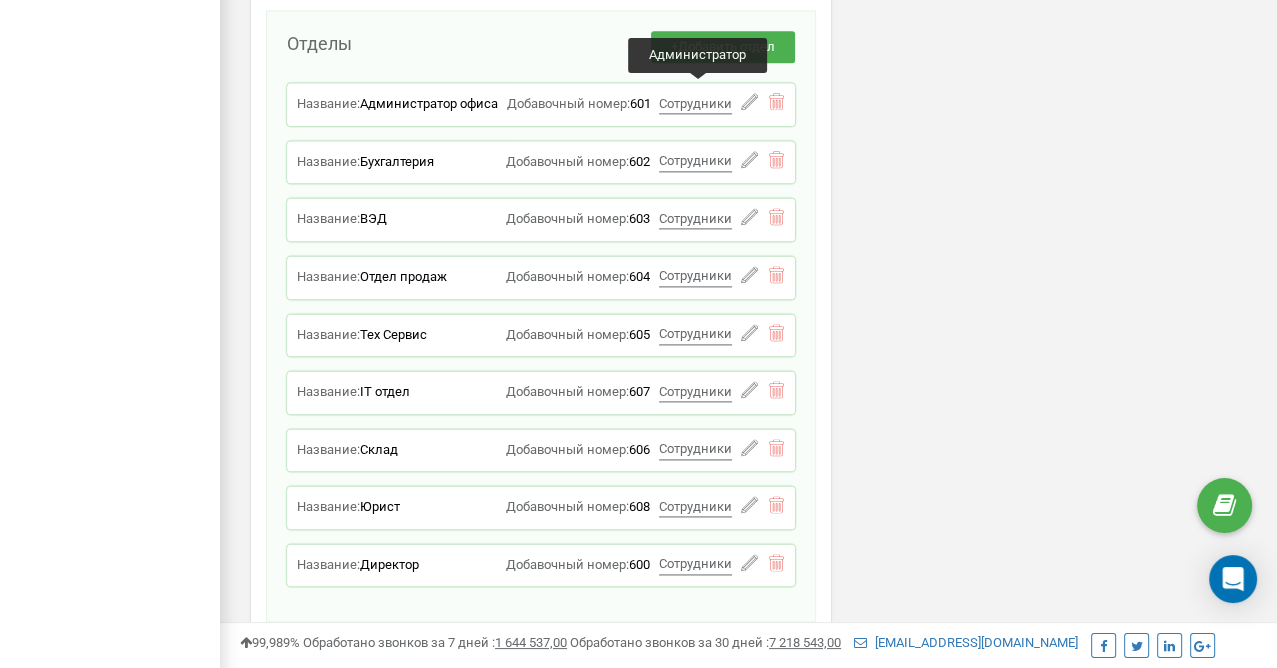 click on "Сотрудники" at bounding box center [695, 103] 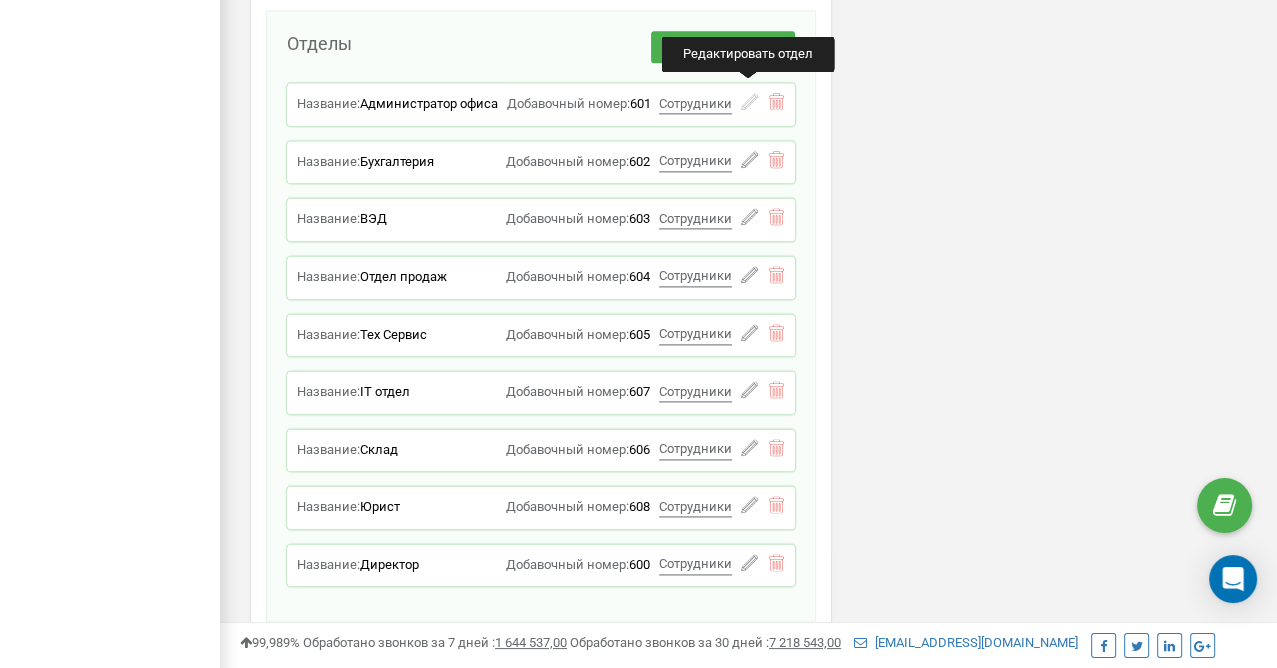 click 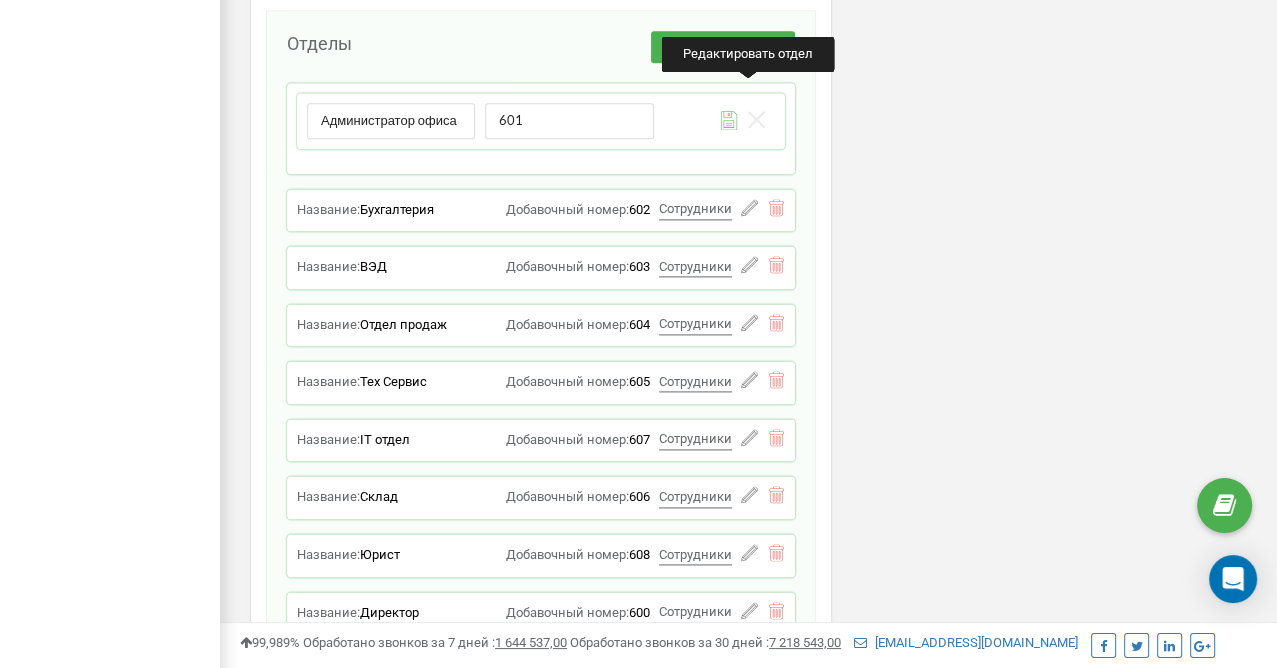 click on "Сотрудники проекта    auto.сom.ua Сотрудники +  Добавить сотрудника Попчук Александр Ростиславович a.popchuk@autocom... a.popchuk@autocomplete.com.ua Уровень - Отделы IT отдел IT отдел Тип Business Phone Полноценное рабочее место сотрудника со всеми возможностями, позволяющее использовать Ringostat Smart Phone и привязать внешние номера сотрудника. Доб. номер 215 Статус online Редактировать   Удалить сотрудника Копировать SIP Копировать Email Копировать ID ( 47044 ) Чубко Виктория Виталиевна v.chubko@autocomp... v.chubko@autocomplete.com.ua Уровень Аналитик Отделы Юрист Юрист Тип Business Phone Доб. номер 212 Статус online Редактировать   ( 47613 )" at bounding box center (748, -500) 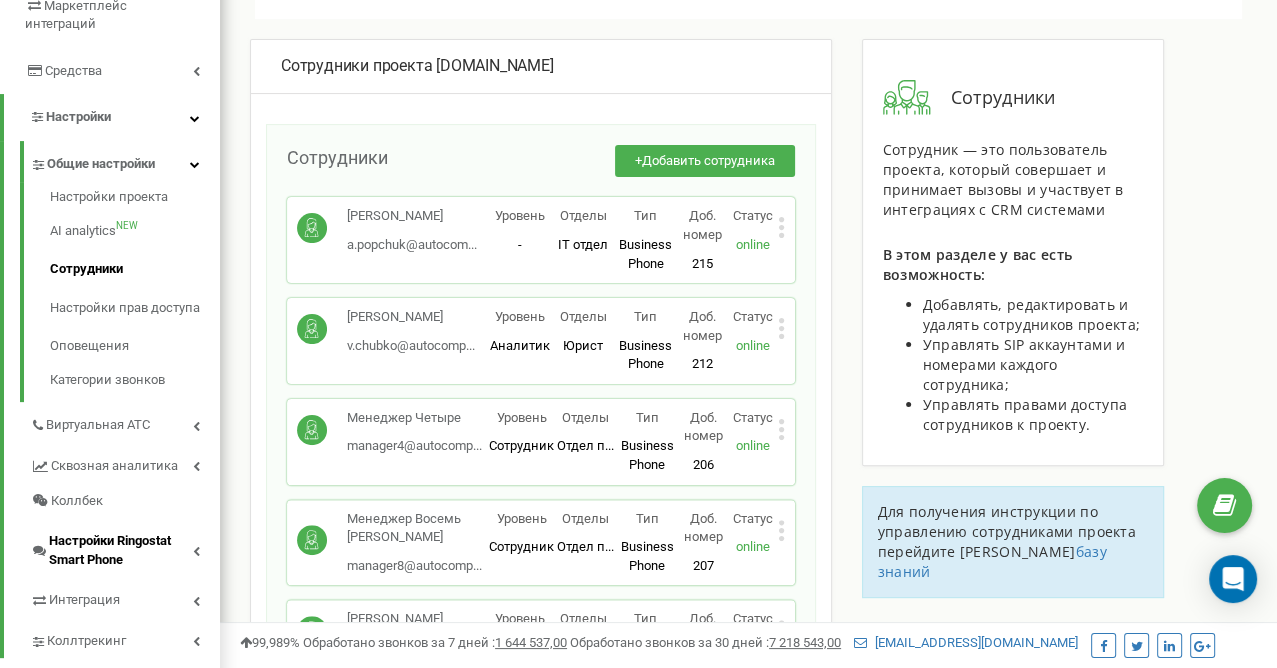 scroll, scrollTop: 400, scrollLeft: 0, axis: vertical 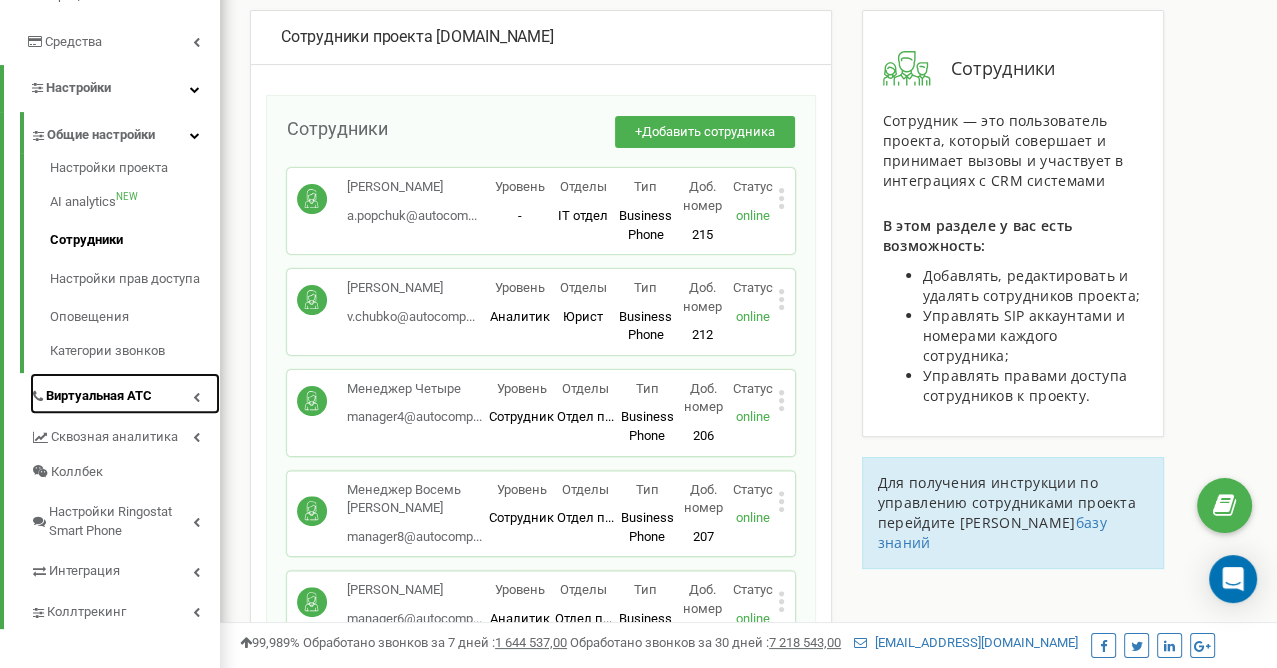 click on "Виртуальная АТС" at bounding box center (99, 396) 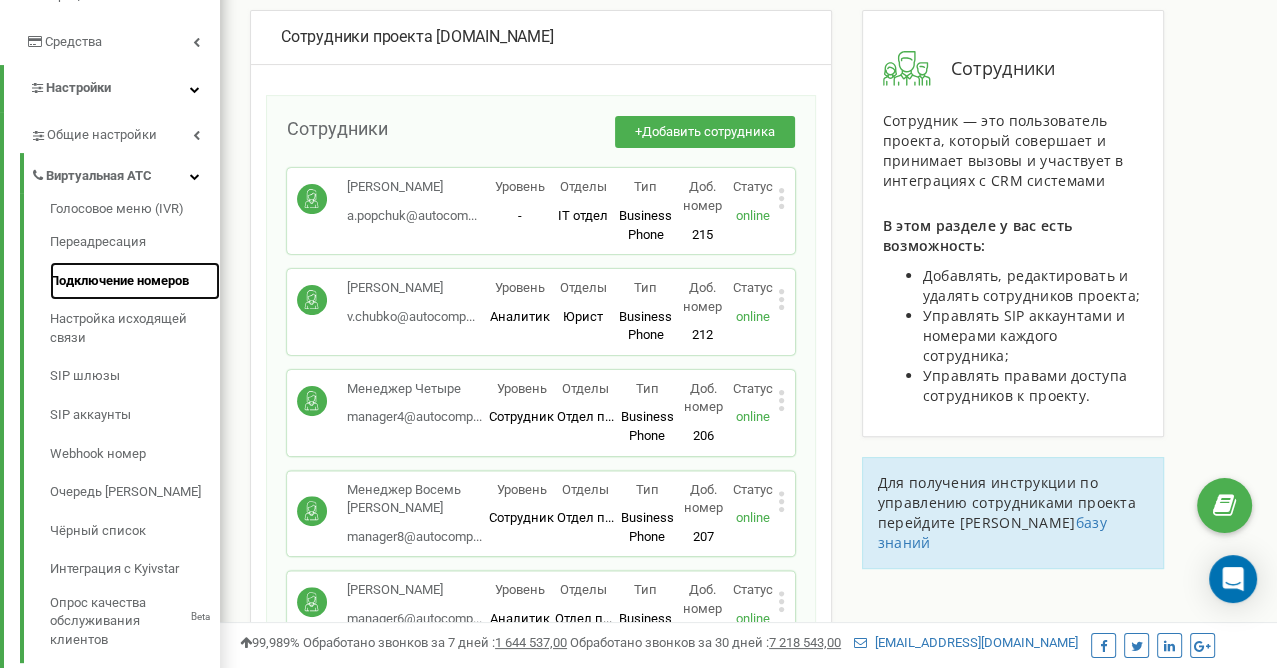 click on "Подключение номеров" at bounding box center [135, 281] 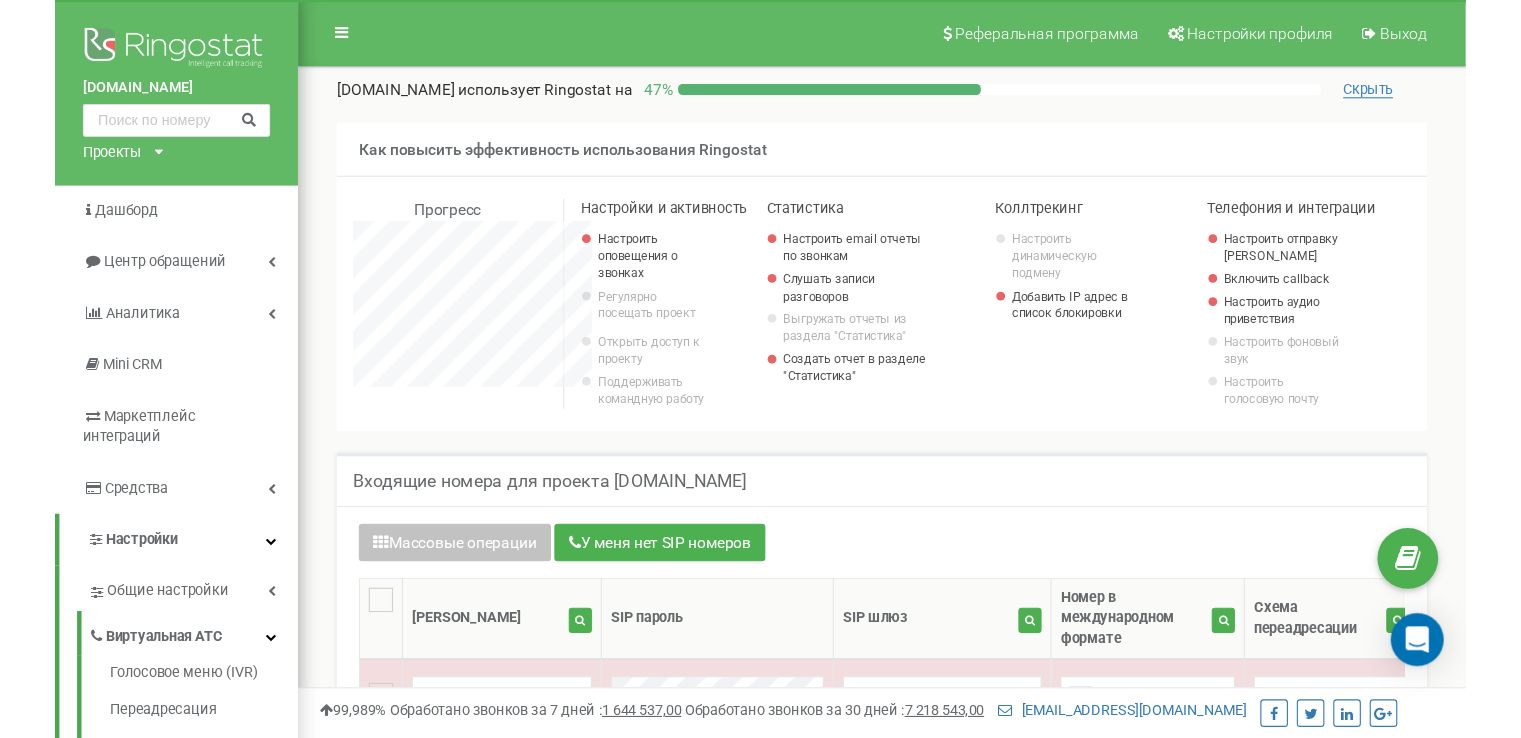 scroll, scrollTop: 0, scrollLeft: 0, axis: both 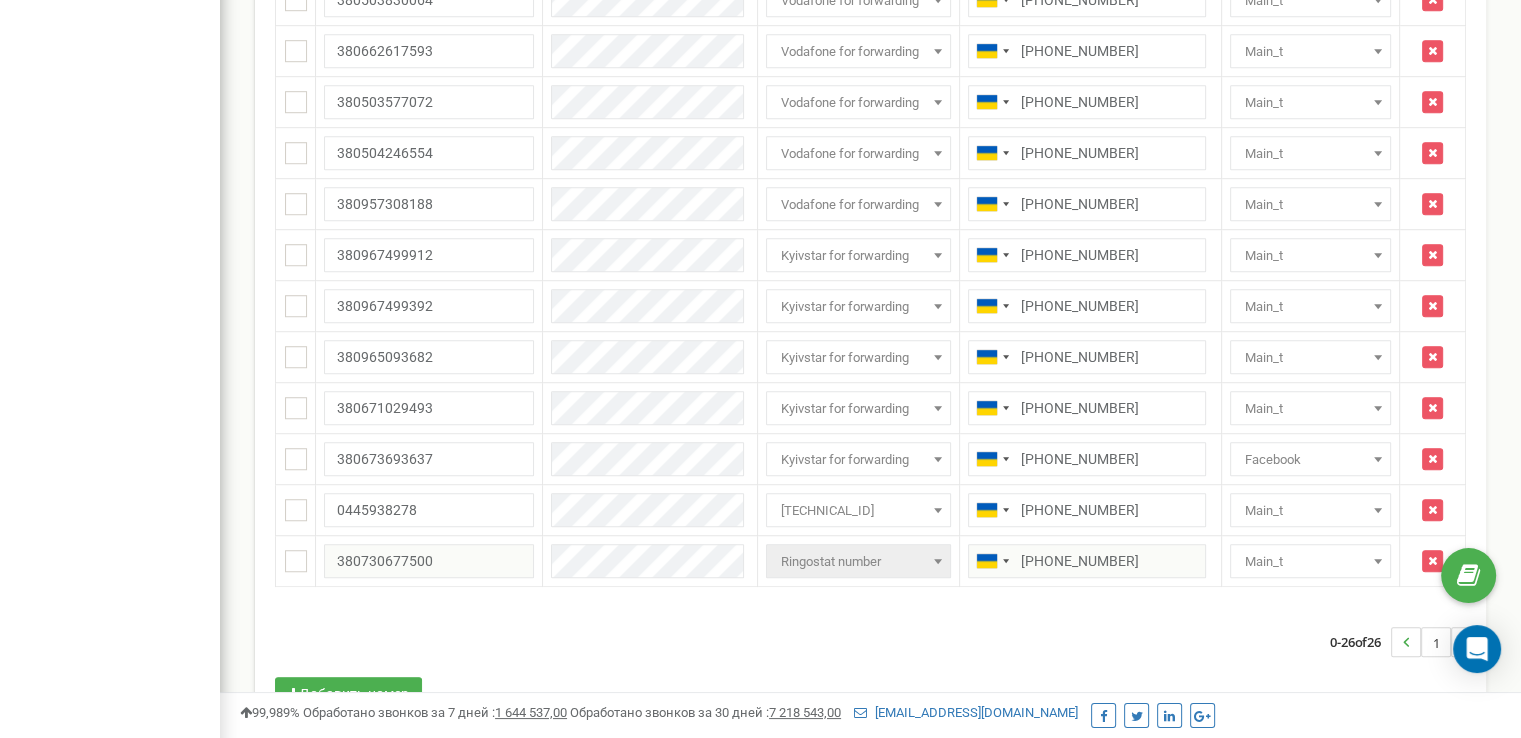 click on "1" at bounding box center (1436, 642) 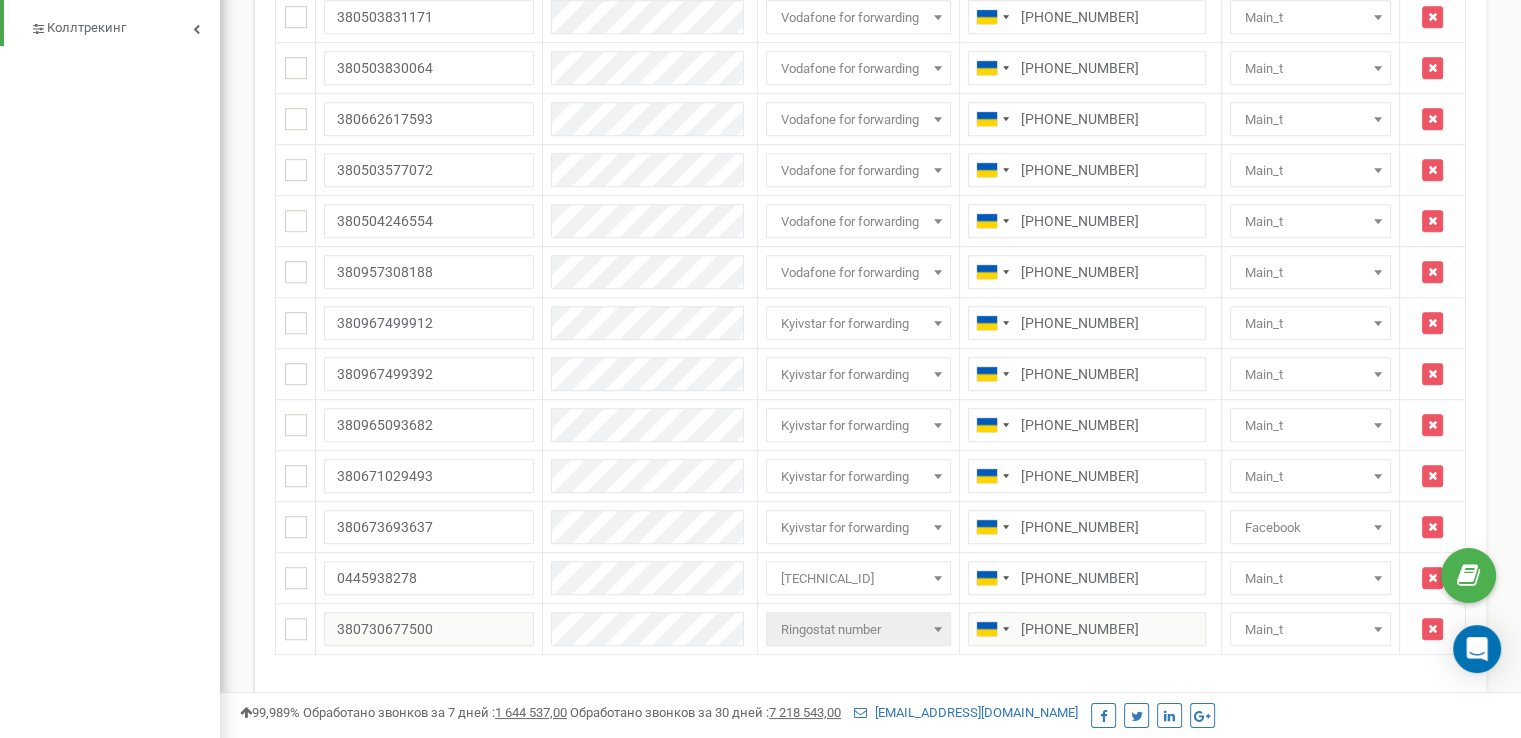 scroll, scrollTop: 1267, scrollLeft: 0, axis: vertical 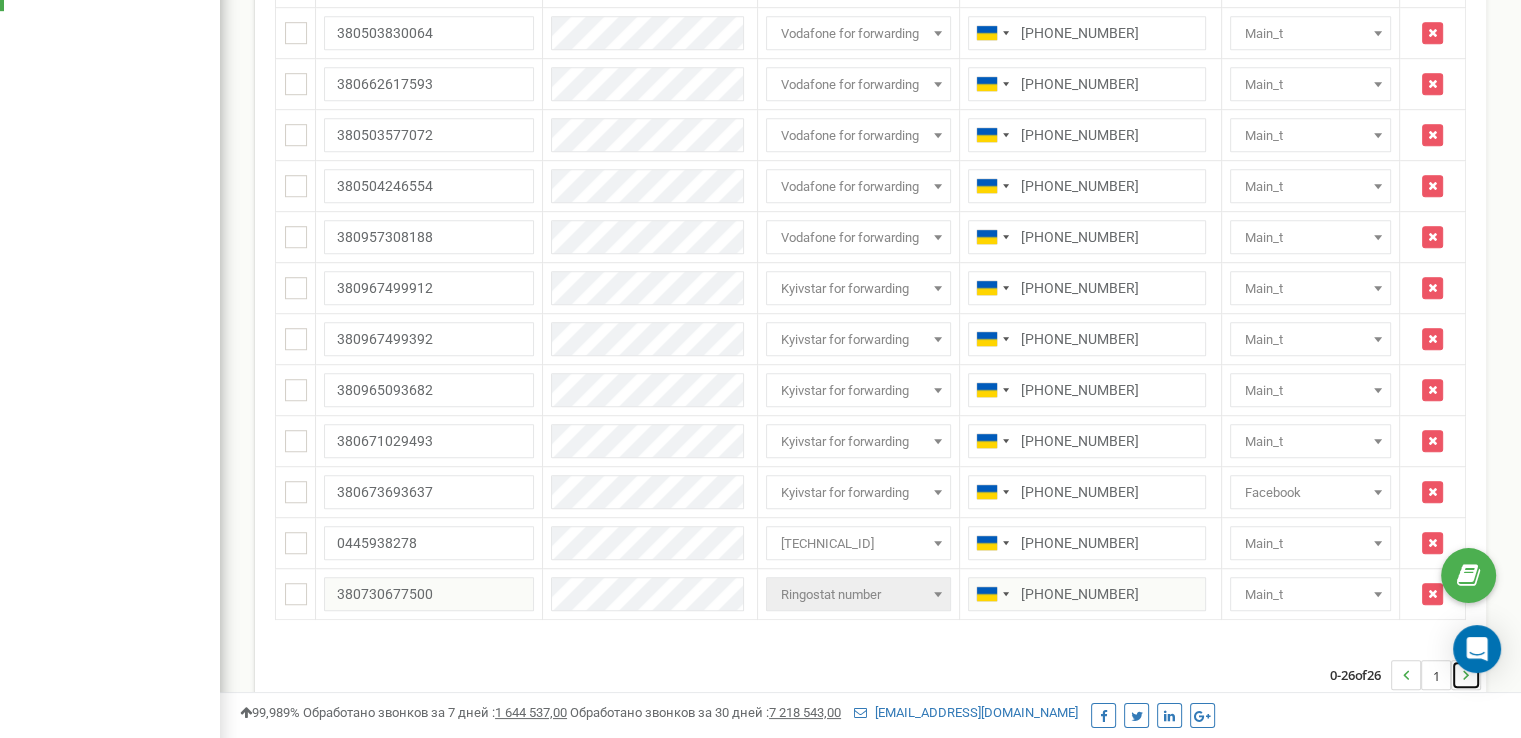 click 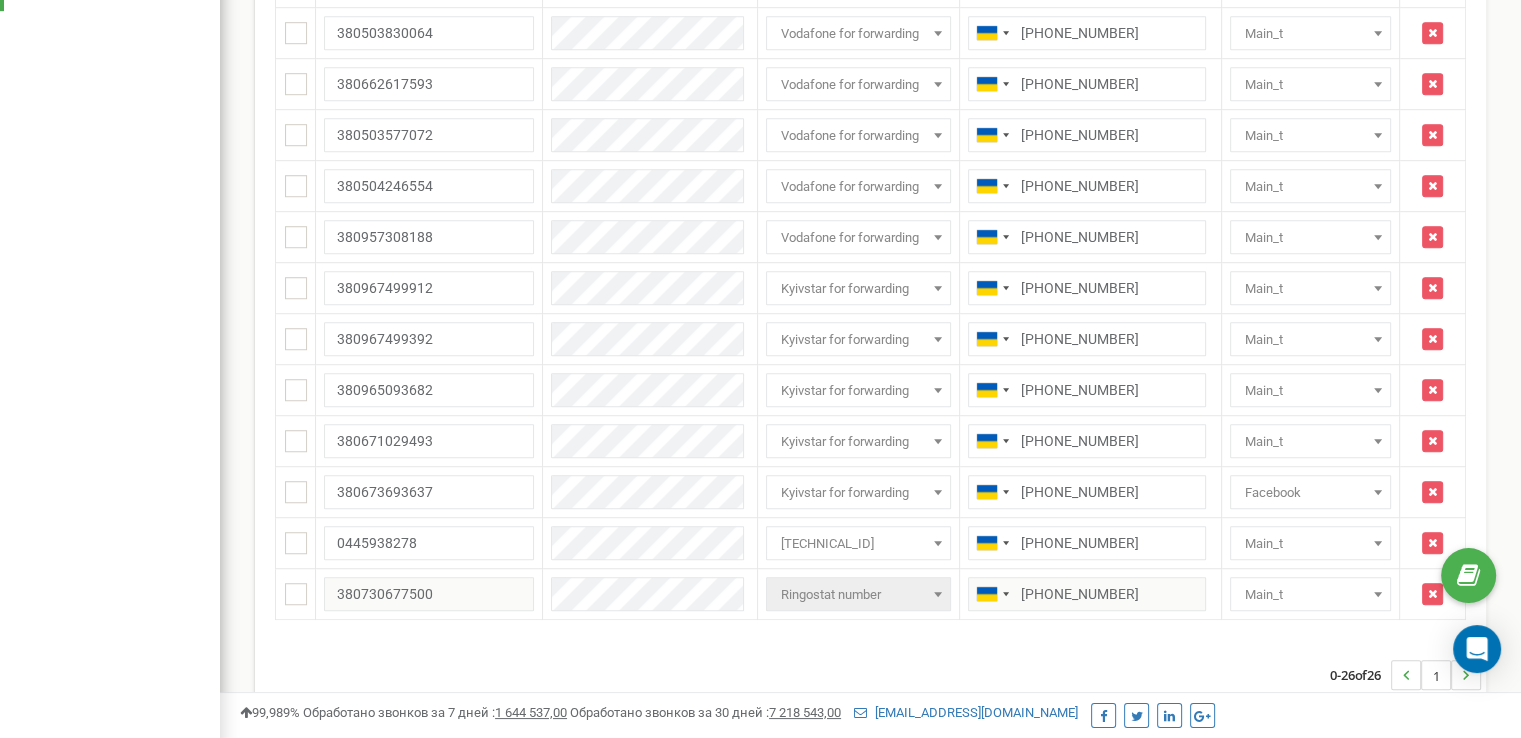click on "0-26  of  26
1" at bounding box center (870, 675) 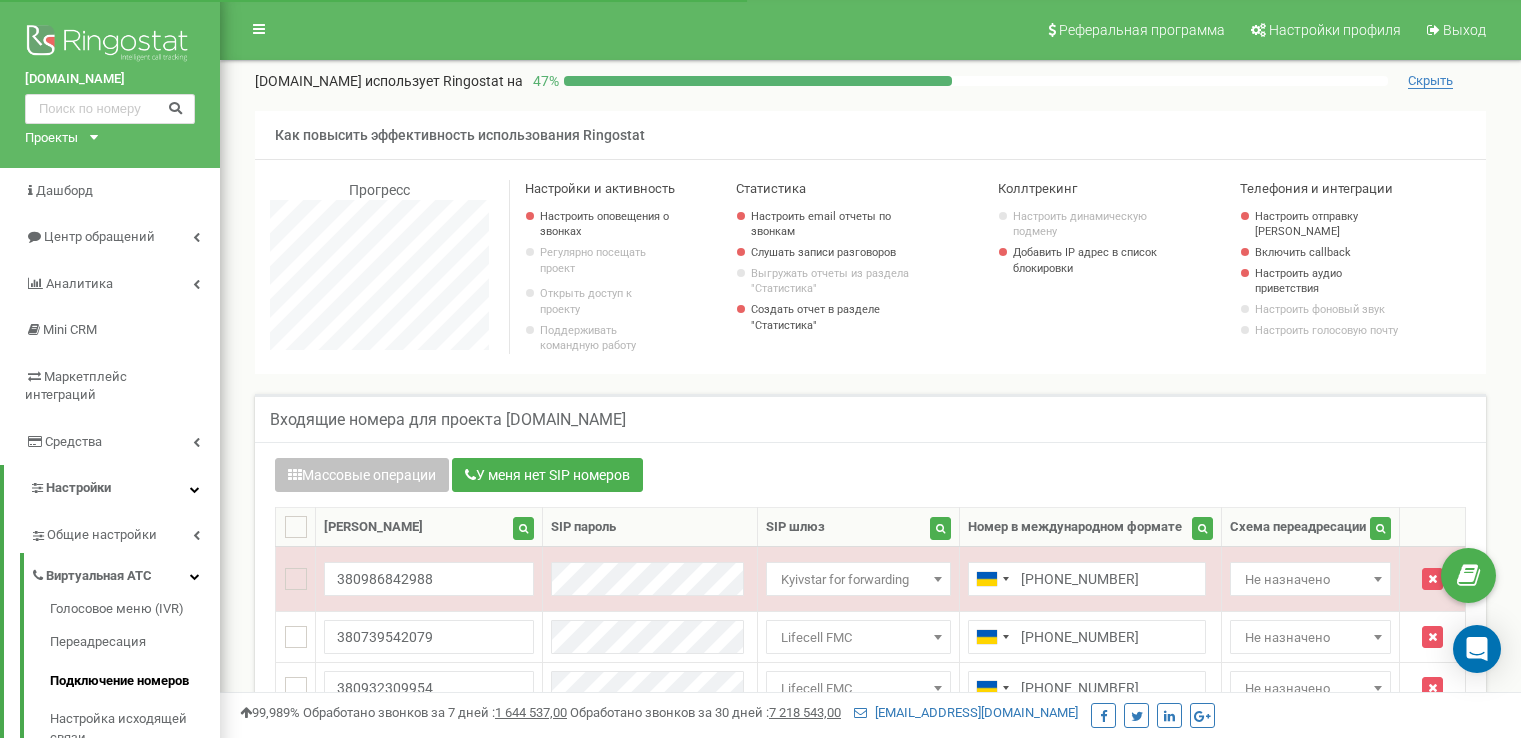 scroll, scrollTop: 0, scrollLeft: 0, axis: both 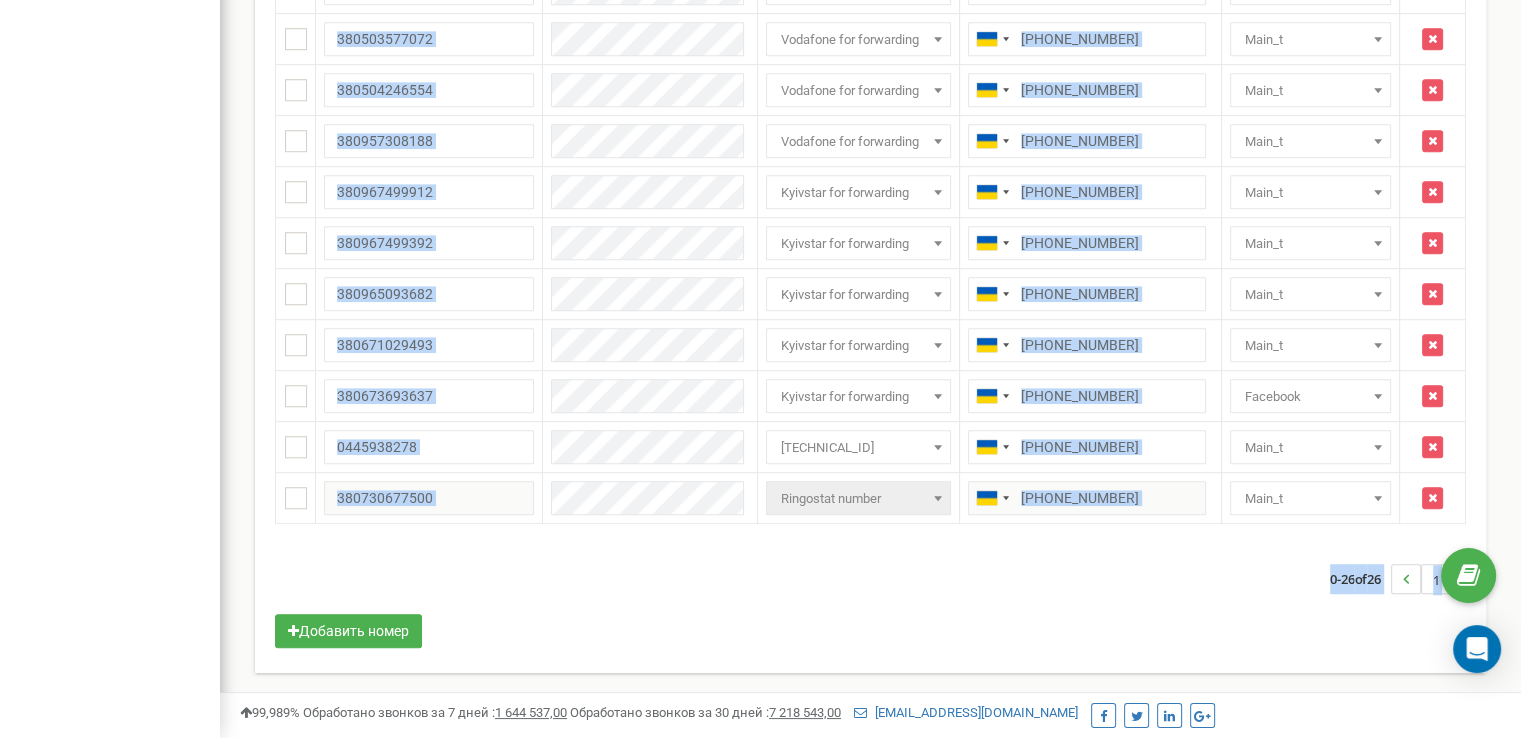 drag, startPoint x: 267, startPoint y: 465, endPoint x: 1355, endPoint y: 734, distance: 1120.7609 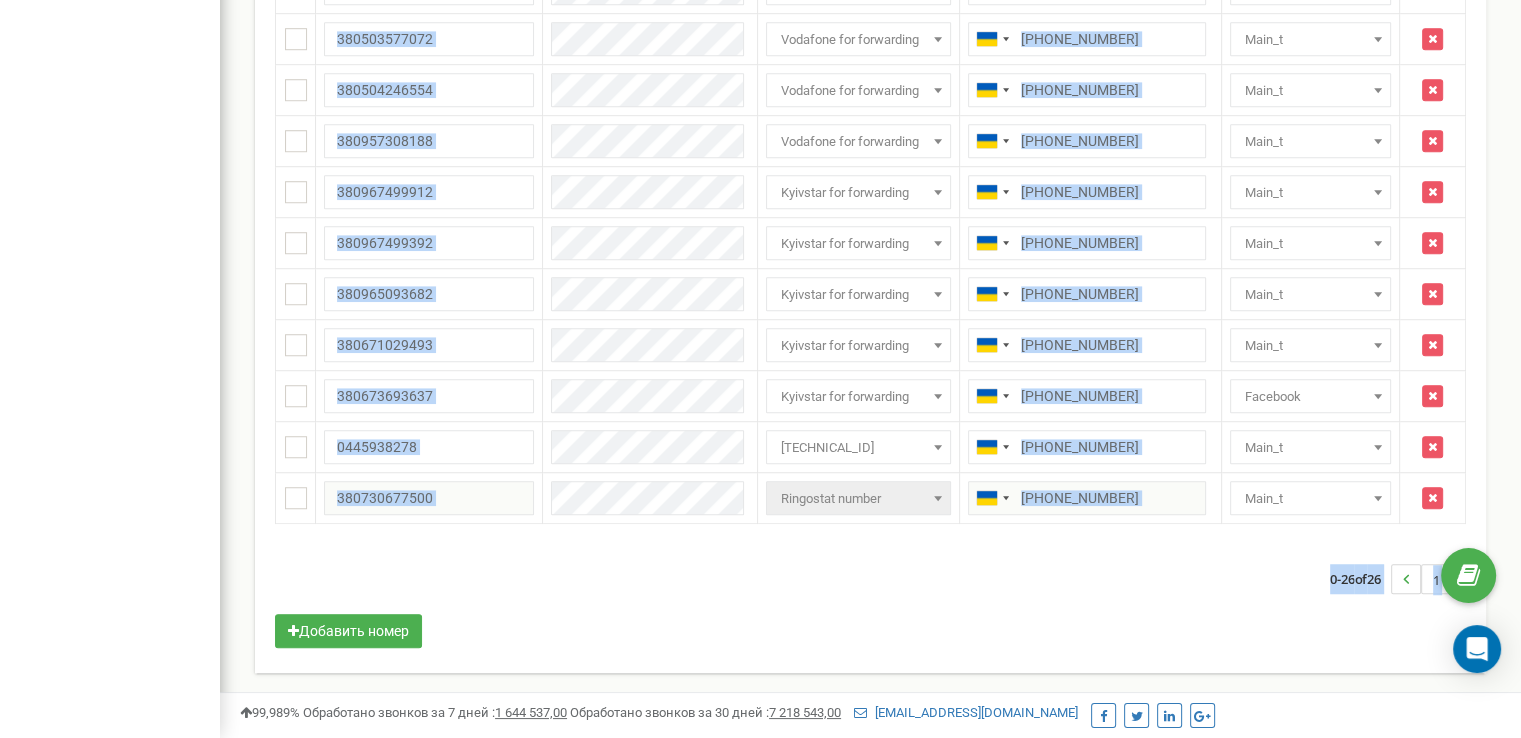 click on "Массовые операции
У меня нет SIP номеров
Настройка
Выберите настройку для редактирования
Схема переадресации
SIP шлюз
Выберите настройку для редактирования
Новое значение
Не назначено
Main
Main_t
Резервная схема переадресации
Facebook
Main_t without smart routing" at bounding box center [870, -126] 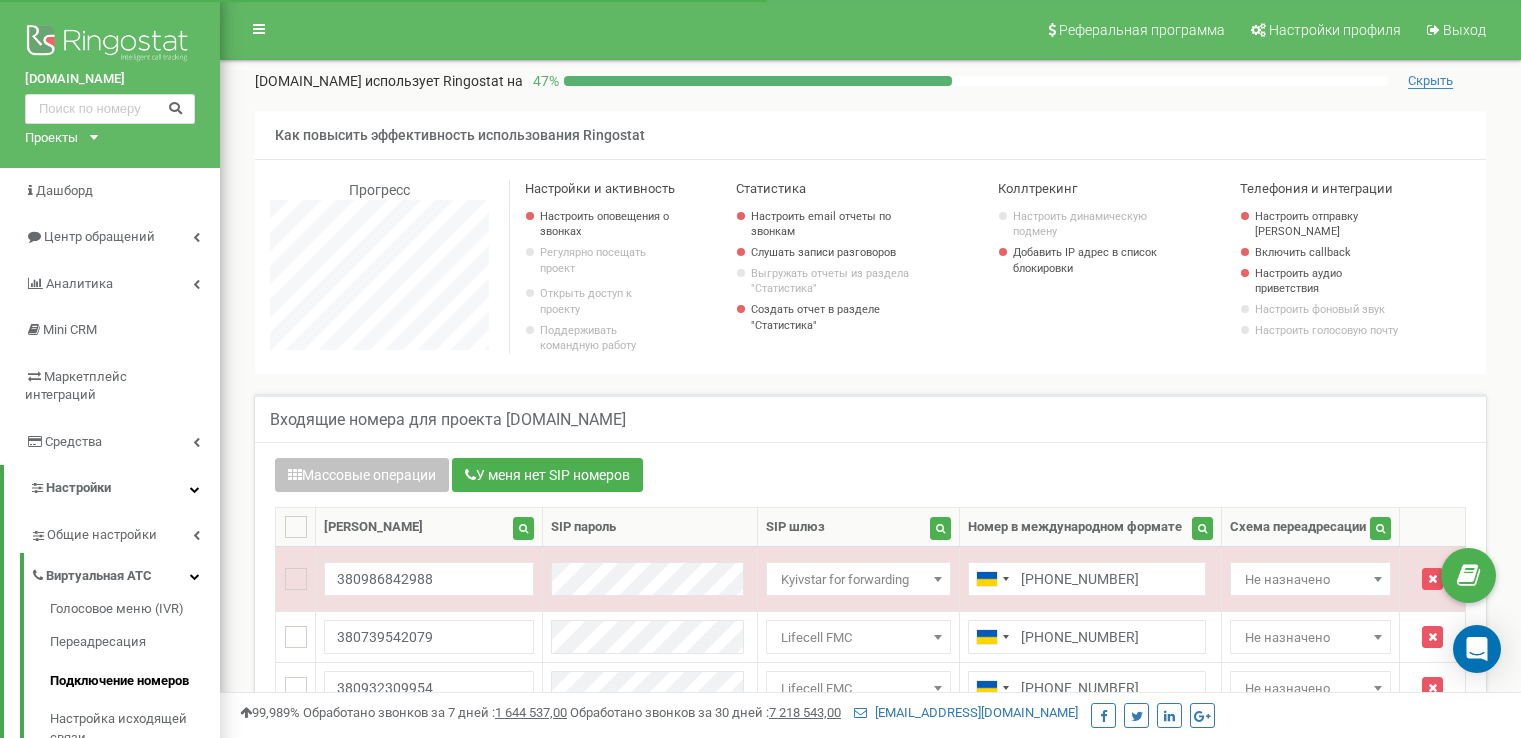 scroll, scrollTop: 687, scrollLeft: 0, axis: vertical 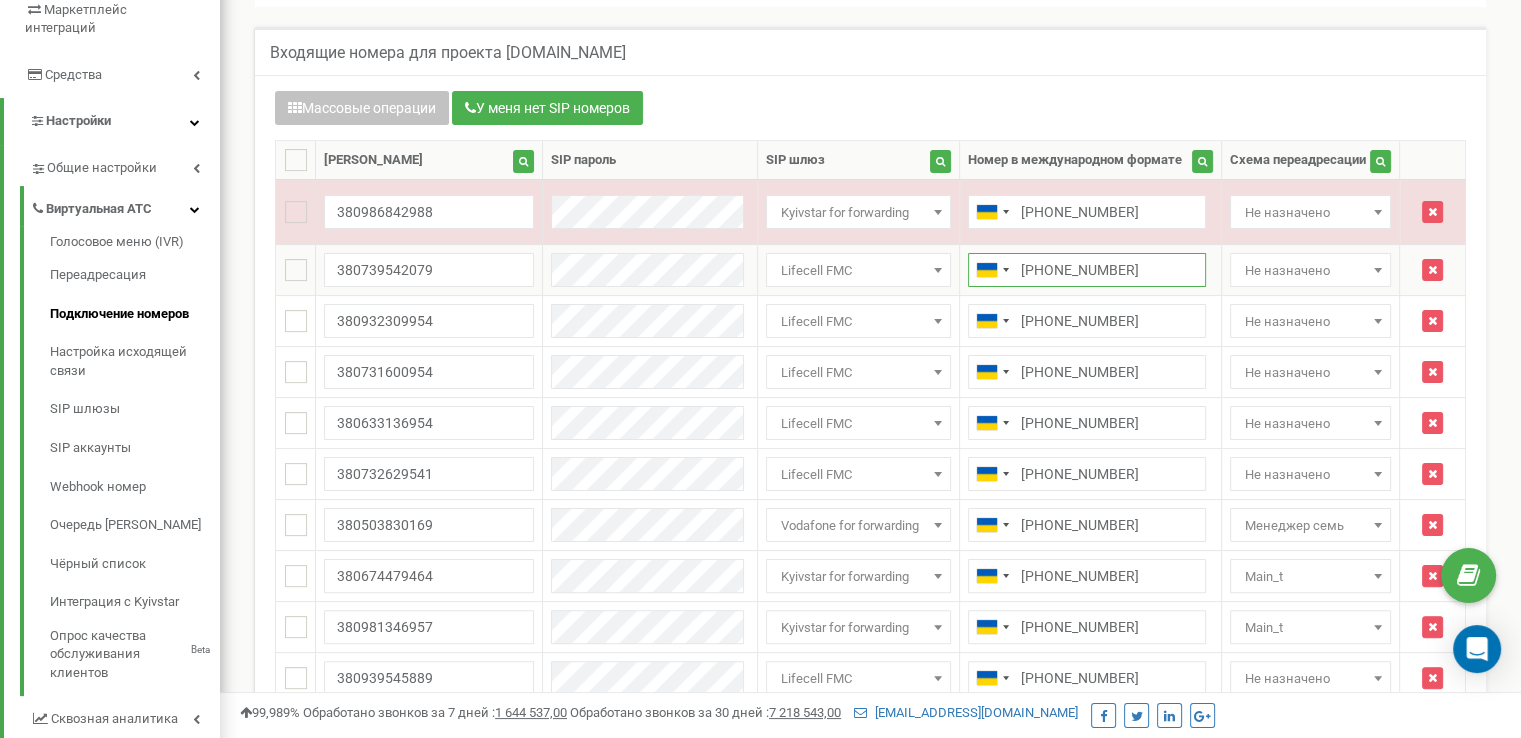 drag, startPoint x: 1074, startPoint y: 271, endPoint x: 1083, endPoint y: 300, distance: 30.364452 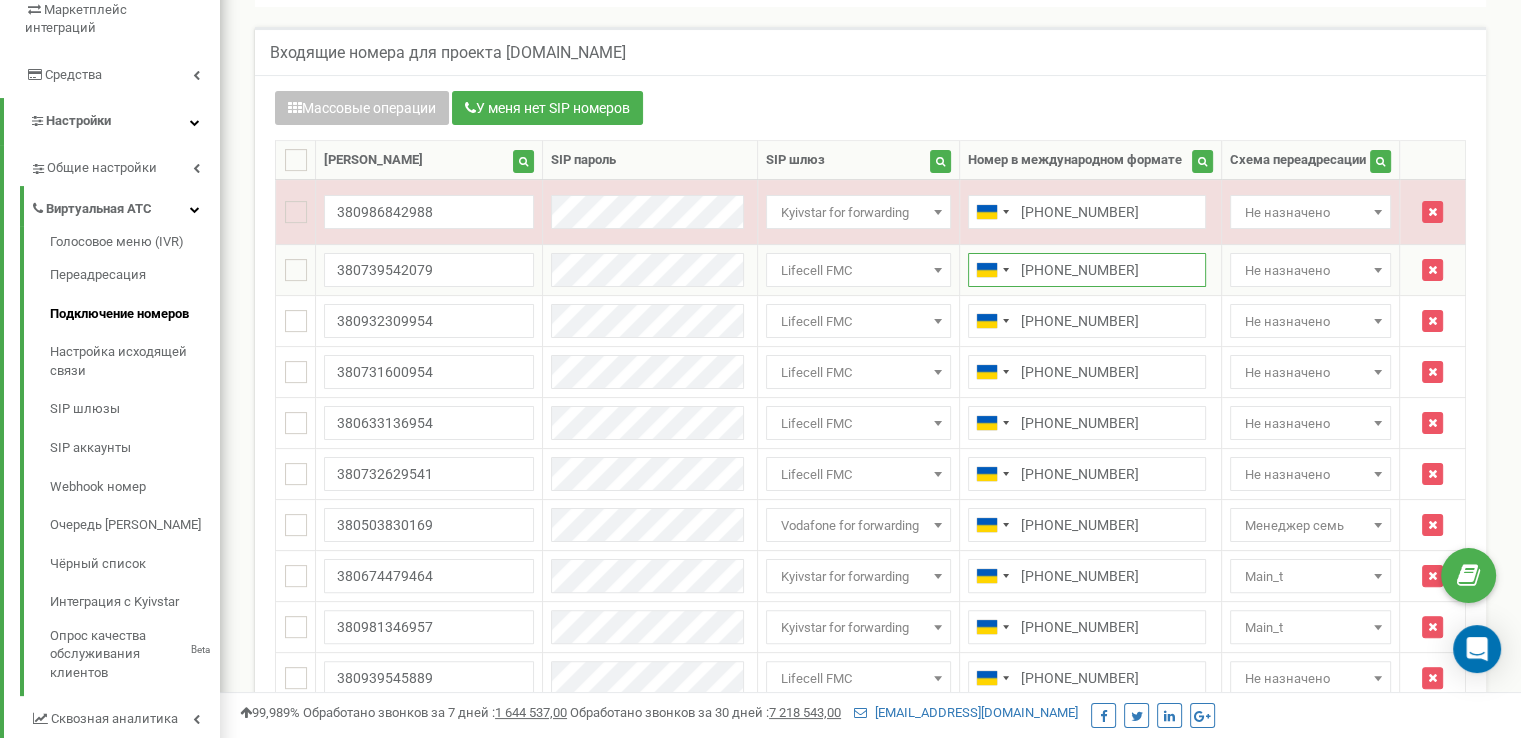 click on "+380739542079" at bounding box center (1087, 270) 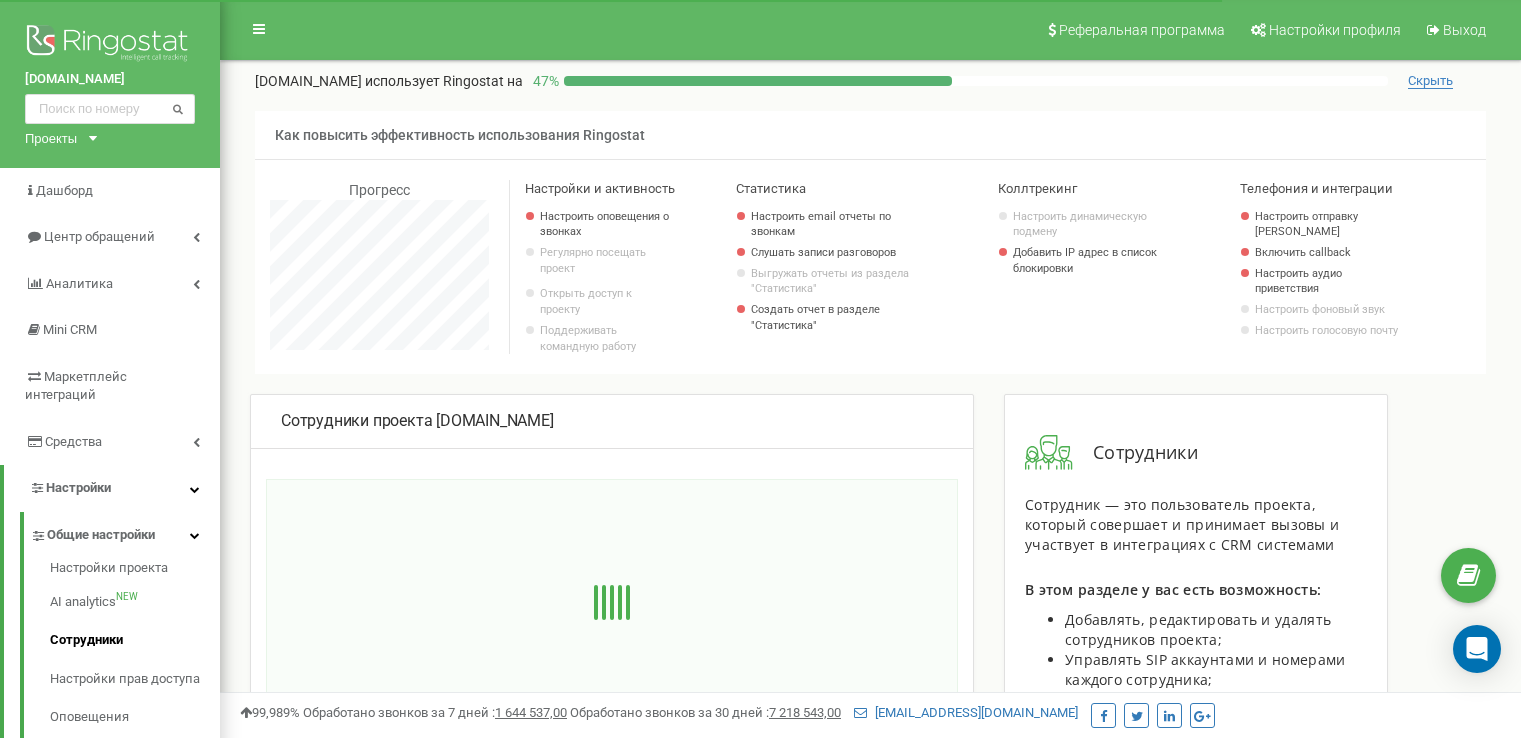 scroll, scrollTop: 400, scrollLeft: 0, axis: vertical 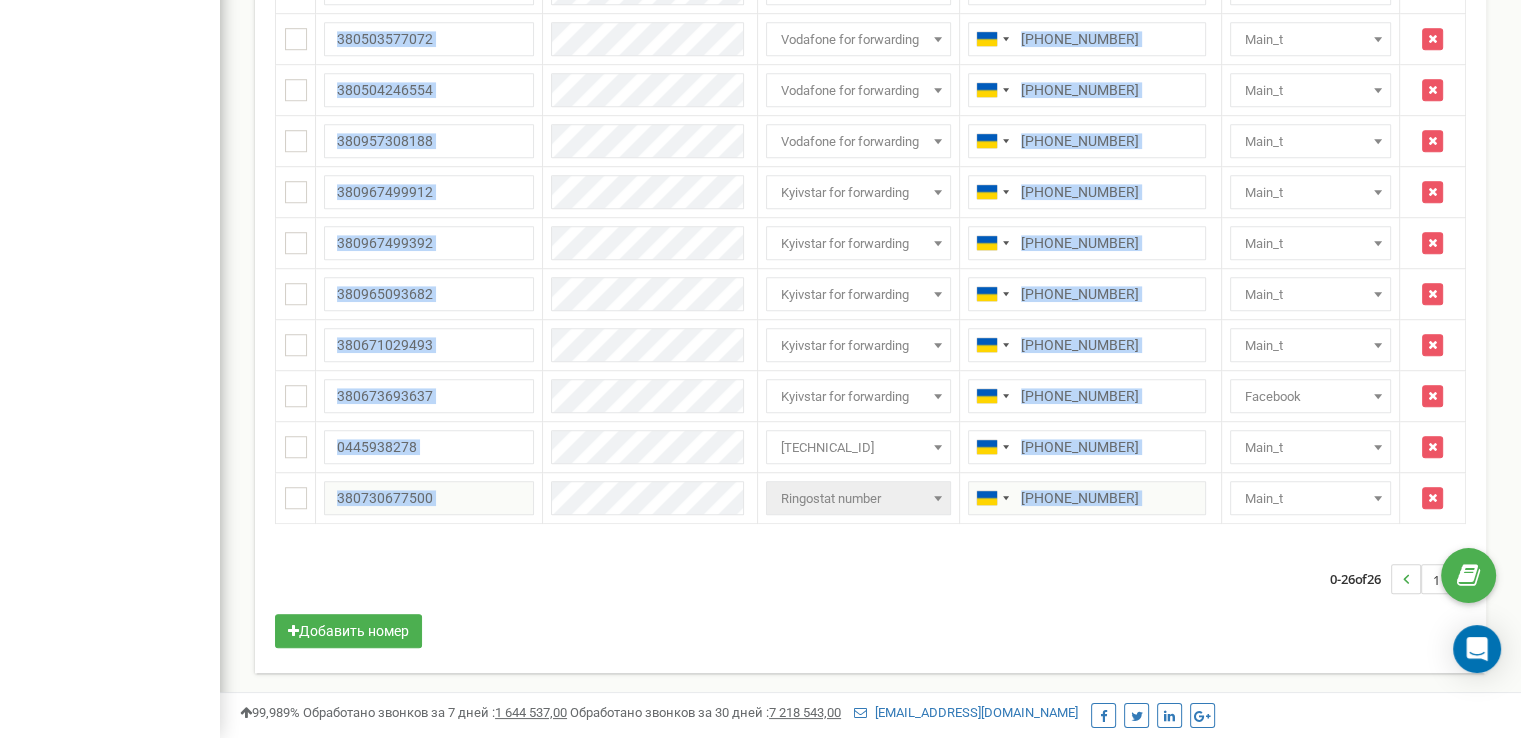 drag, startPoint x: 278, startPoint y: 165, endPoint x: 1180, endPoint y: 540, distance: 976.84644 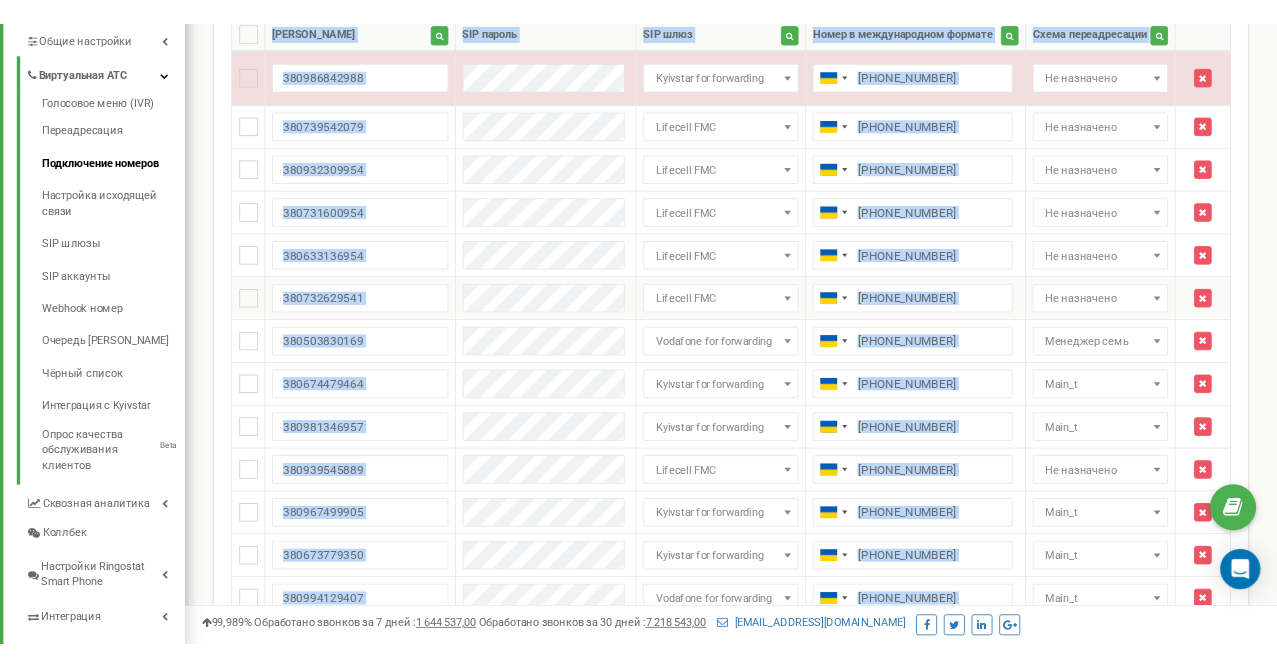 scroll, scrollTop: 367, scrollLeft: 0, axis: vertical 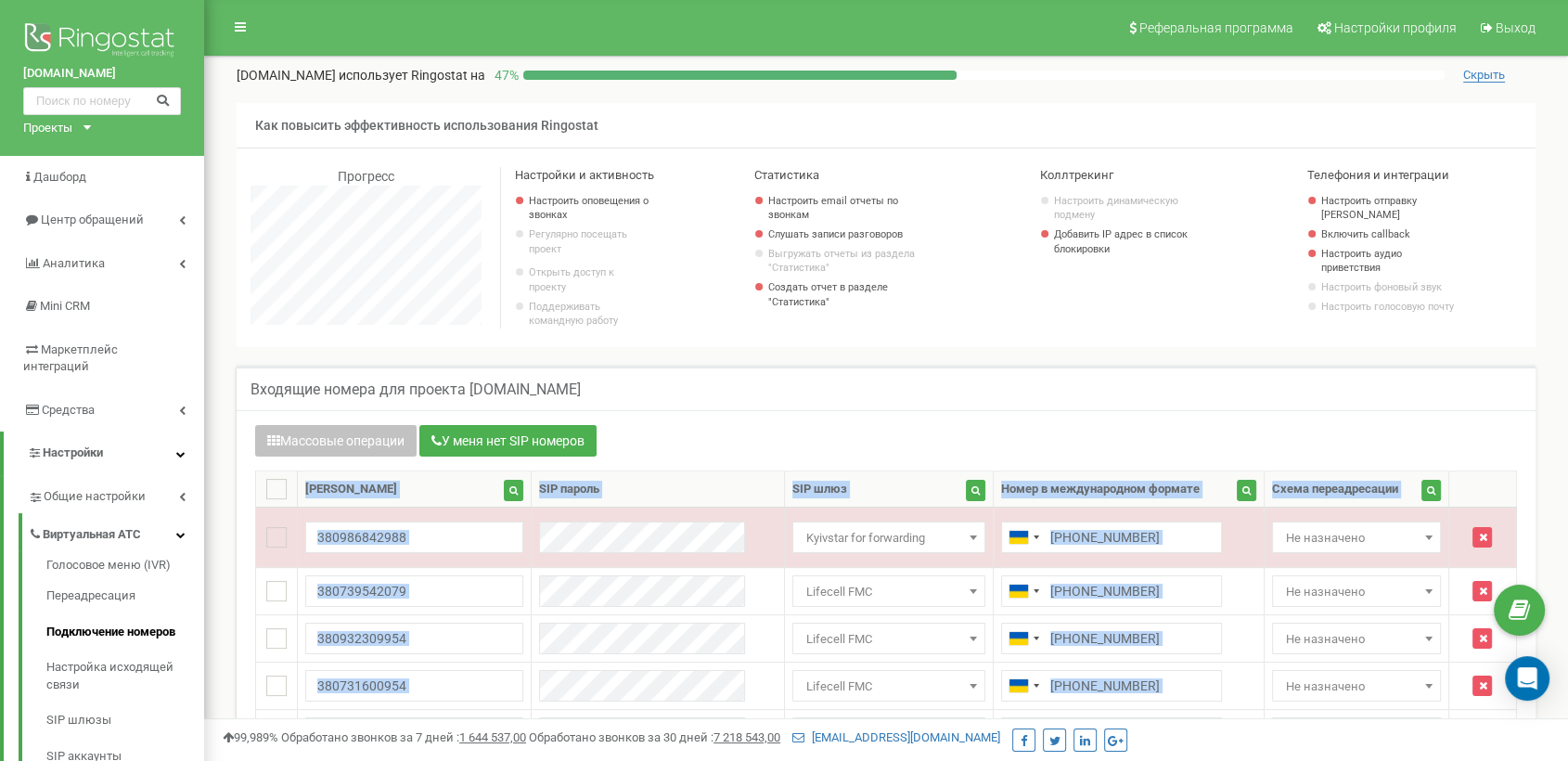 click on "Общие настройки Виртуальная АТС Голосовое меню (IVR) Переадресация Подключение номеров Настройка исходящей связи SIP шлюзы SIP аккаунты Webhook номер Очередь звонков Чёрный список Интеграция с Kyivstar Опрос качества обслуживания клиентов Beta Сквозная аналитика Коллбек Настройки Ringostat Smart Phone Интеграция Коллтрекинг" at bounding box center (104, 831) 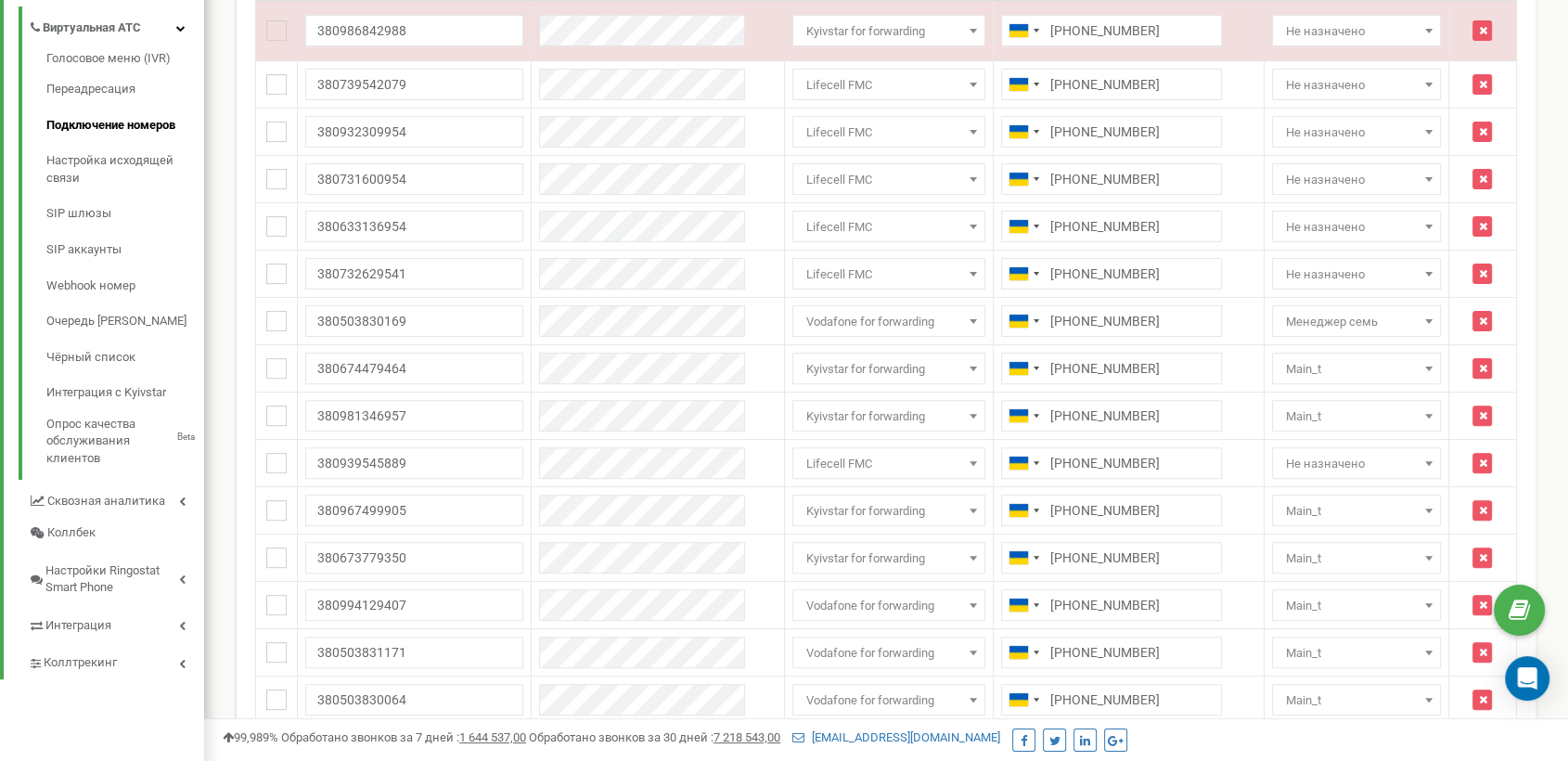 scroll, scrollTop: 474, scrollLeft: 0, axis: vertical 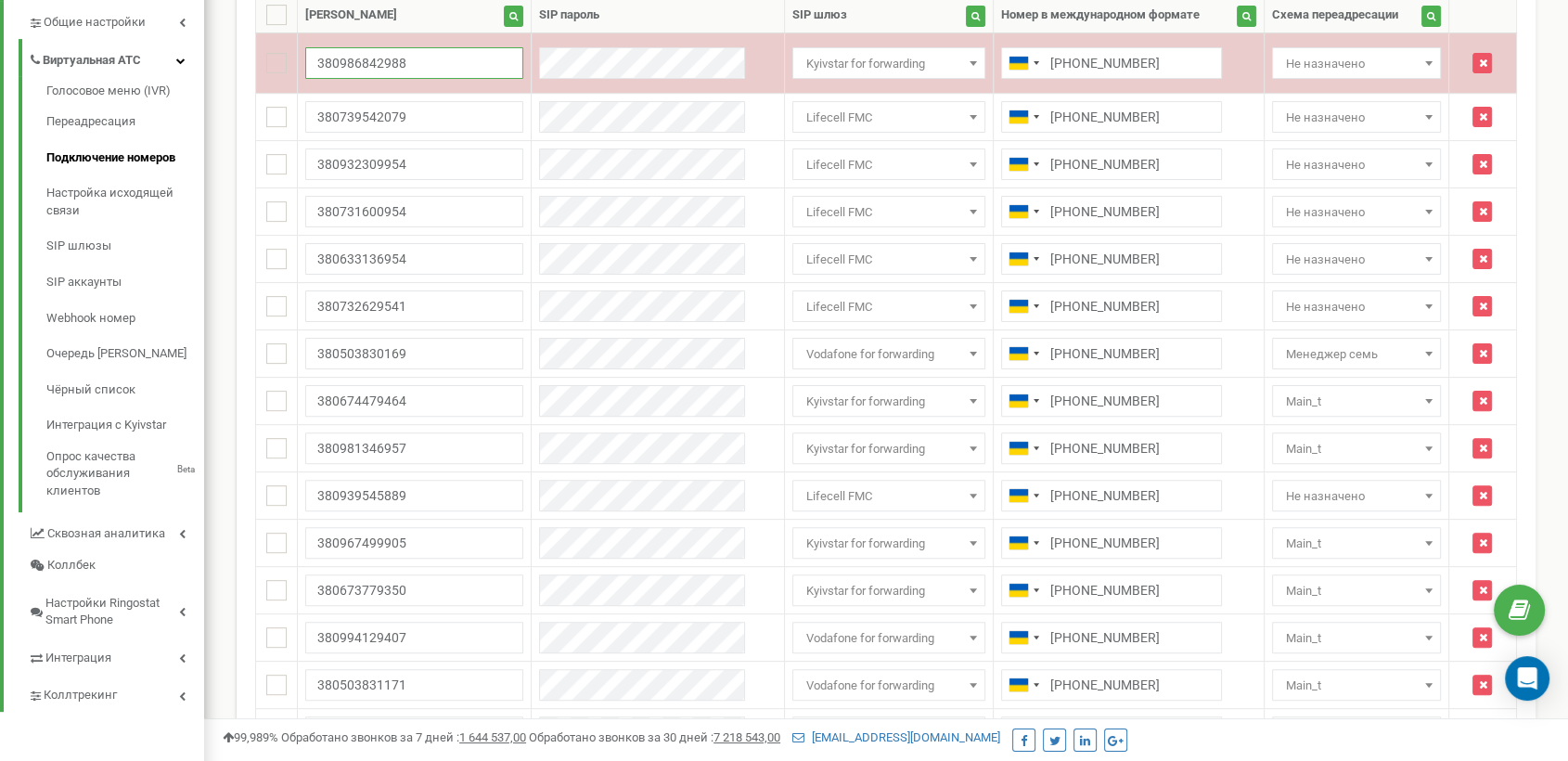 click on "380986842988" at bounding box center (415, 63) 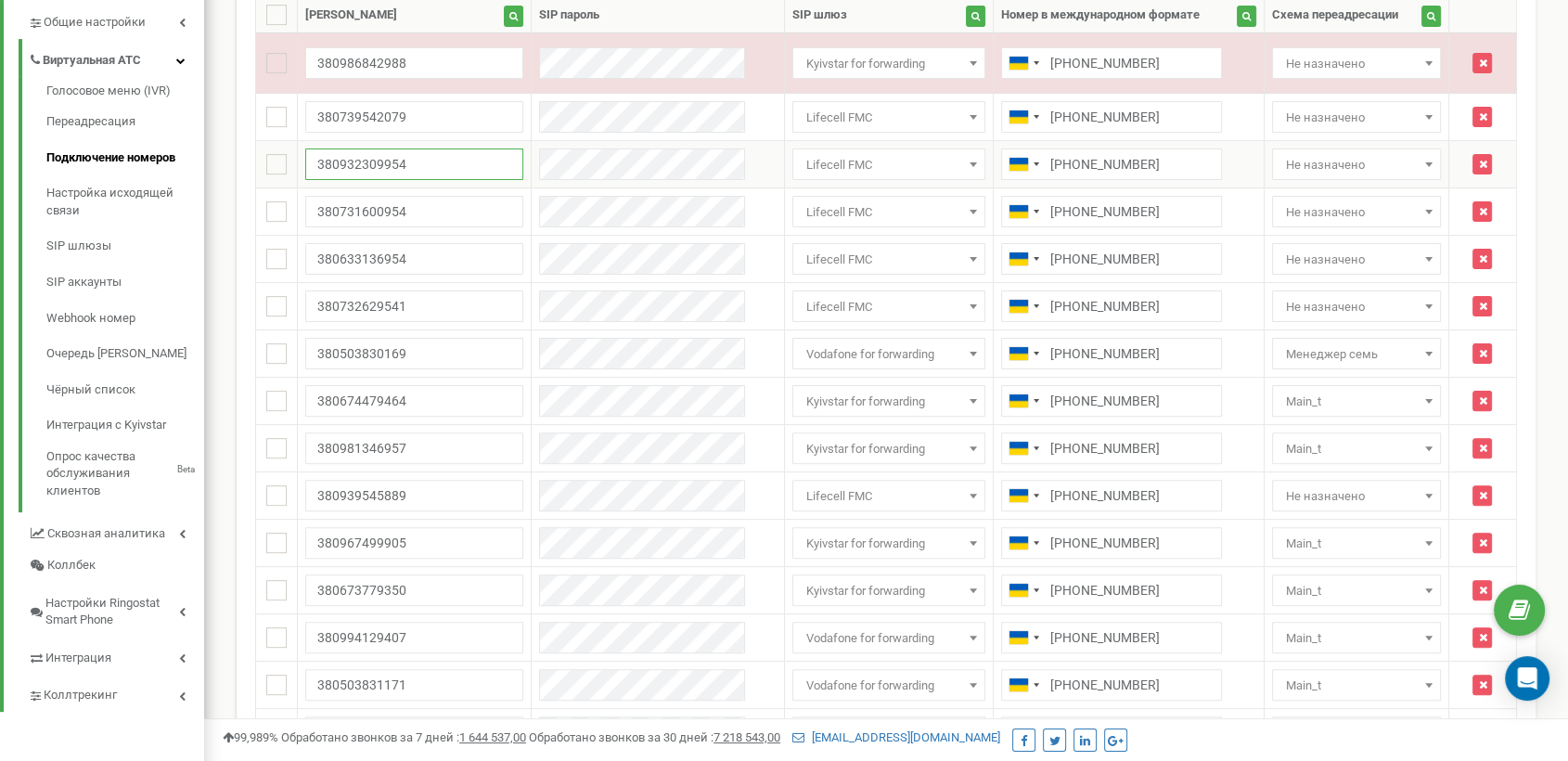 click on "380932309954" at bounding box center (415, 164) 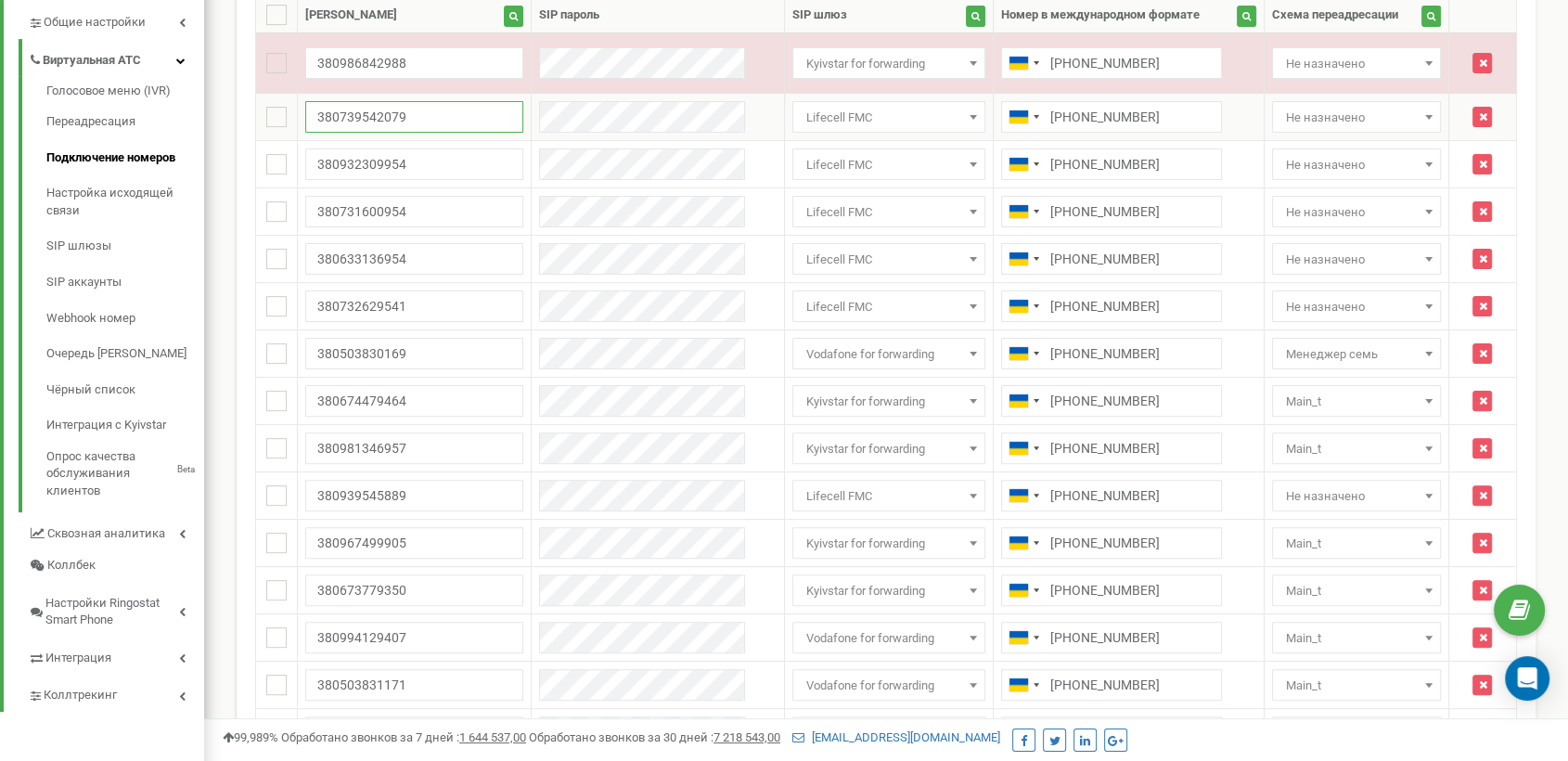 click on "380739542079" at bounding box center (415, 117) 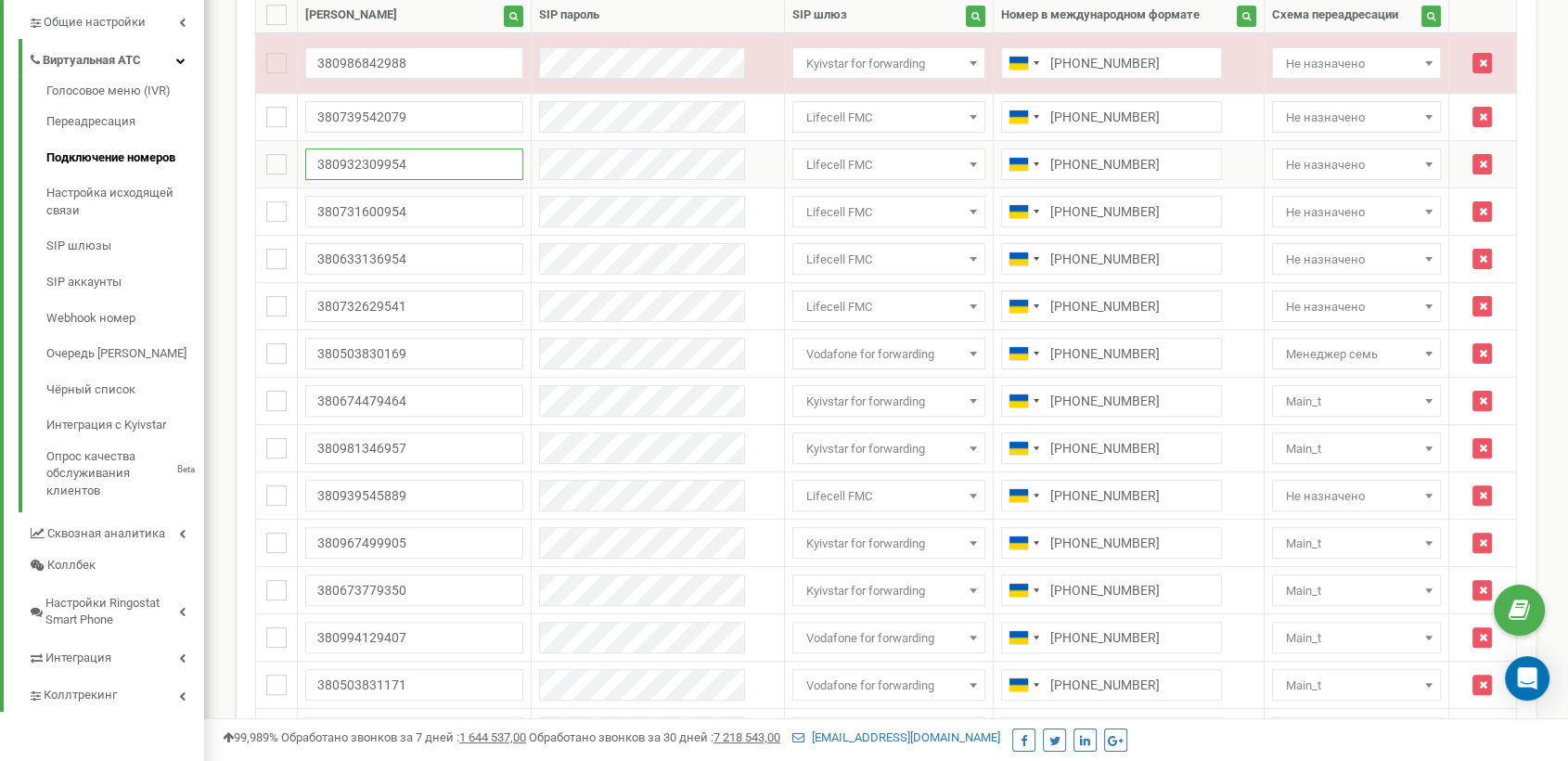 click on "380932309954" at bounding box center [415, 164] 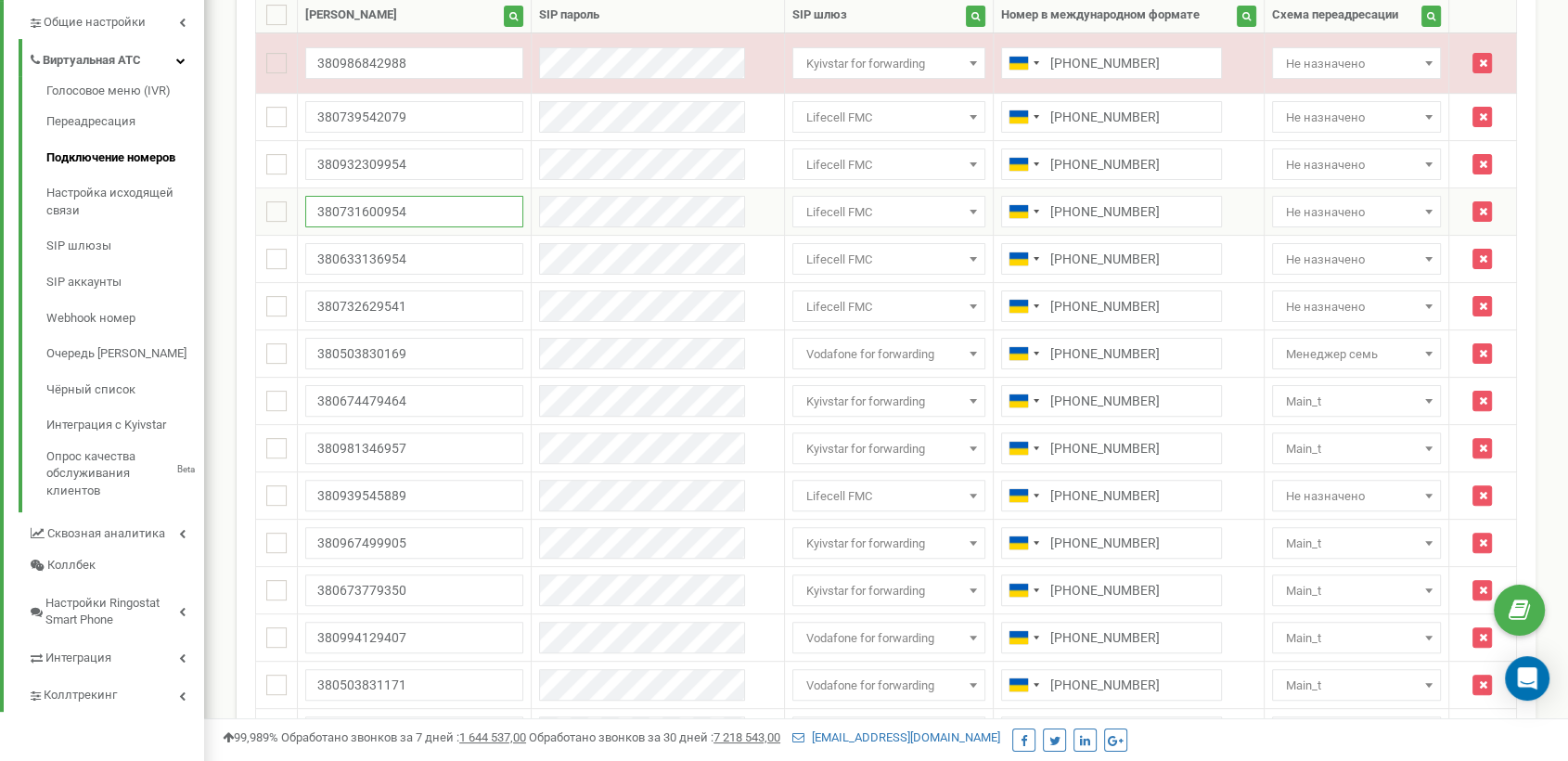 click on "380731600954" at bounding box center [415, 212] 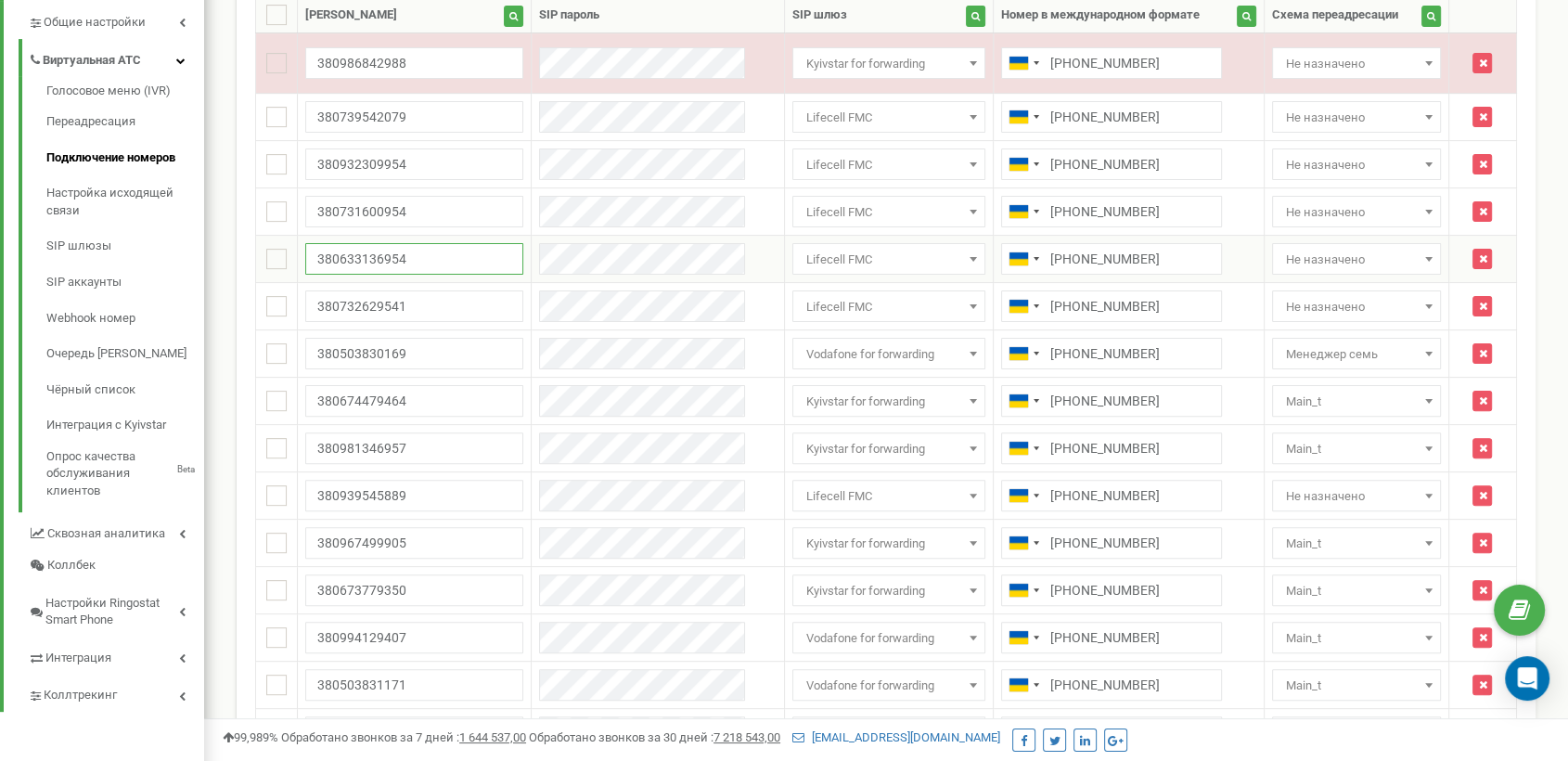 click on "380633136954" at bounding box center (415, 259) 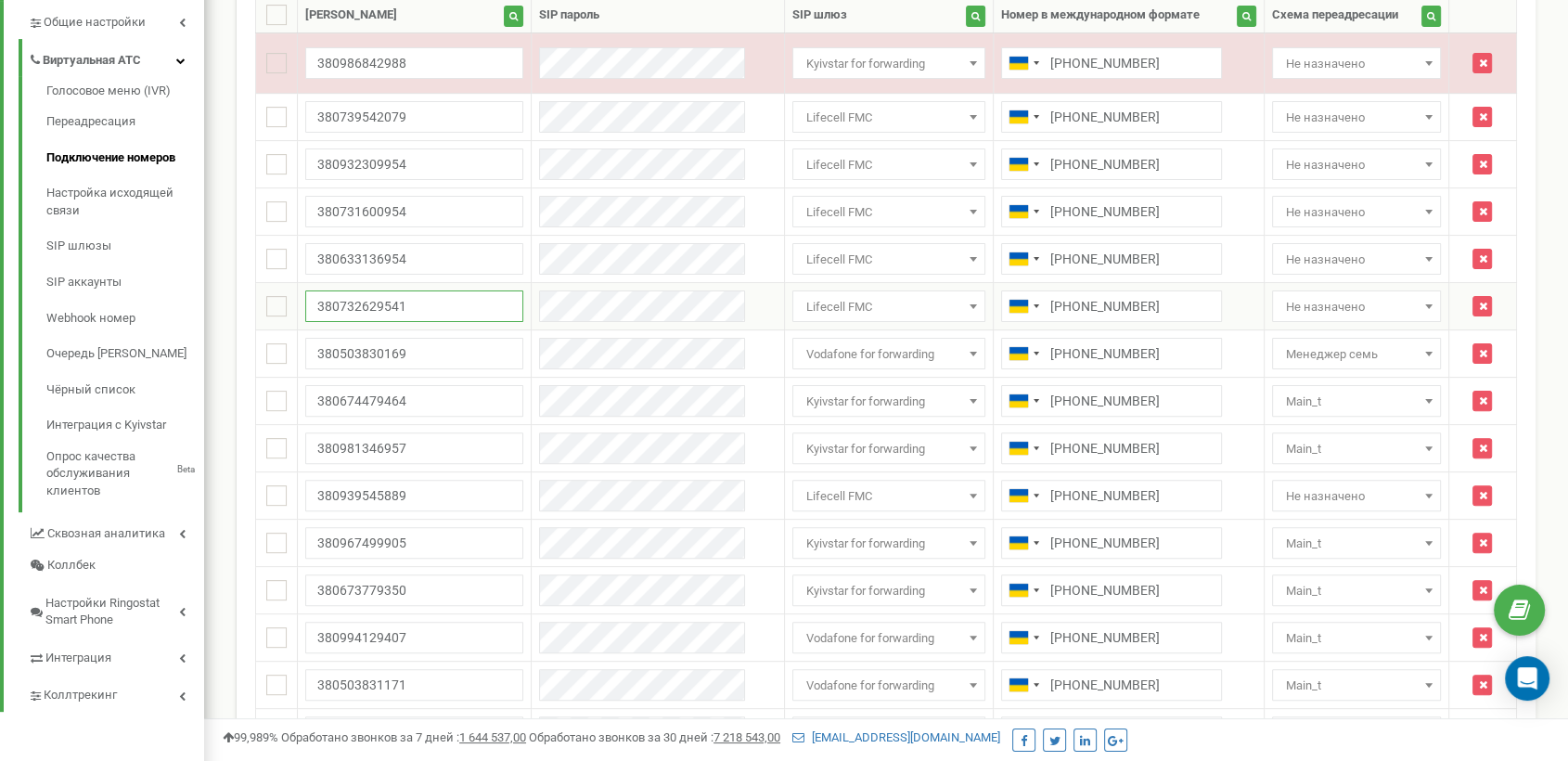 click on "380732629541" at bounding box center [415, 306] 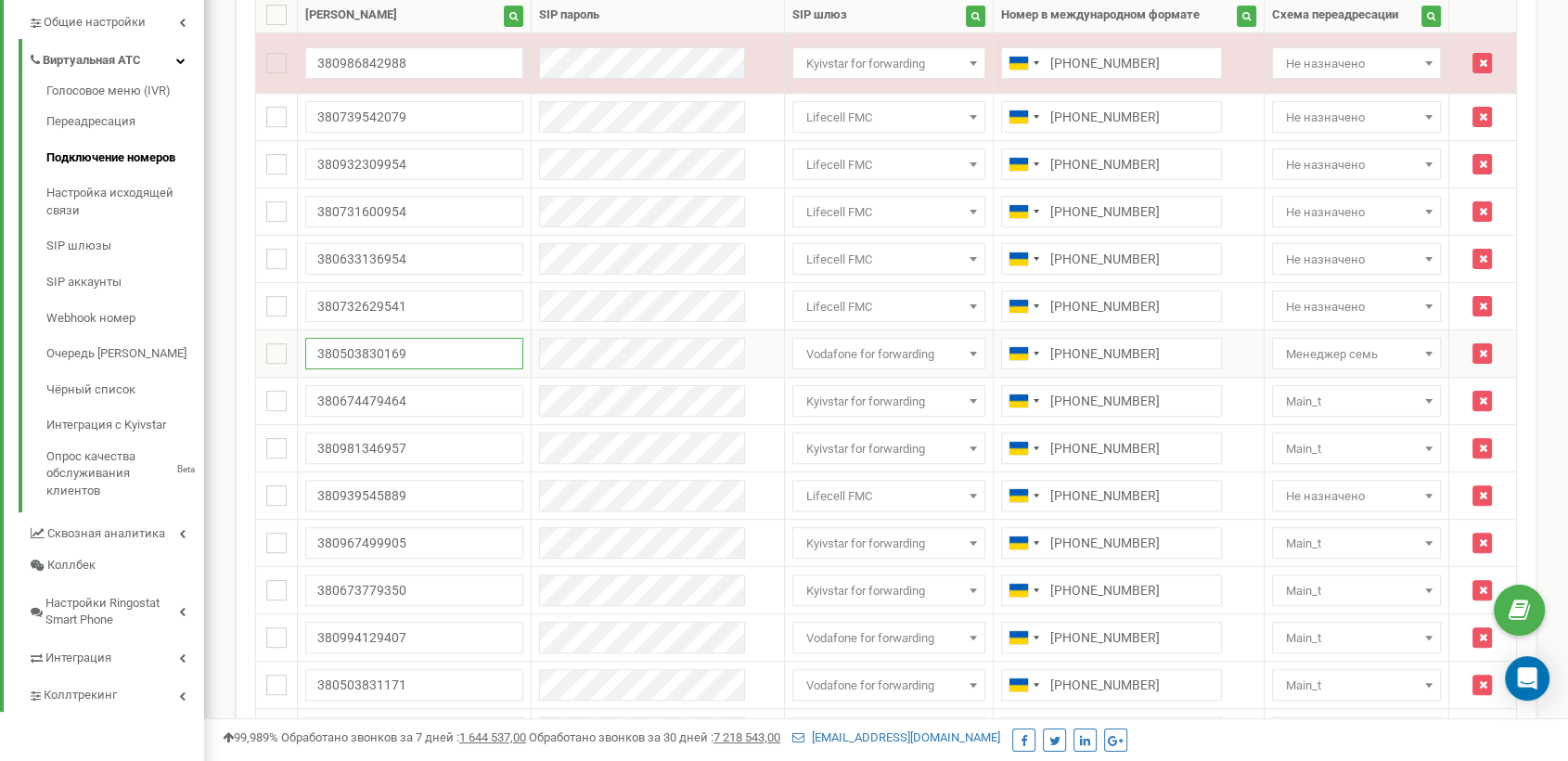 click on "380503830169" at bounding box center (415, 354) 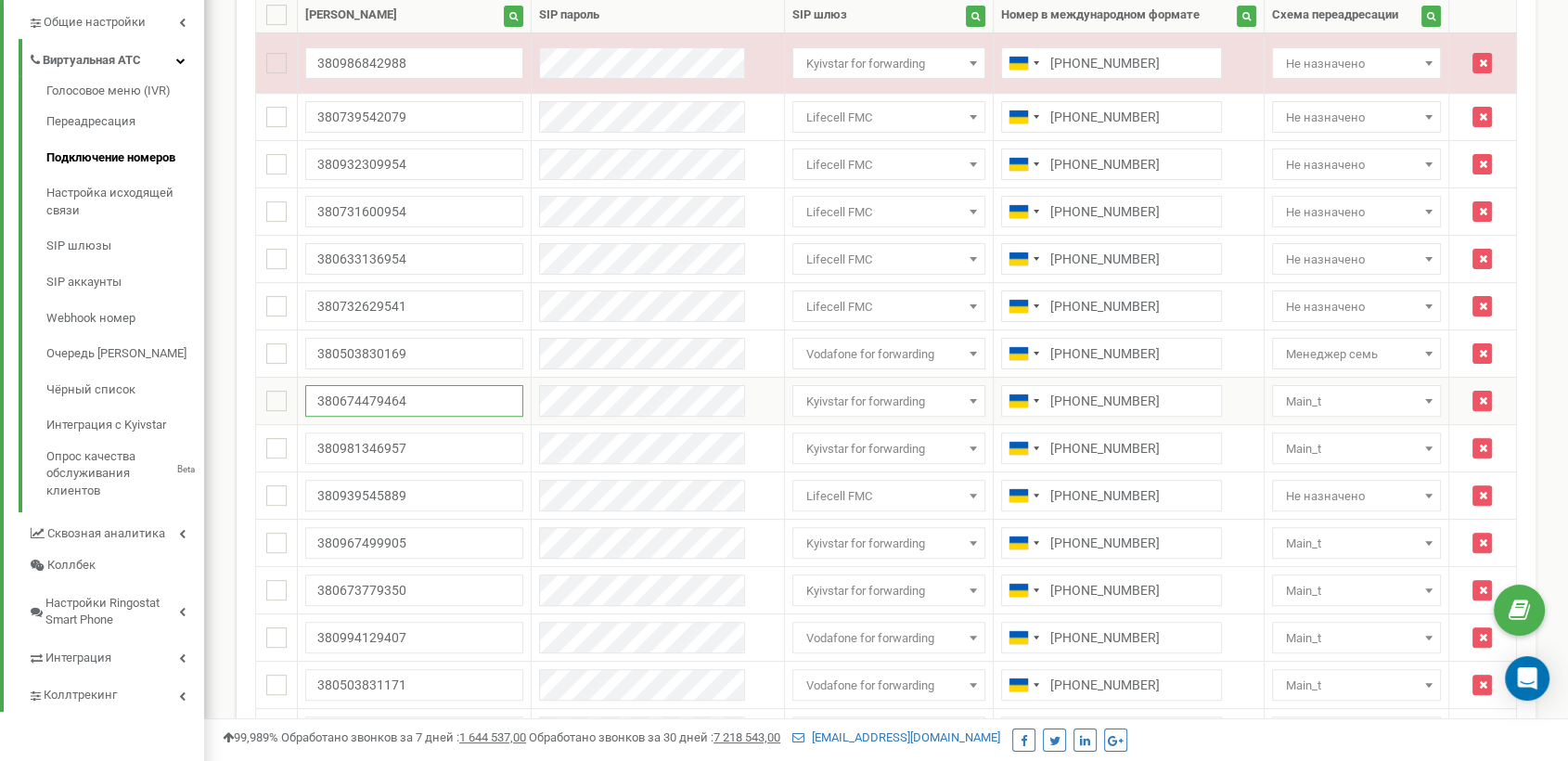 click on "380674479464" at bounding box center [415, 401] 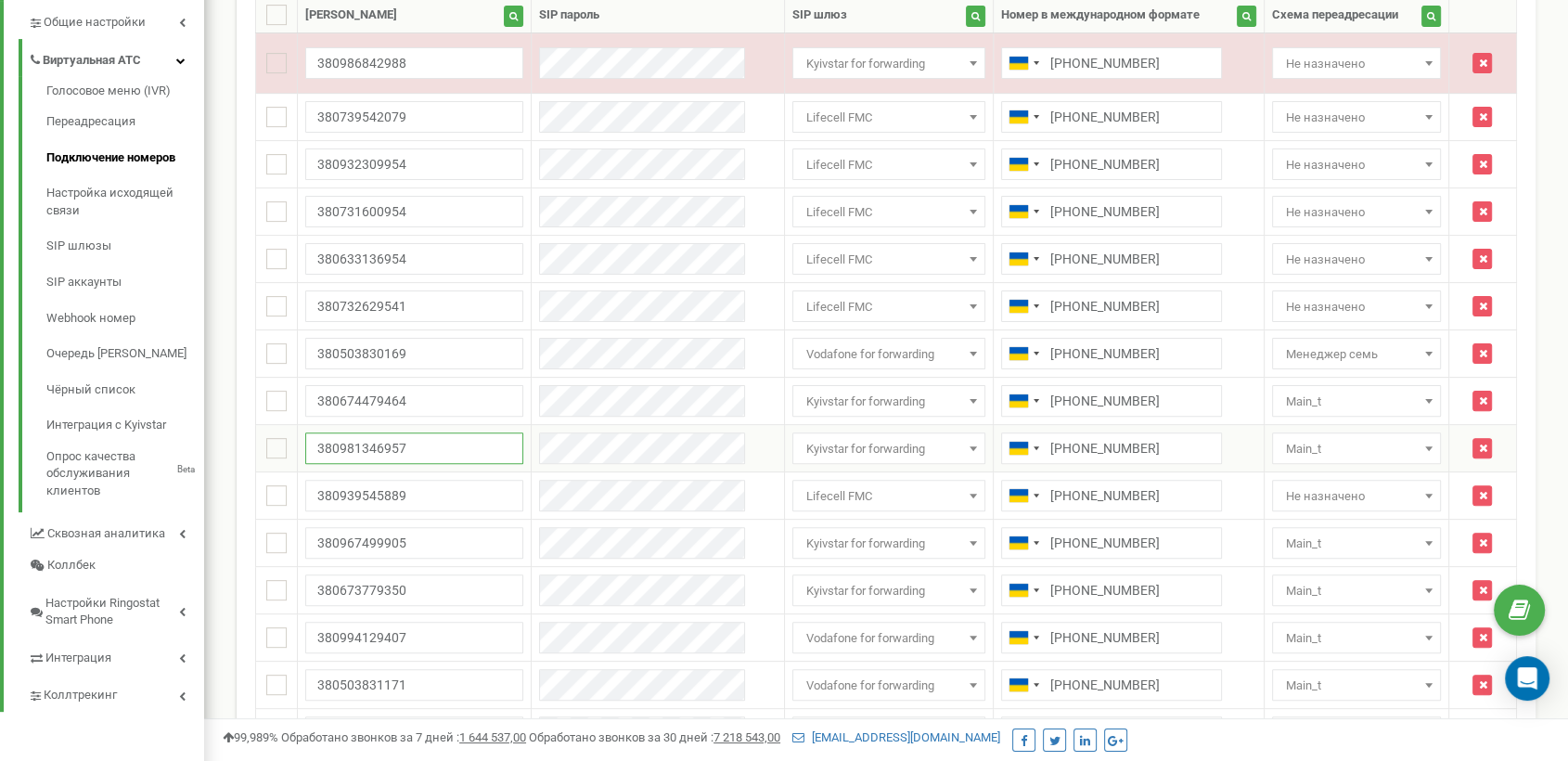 click on "380981346957" at bounding box center (415, 448) 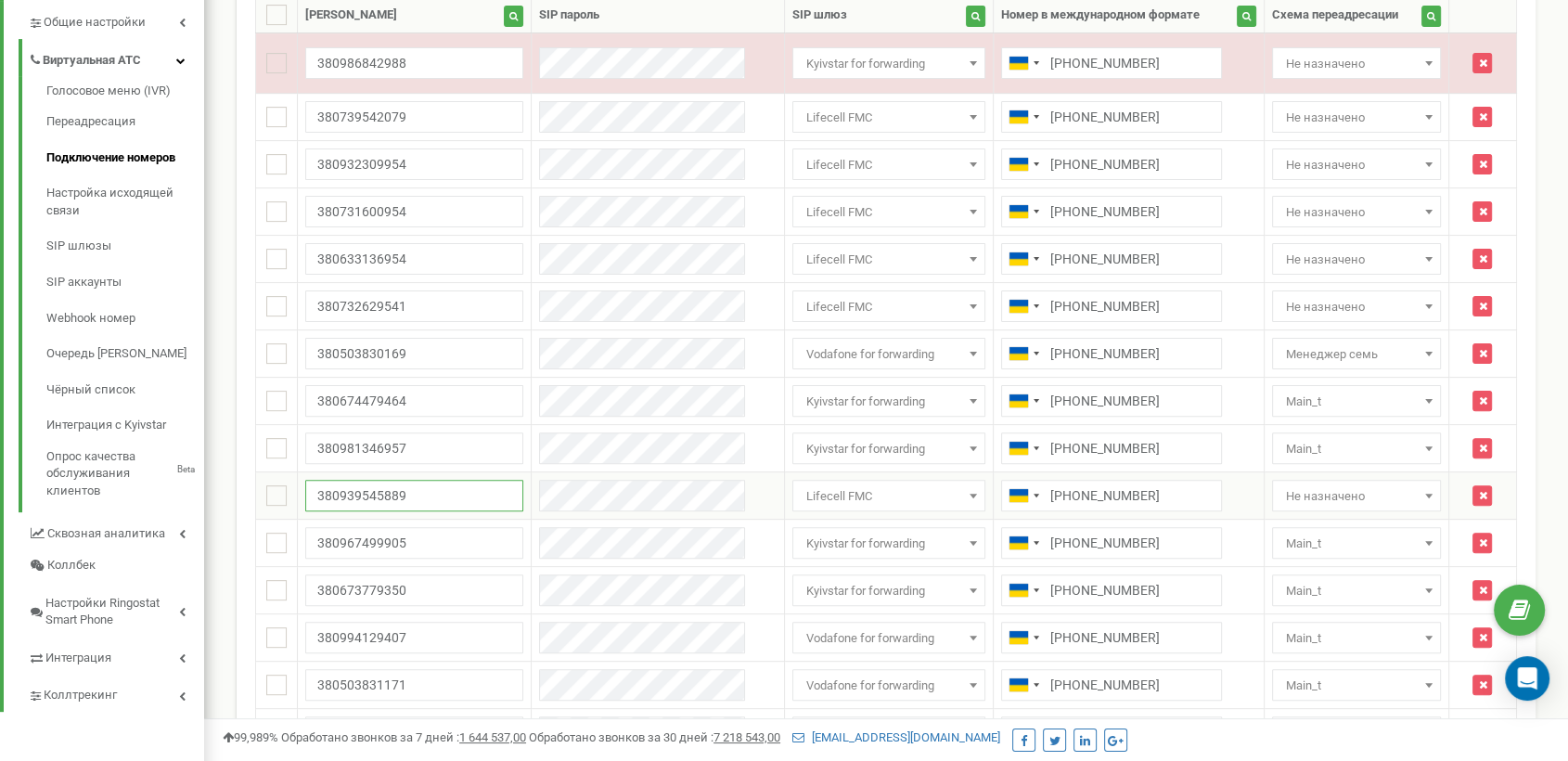 click on "380939545889" at bounding box center (415, 496) 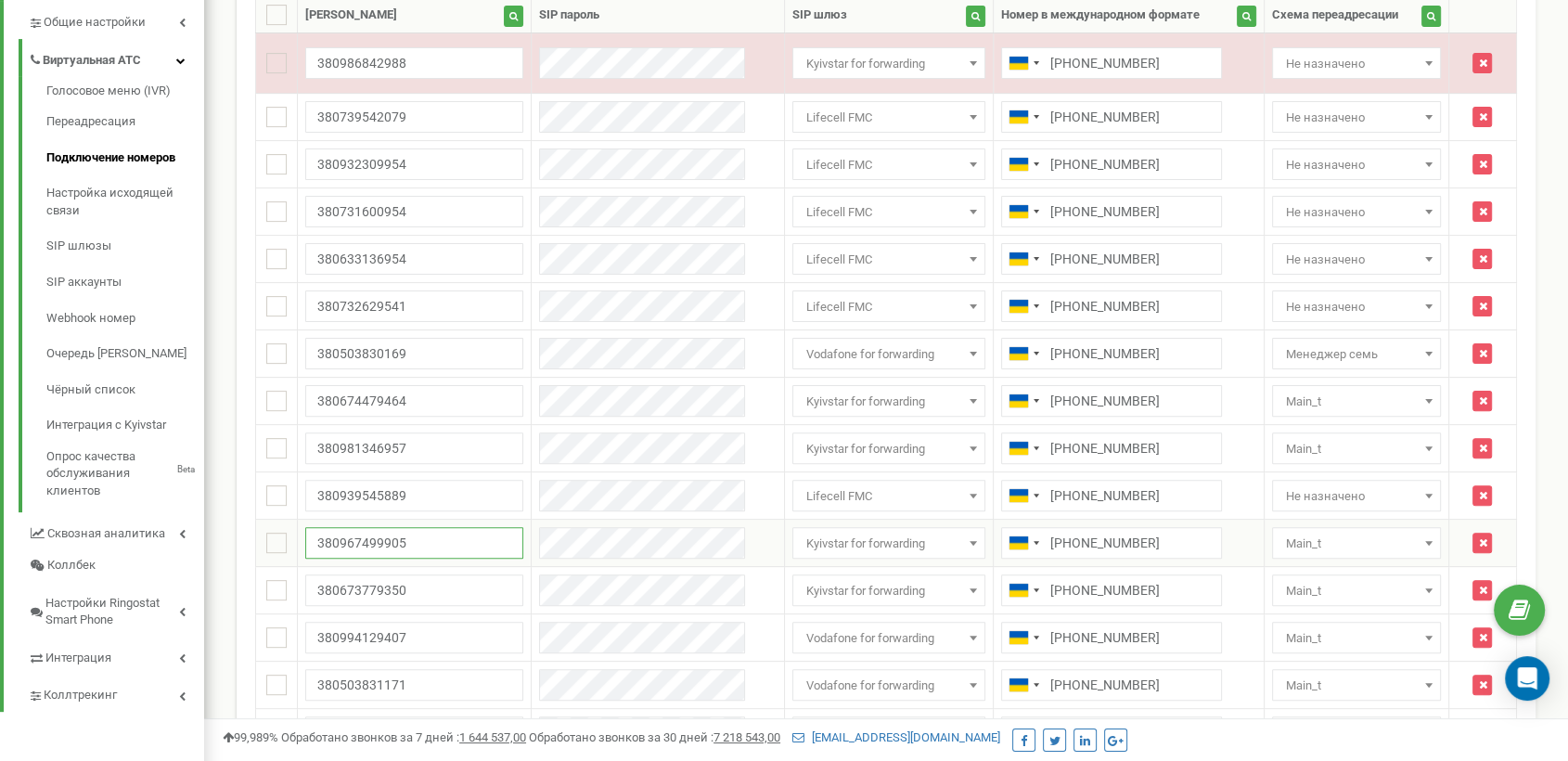click on "380967499905" at bounding box center (415, 543) 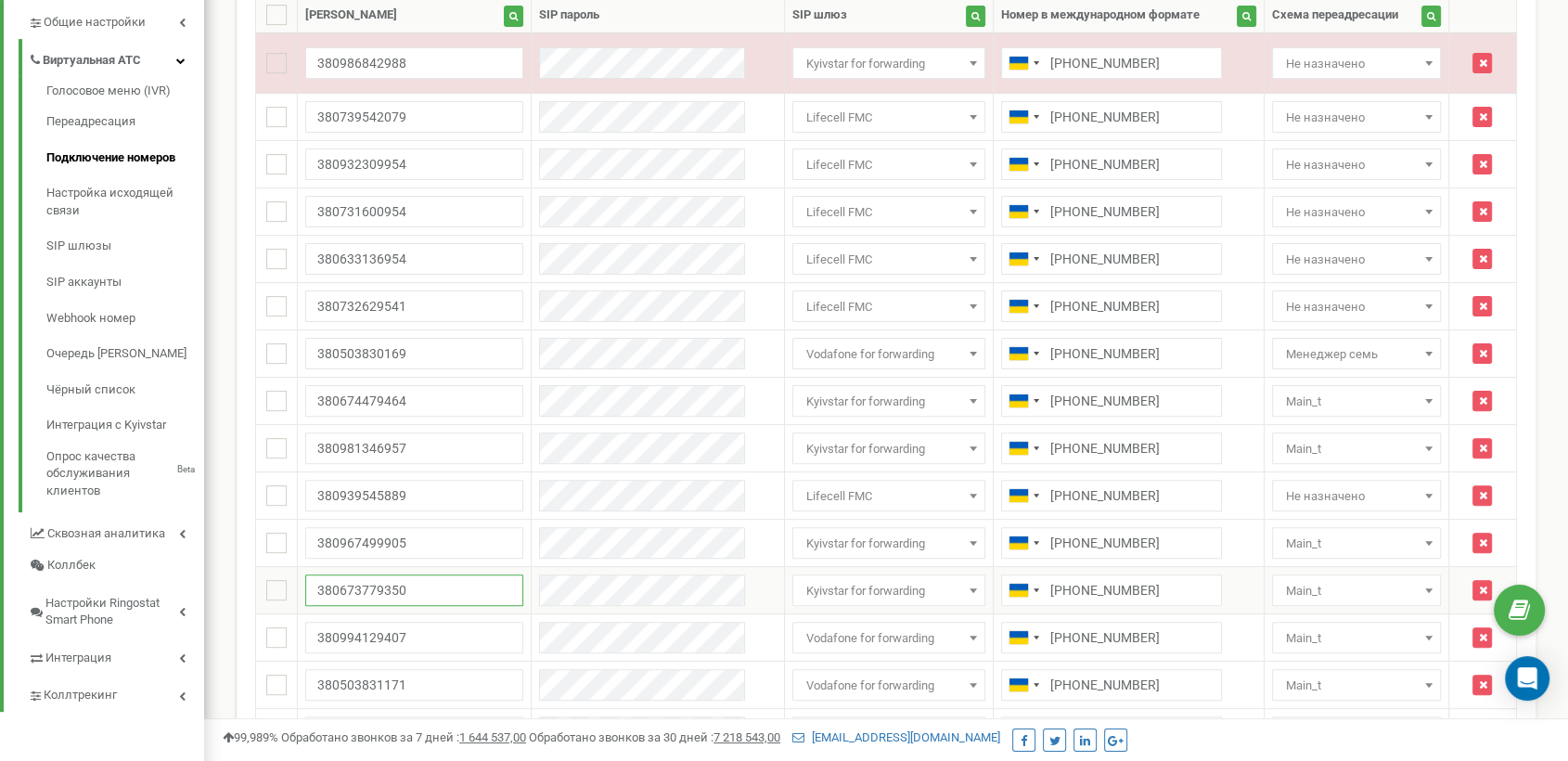 click on "380673779350" at bounding box center [415, 590] 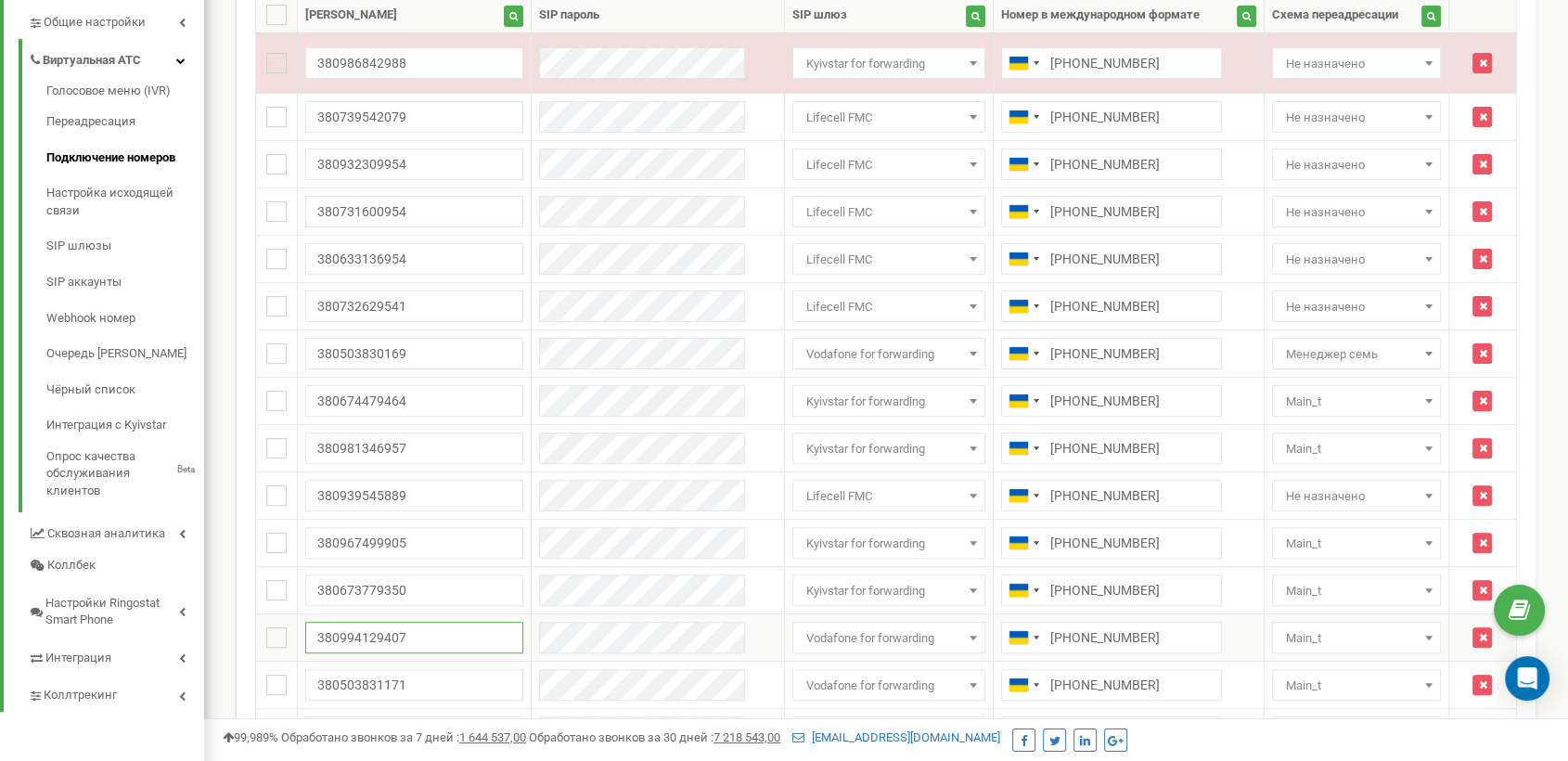 click on "380994129407" at bounding box center (415, 638) 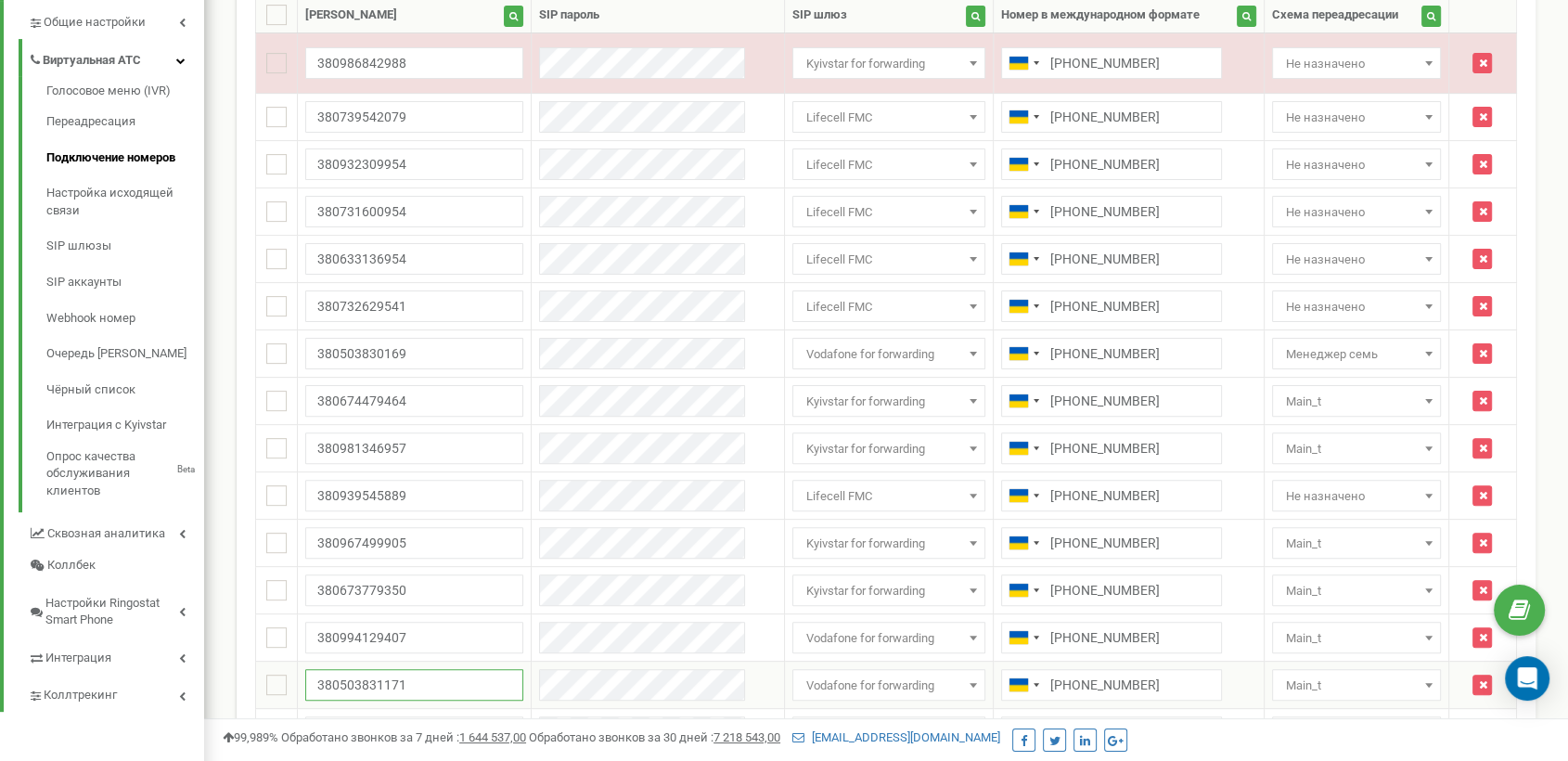 click on "380503831171" at bounding box center (415, 685) 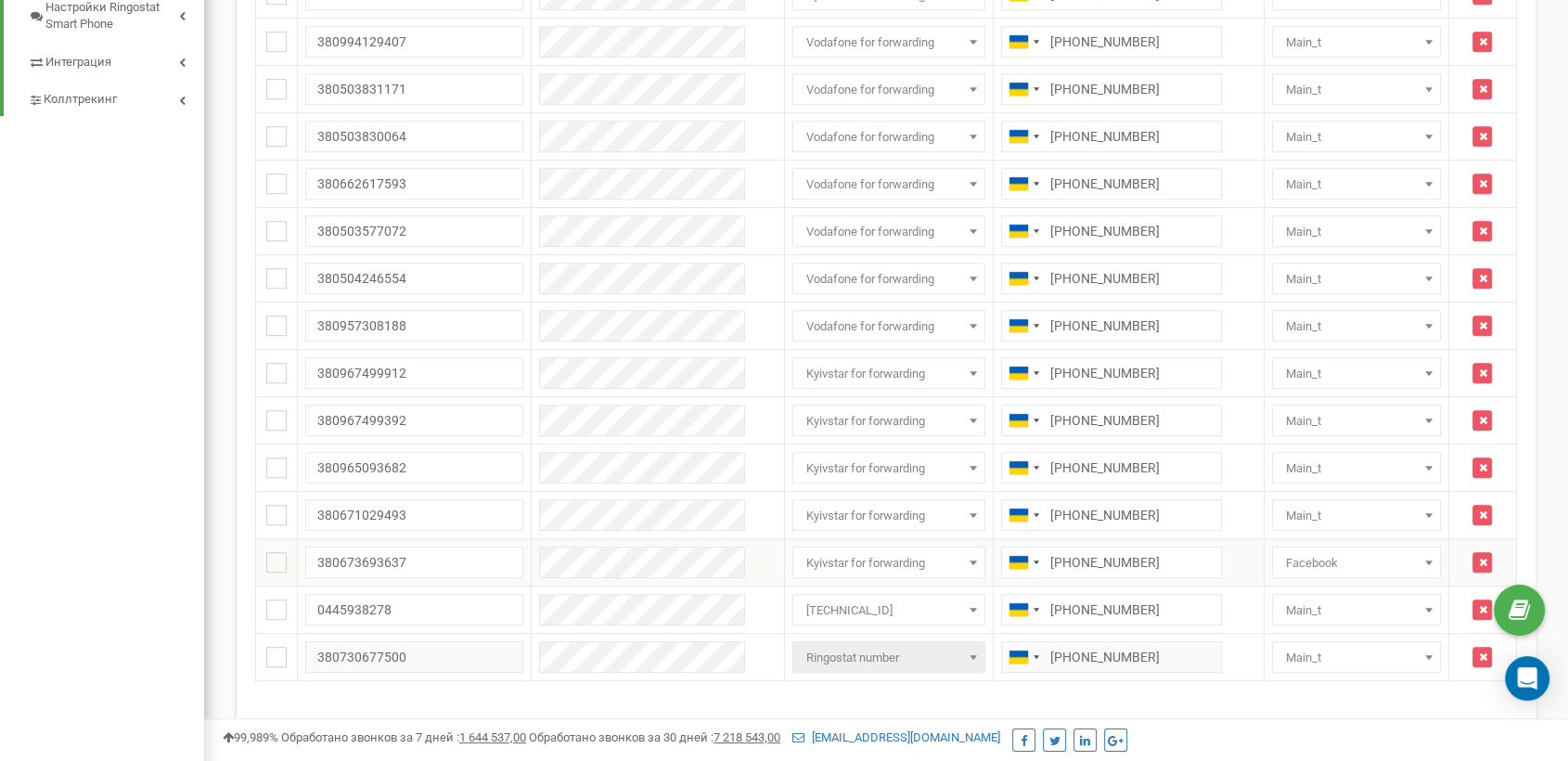 scroll, scrollTop: 1092, scrollLeft: 0, axis: vertical 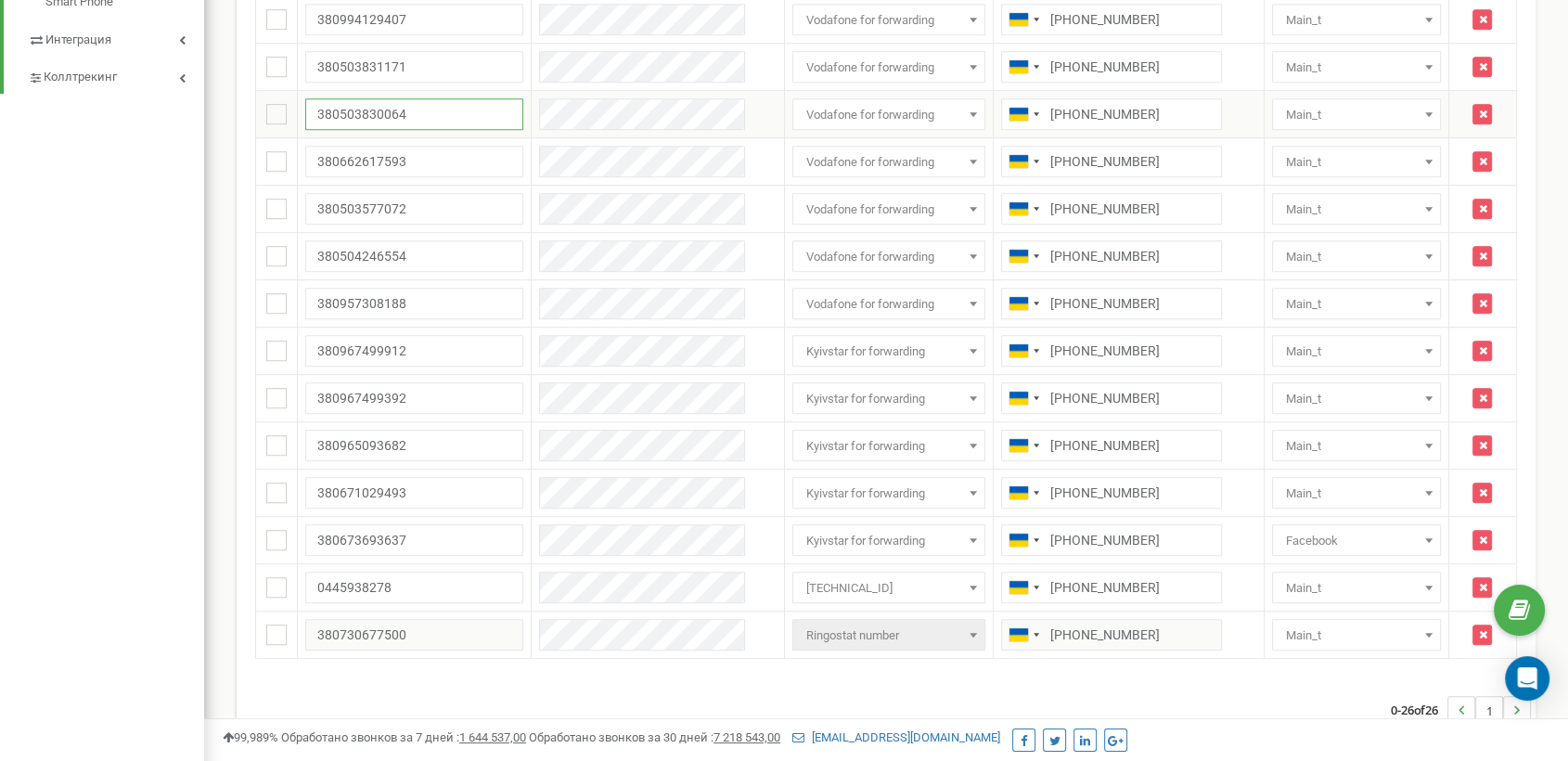 click on "380503830064" at bounding box center [415, 114] 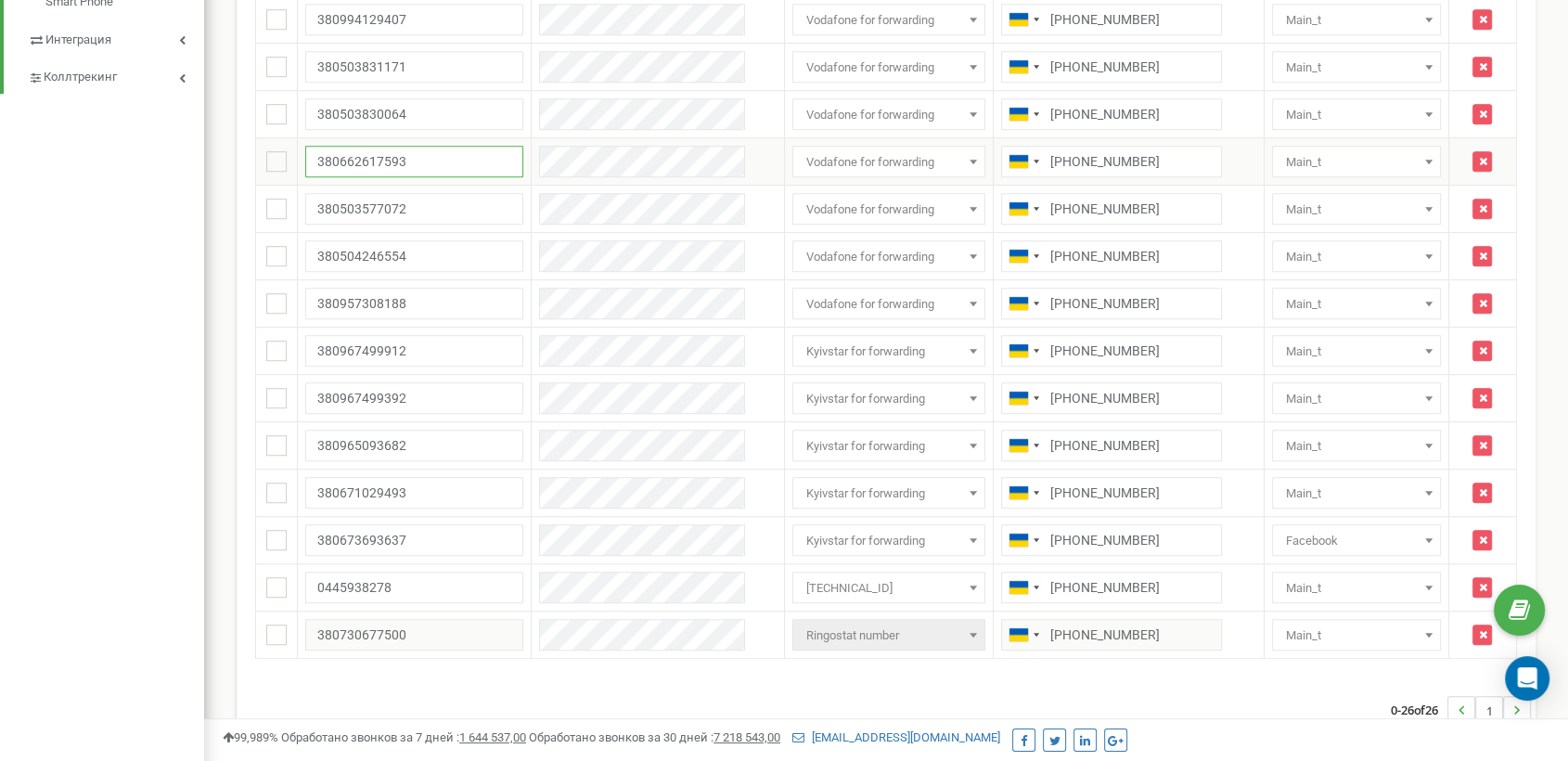 click on "380662617593" at bounding box center (415, 161) 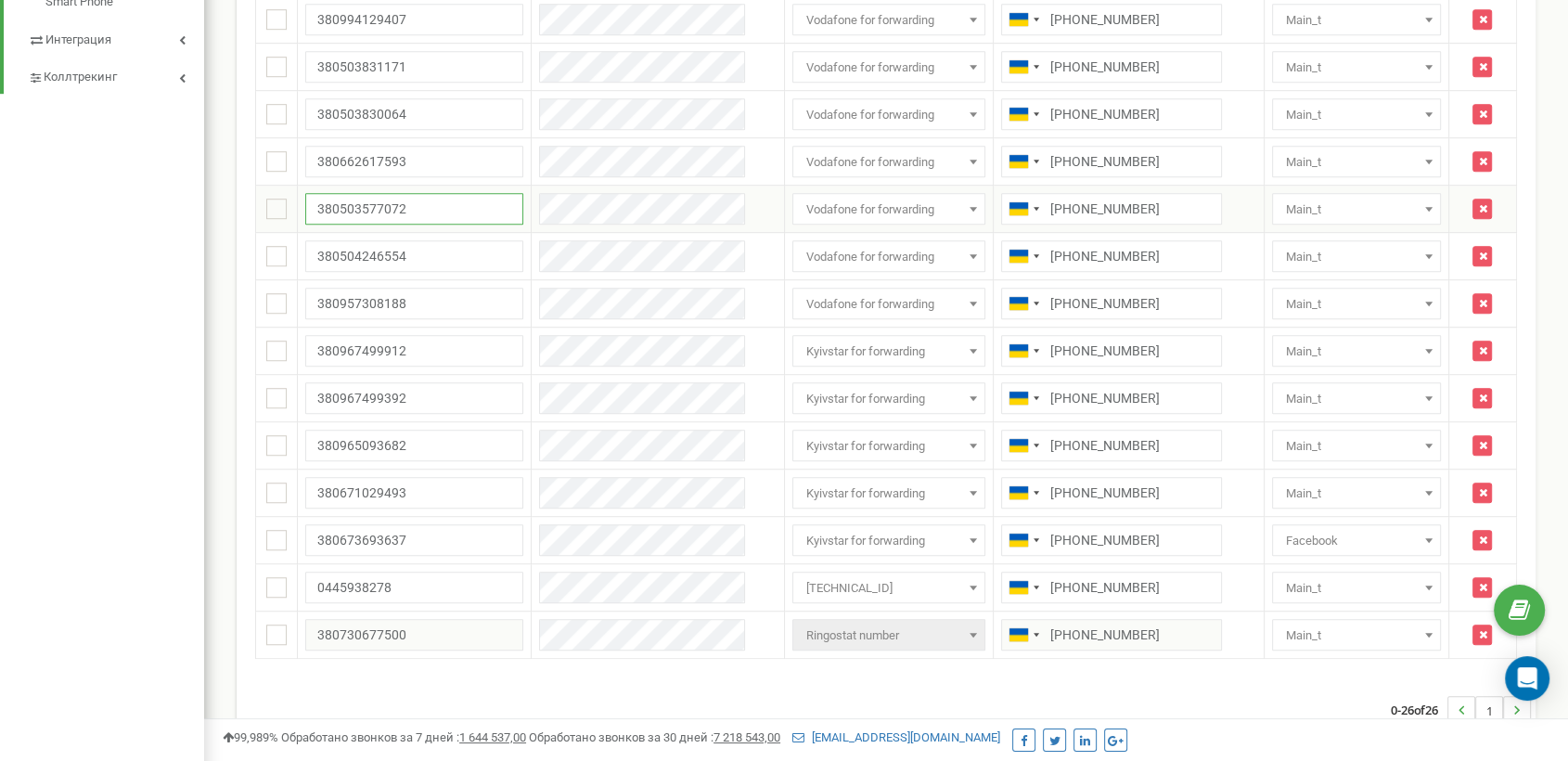 click on "380503577072" at bounding box center (415, 209) 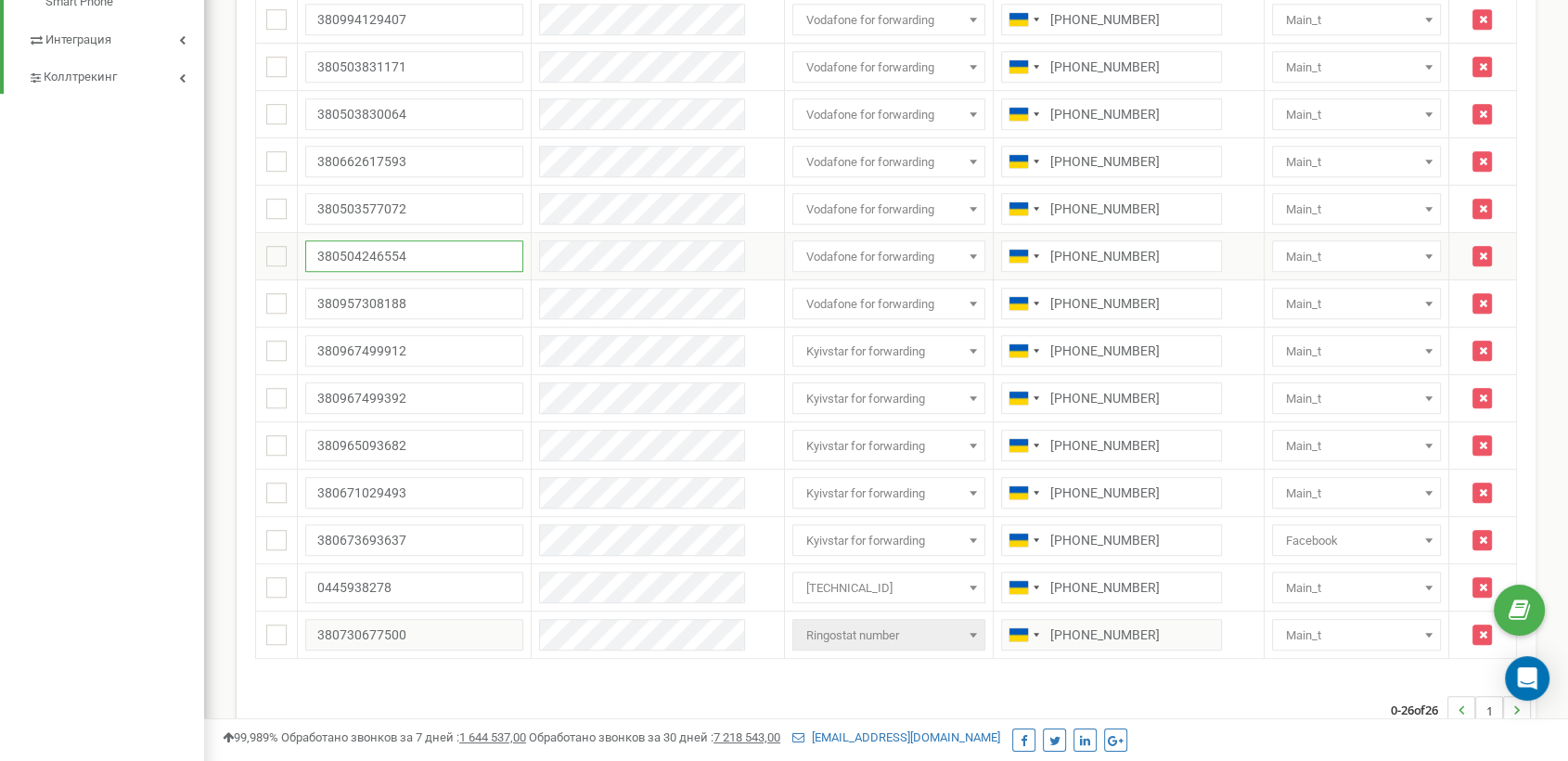 click on "380504246554" at bounding box center [415, 256] 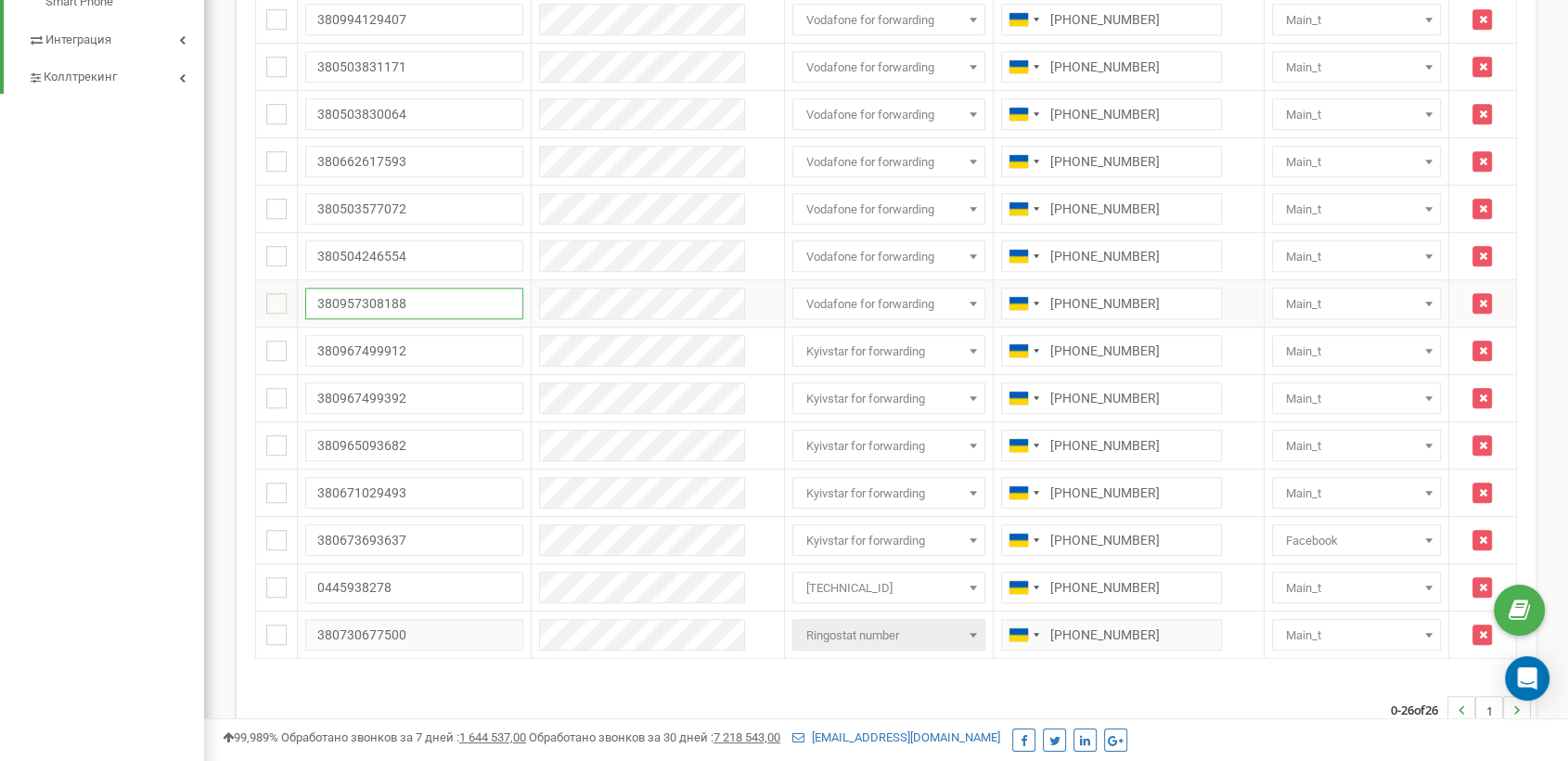 click on "380957308188" at bounding box center [415, 303] 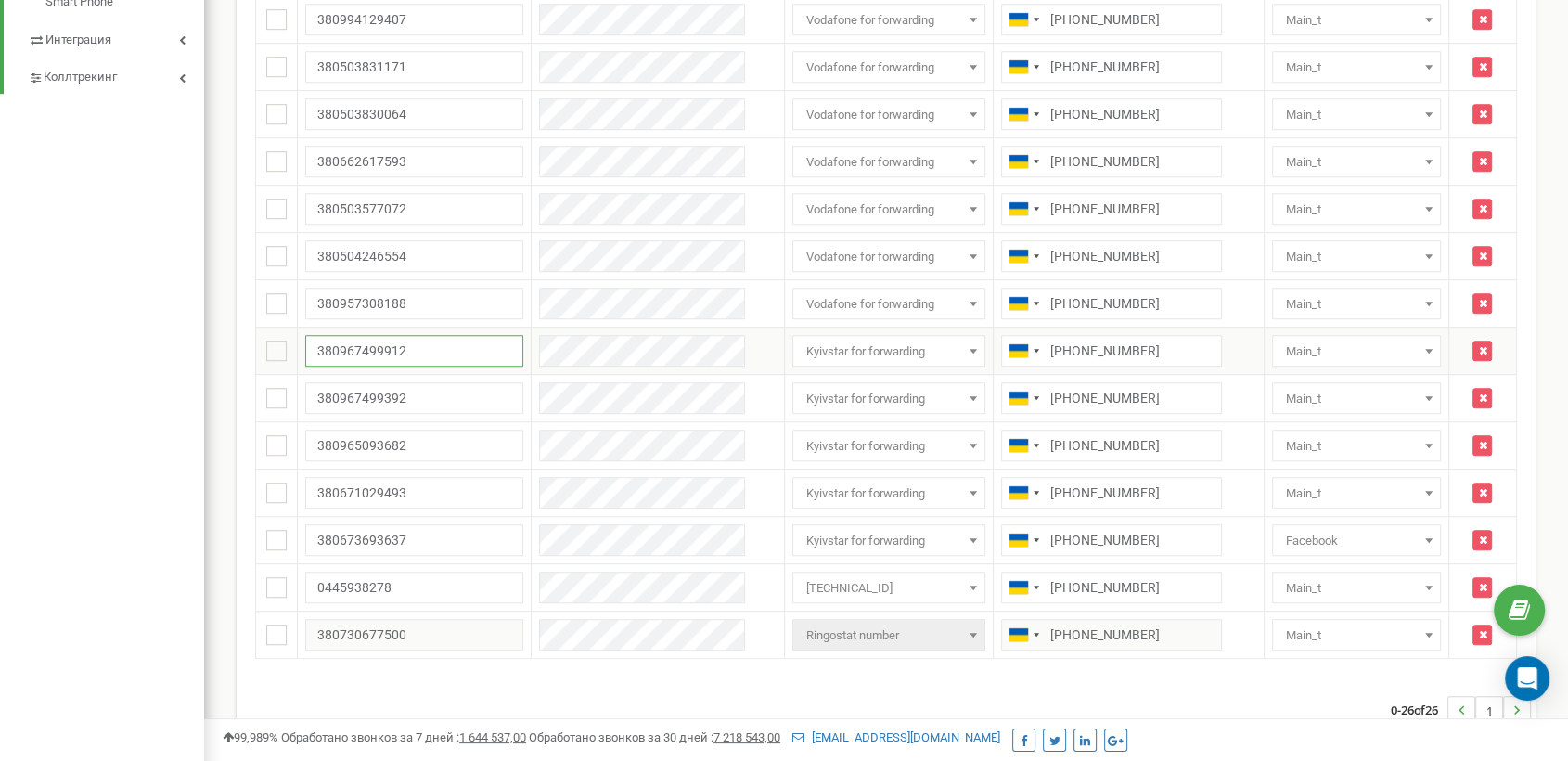 click on "380967499912" at bounding box center [415, 351] 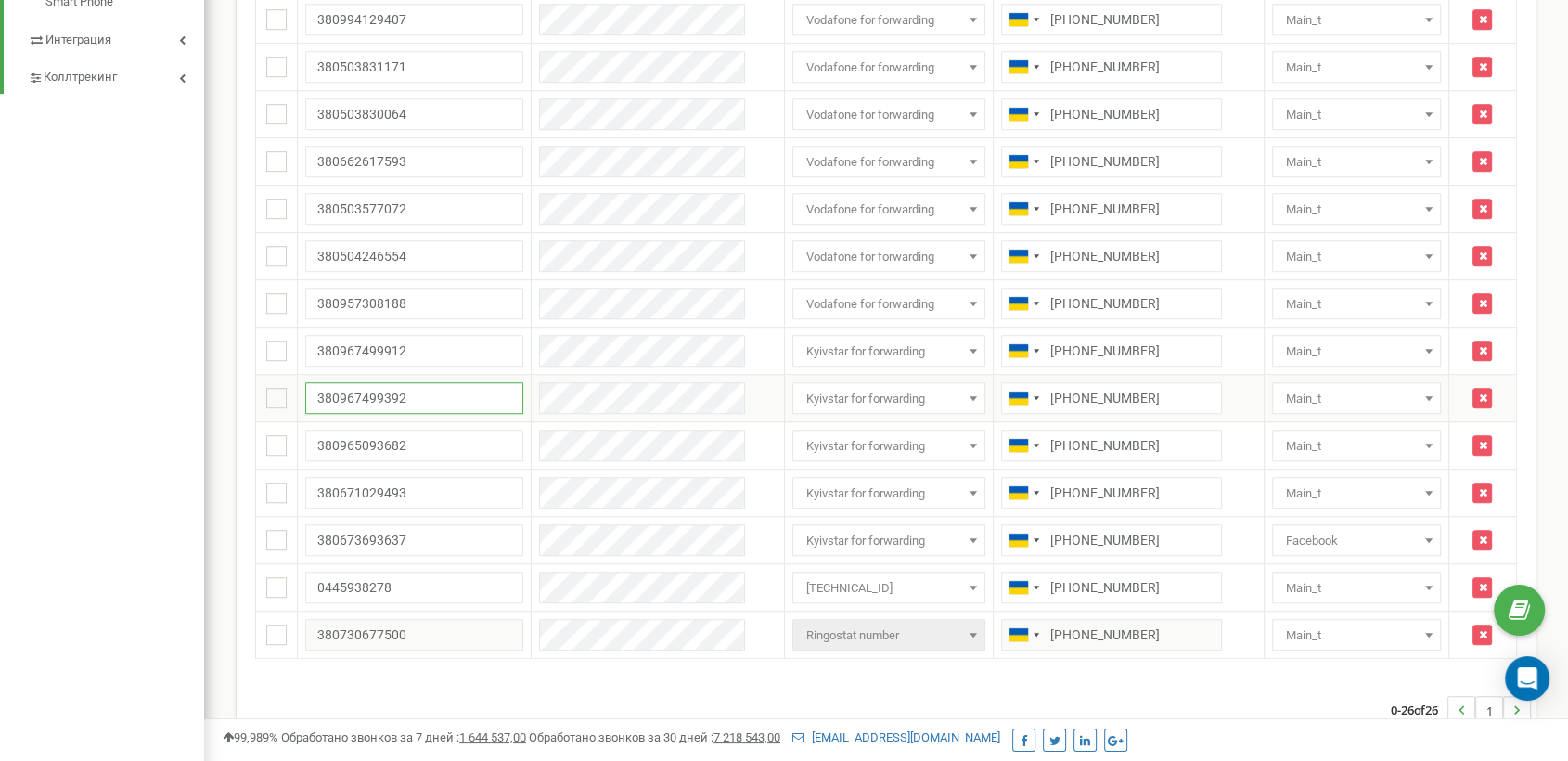 click on "380967499392" at bounding box center [415, 398] 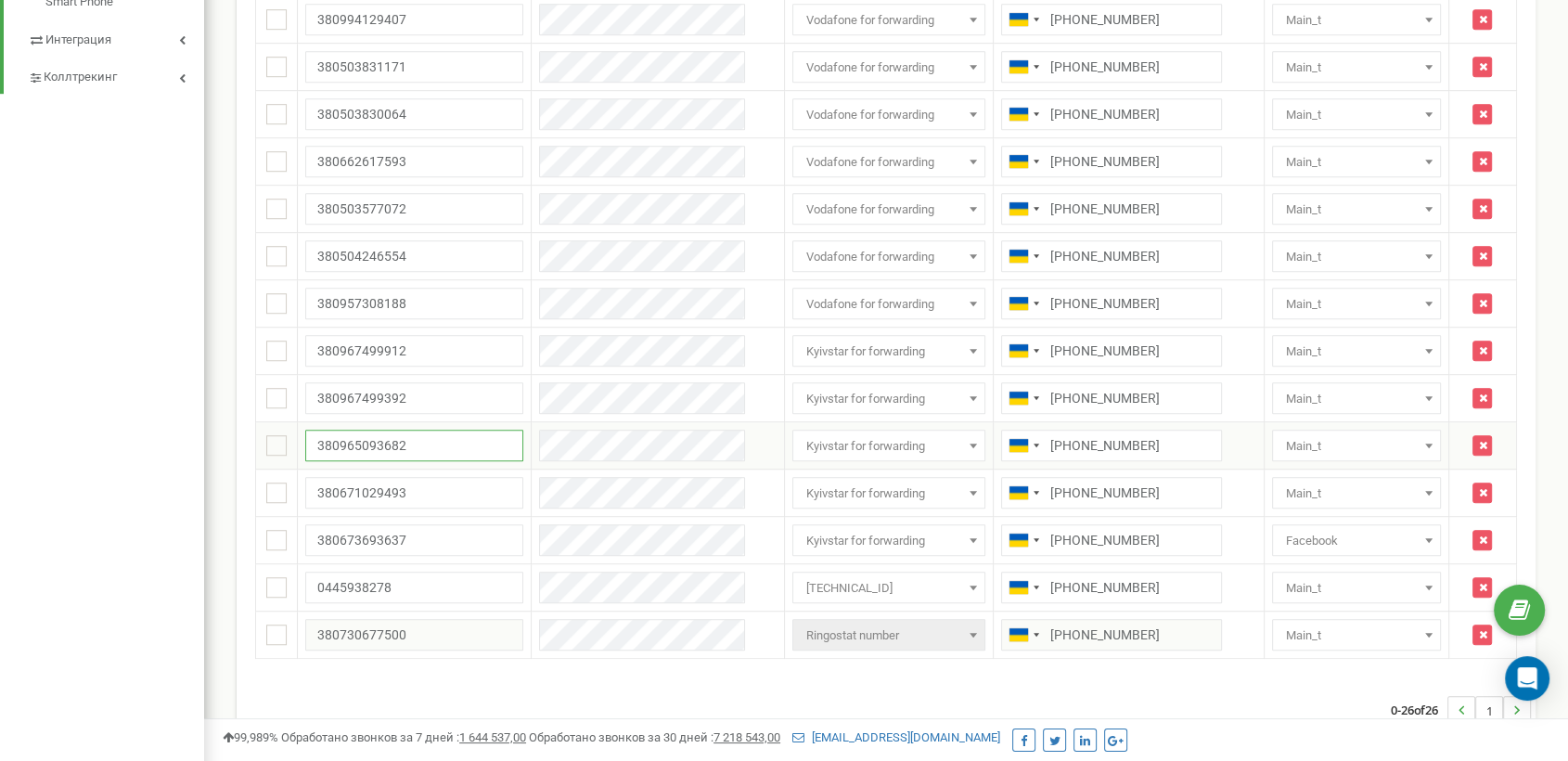 click on "380965093682" at bounding box center [415, 445] 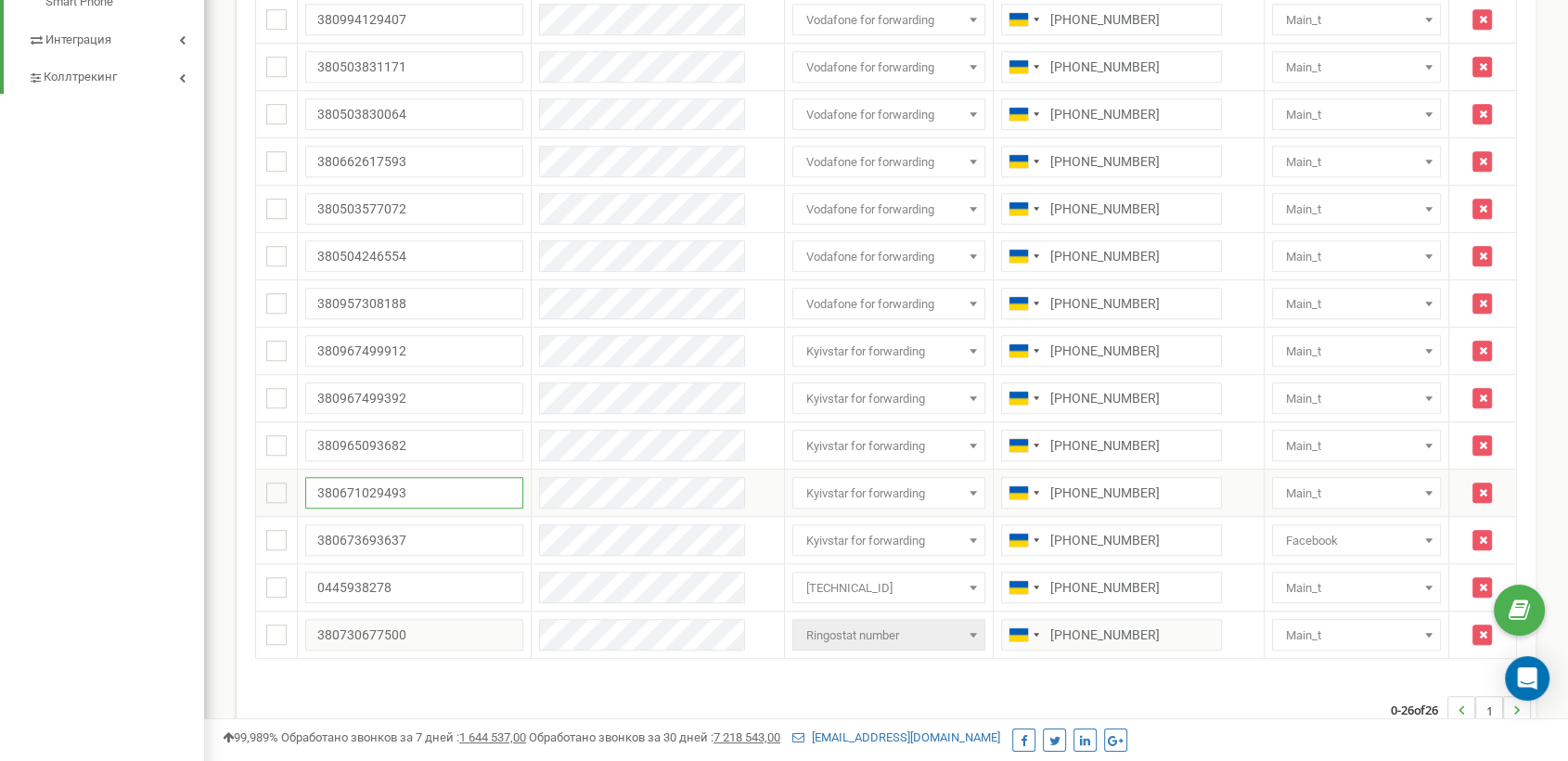 click on "380671029493" at bounding box center [415, 493] 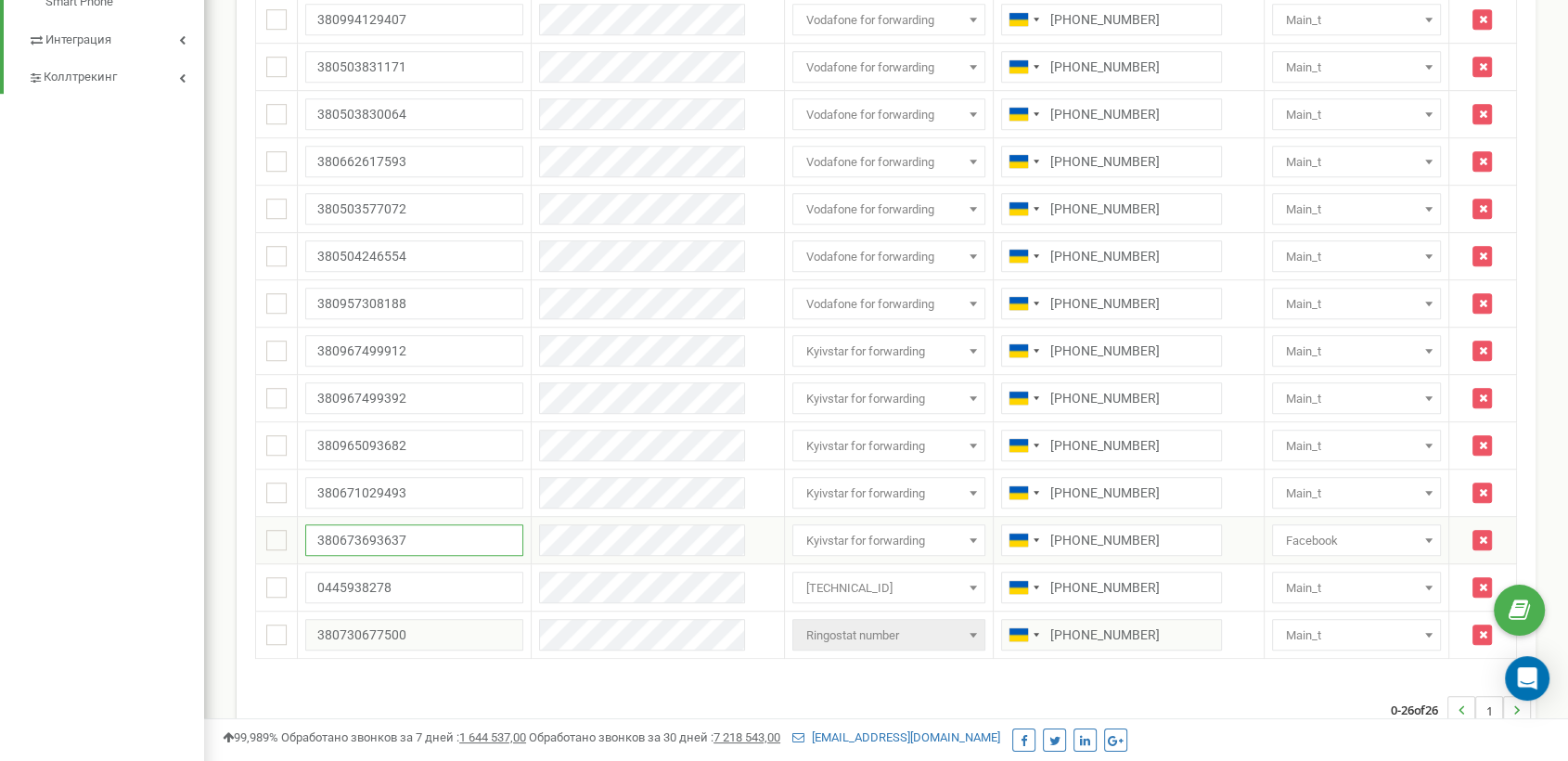 click on "380673693637" at bounding box center [415, 540] 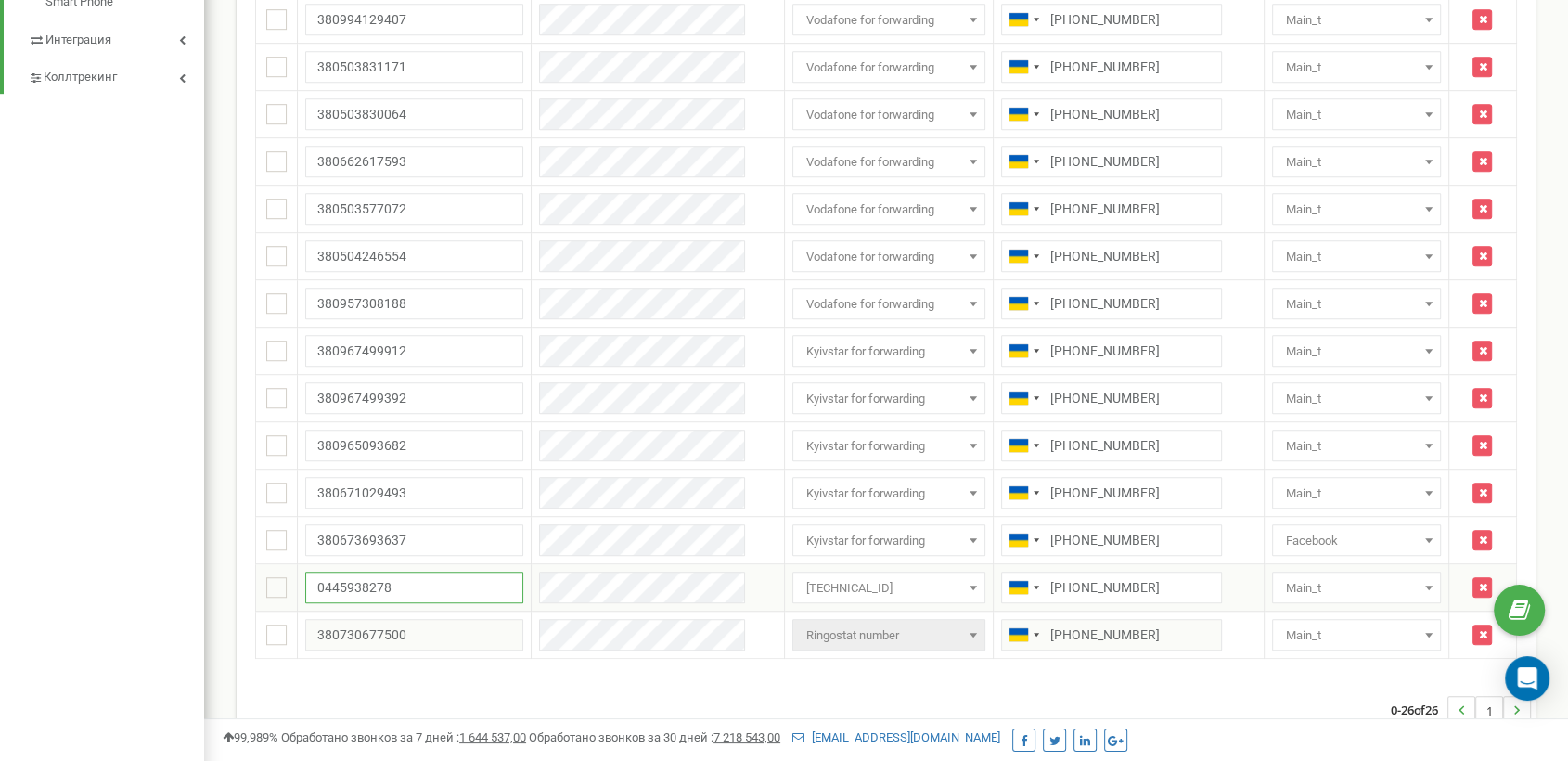click on "0445938278" at bounding box center [415, 587] 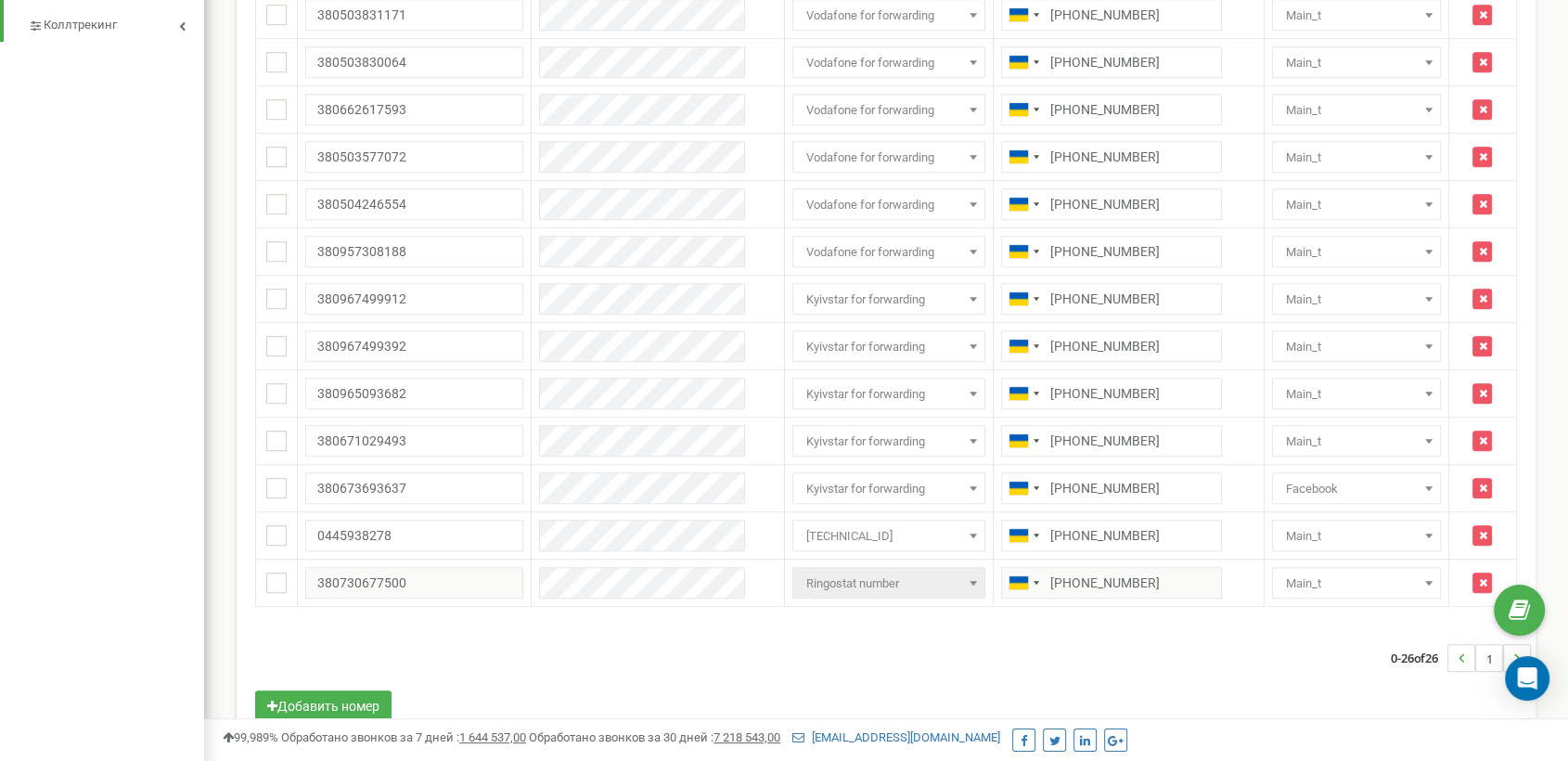 scroll, scrollTop: 1195, scrollLeft: 0, axis: vertical 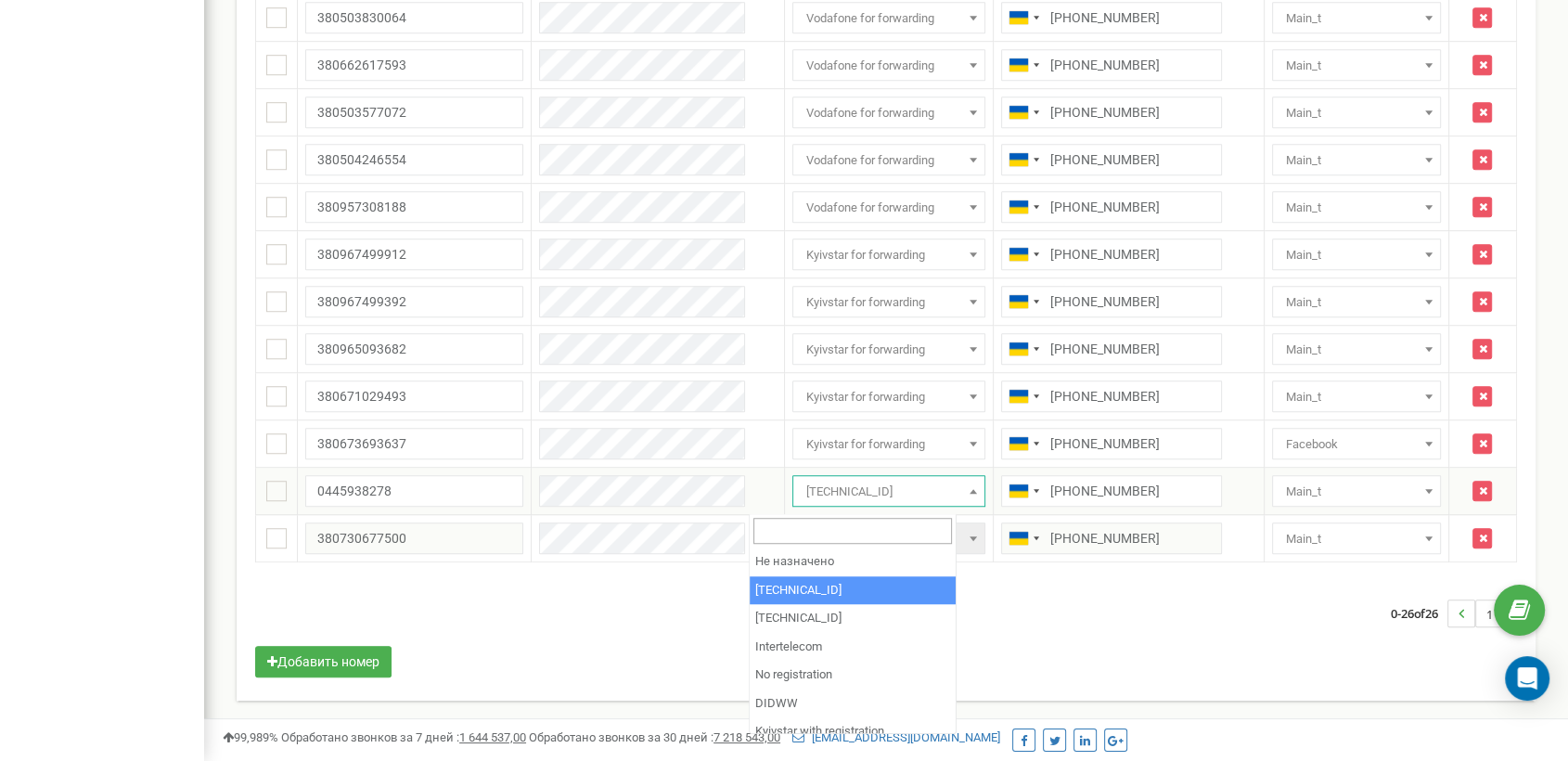 drag, startPoint x: 845, startPoint y: 492, endPoint x: 781, endPoint y: 491, distance: 64.00781 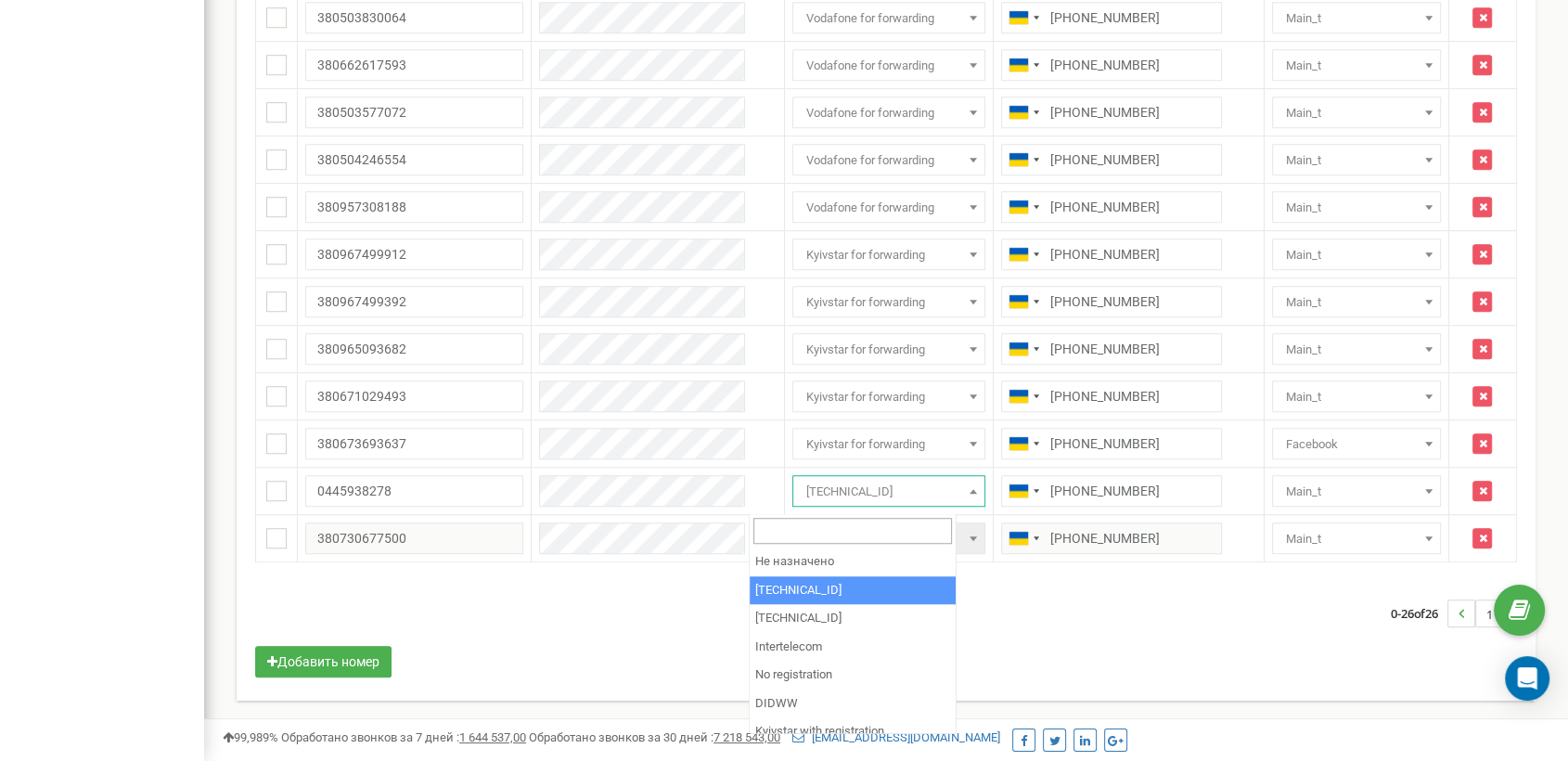 click on "0-26  of  26
1" at bounding box center (886, 613) 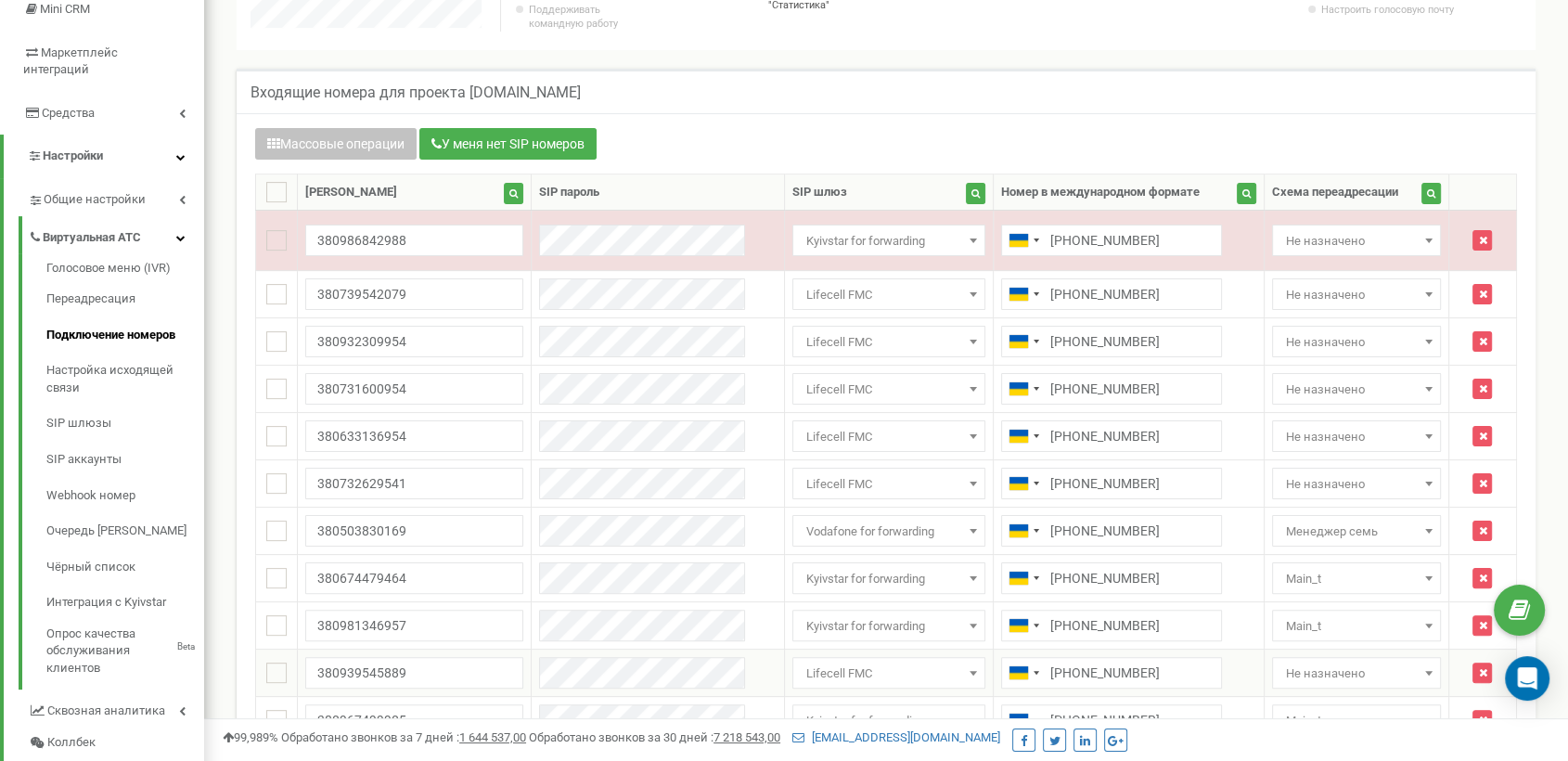 scroll, scrollTop: 267, scrollLeft: 0, axis: vertical 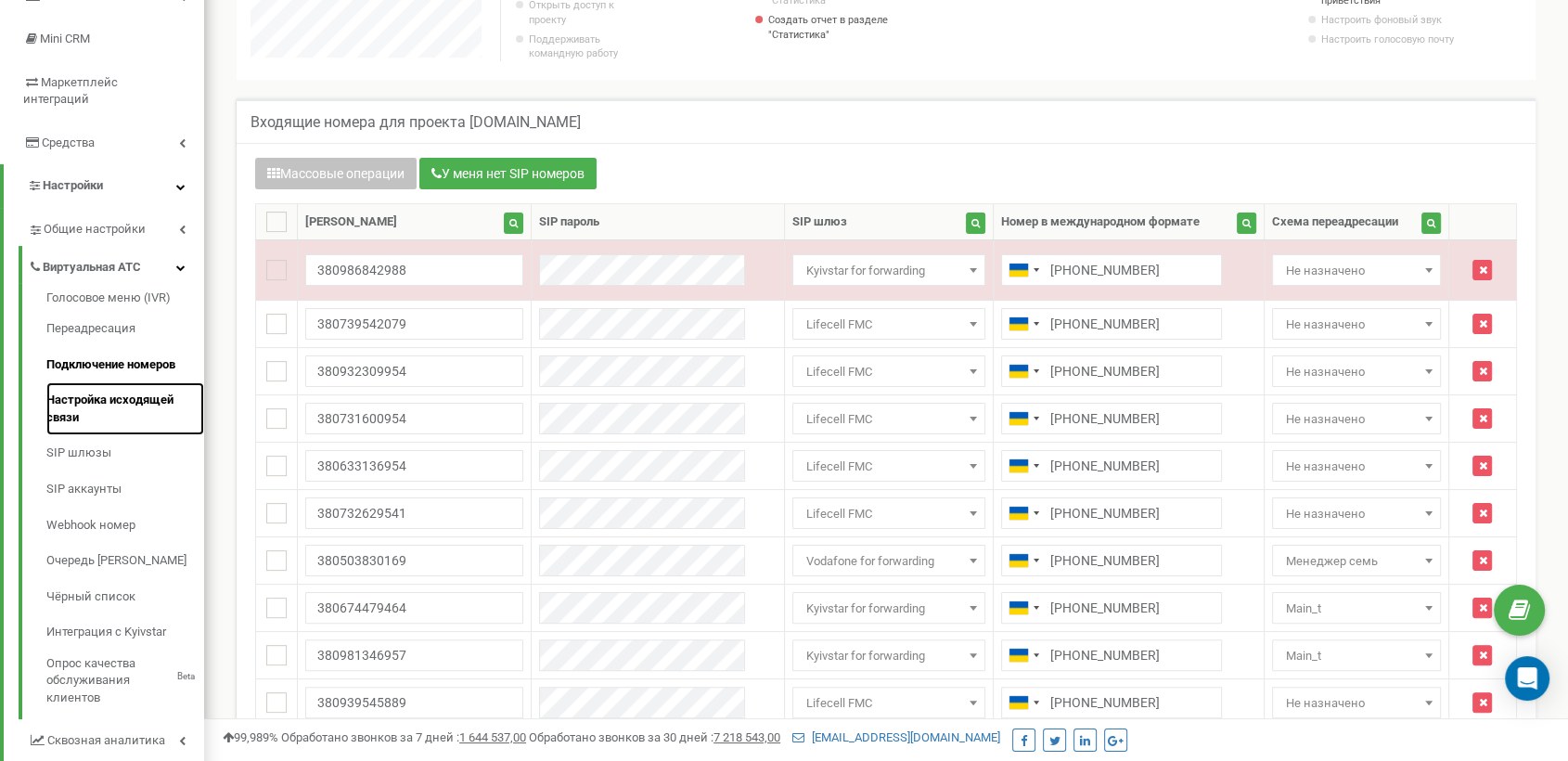 click on "Настройка исходящей связи" at bounding box center [125, 408] 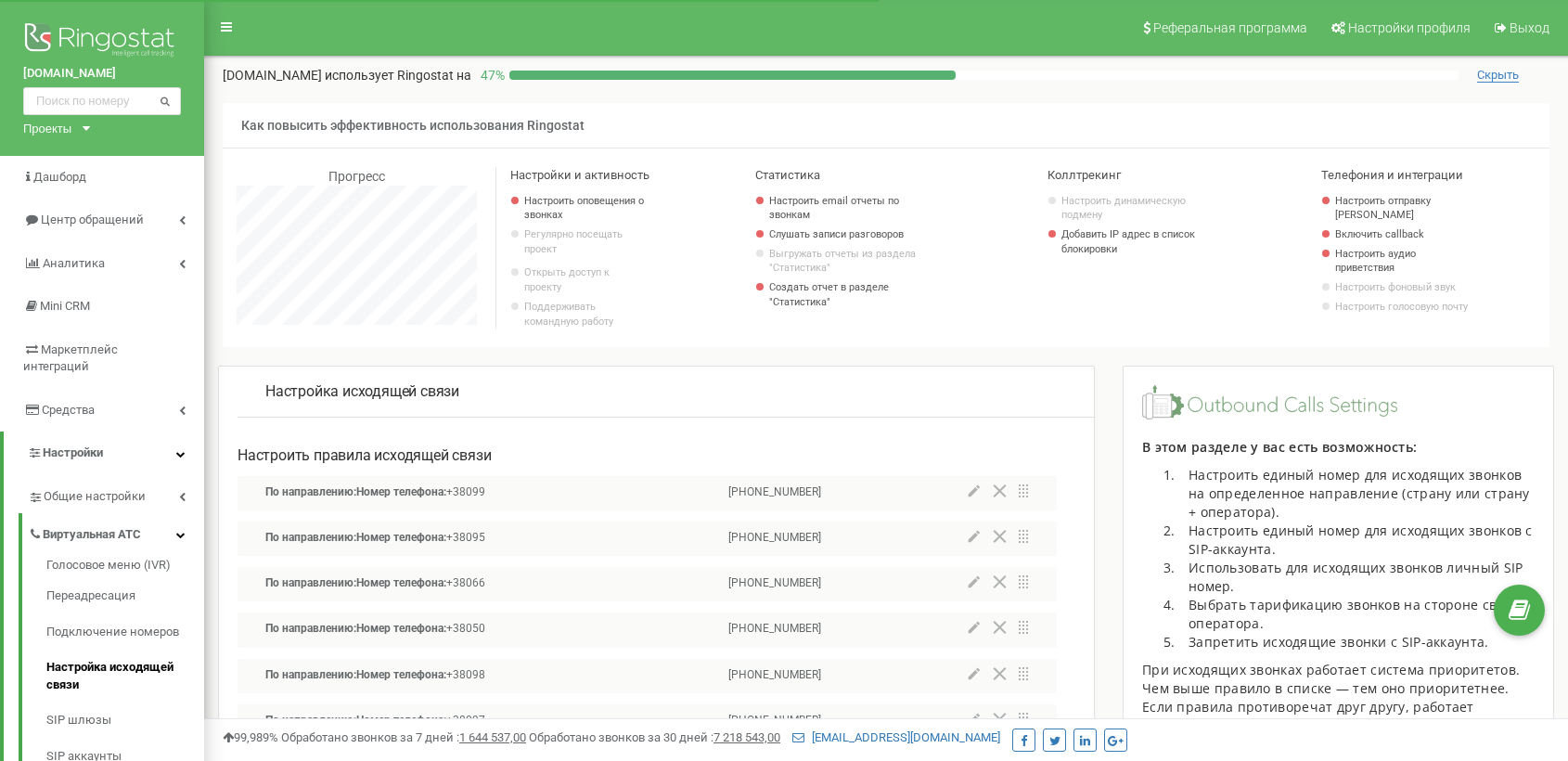 scroll, scrollTop: 0, scrollLeft: 0, axis: both 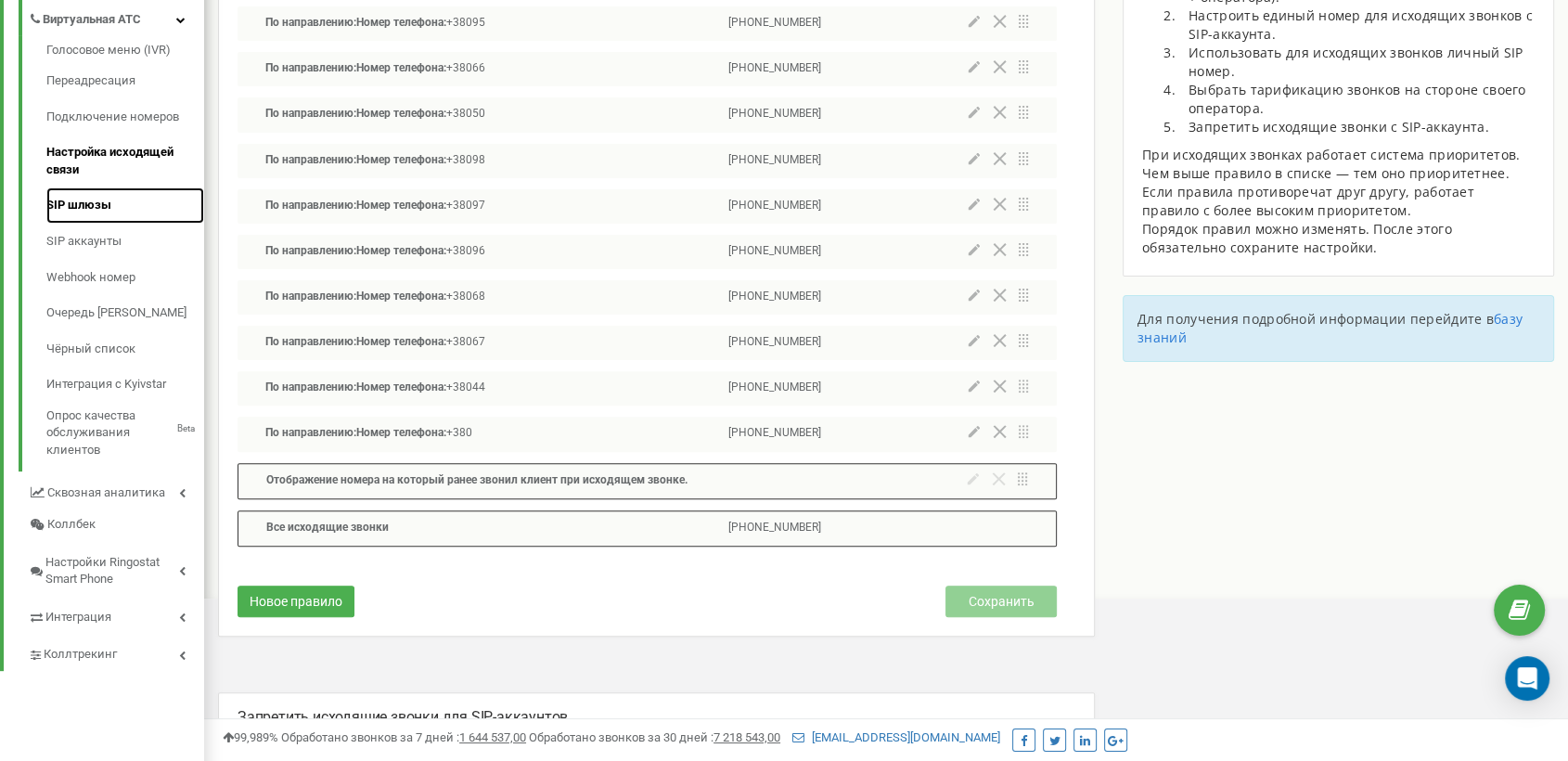 click on "SIP шлюзы" at bounding box center (125, 205) 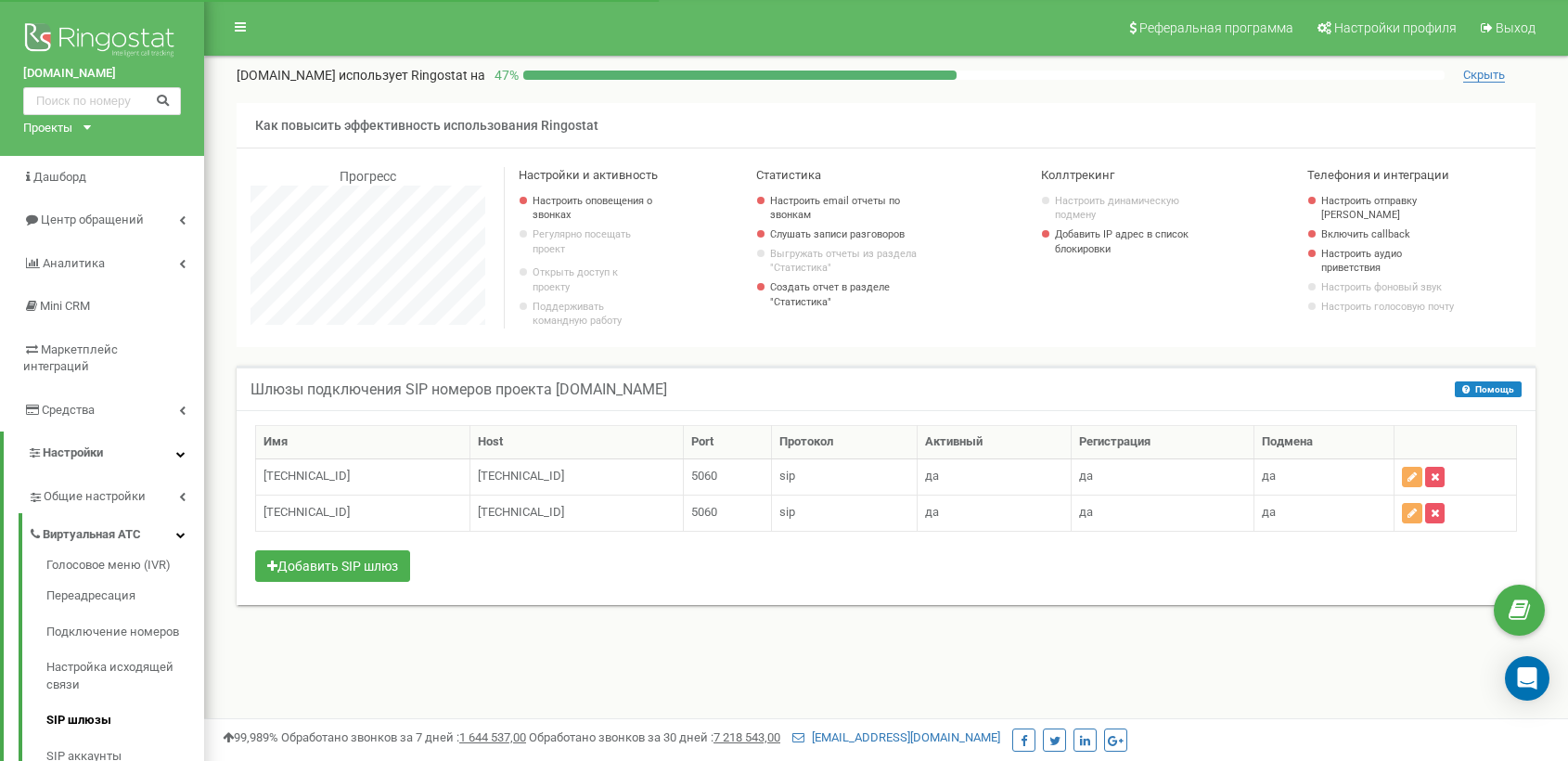 scroll, scrollTop: 0, scrollLeft: 0, axis: both 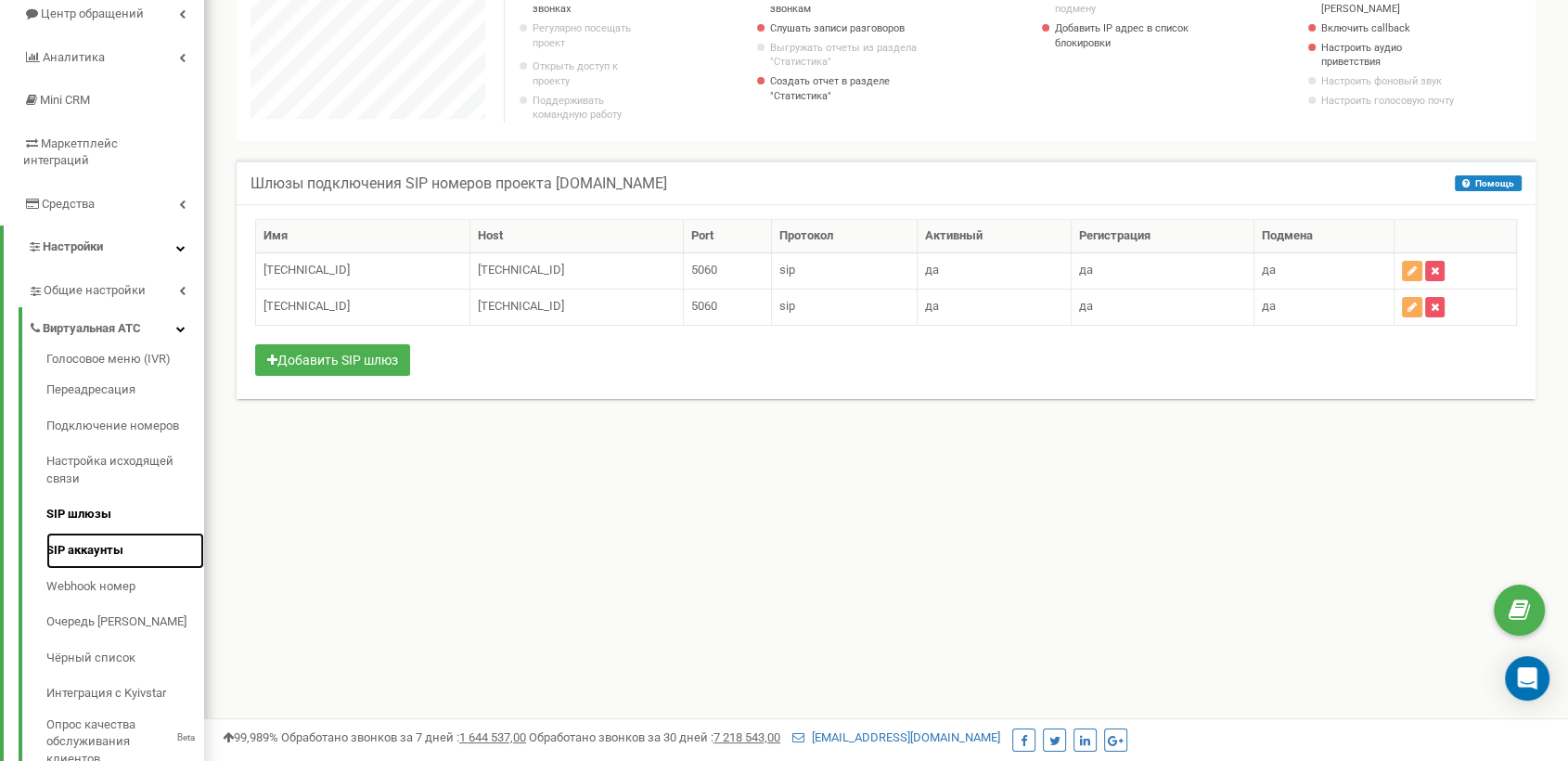 click on "SIP аккаунты" at bounding box center (125, 550) 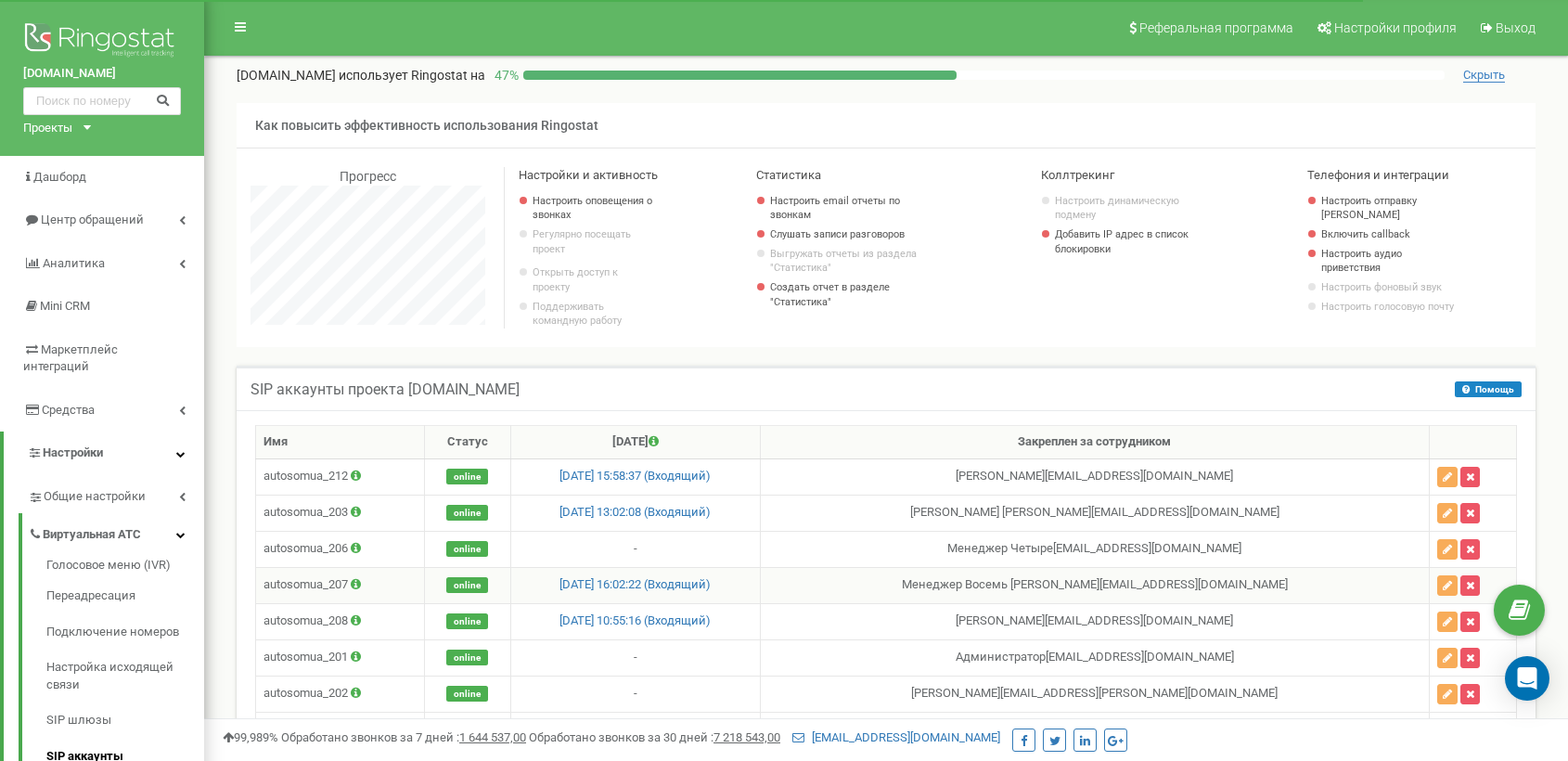 scroll, scrollTop: 0, scrollLeft: 0, axis: both 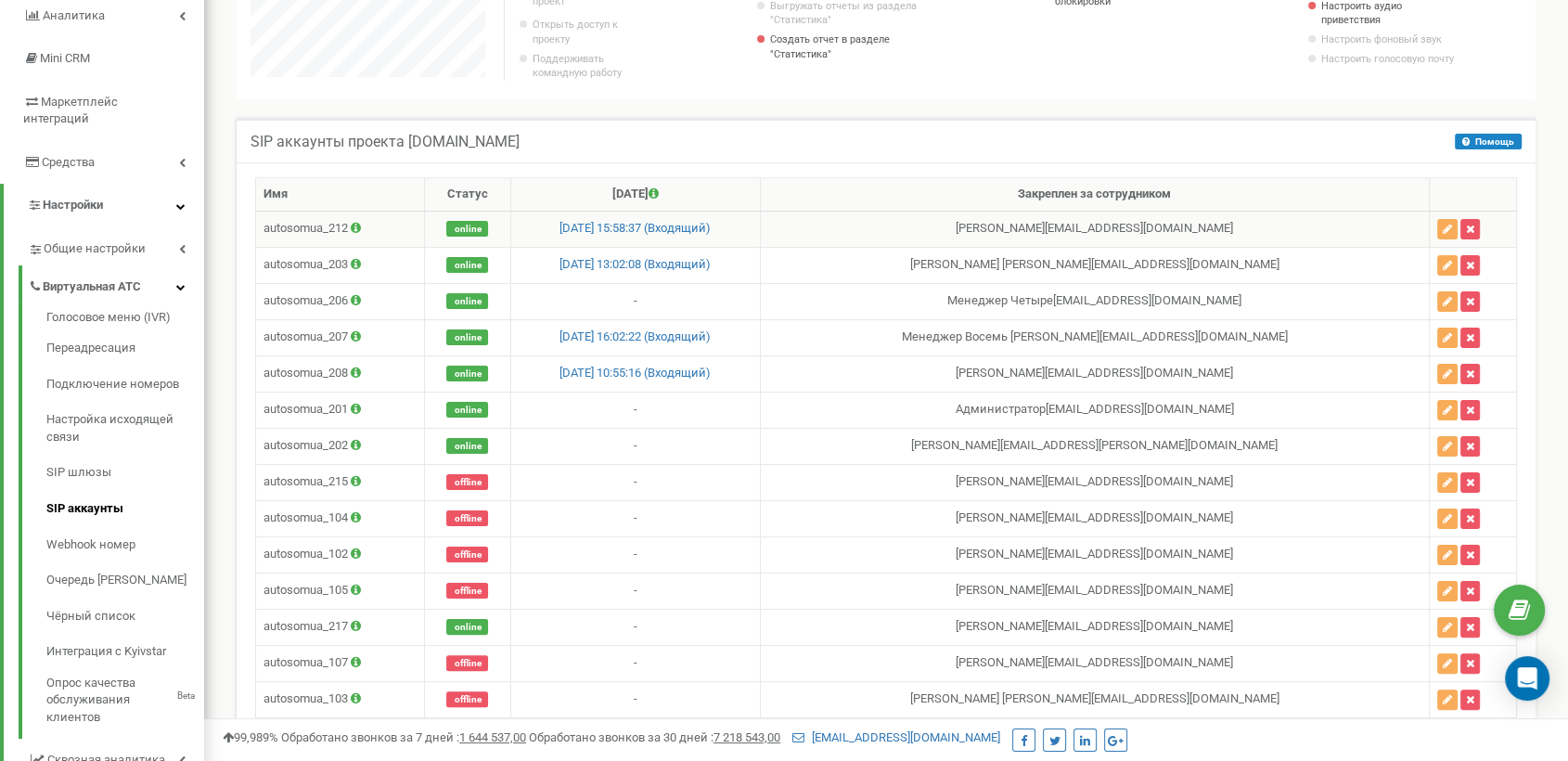 drag, startPoint x: 943, startPoint y: 237, endPoint x: 1299, endPoint y: 239, distance: 356.00562 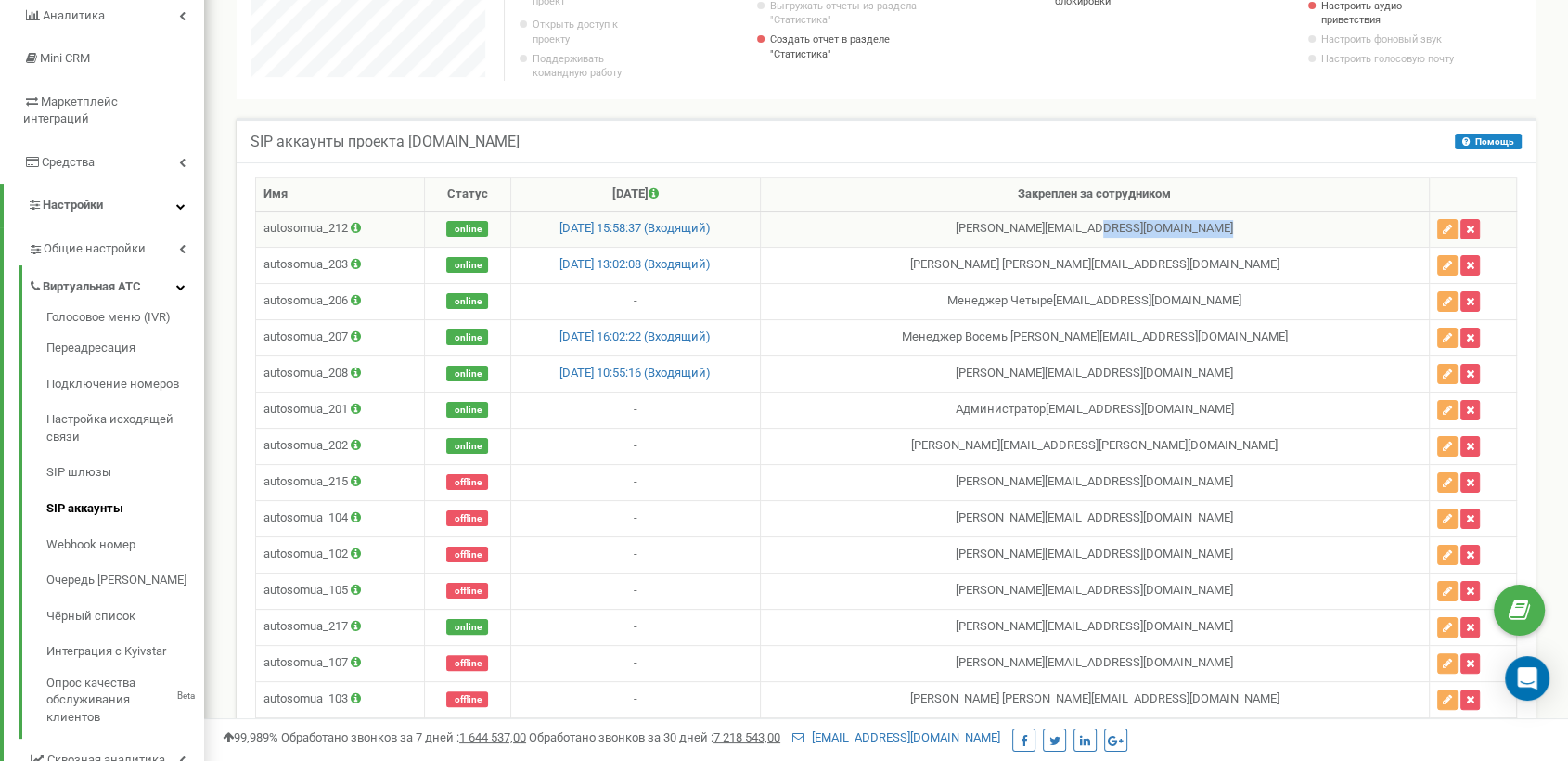 drag, startPoint x: 1336, startPoint y: 239, endPoint x: 1176, endPoint y: 250, distance: 160.37768 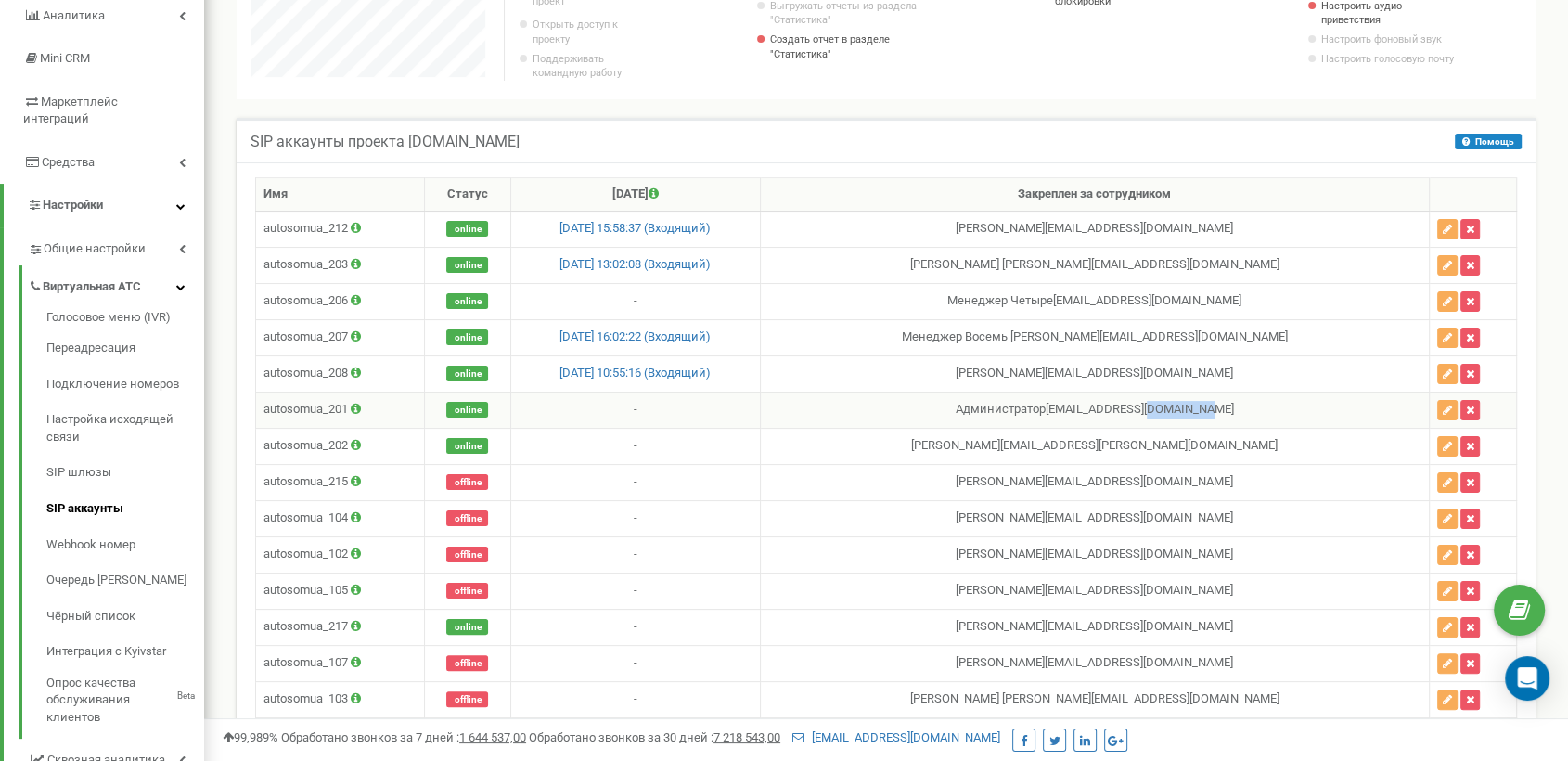 drag, startPoint x: 1292, startPoint y: 411, endPoint x: 1193, endPoint y: 420, distance: 99.40825 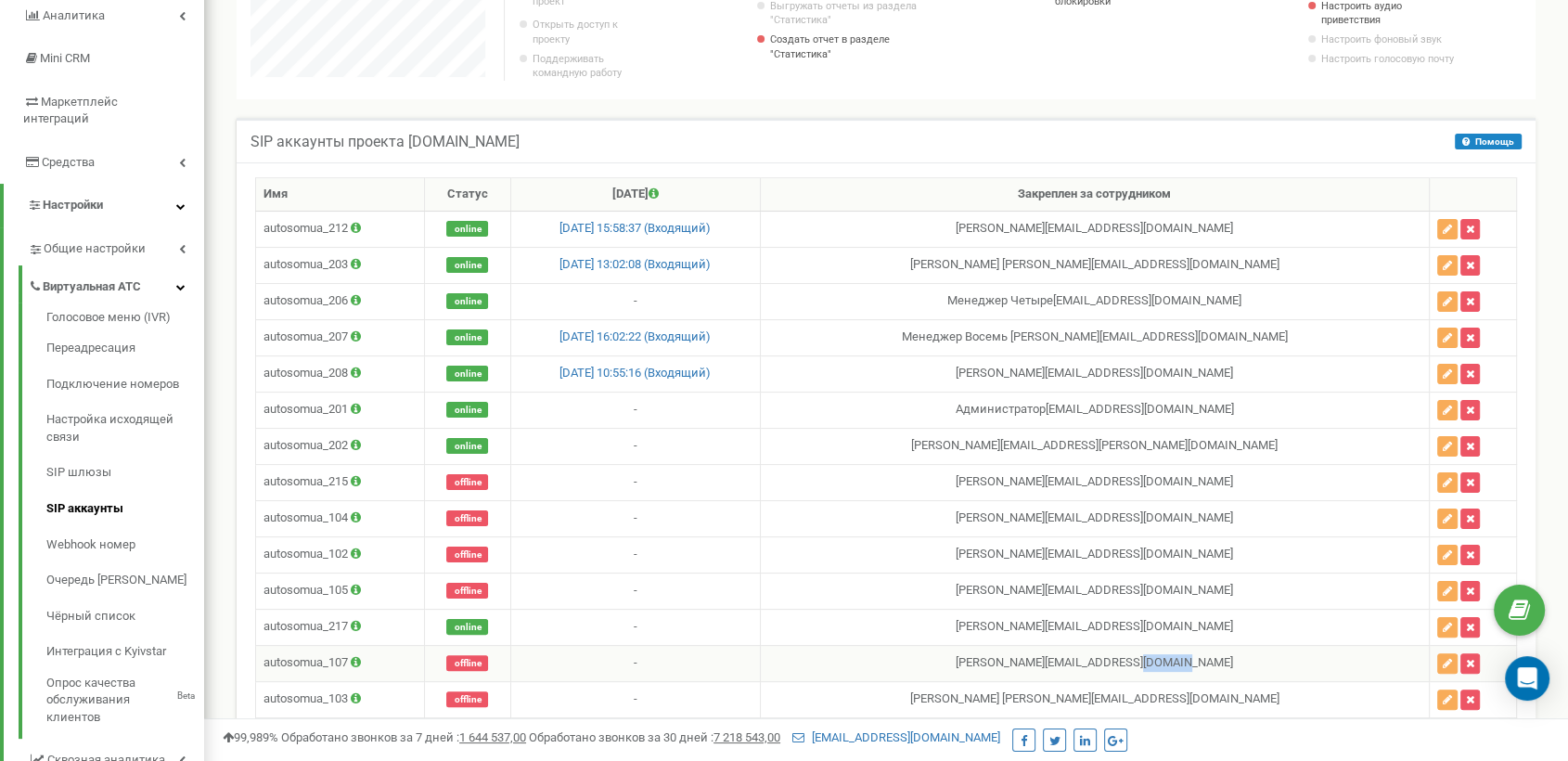 drag, startPoint x: 1189, startPoint y: 670, endPoint x: 1252, endPoint y: 655, distance: 64.7611 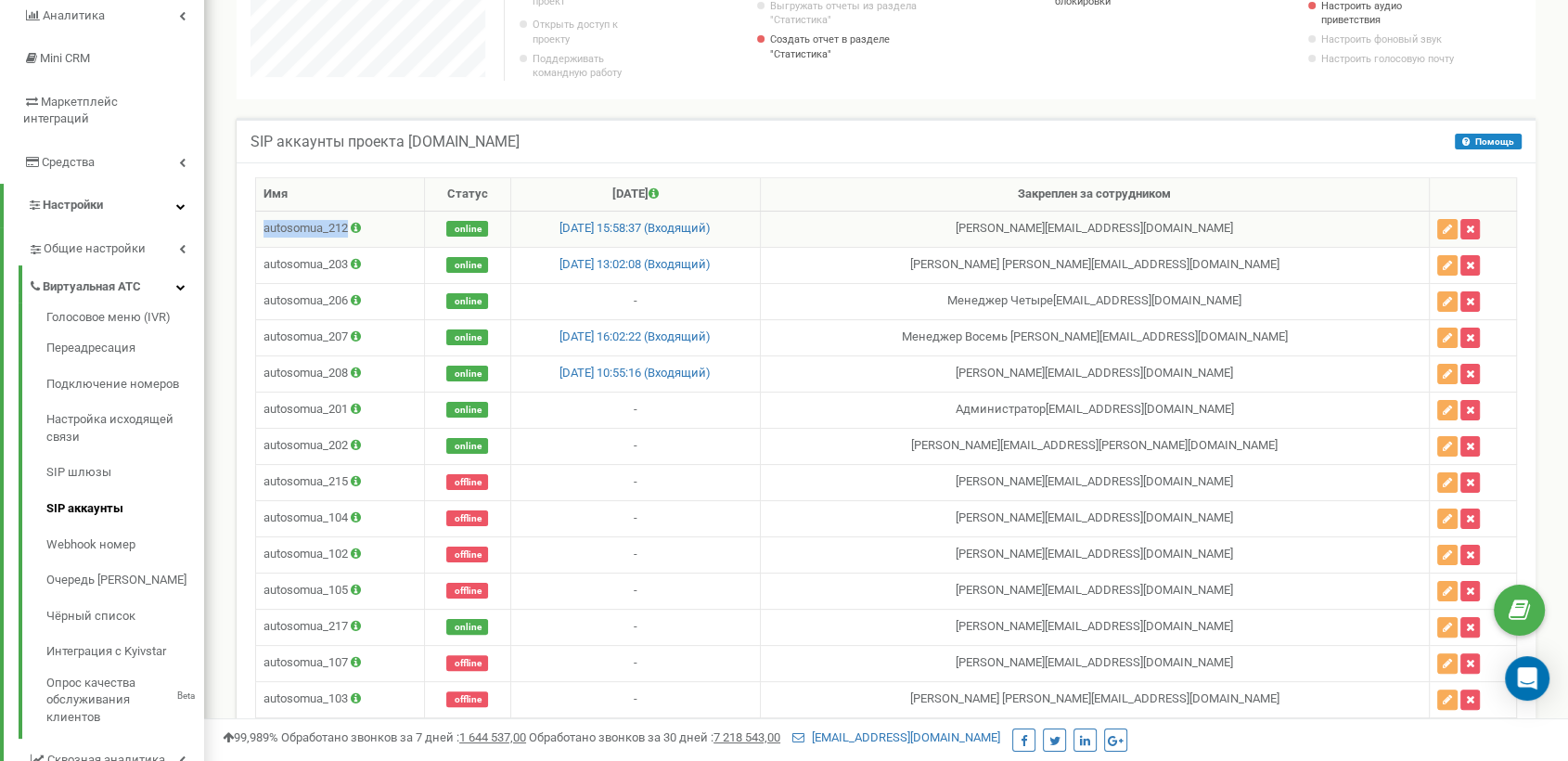drag, startPoint x: 262, startPoint y: 233, endPoint x: 348, endPoint y: 234, distance: 86.00581 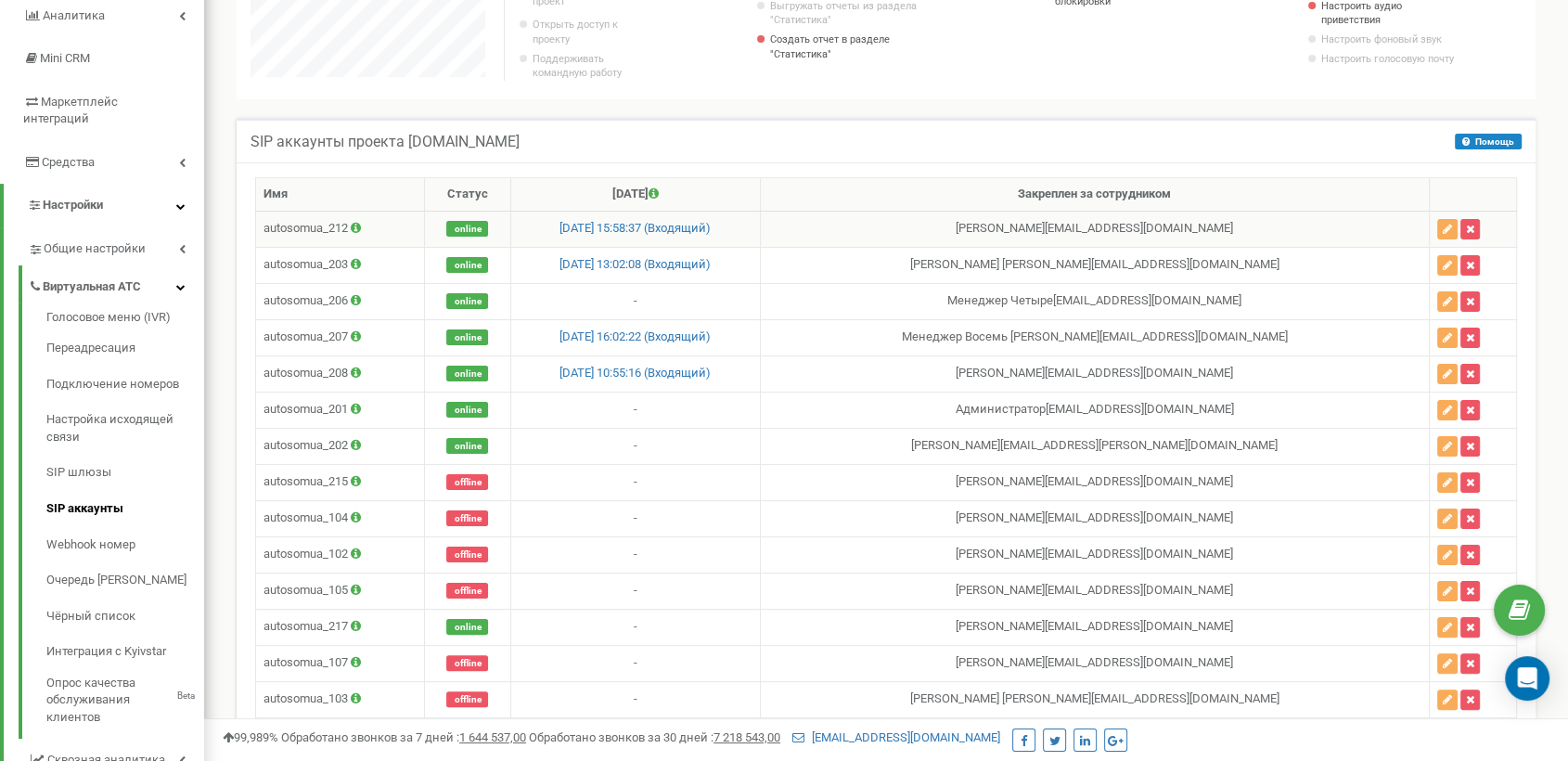 click at bounding box center (355, 227) 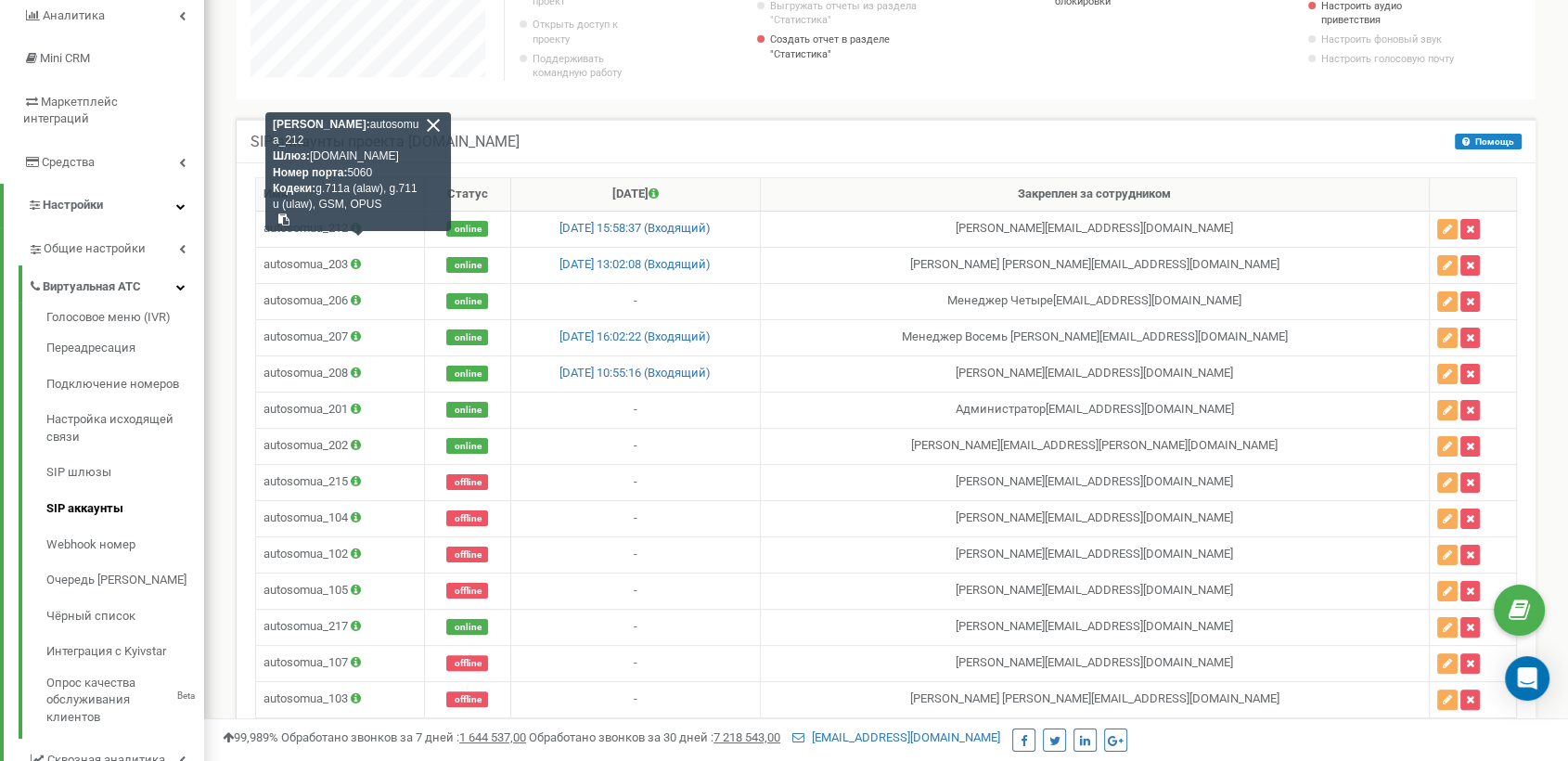 click on "Имя
Статус
Последний звонок
Закреплен за сотрудником
autosomua_212
Логин:  autosomua_212
Шлюз:  sip.ringostat.com
Номер порта:  5060
Кодеки:  g.711a (alaw), g.711u (ulaw), GSM, OPUS
online
11.07.2025	15:58:37 (Входящий)" at bounding box center [886, 531] 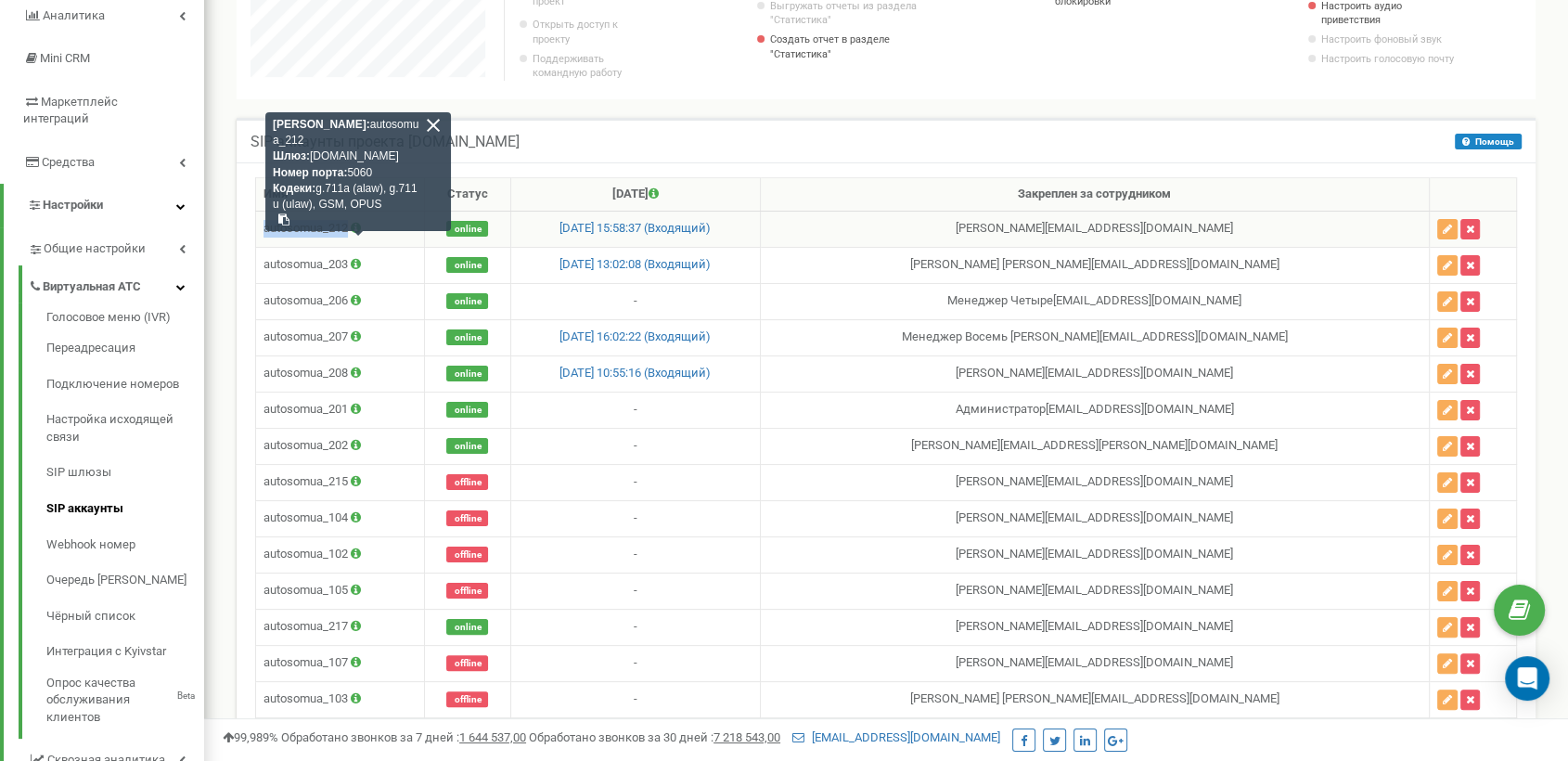 drag, startPoint x: 262, startPoint y: 240, endPoint x: 350, endPoint y: 239, distance: 88.005682 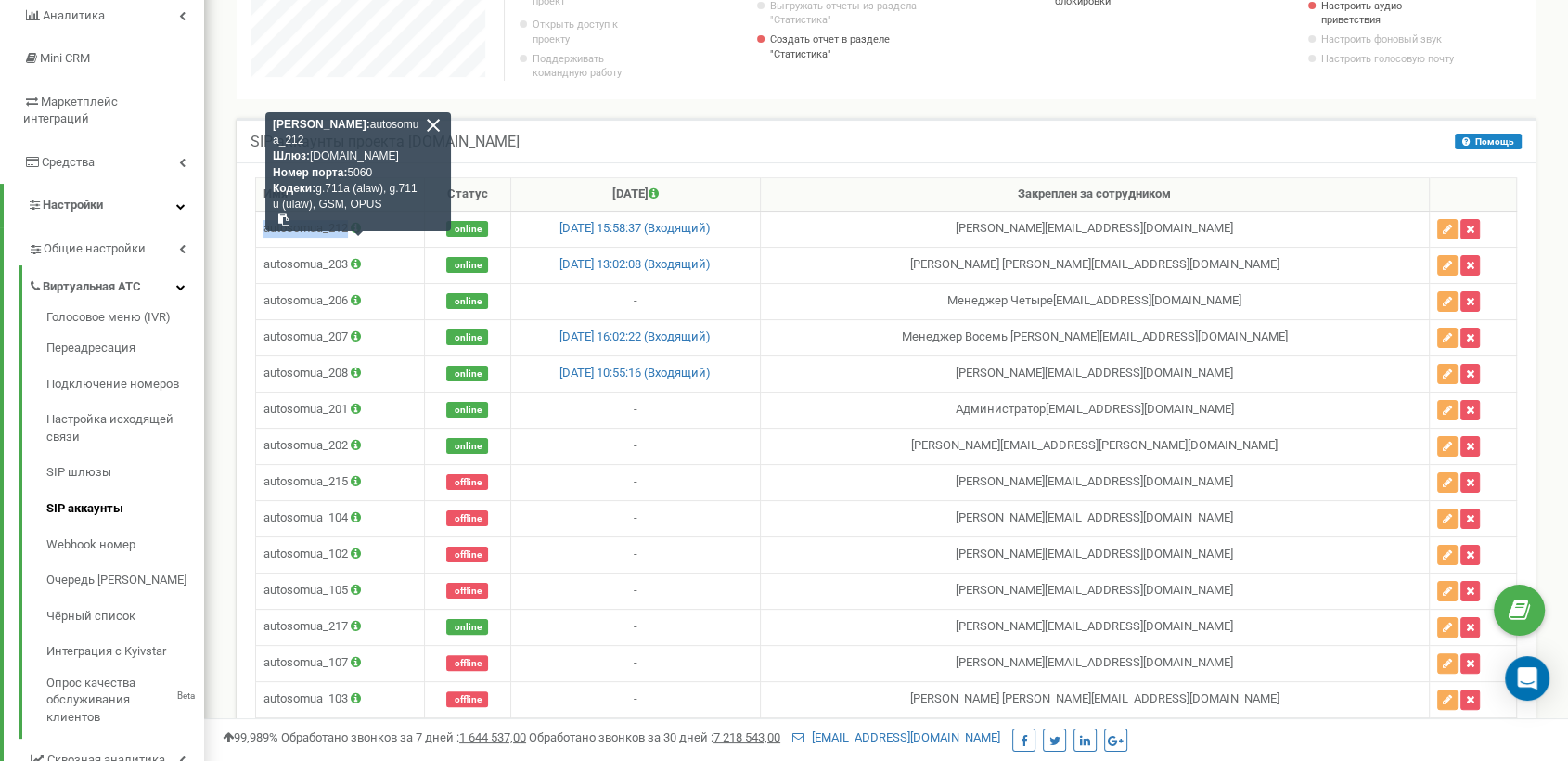 copy on "autosomua_212" 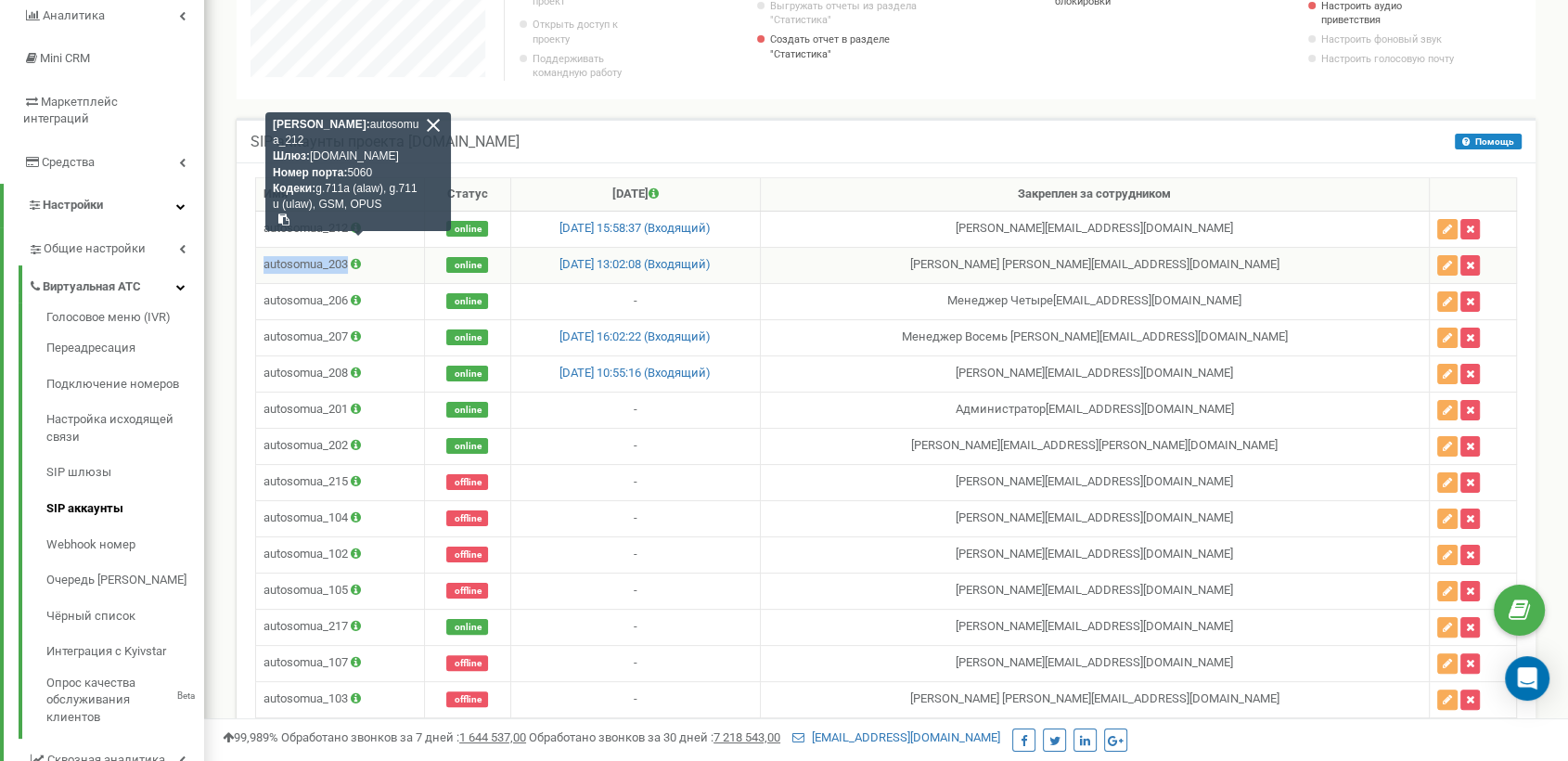 drag, startPoint x: 264, startPoint y: 269, endPoint x: 348, endPoint y: 277, distance: 84.38009 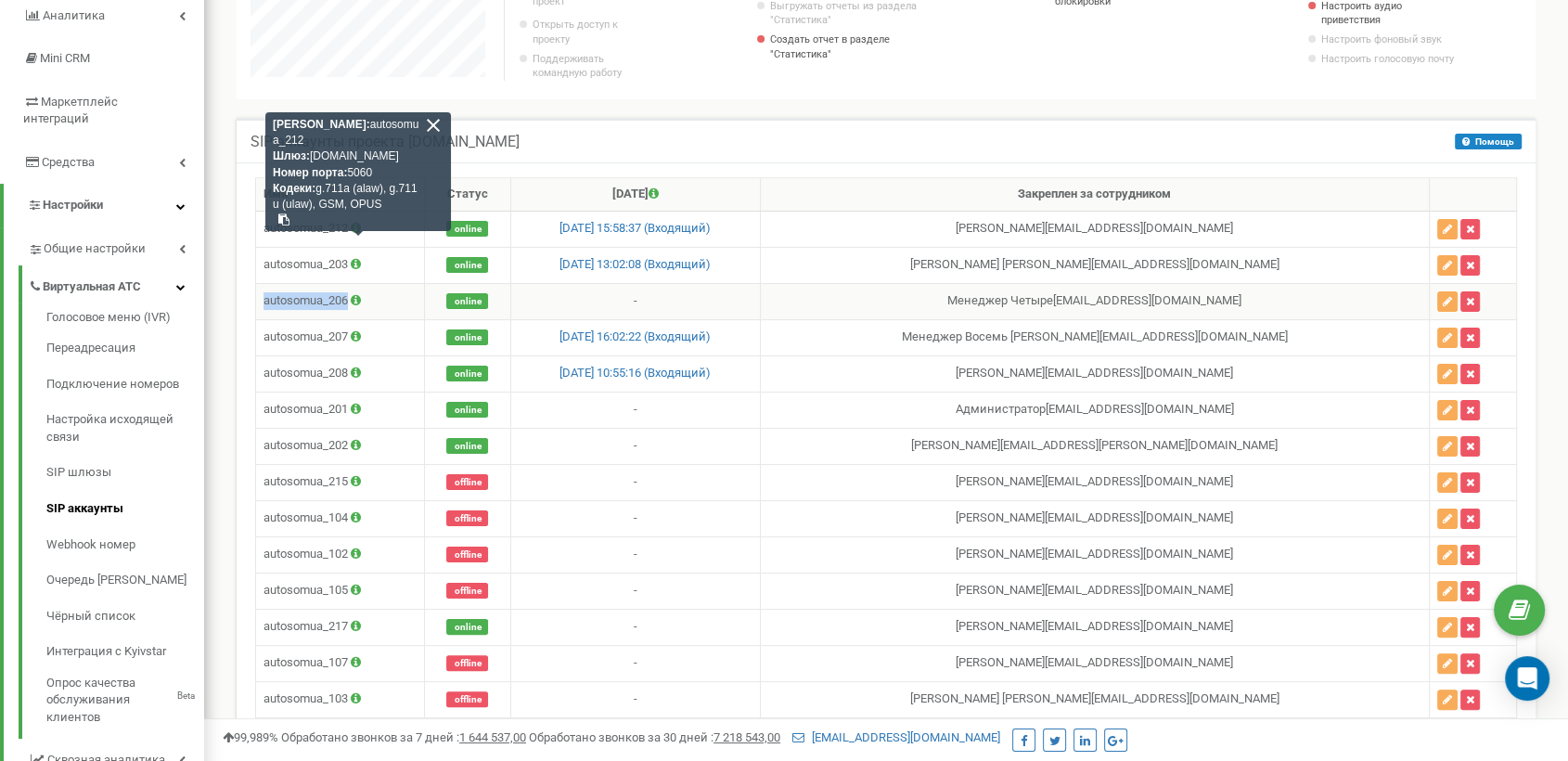 drag, startPoint x: 263, startPoint y: 310, endPoint x: 349, endPoint y: 306, distance: 86.092973 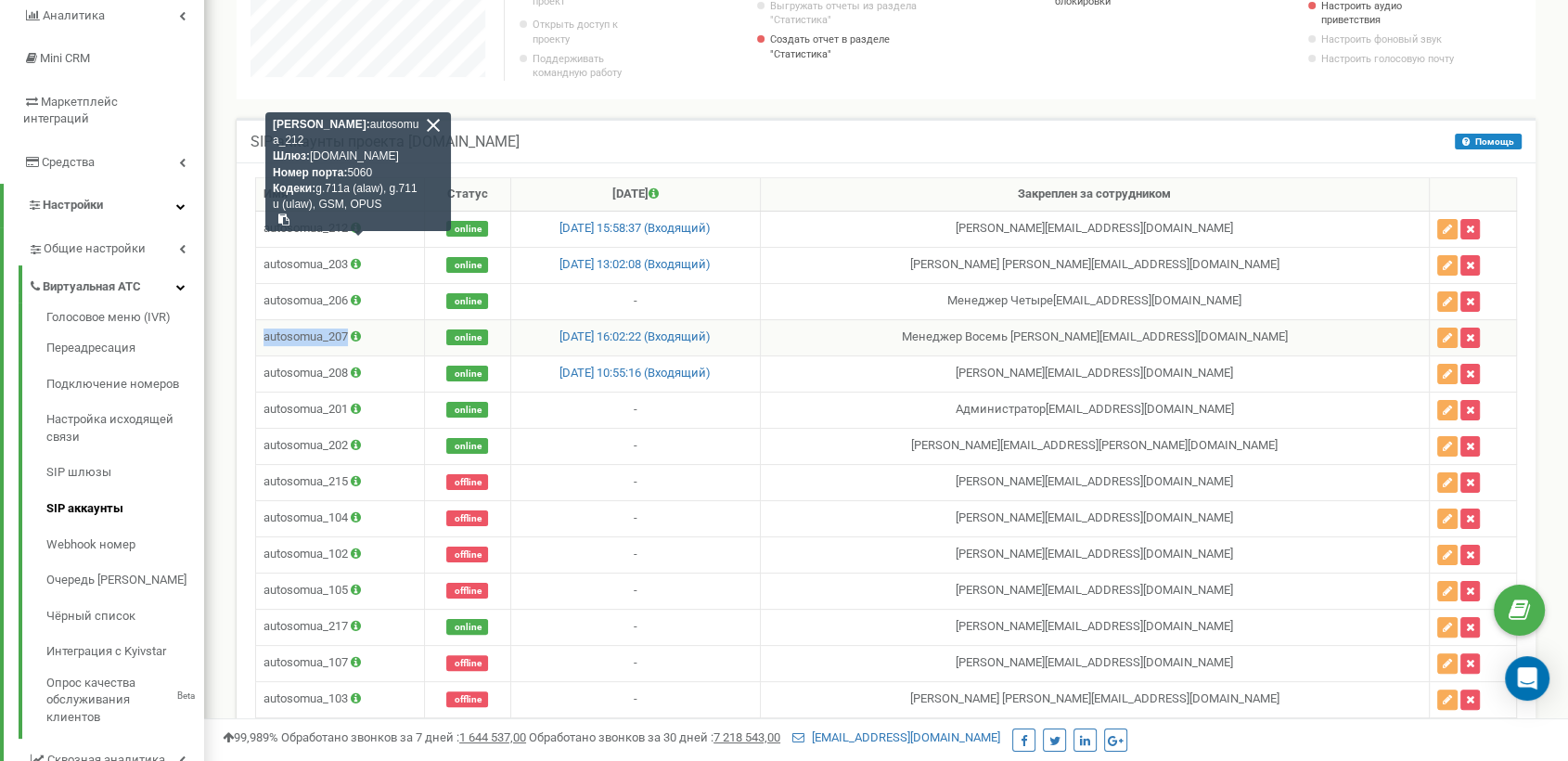 drag, startPoint x: 264, startPoint y: 343, endPoint x: 347, endPoint y: 340, distance: 83.0542 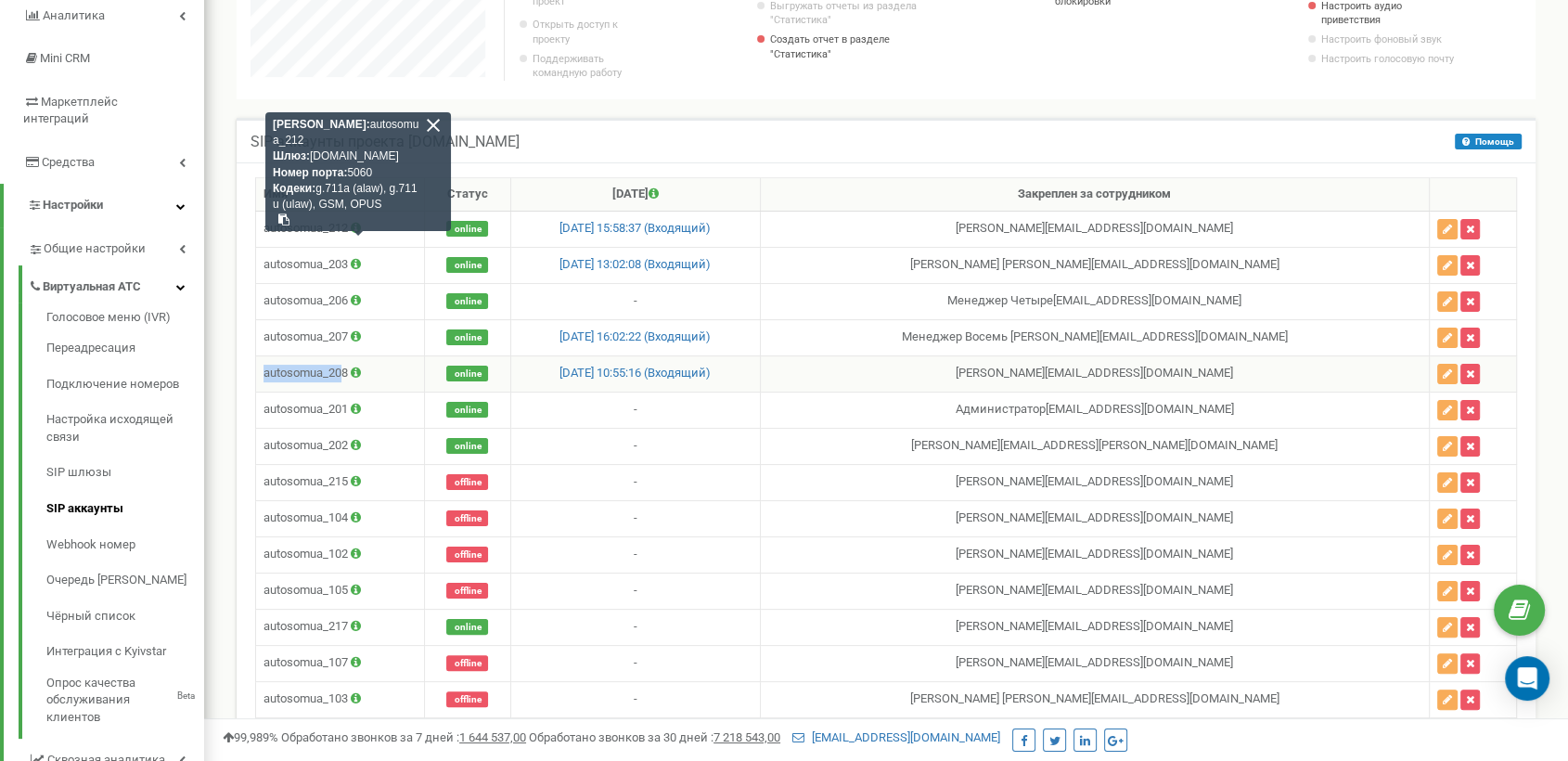 drag, startPoint x: 266, startPoint y: 381, endPoint x: 345, endPoint y: 388, distance: 79.30952 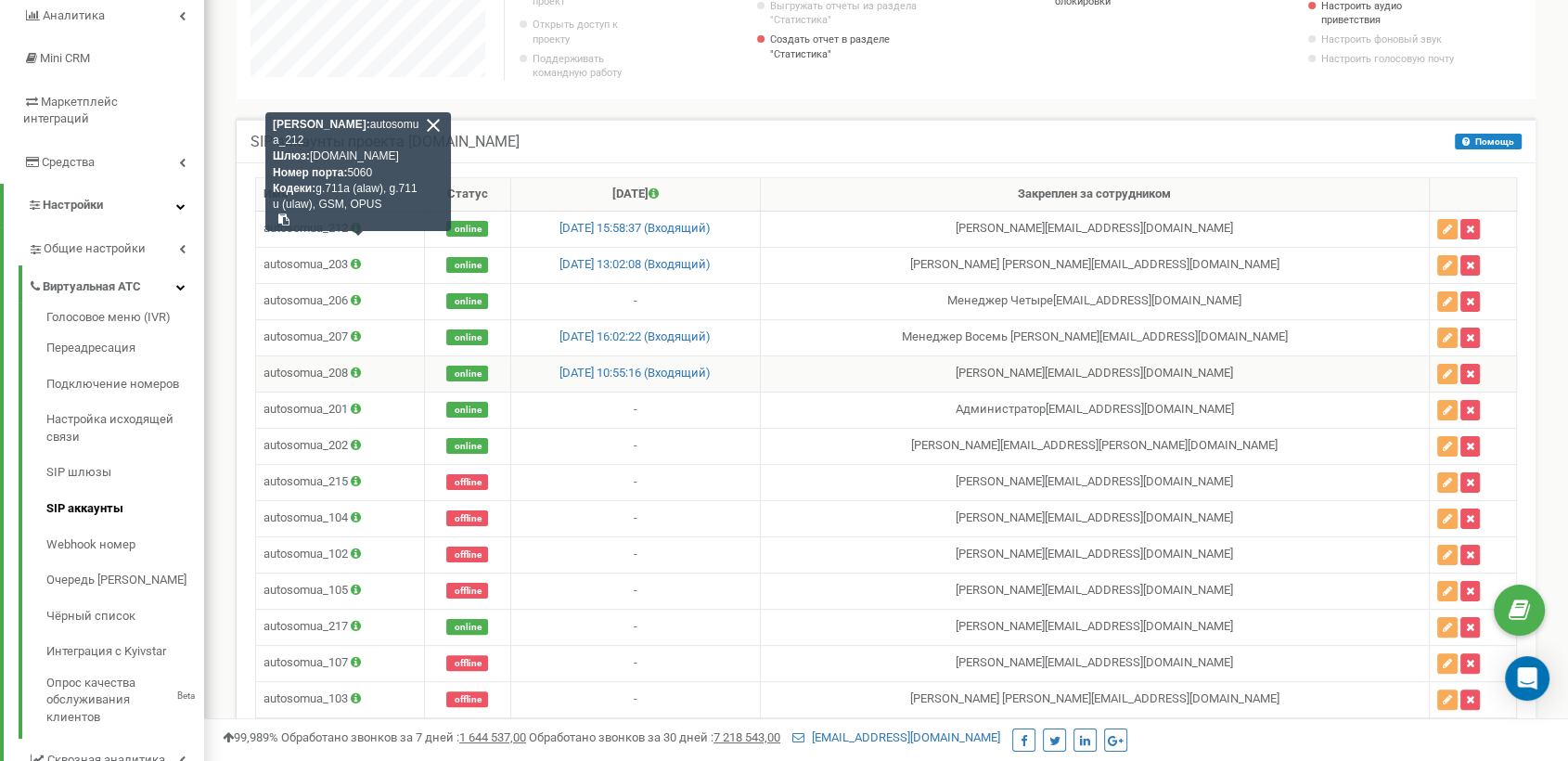 click on "autosomua_208" at bounding box center [341, 373] 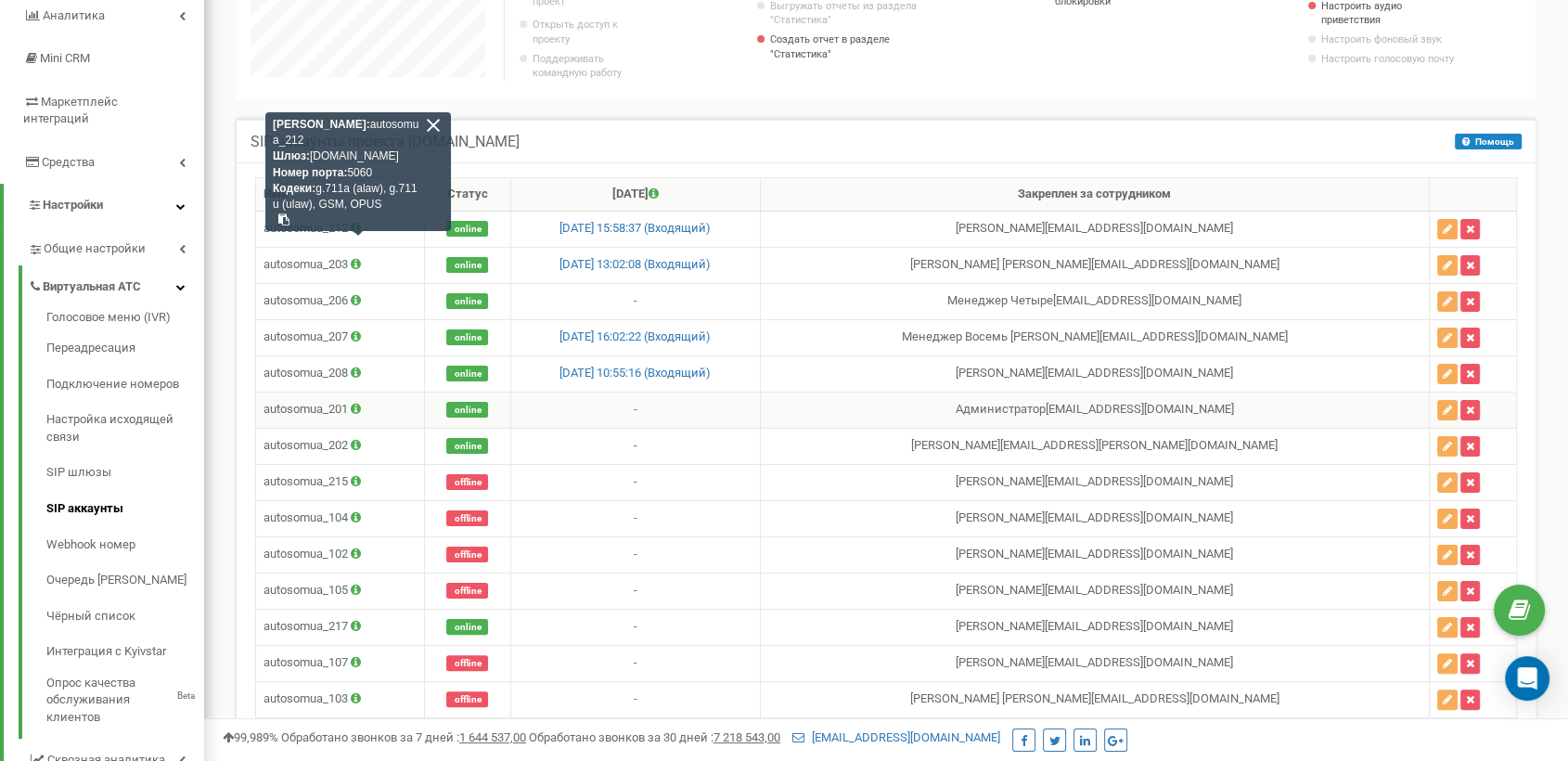 click on "autosomua_201" at bounding box center (341, 409) 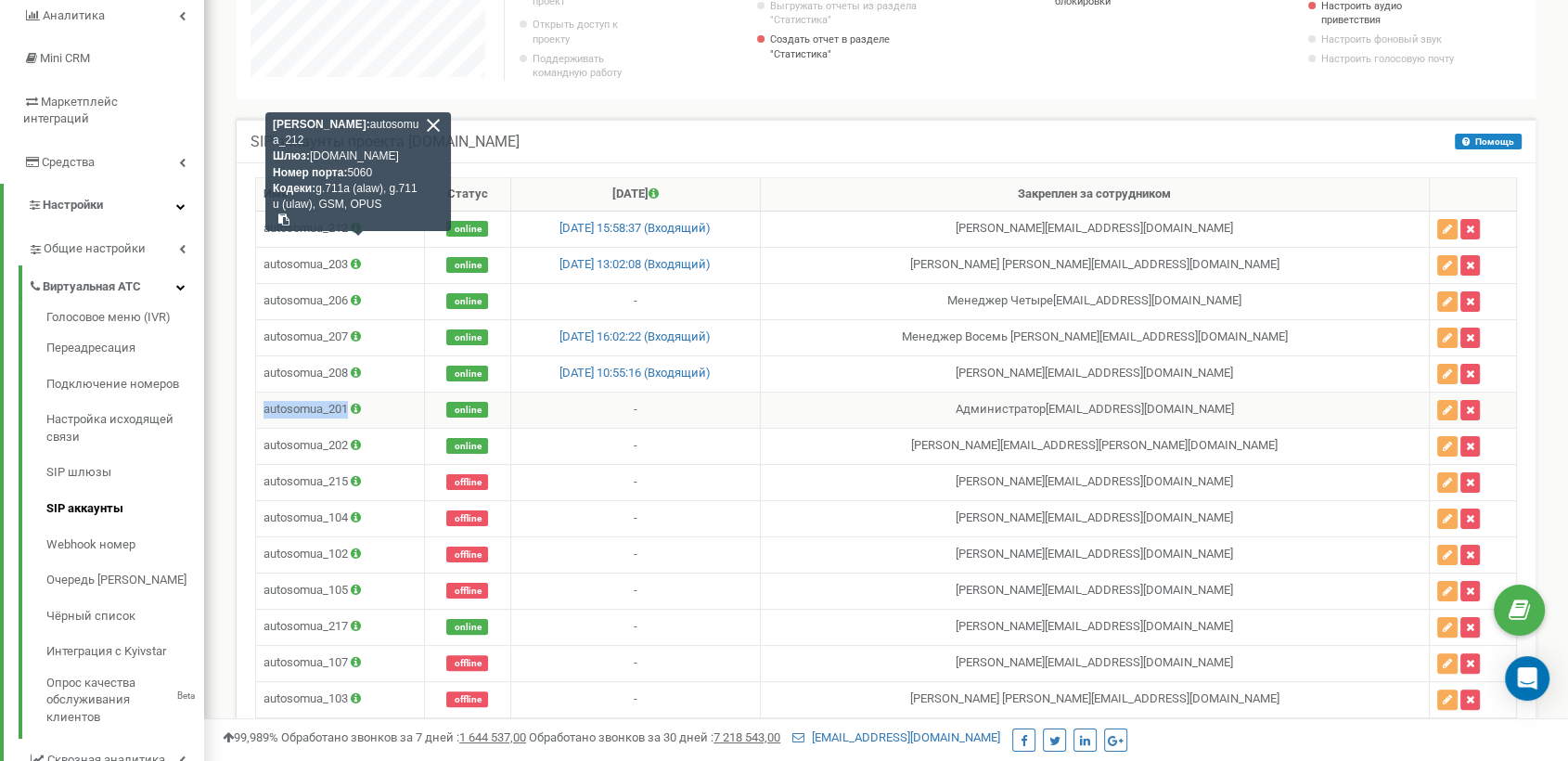 click on "autosomua_201" at bounding box center [341, 409] 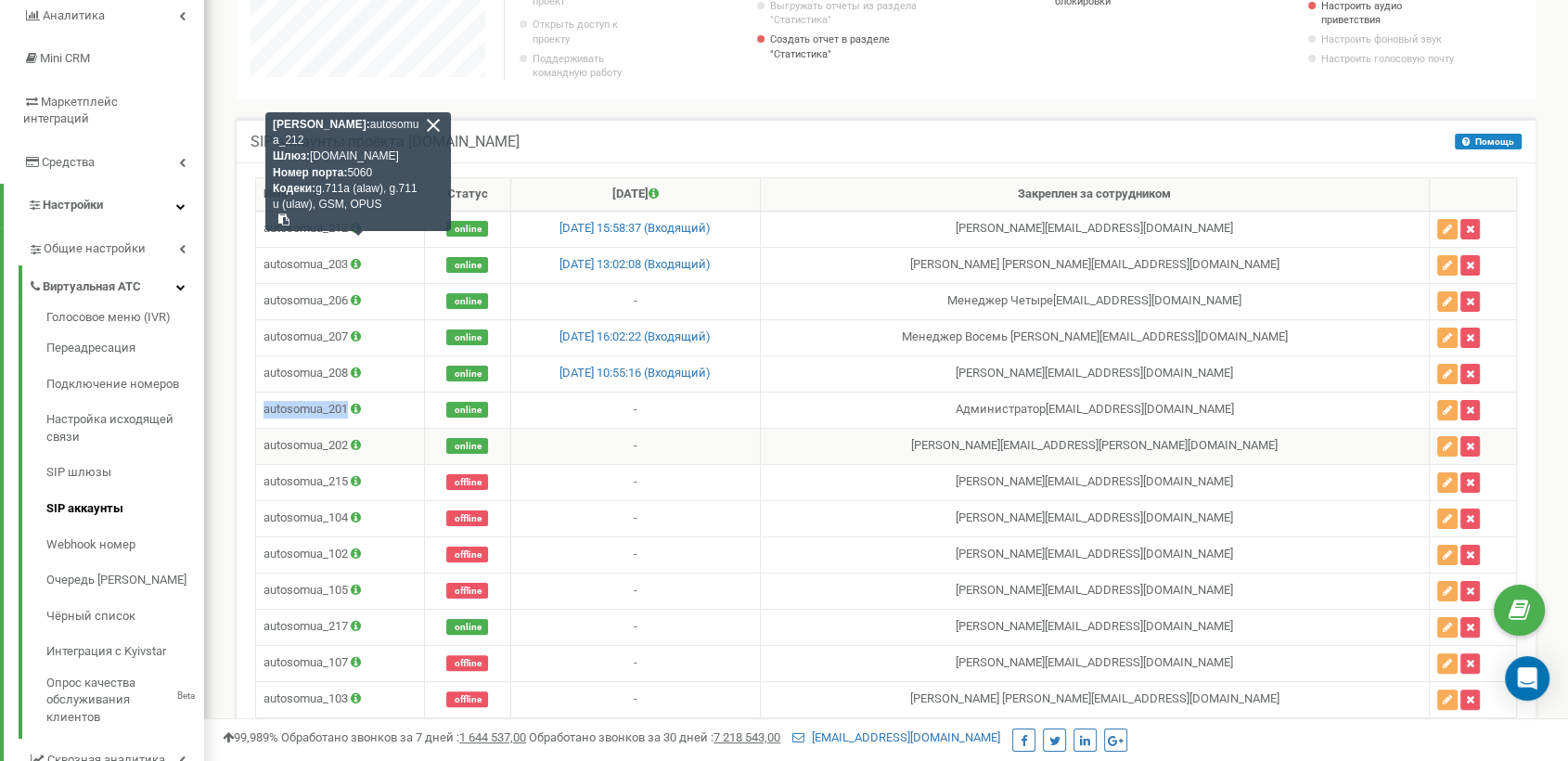 click on "autosomua_202" at bounding box center (341, 445) 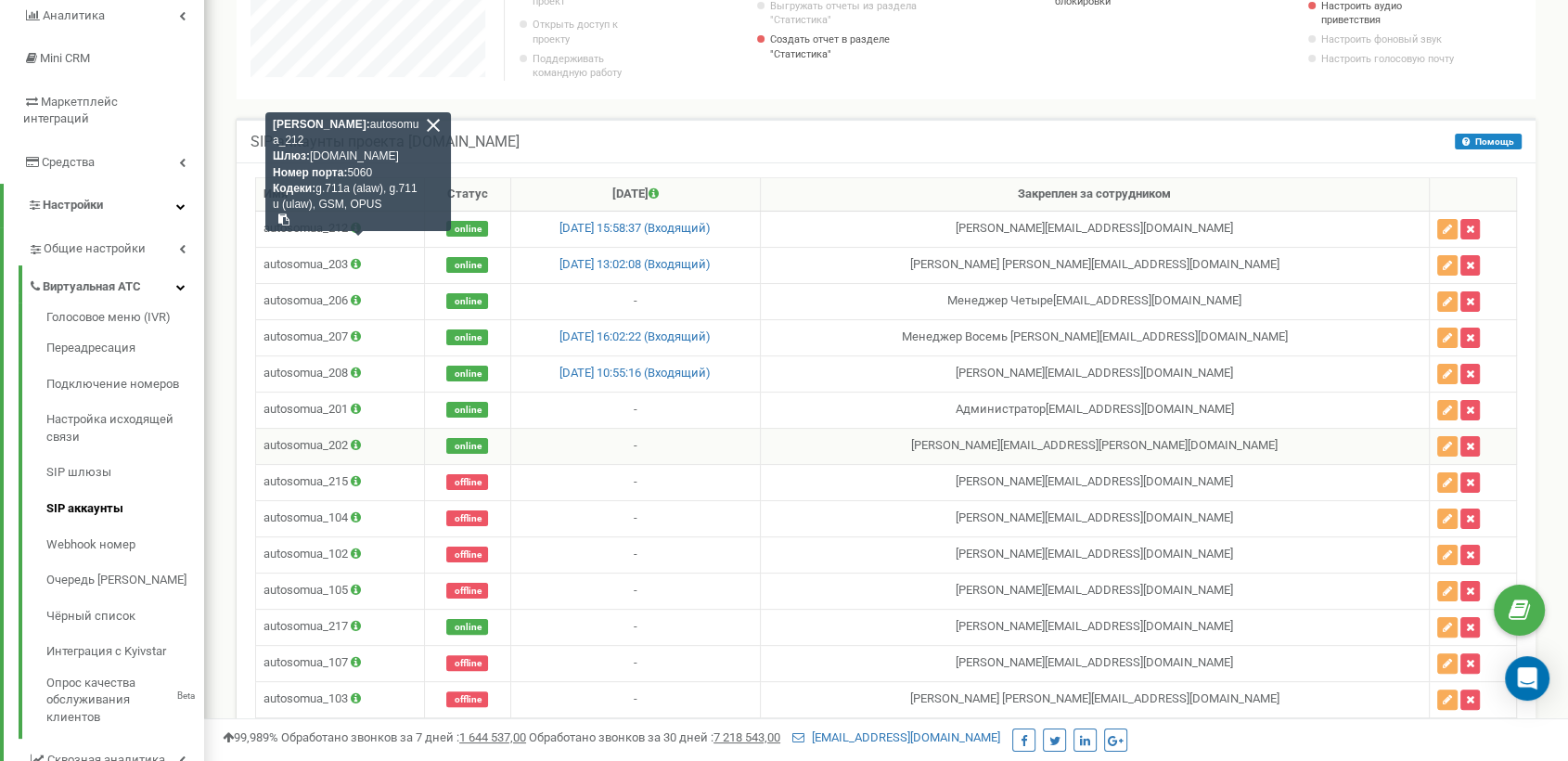 click on "autosomua_202" at bounding box center [341, 445] 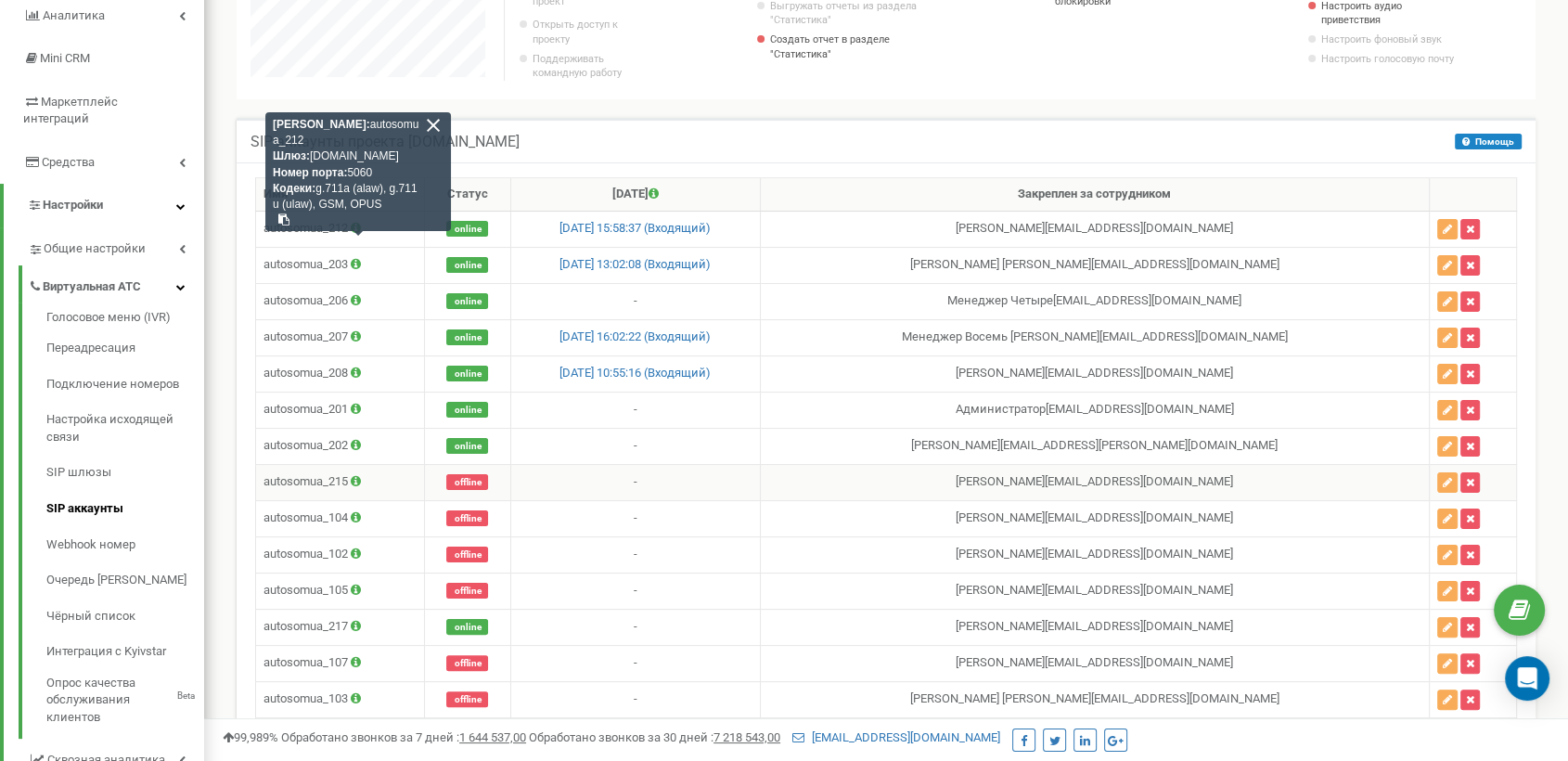 click on "autosomua_215" at bounding box center [341, 482] 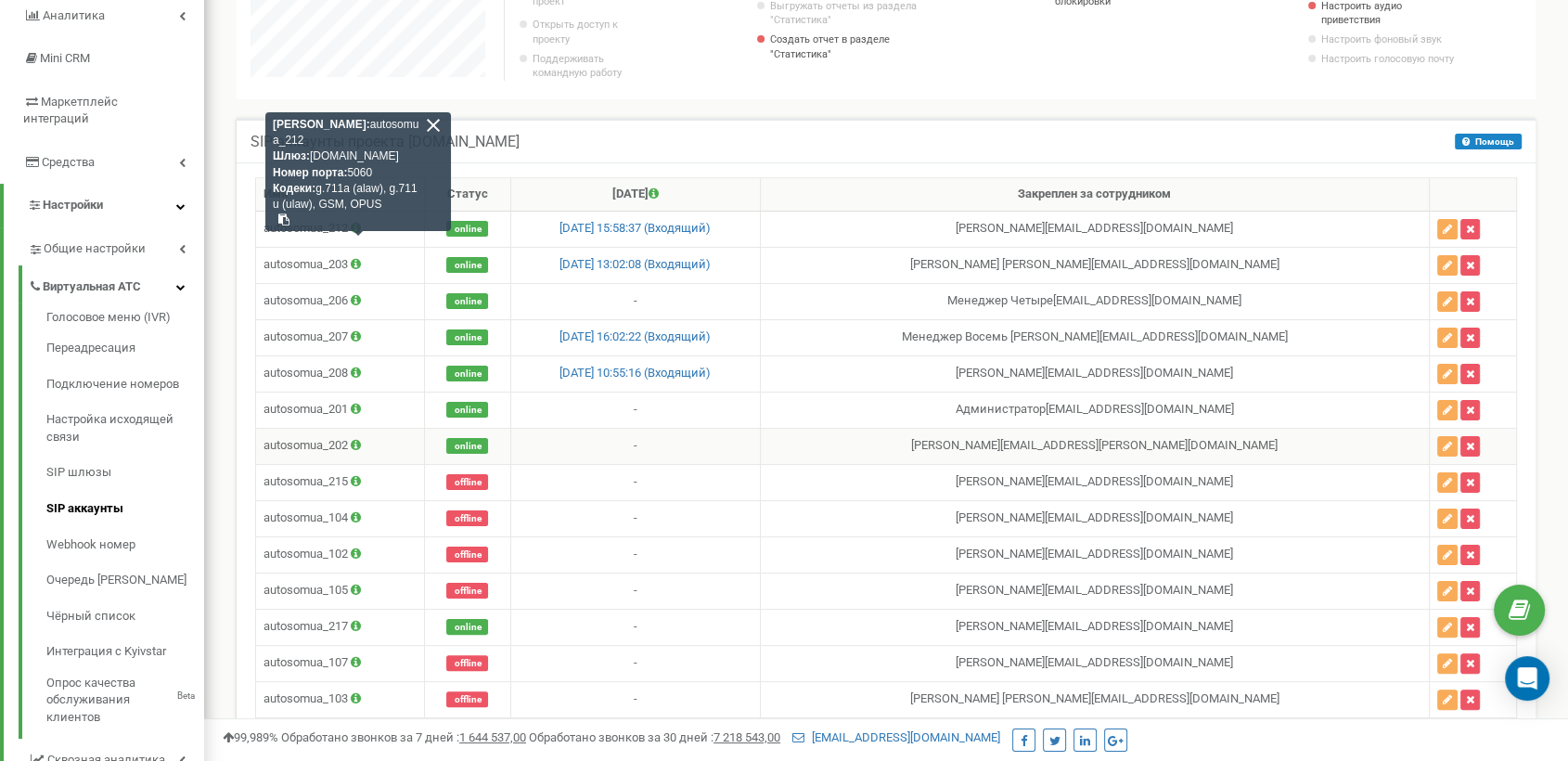click on "-" at bounding box center (635, 445) 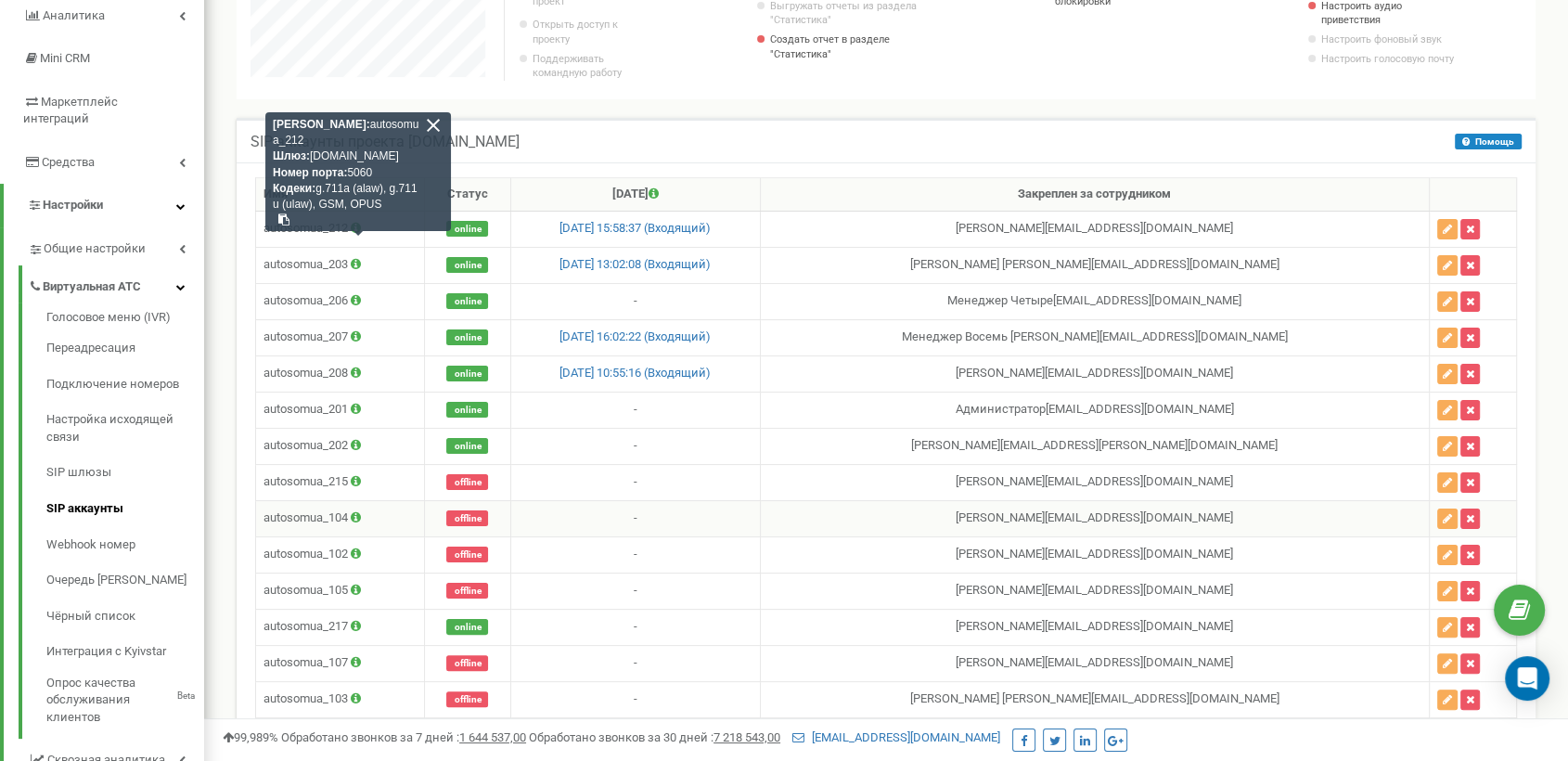 click on "autosomua_104" at bounding box center (341, 518) 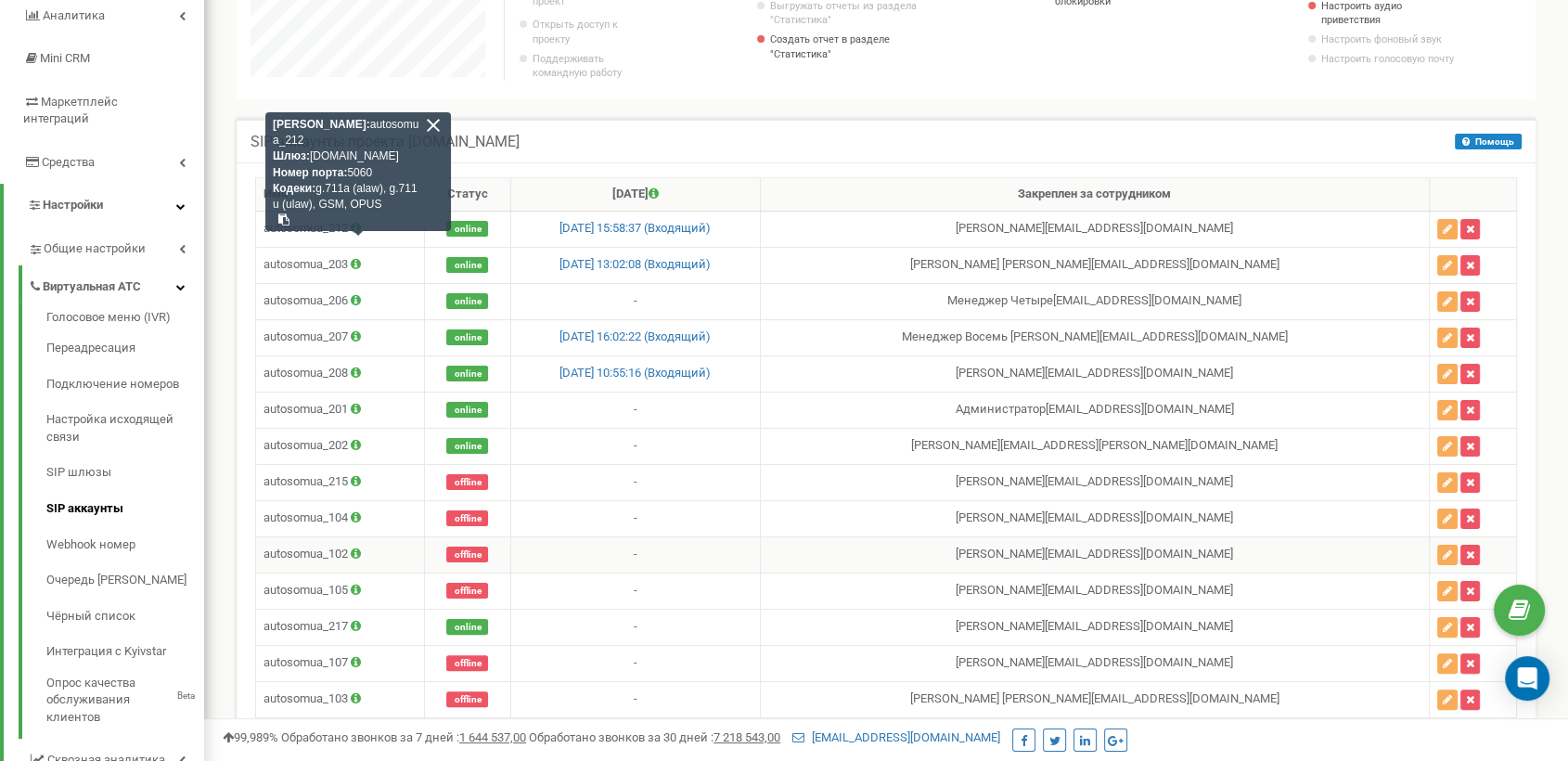 click on "autosomua_102" at bounding box center [341, 554] 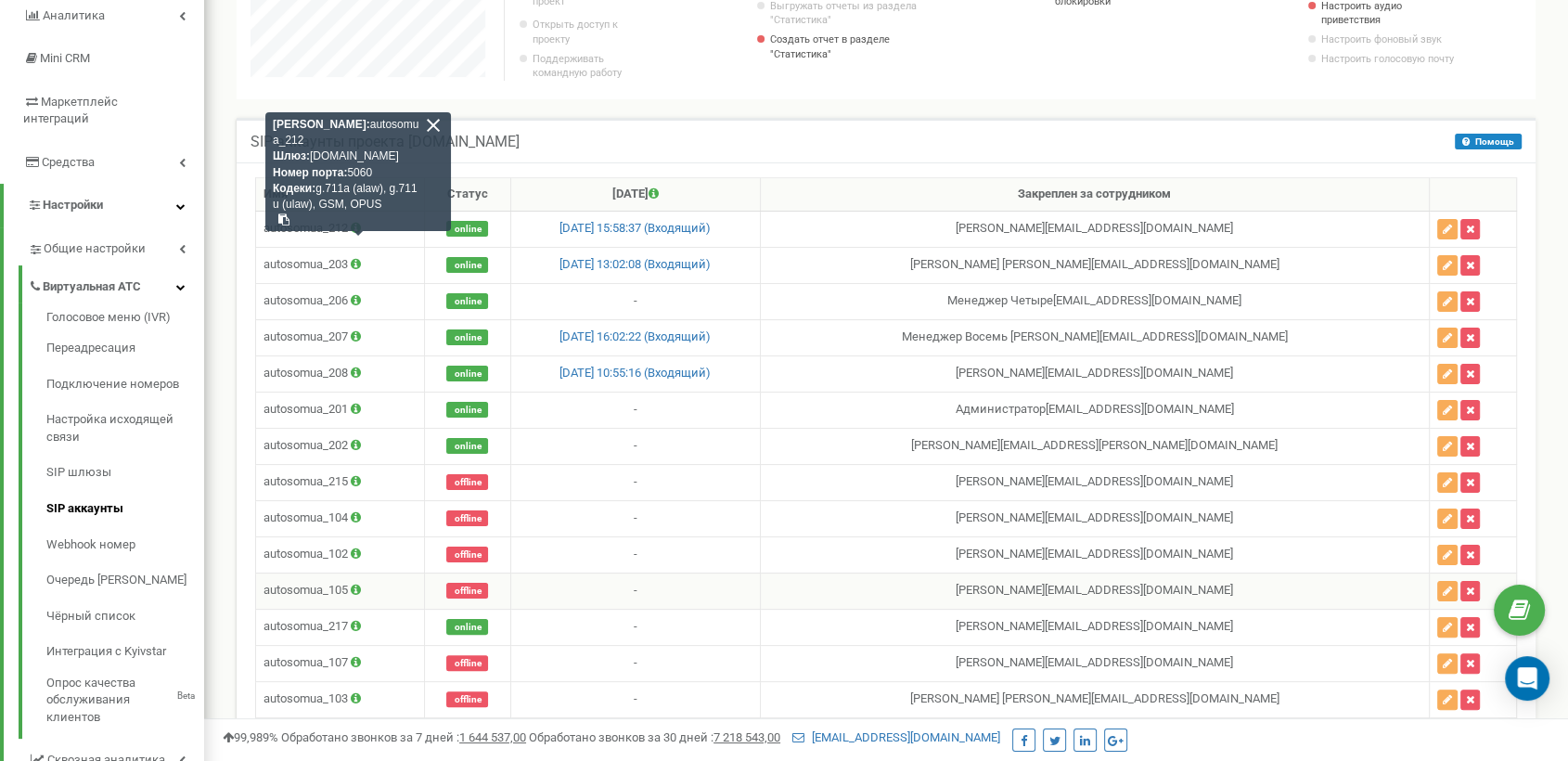 click on "autosomua_105" at bounding box center (341, 590) 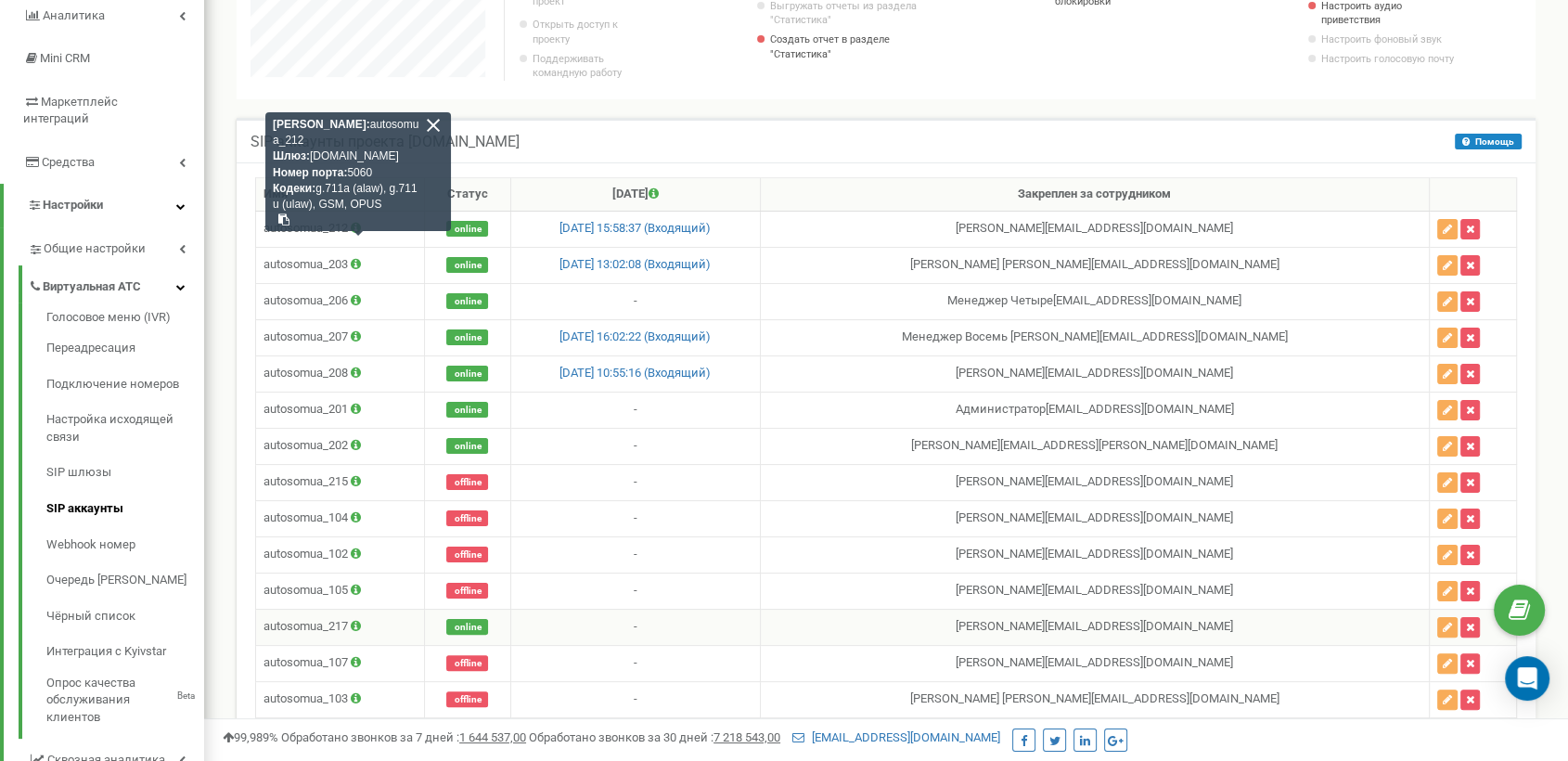 click on "autosomua_217" at bounding box center (341, 626) 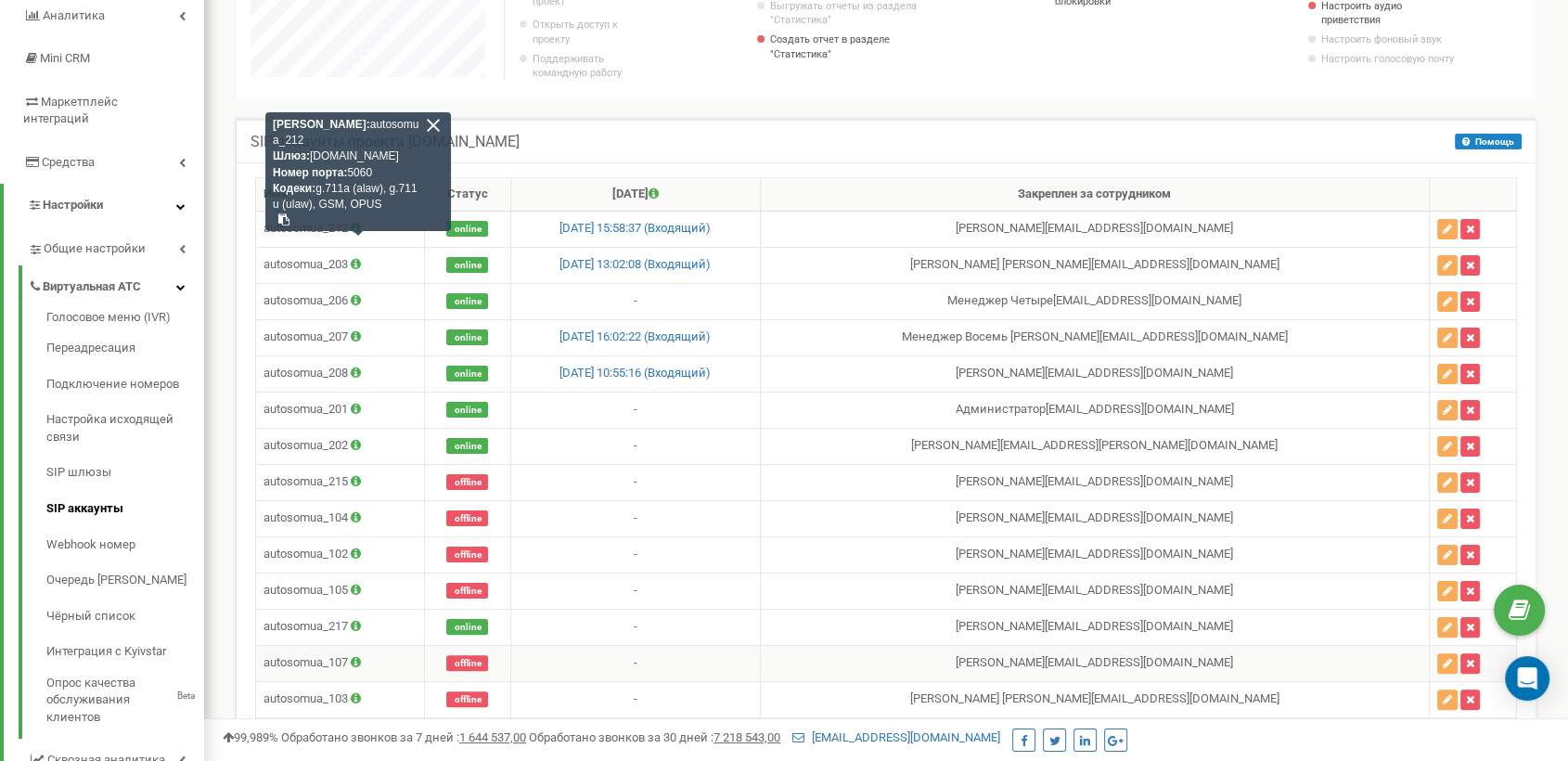 click on "autosomua_107" at bounding box center [341, 663] 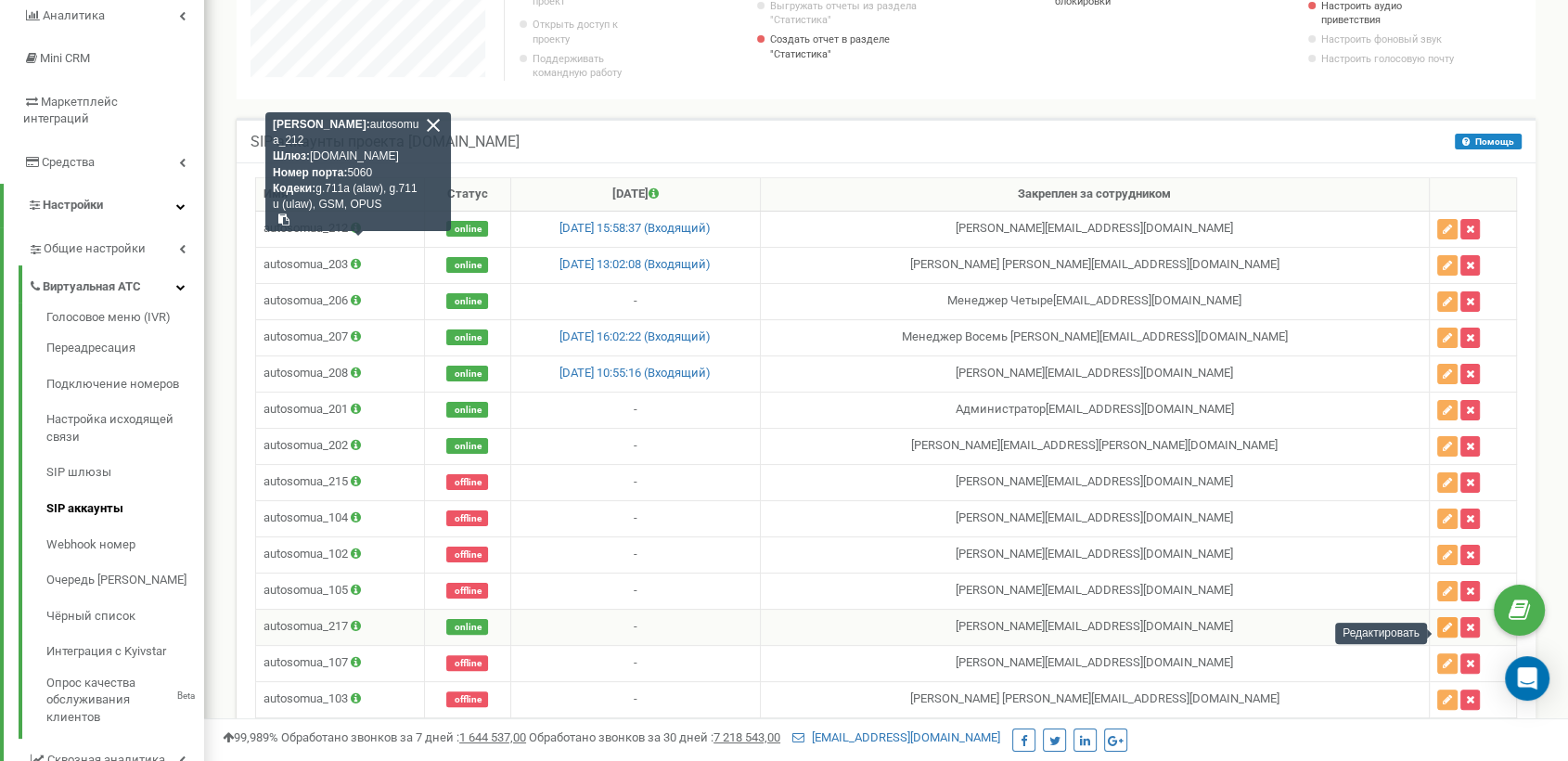 click at bounding box center (1447, 627) 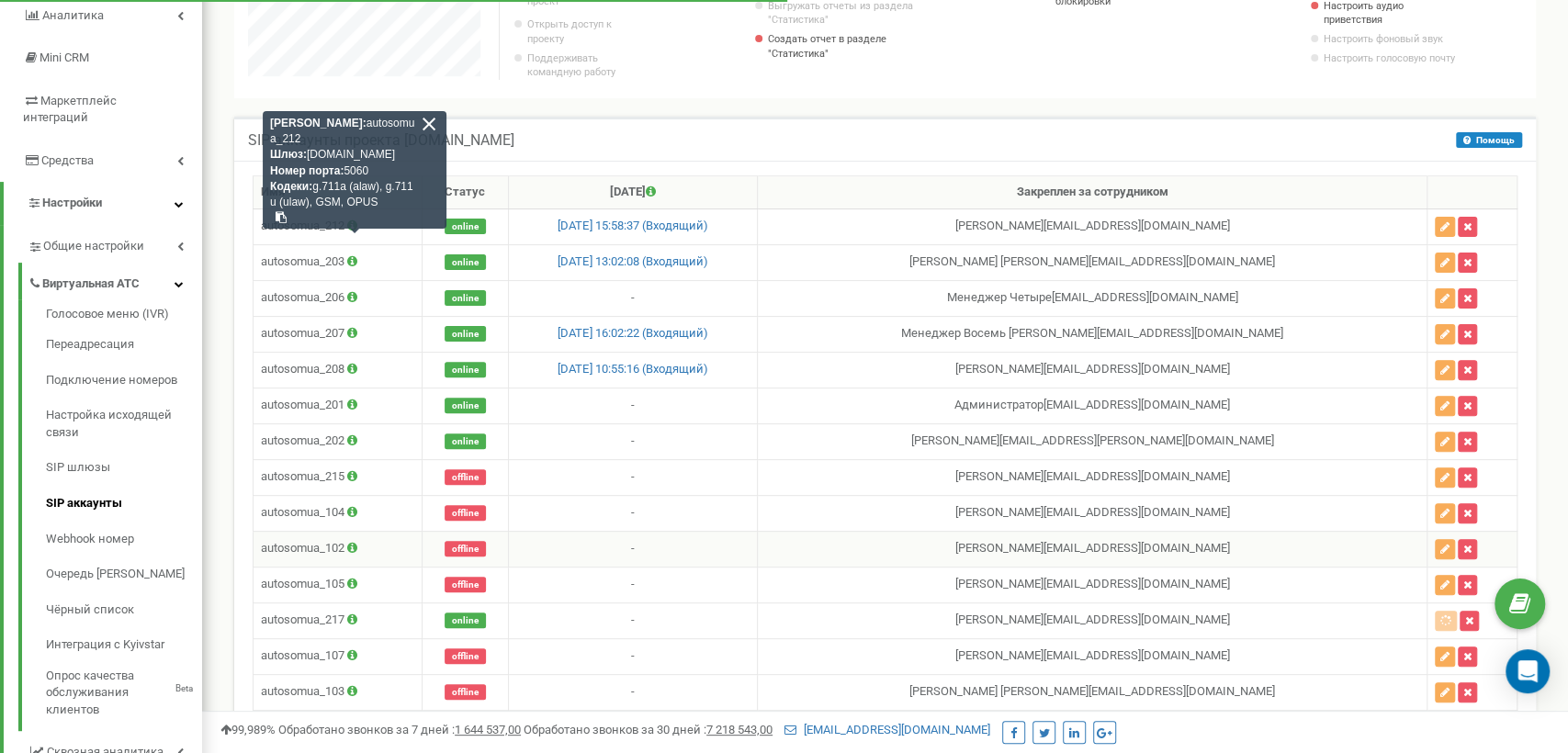 scroll, scrollTop: 917093, scrollLeft: 917204, axis: both 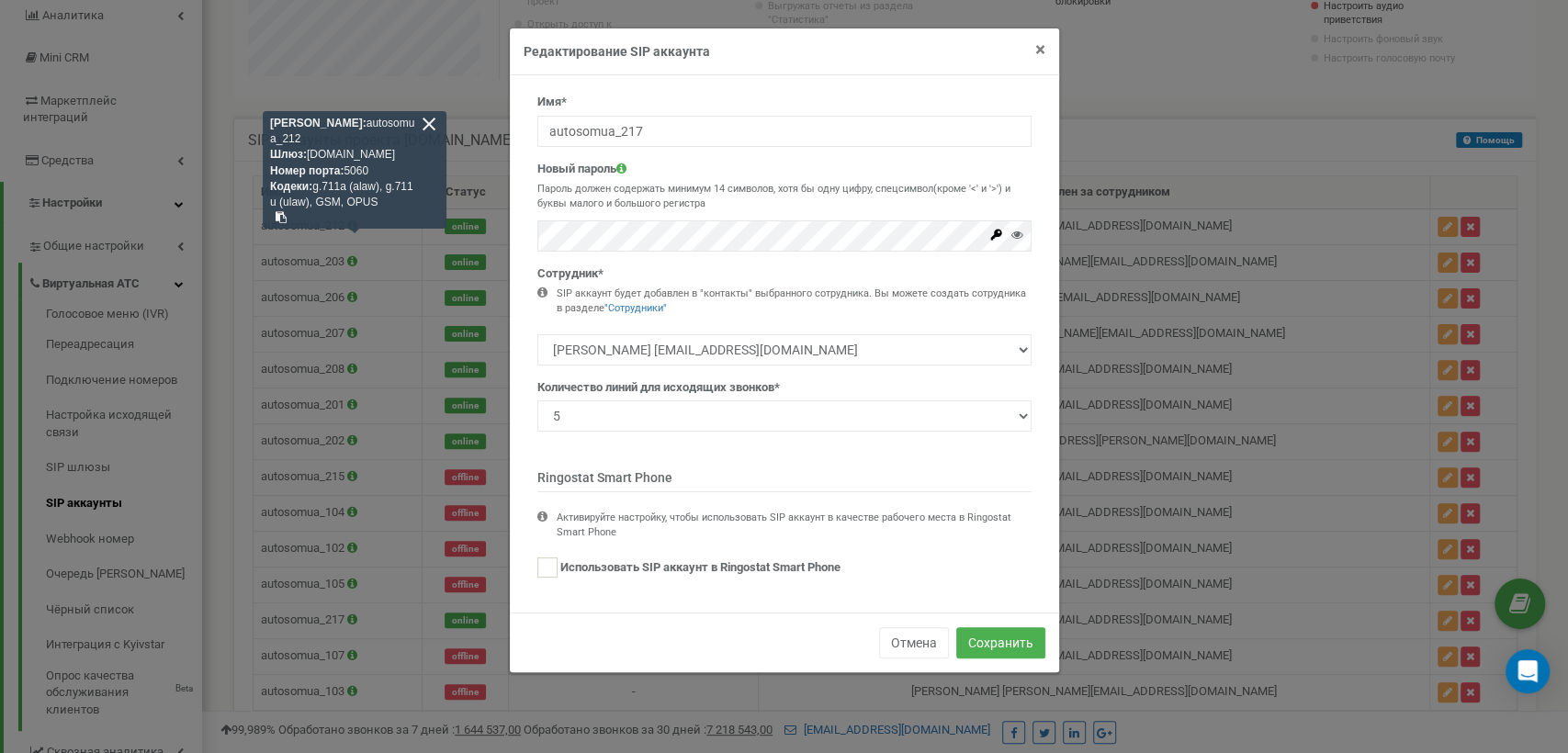 click on "×" at bounding box center (1040, 50) 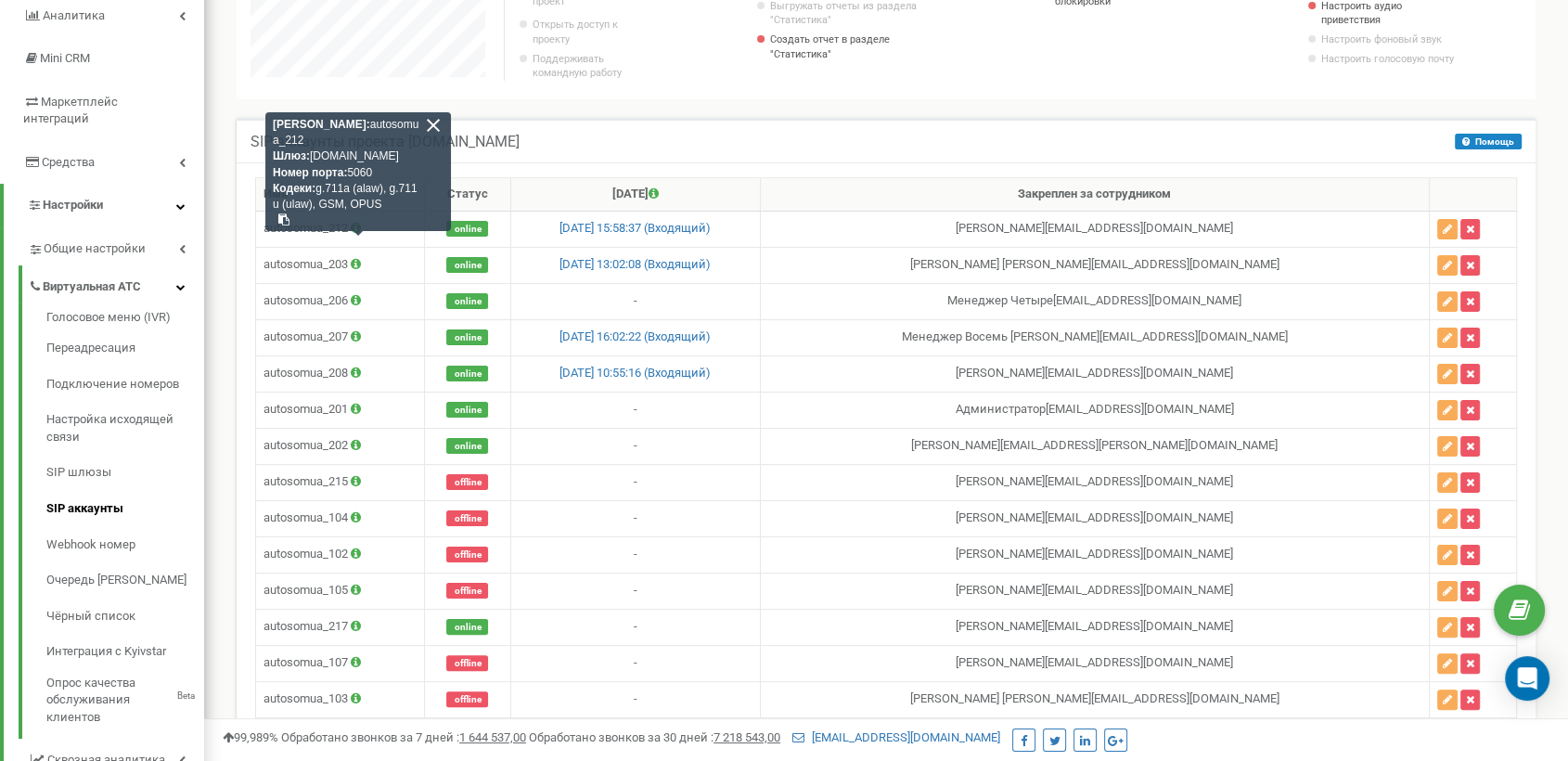 scroll, scrollTop: 1212, scrollLeft: 1363, axis: both 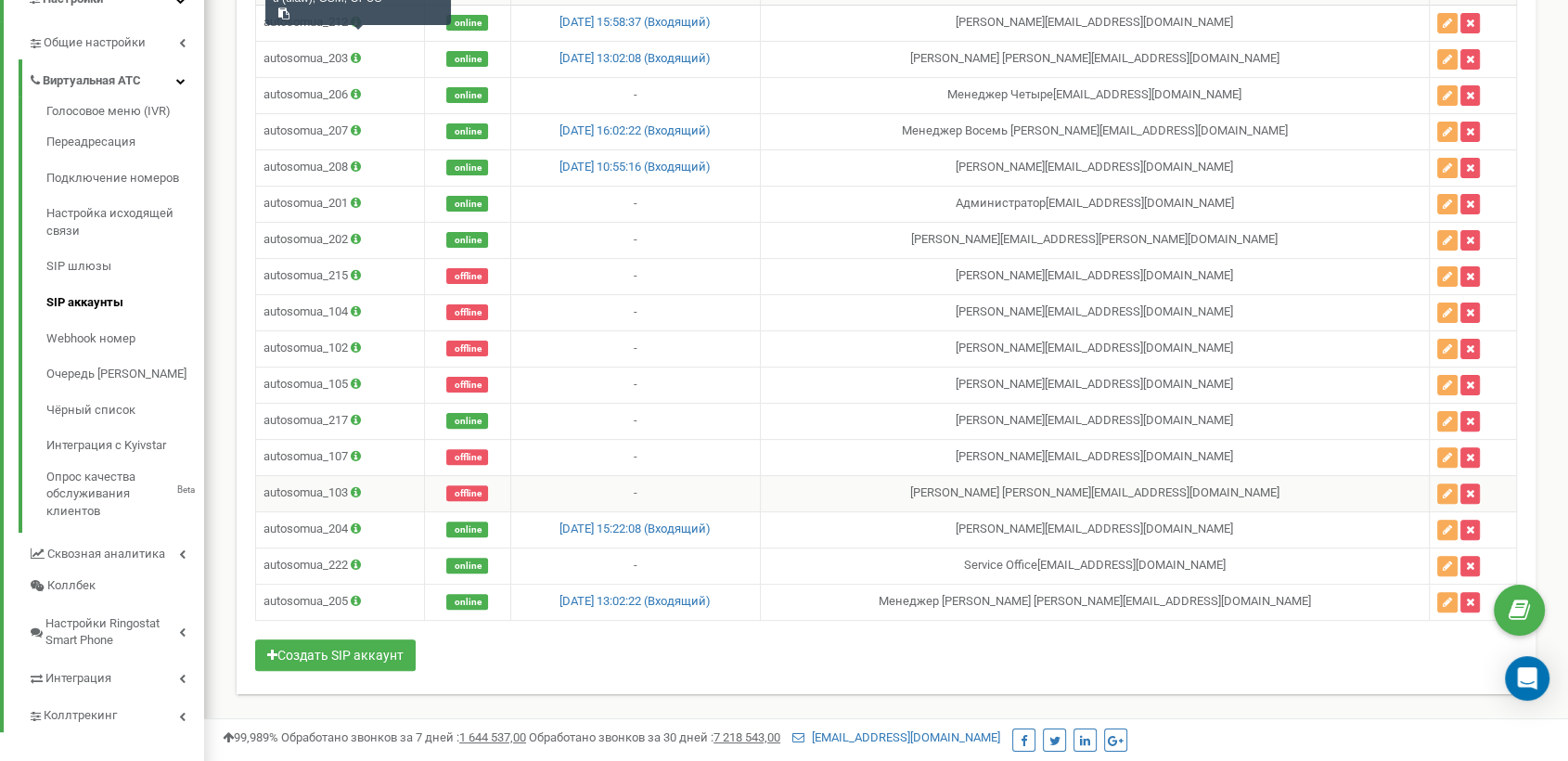 click on "autosomua_103" at bounding box center [341, 493] 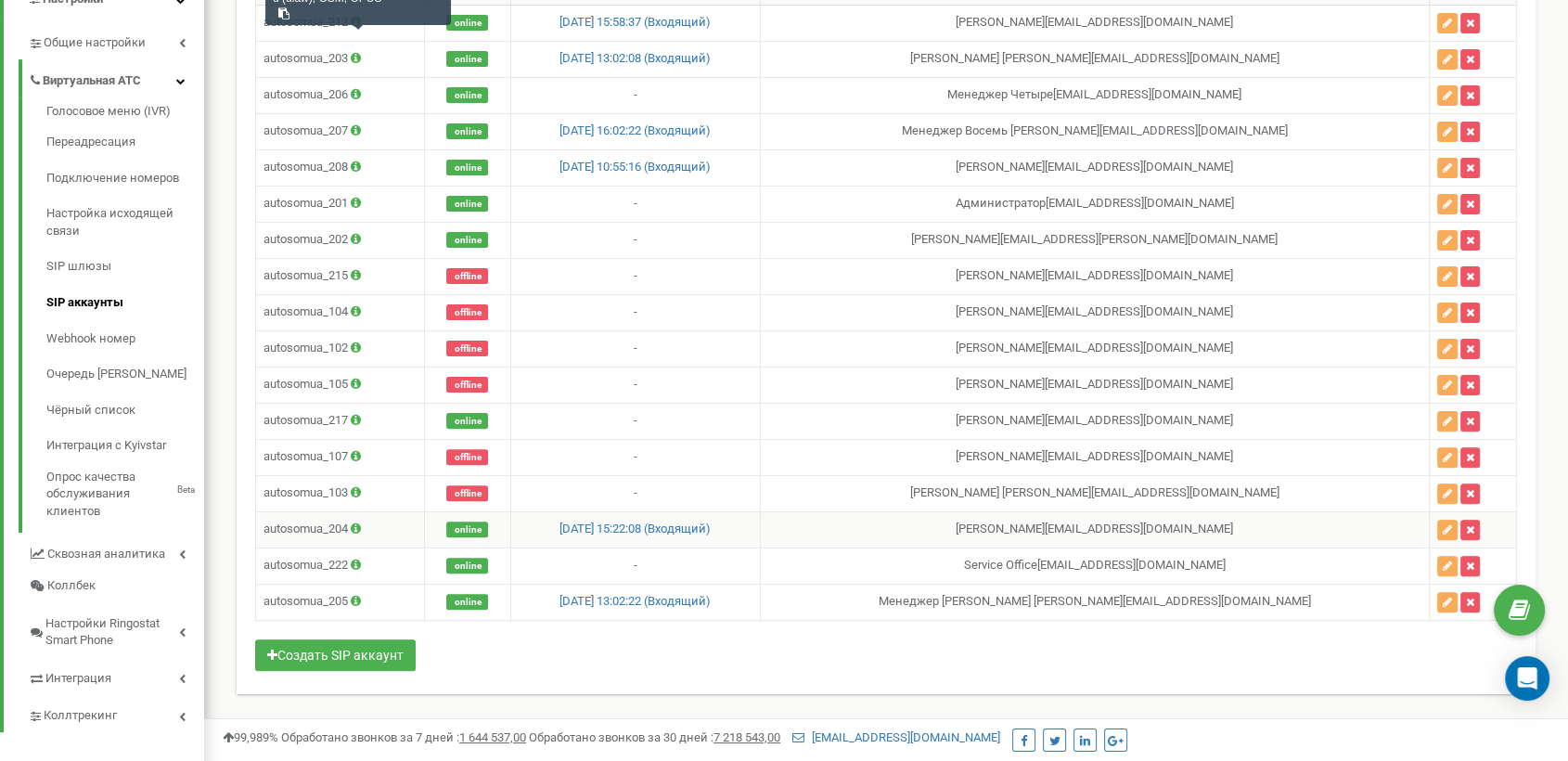 click on "autosomua_204" at bounding box center (341, 529) 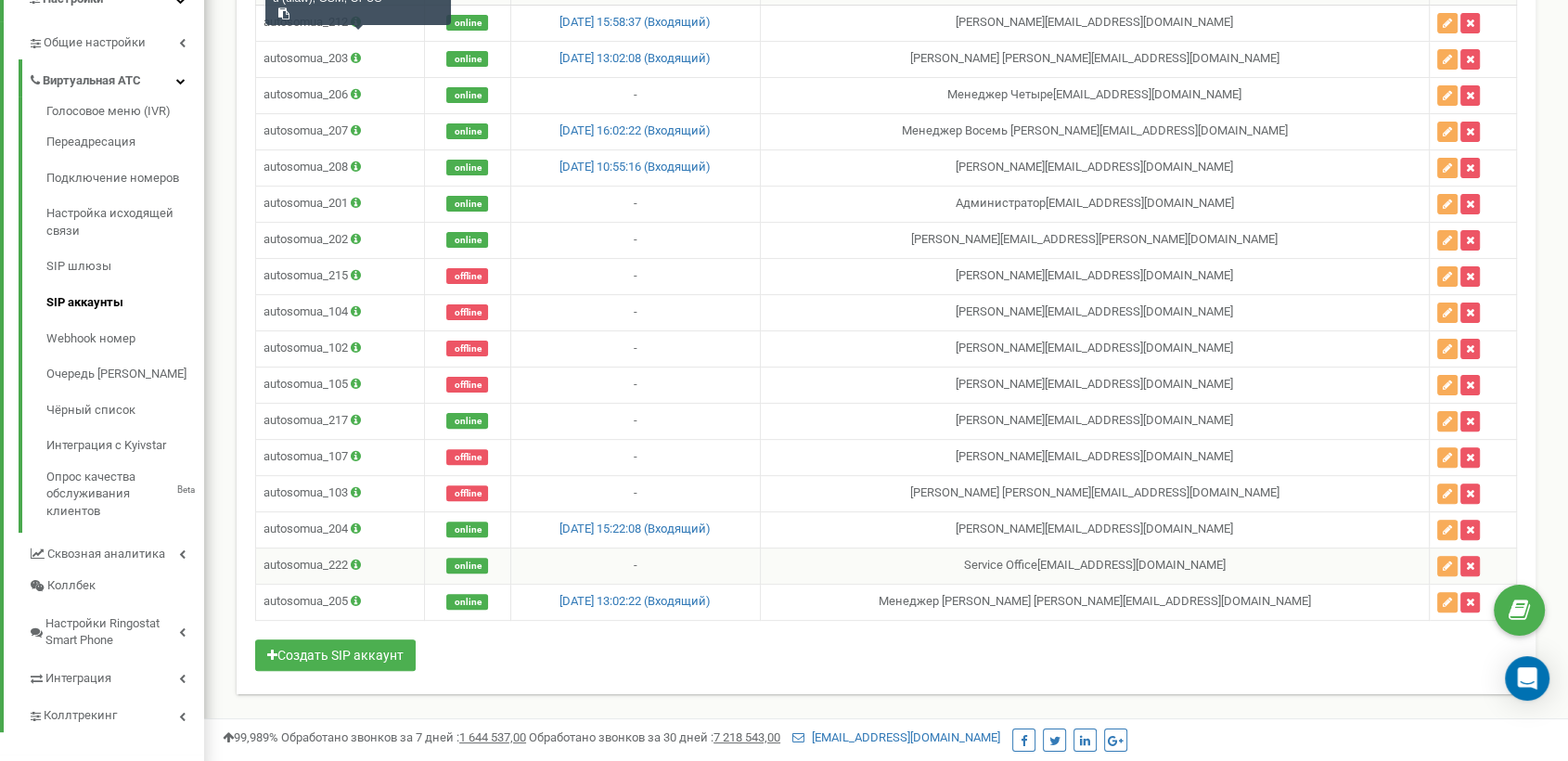 click on "-" at bounding box center [635, 565] 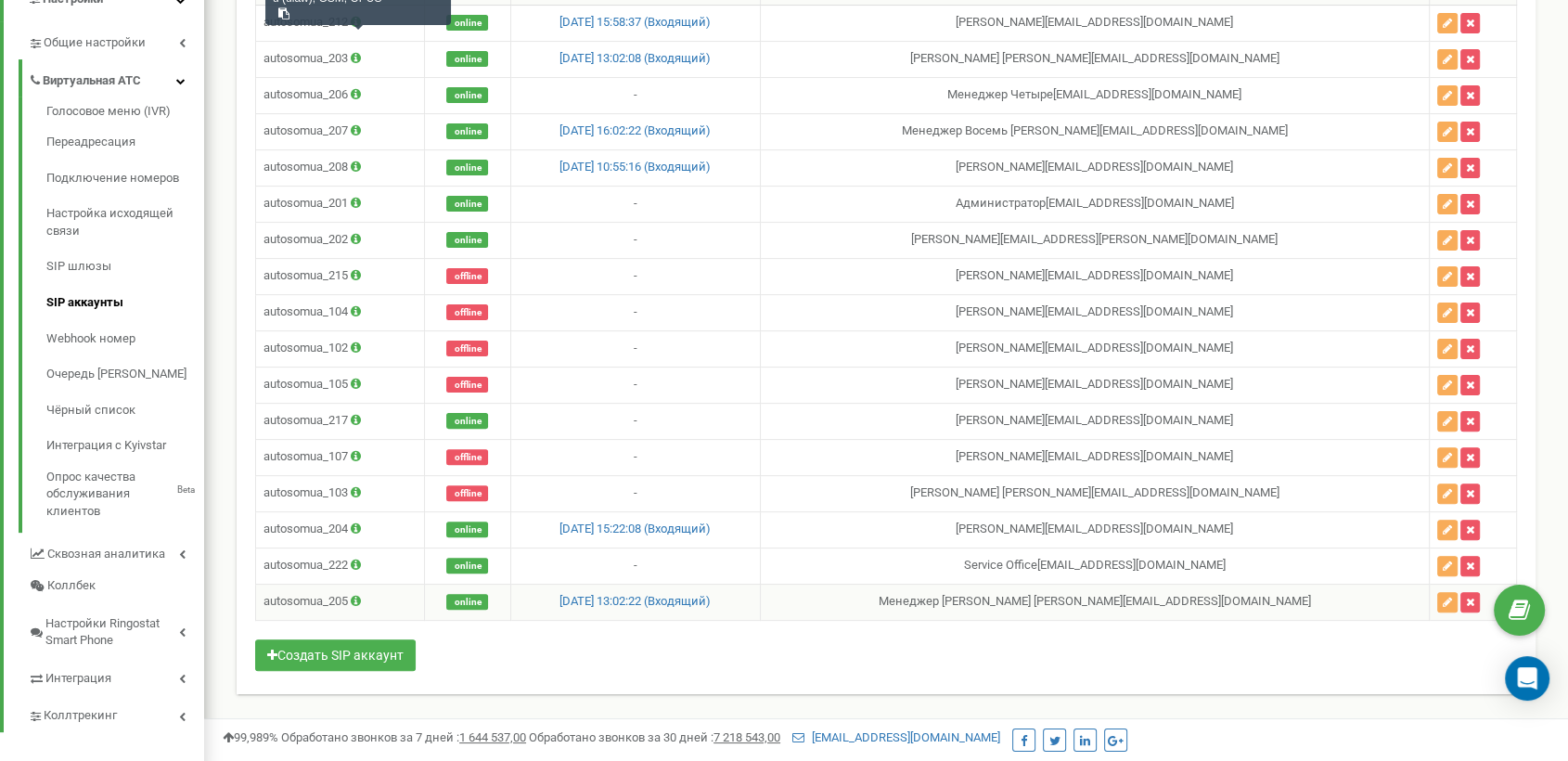 click on "autosomua_205" at bounding box center (341, 601) 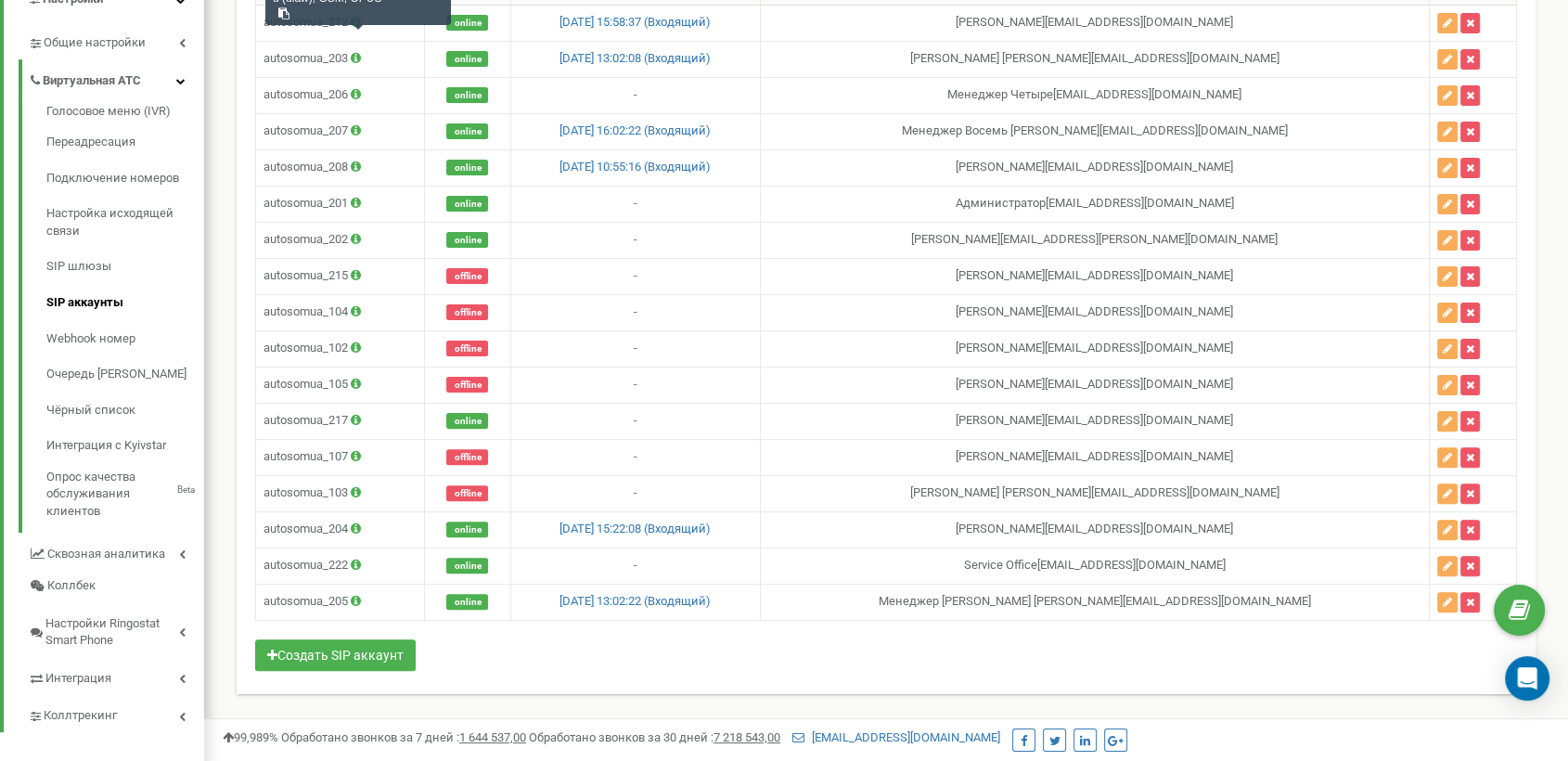 click on "Имя
Статус
Последний звонок
Закреплен за сотрудником
autosomua_212
Логин:  autosomua_212
Шлюз:  sip.ringostat.com
Номер порта:  5060
Кодеки:  g.711a (alaw), g.711u (ulaw), GSM, OPUS
online
11.07.2025	15:58:37 (Входящий) v.chubko@autocomplete.com.ua" at bounding box center (886, 323) 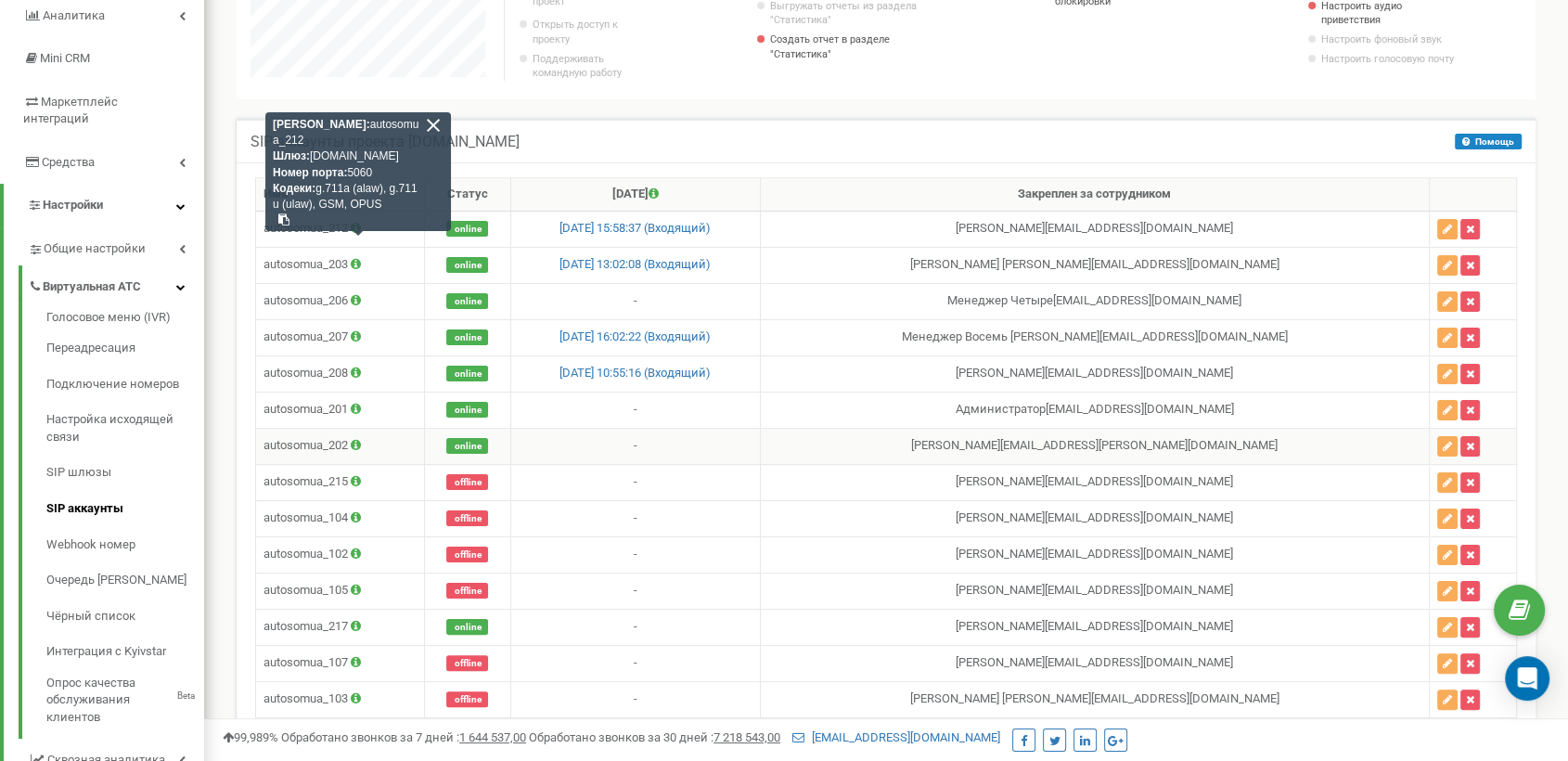 scroll, scrollTop: 351, scrollLeft: 0, axis: vertical 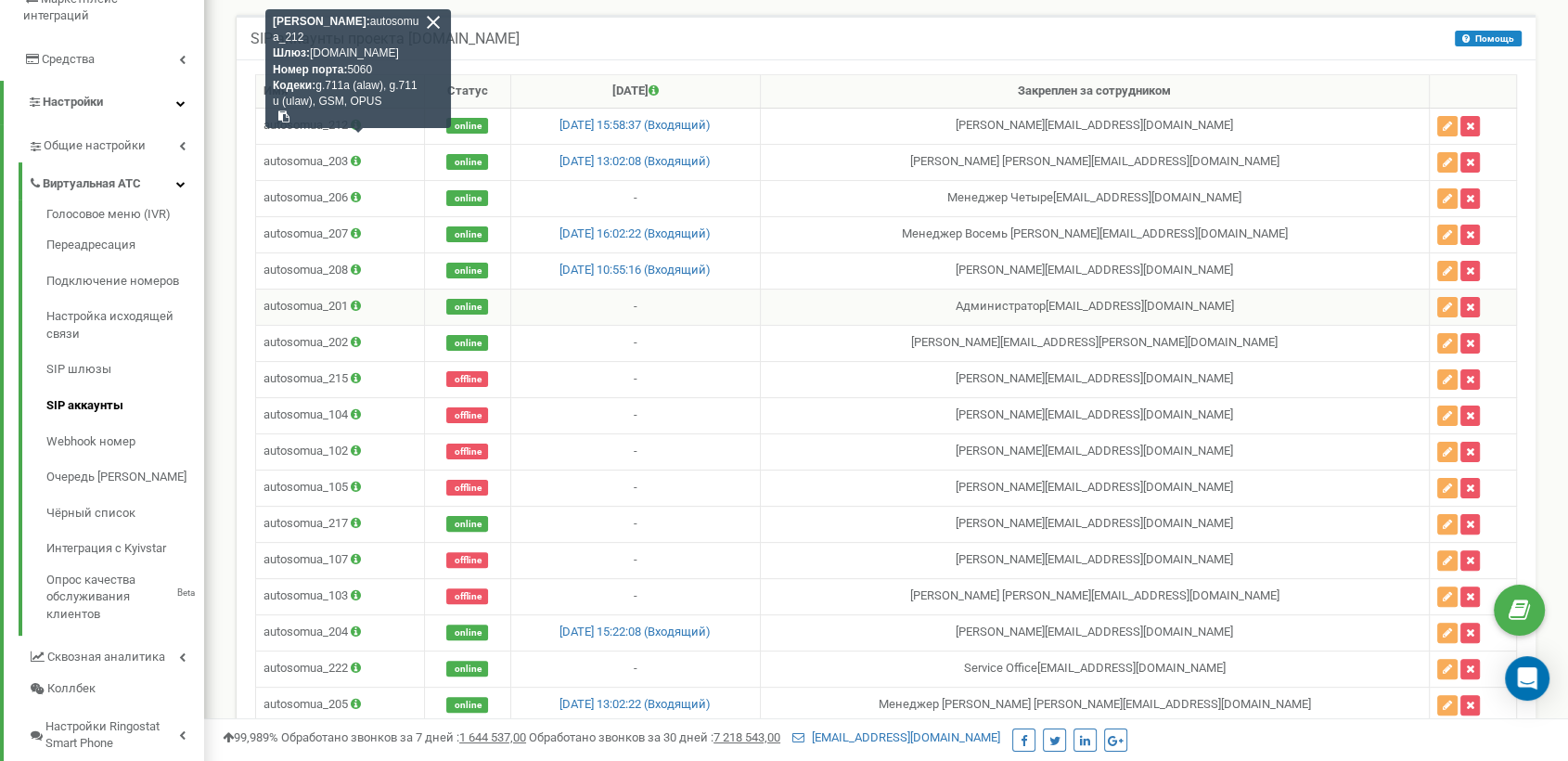 click on "Администратор  autocomplete111@gmail.com" at bounding box center (1094, 306) 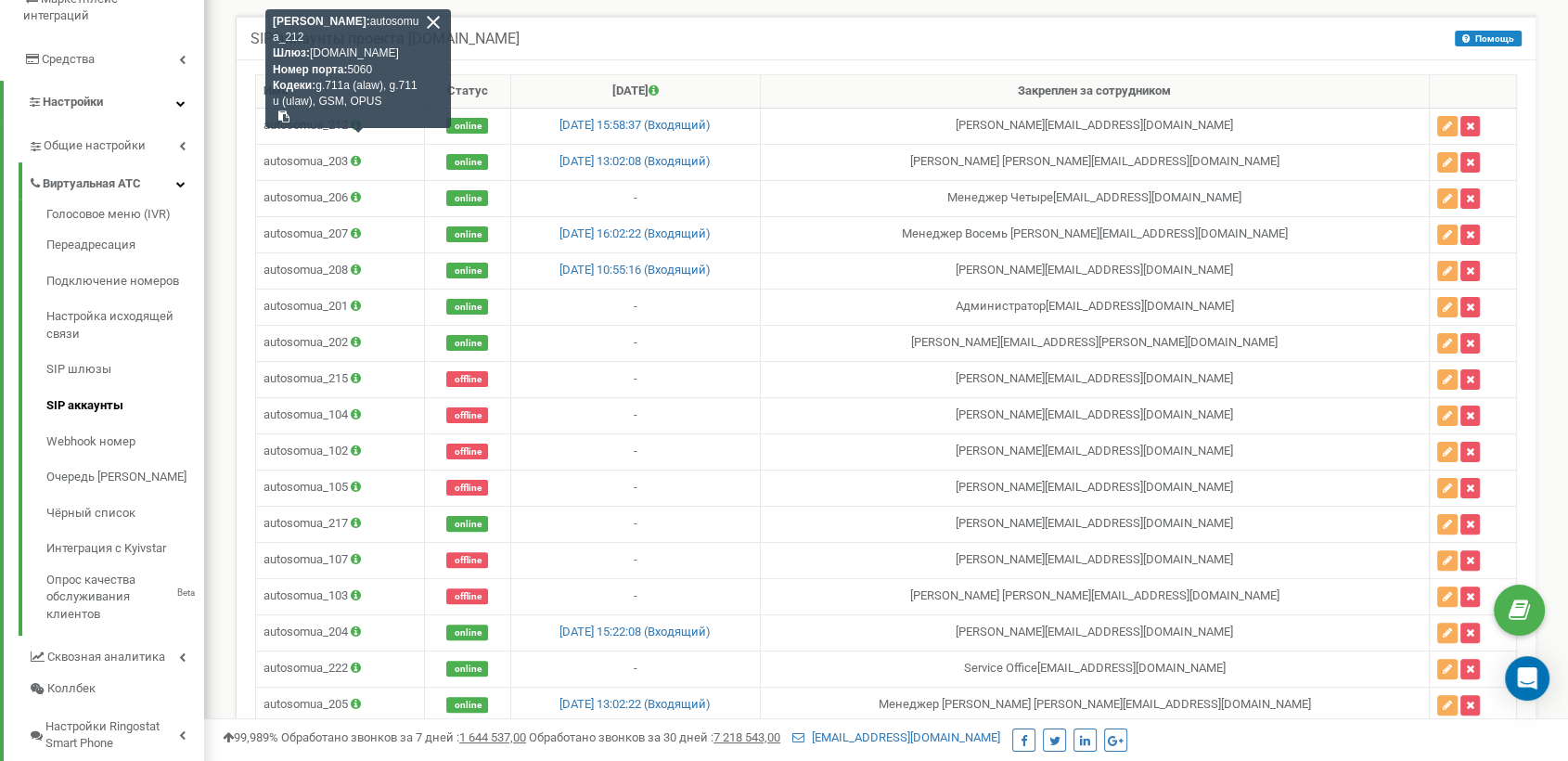 click on "SIP аккаунты проекта auto.сom.ua
Помощь
Помощь
В данном разделе вы можете создавать и настраивать sip-аккаунты, с помощью которых совершать исходящие звонки. Для приёма входящих звонков, необходимо указать sip-аккаунт в настройках используемой схемы переадресации.
Имя
Статус
Последний звонок                                     autosomua_212" at bounding box center (886, 427) 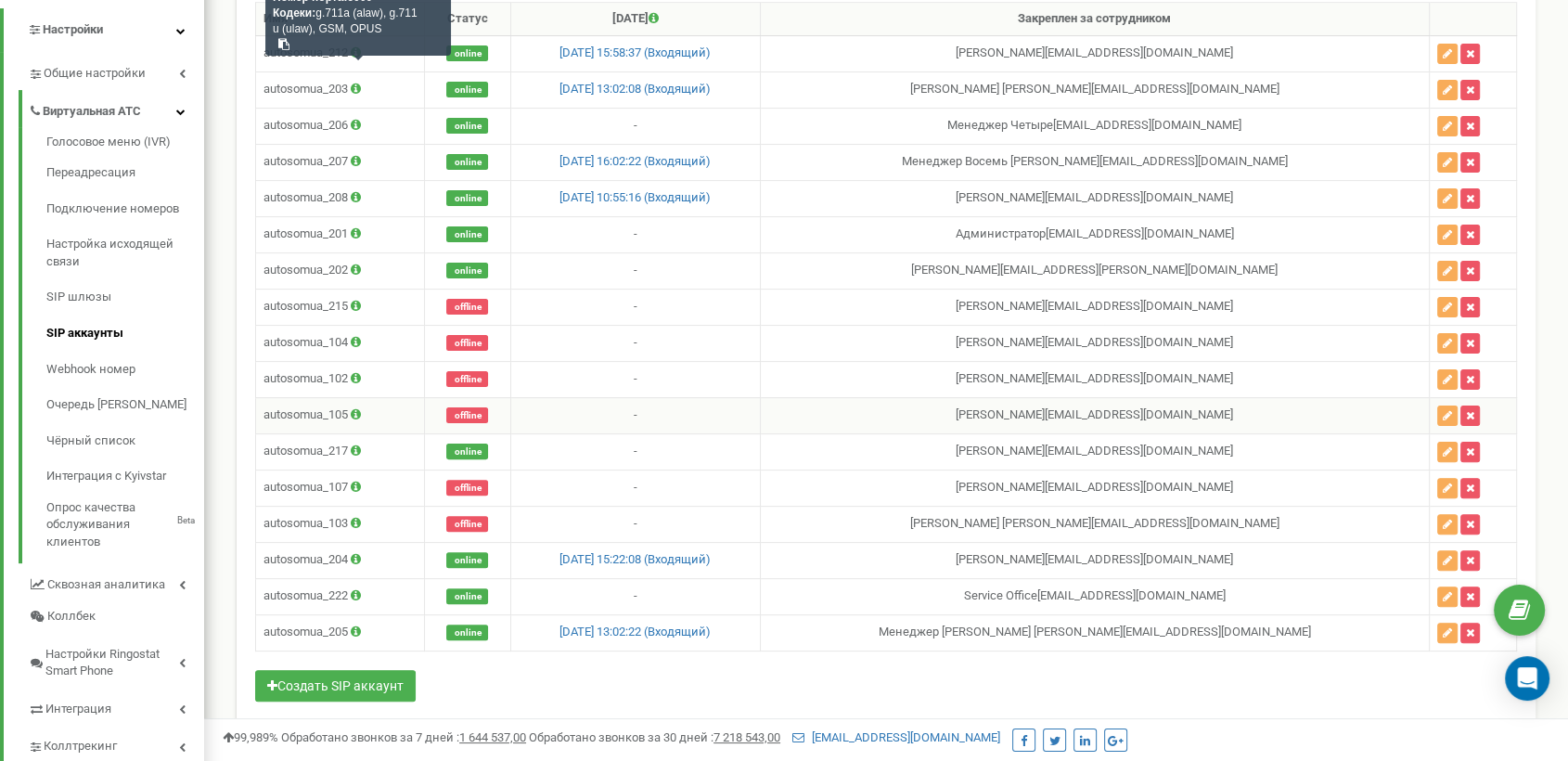 scroll, scrollTop: 454, scrollLeft: 0, axis: vertical 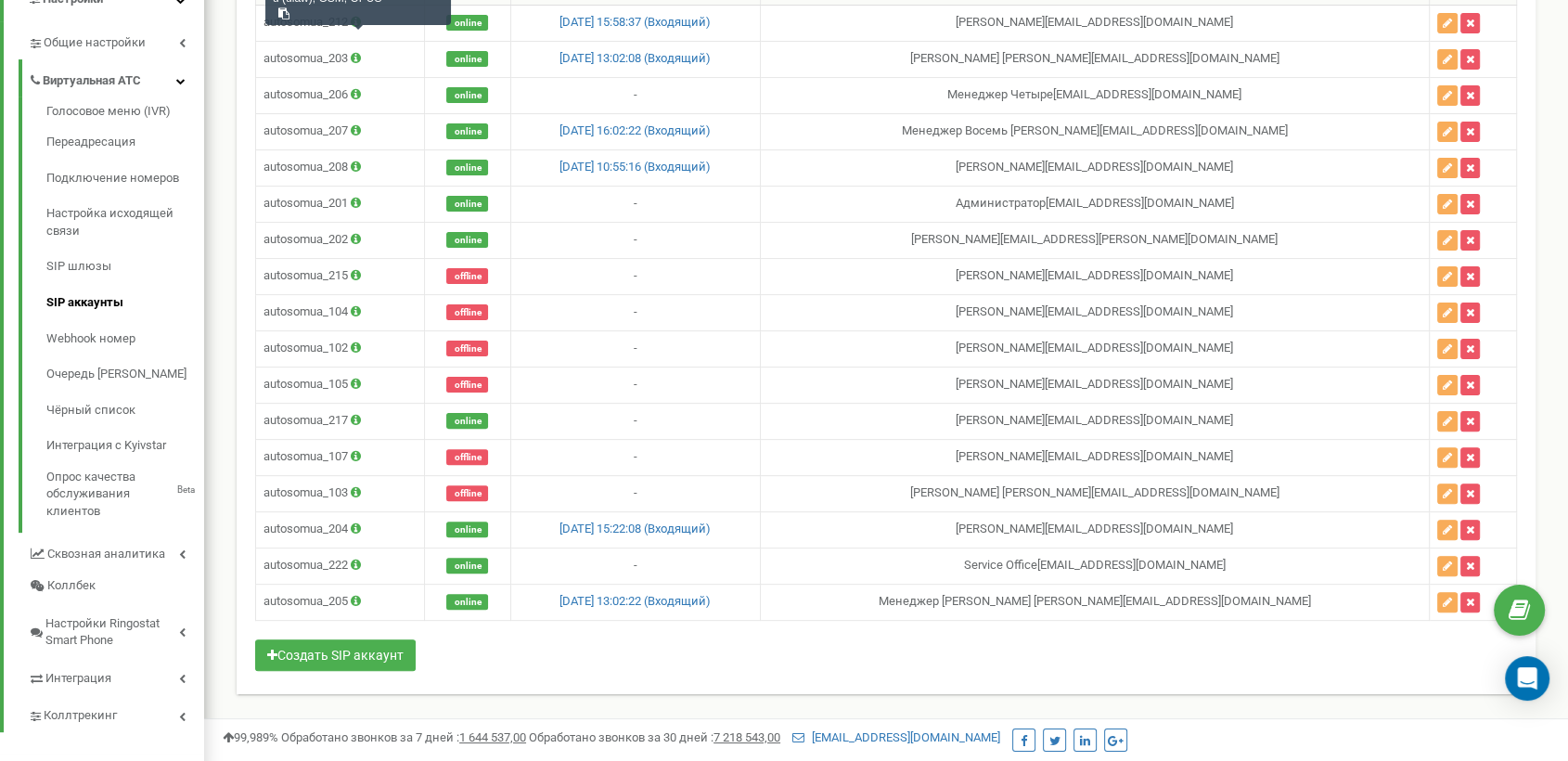 click on "Имя
Статус
Последний звонок
Закреплен за сотрудником
autosomua_212
Логин:  autosomua_212
Шлюз:  sip.ringostat.com
Номер порта:  5060
Кодеки:  g.711a (alaw), g.711u (ulaw), GSM, OPUS
online
11.07.2025	15:58:37 (Входящий) v.chubko@autocomplete.com.ua" at bounding box center [886, 323] 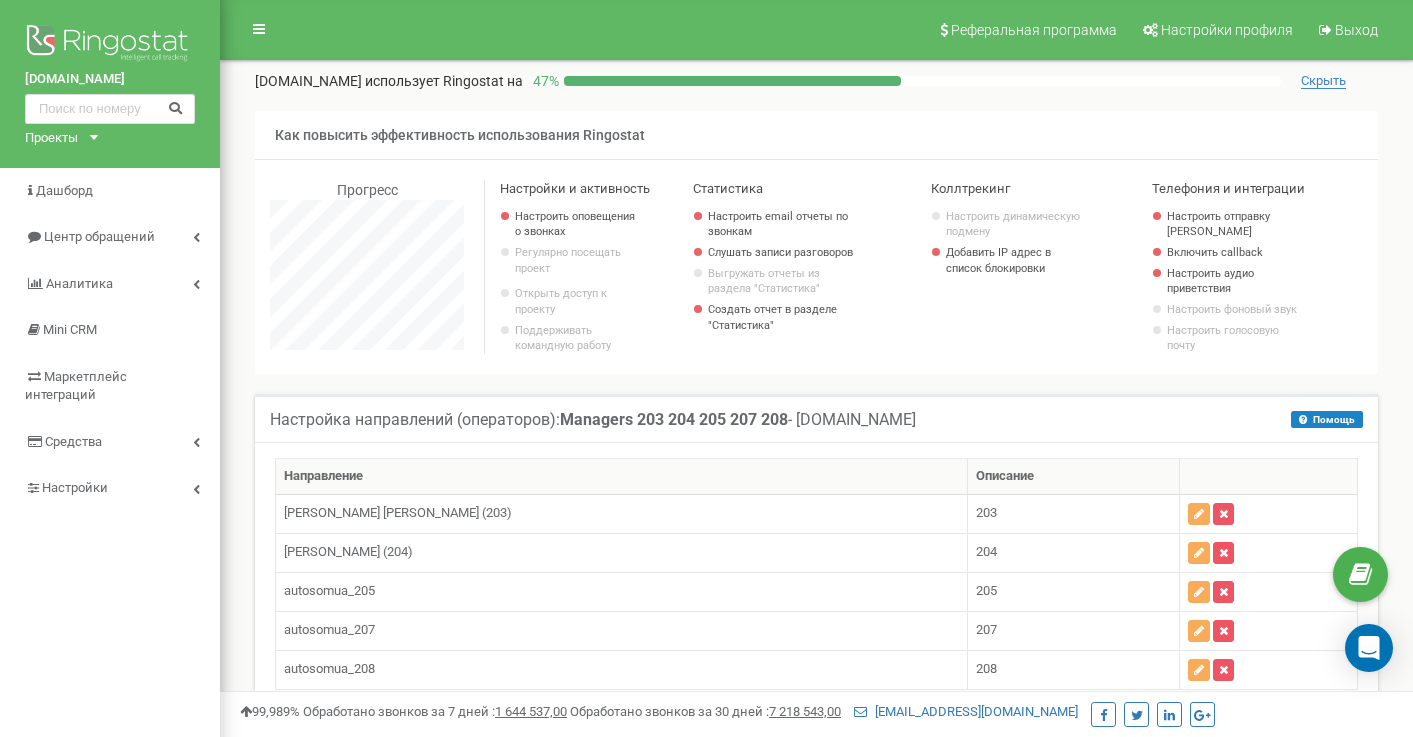 scroll, scrollTop: 400, scrollLeft: 0, axis: vertical 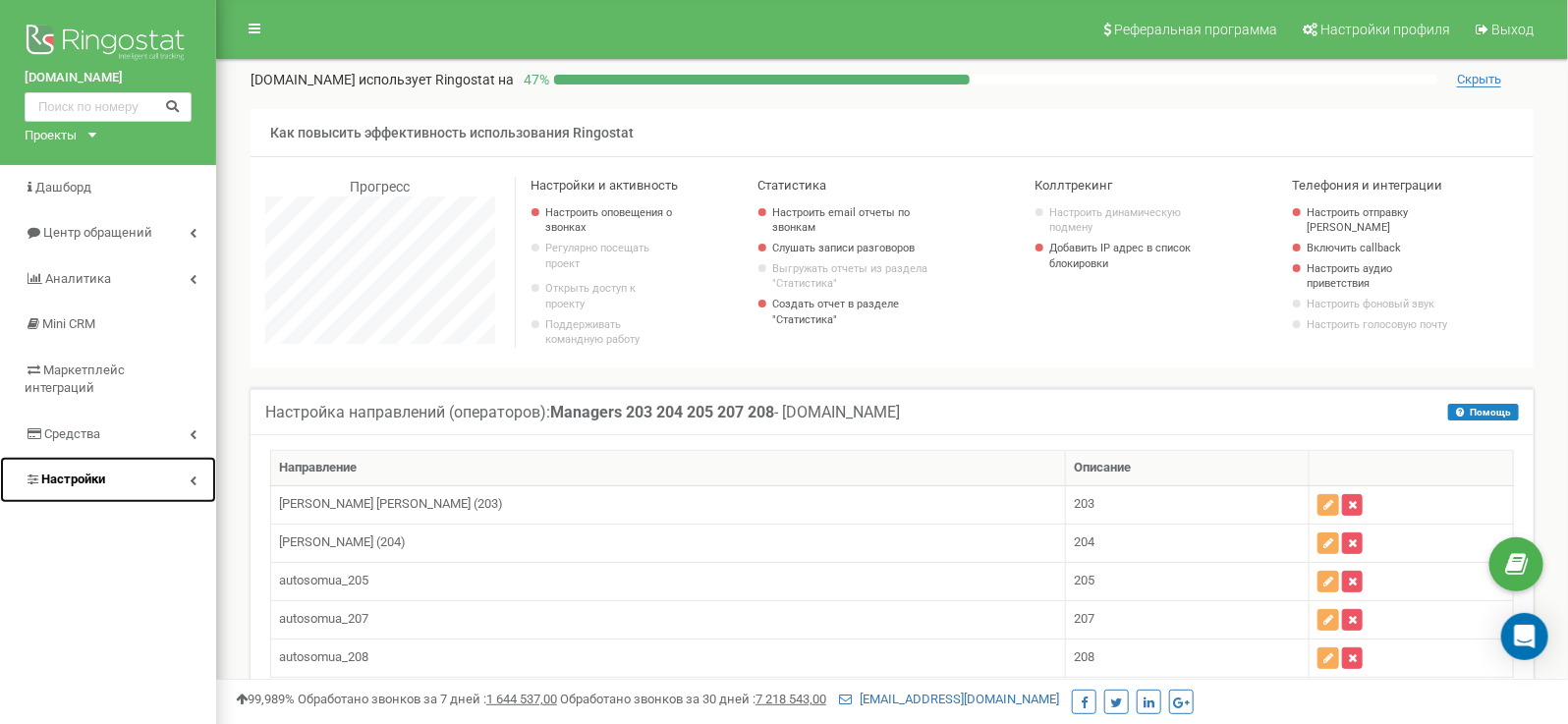 click on "Настройки" at bounding box center [73, 478] 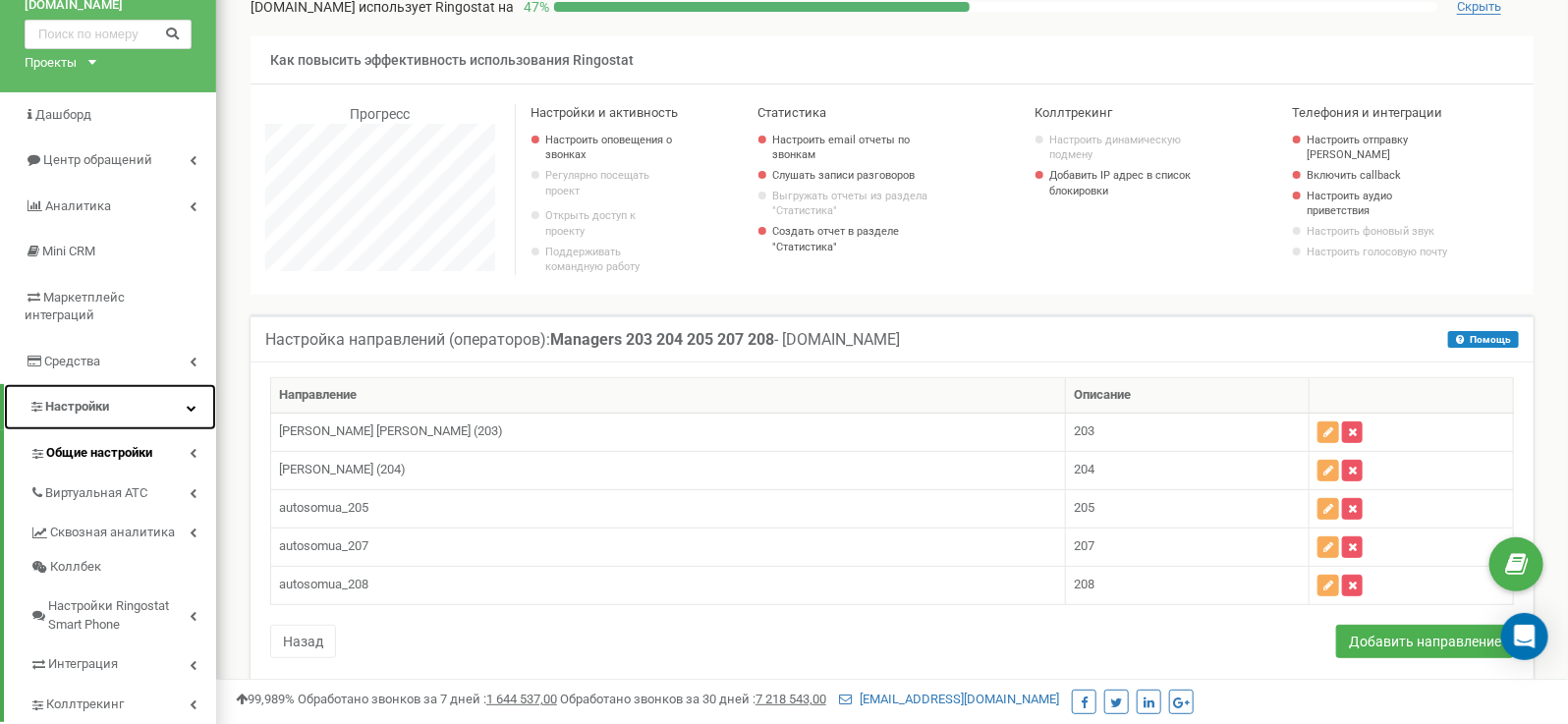 scroll, scrollTop: 109, scrollLeft: 0, axis: vertical 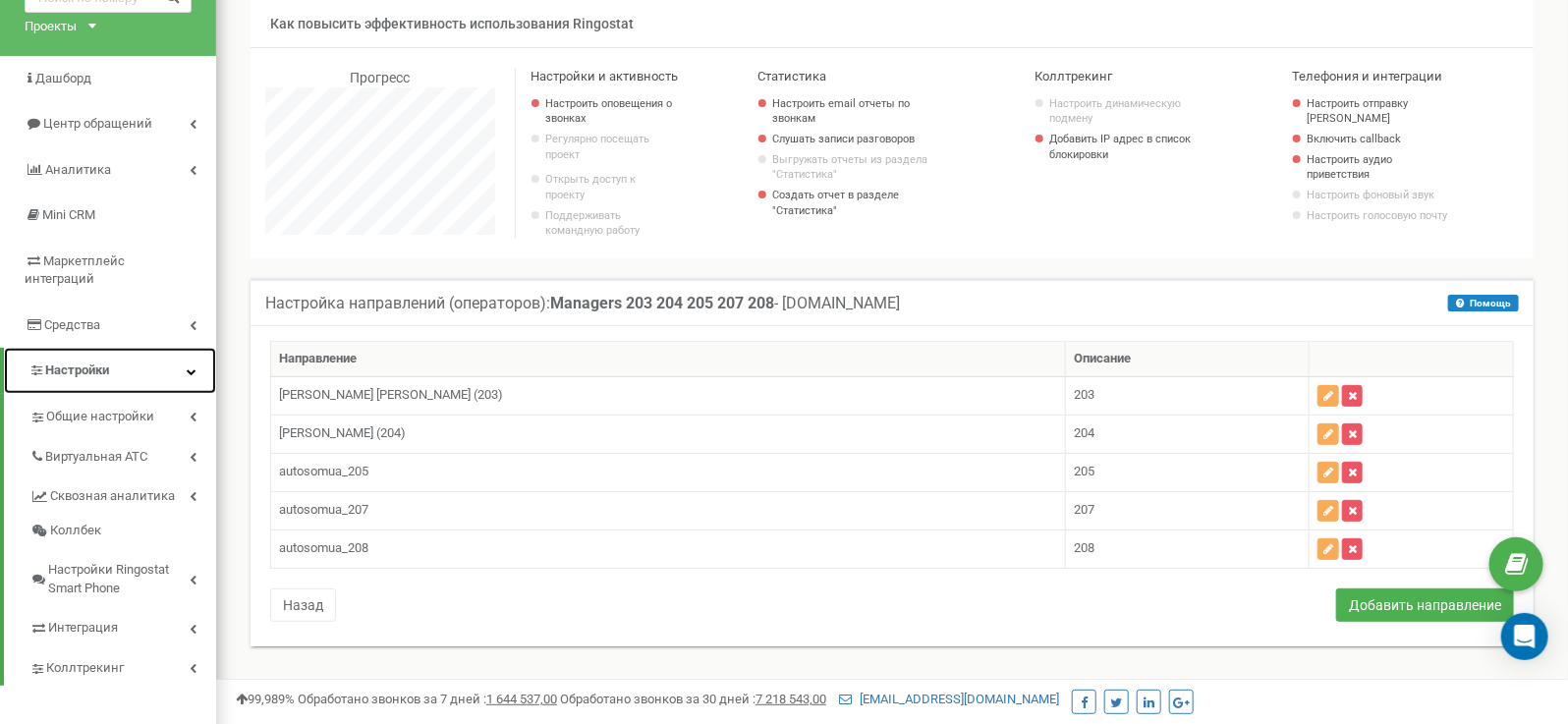 click on "Настройки" at bounding box center [77, 369] 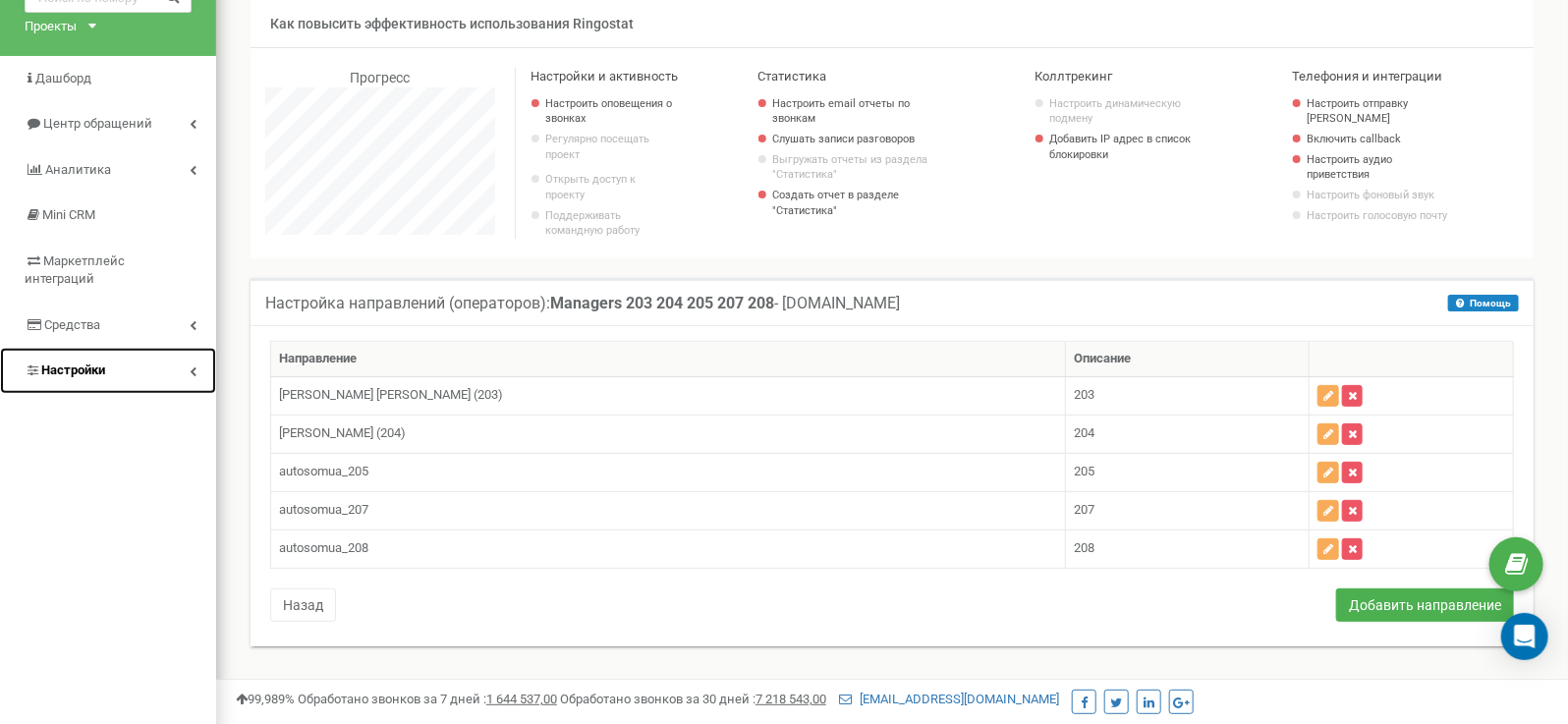 click on "Настройки" at bounding box center [73, 369] 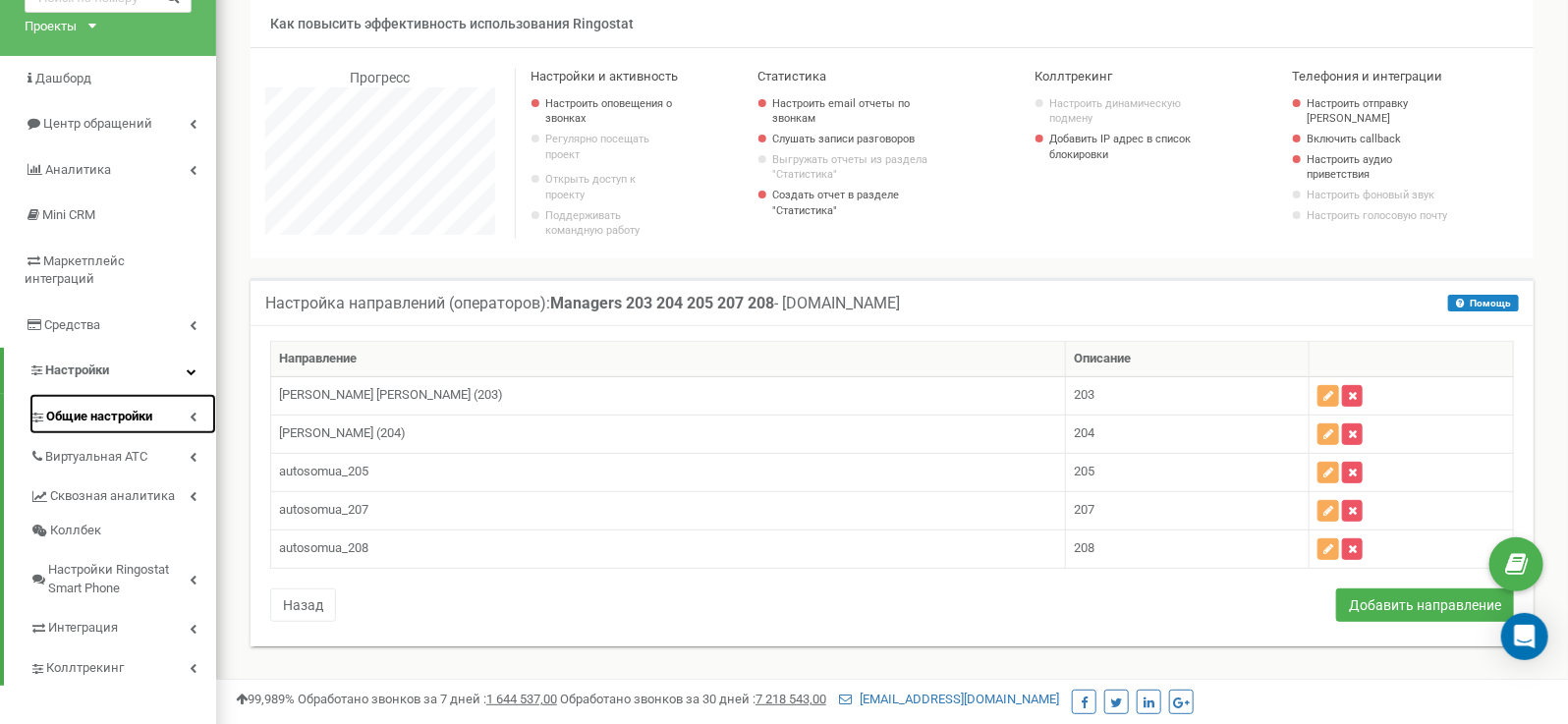 click on "Общие настройки" at bounding box center [99, 417] 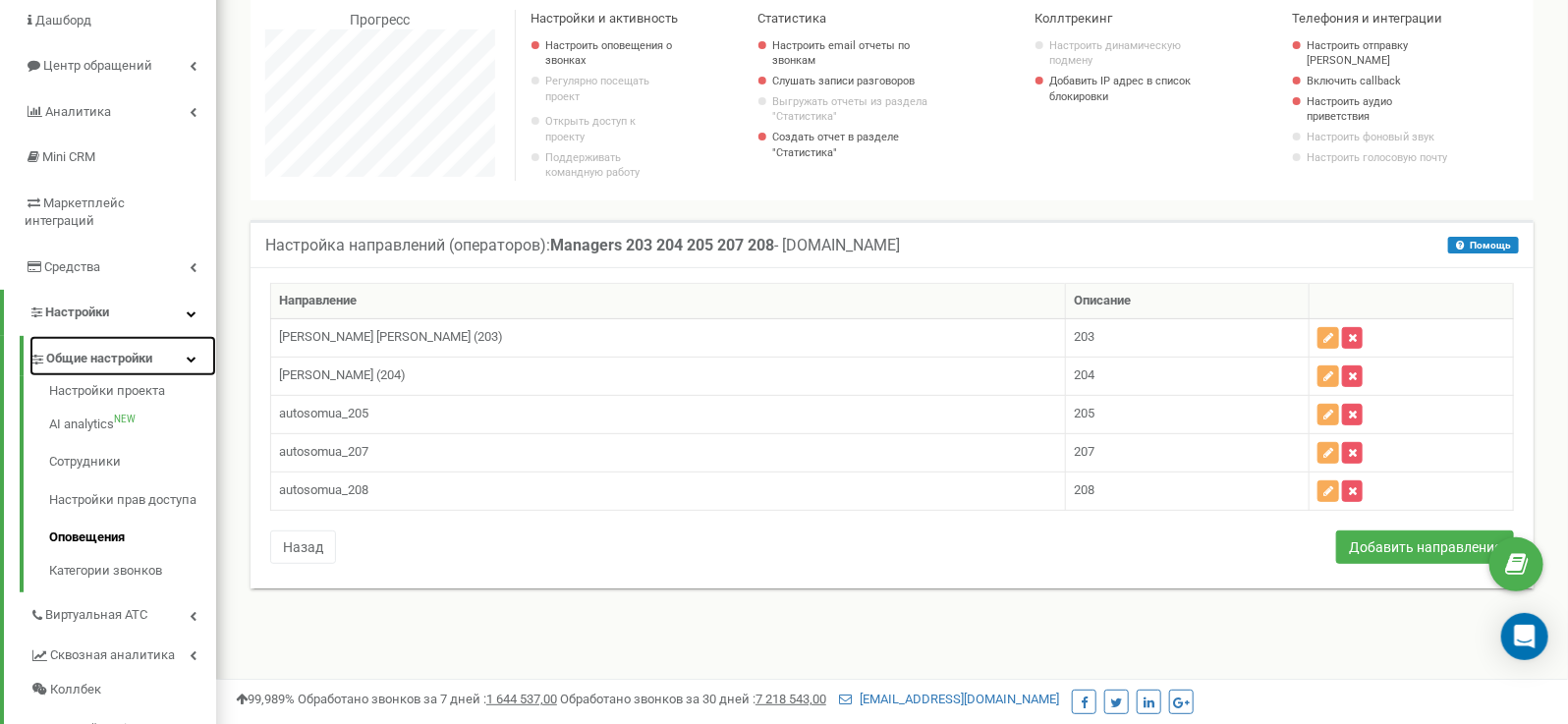 scroll, scrollTop: 218, scrollLeft: 0, axis: vertical 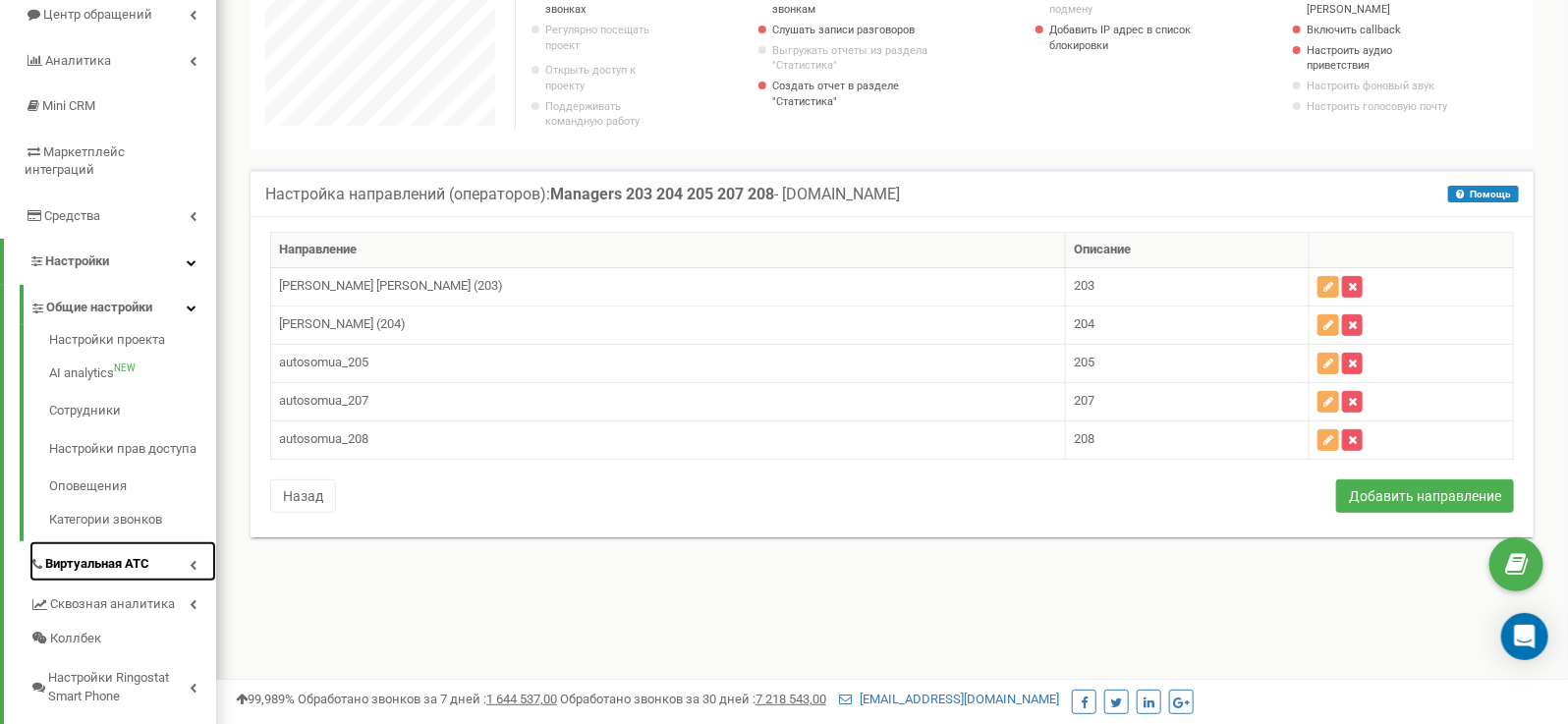 click on "Виртуальная АТС" at bounding box center (97, 564) 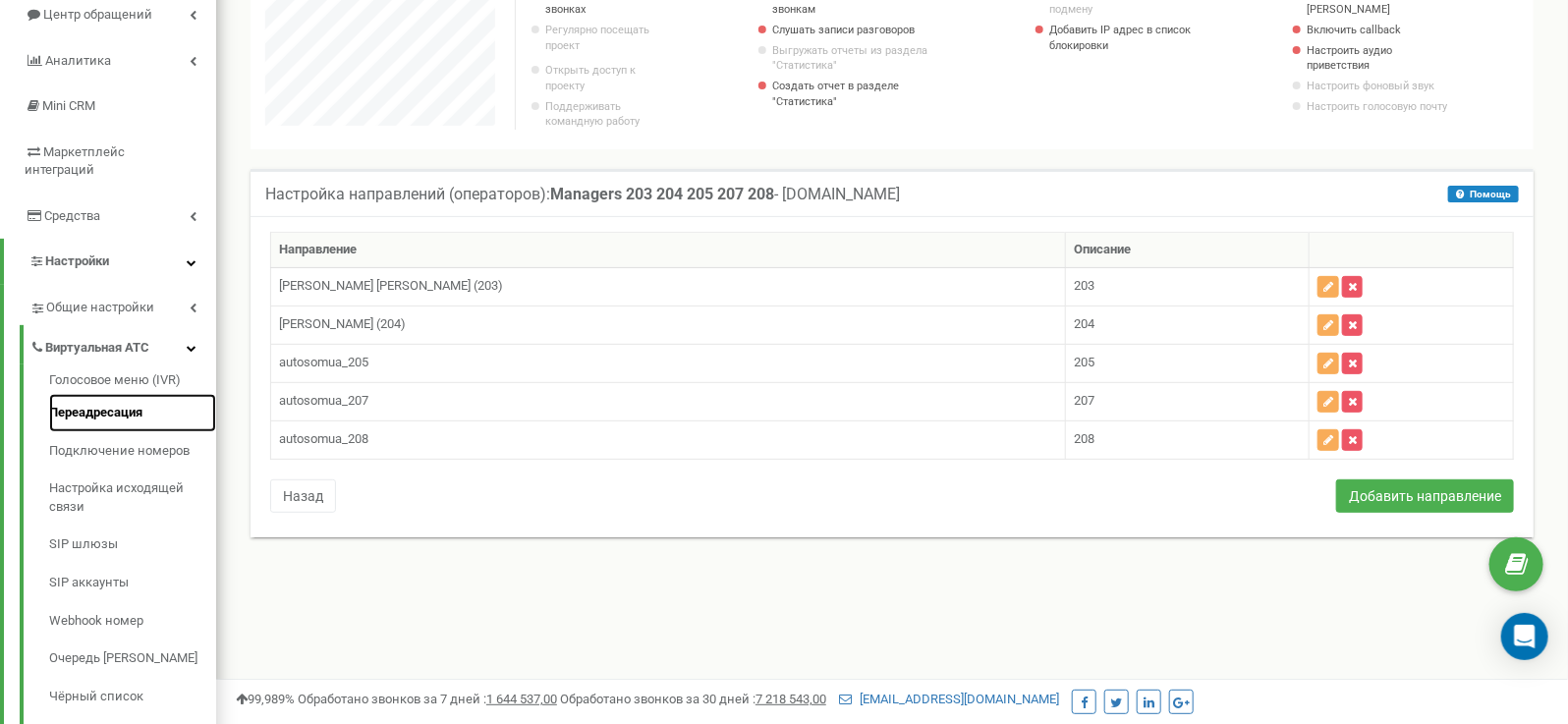 click on "Переадресация" at bounding box center [133, 413] 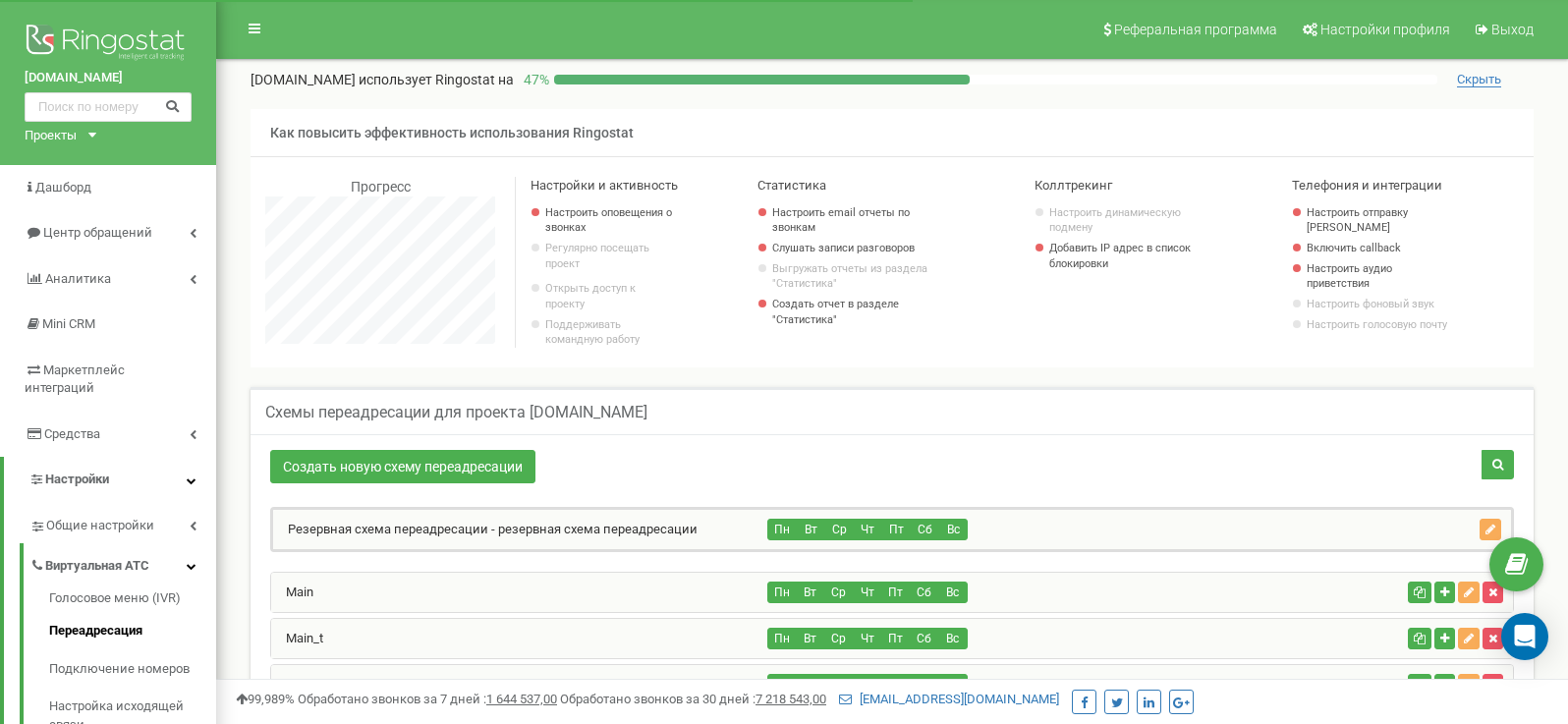 scroll, scrollTop: 220, scrollLeft: 0, axis: vertical 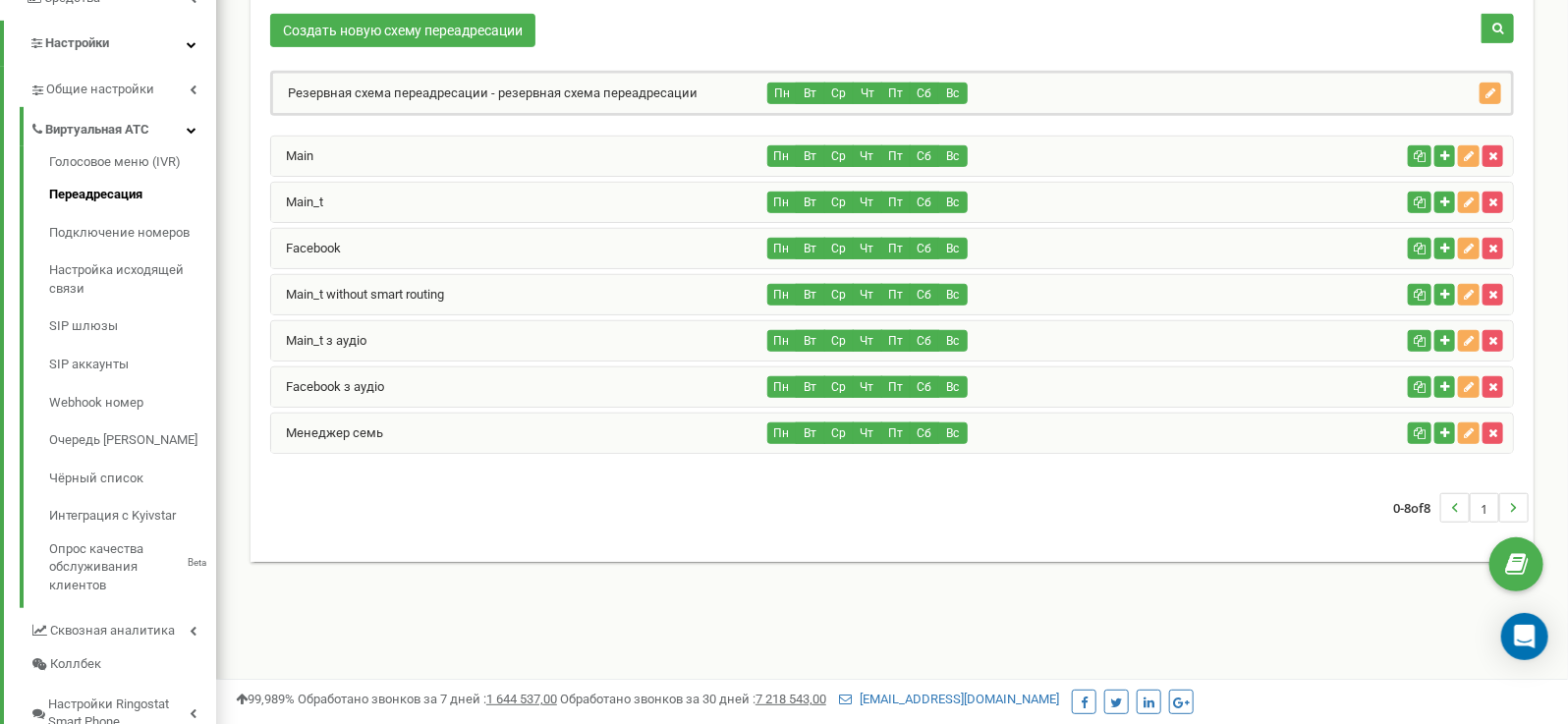 click on "0-8  of  8
1" at bounding box center (892, 508) 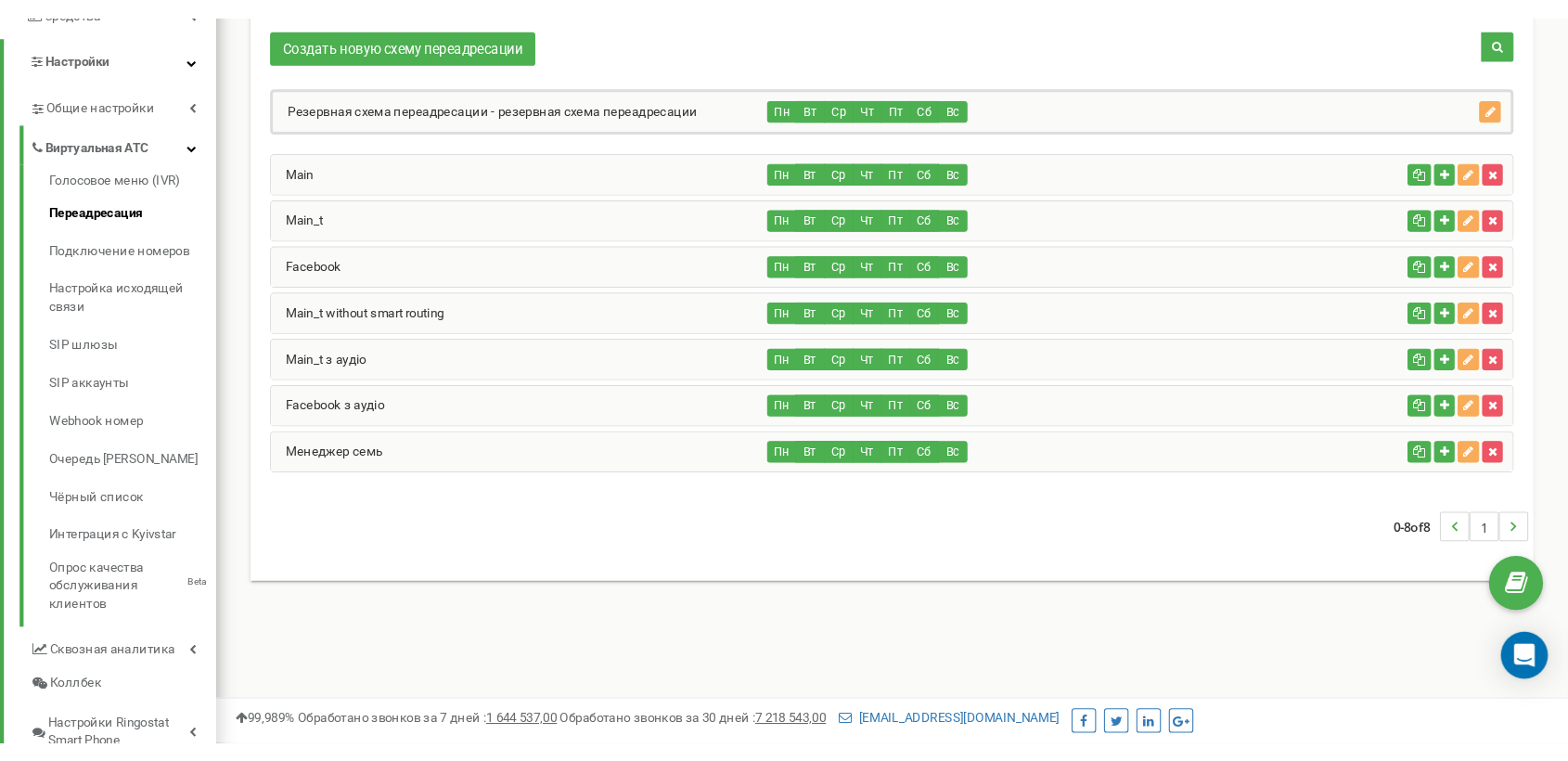 scroll, scrollTop: 926935, scrollLeft: 926446, axis: both 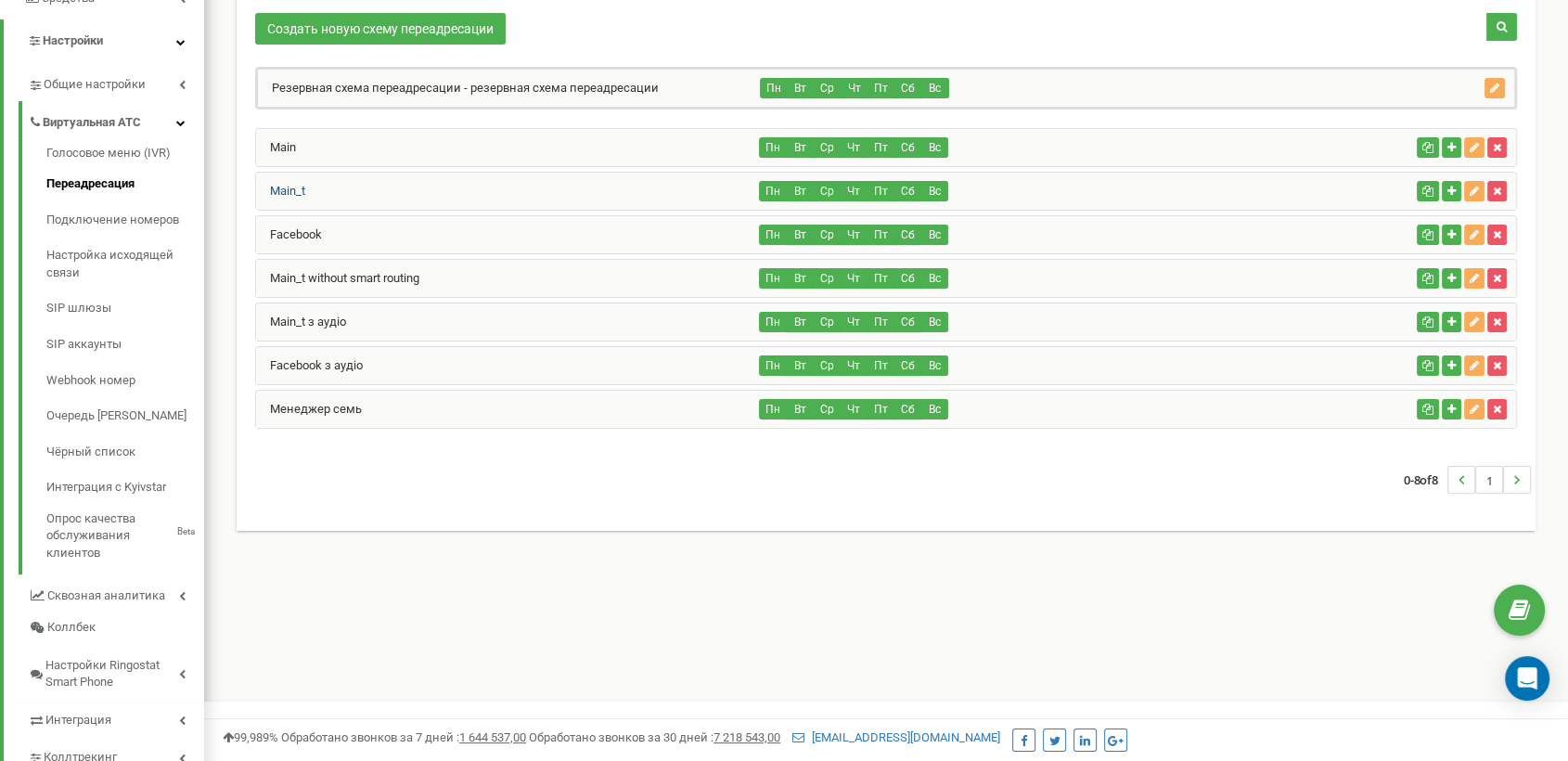 drag, startPoint x: 325, startPoint y: 203, endPoint x: 267, endPoint y: 202, distance: 58.00862 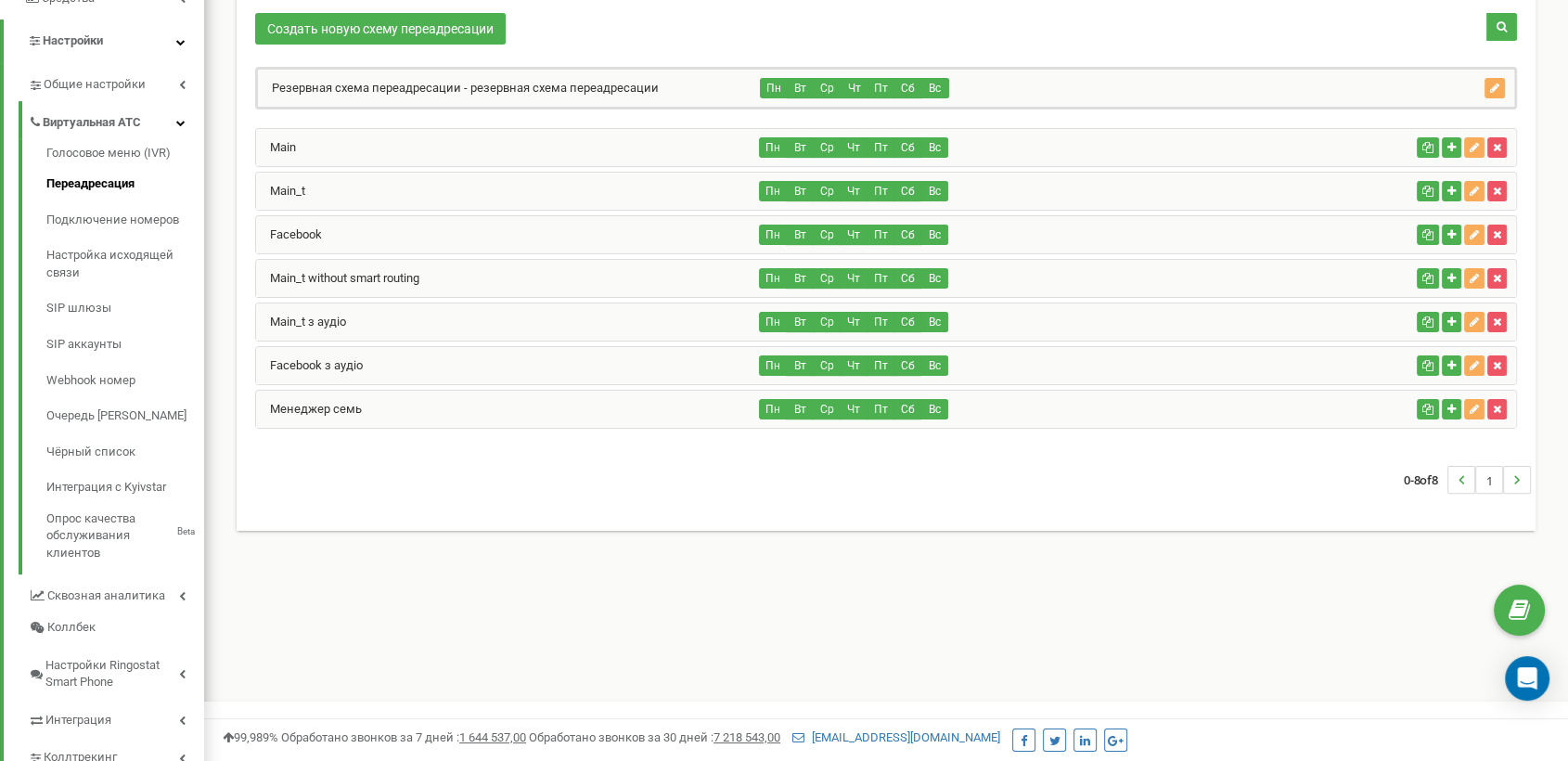 scroll, scrollTop: 926675, scrollLeft: 926446, axis: both 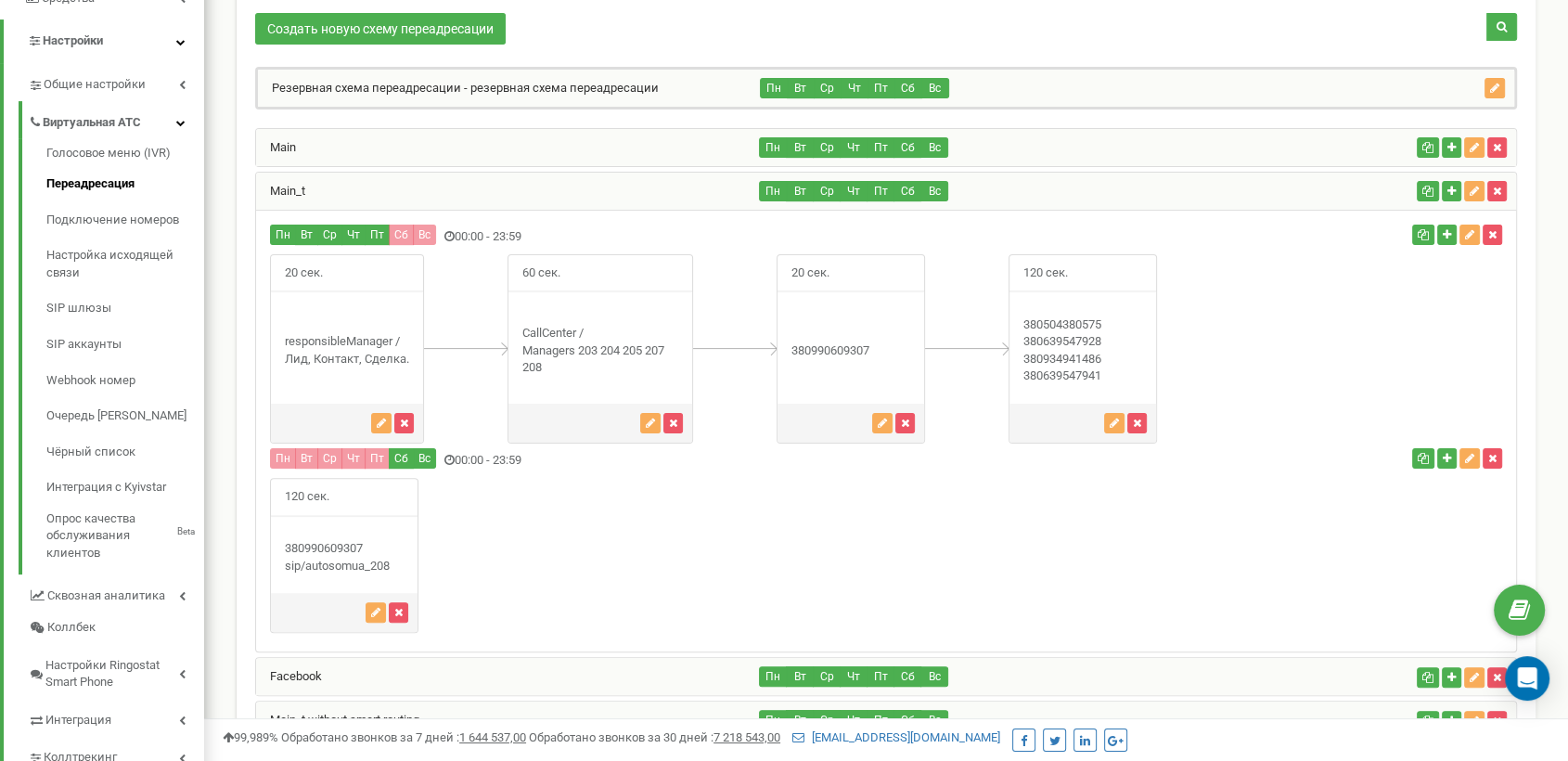 copy on "Main_t" 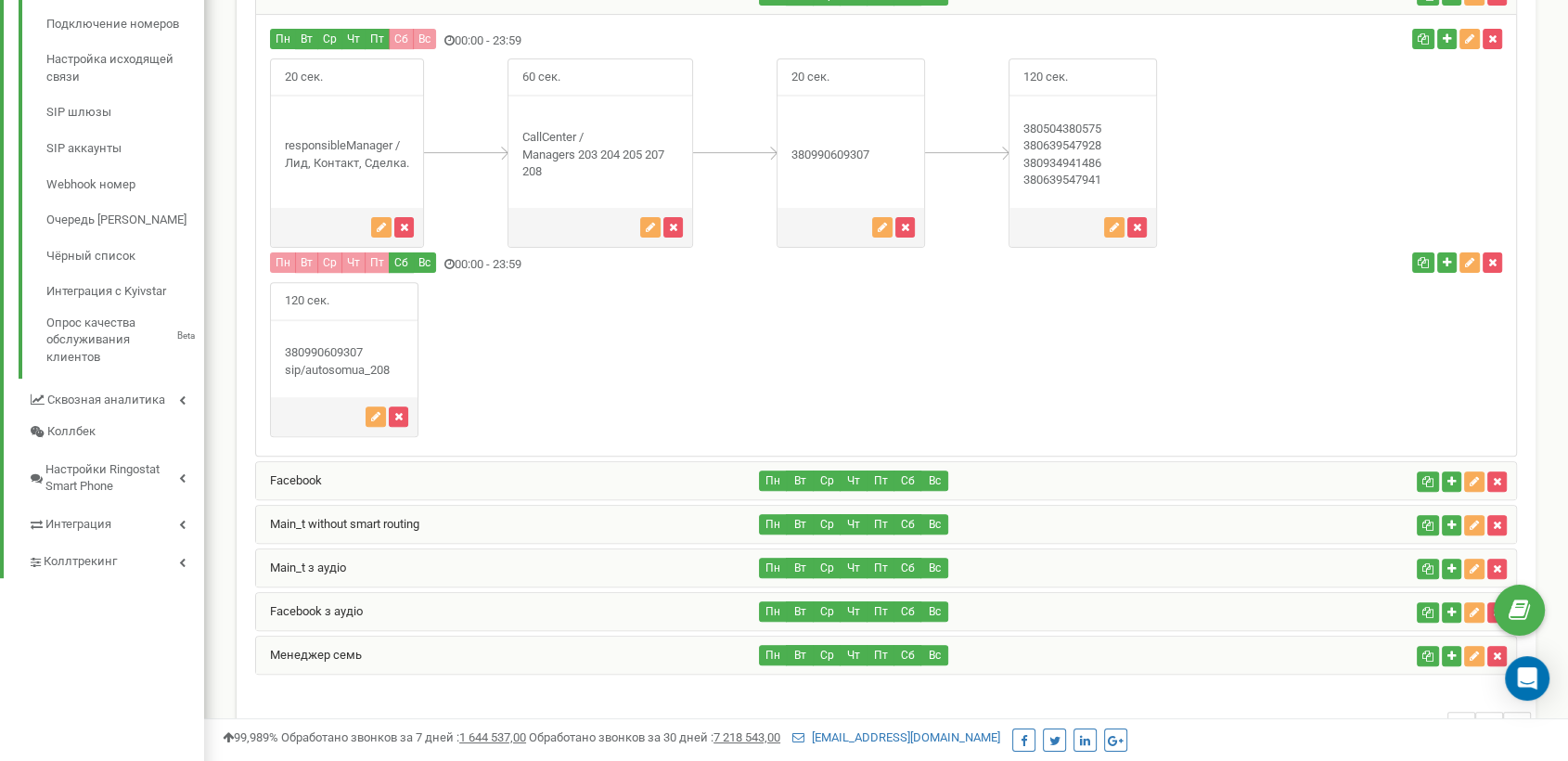 scroll, scrollTop: 690, scrollLeft: 0, axis: vertical 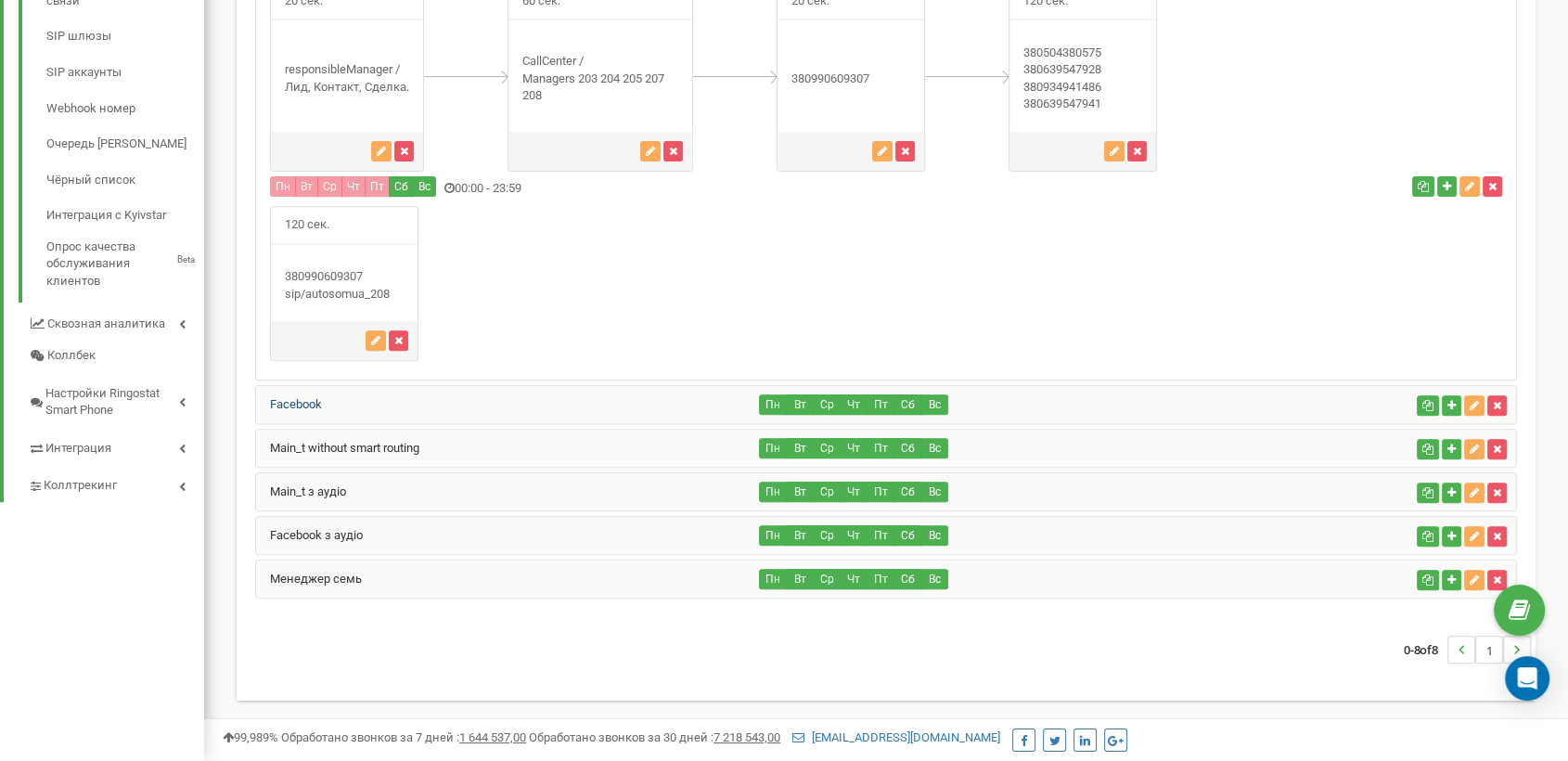 click on "Facebook" at bounding box center [289, 404] 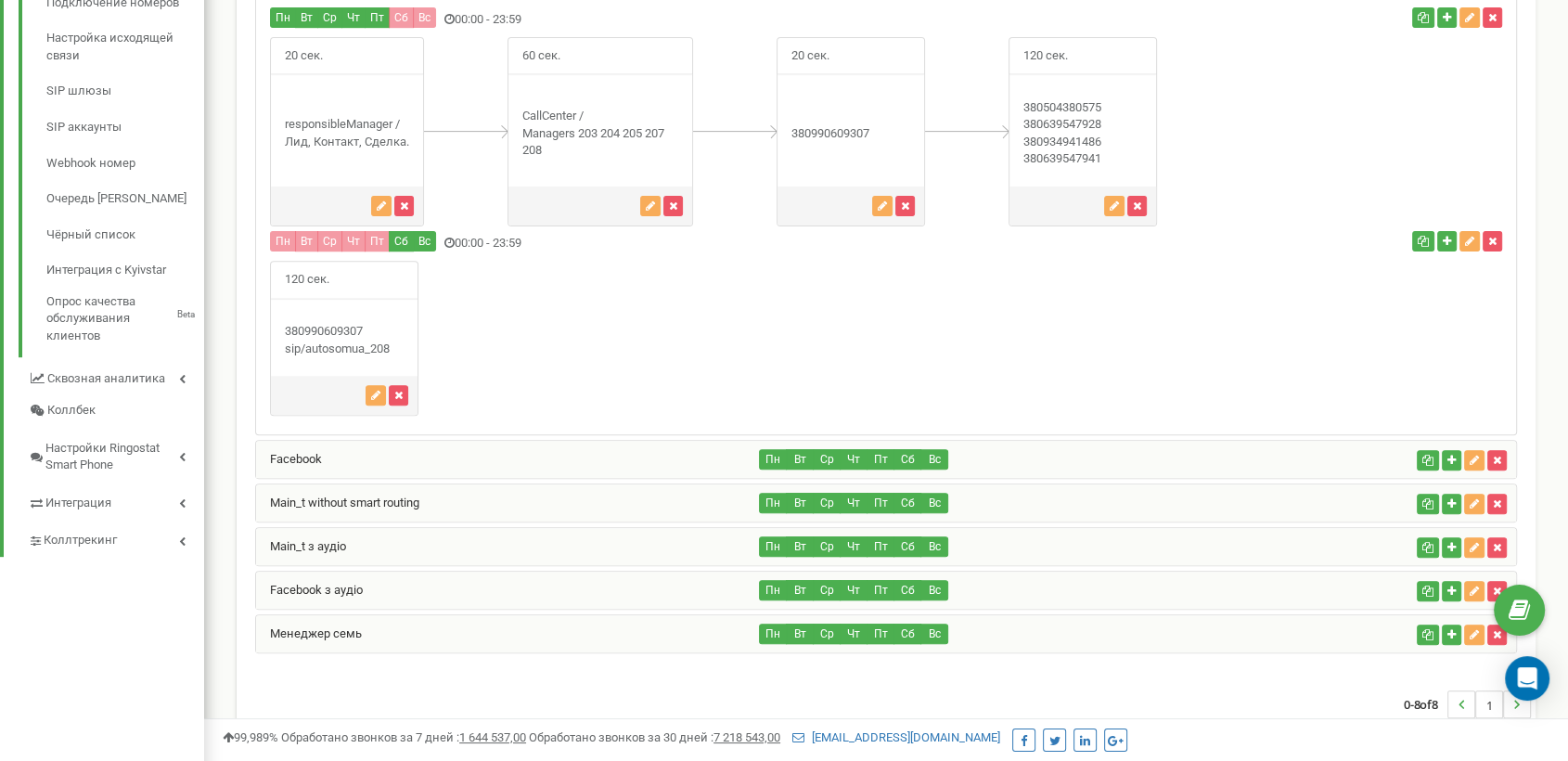 scroll, scrollTop: 517, scrollLeft: 0, axis: vertical 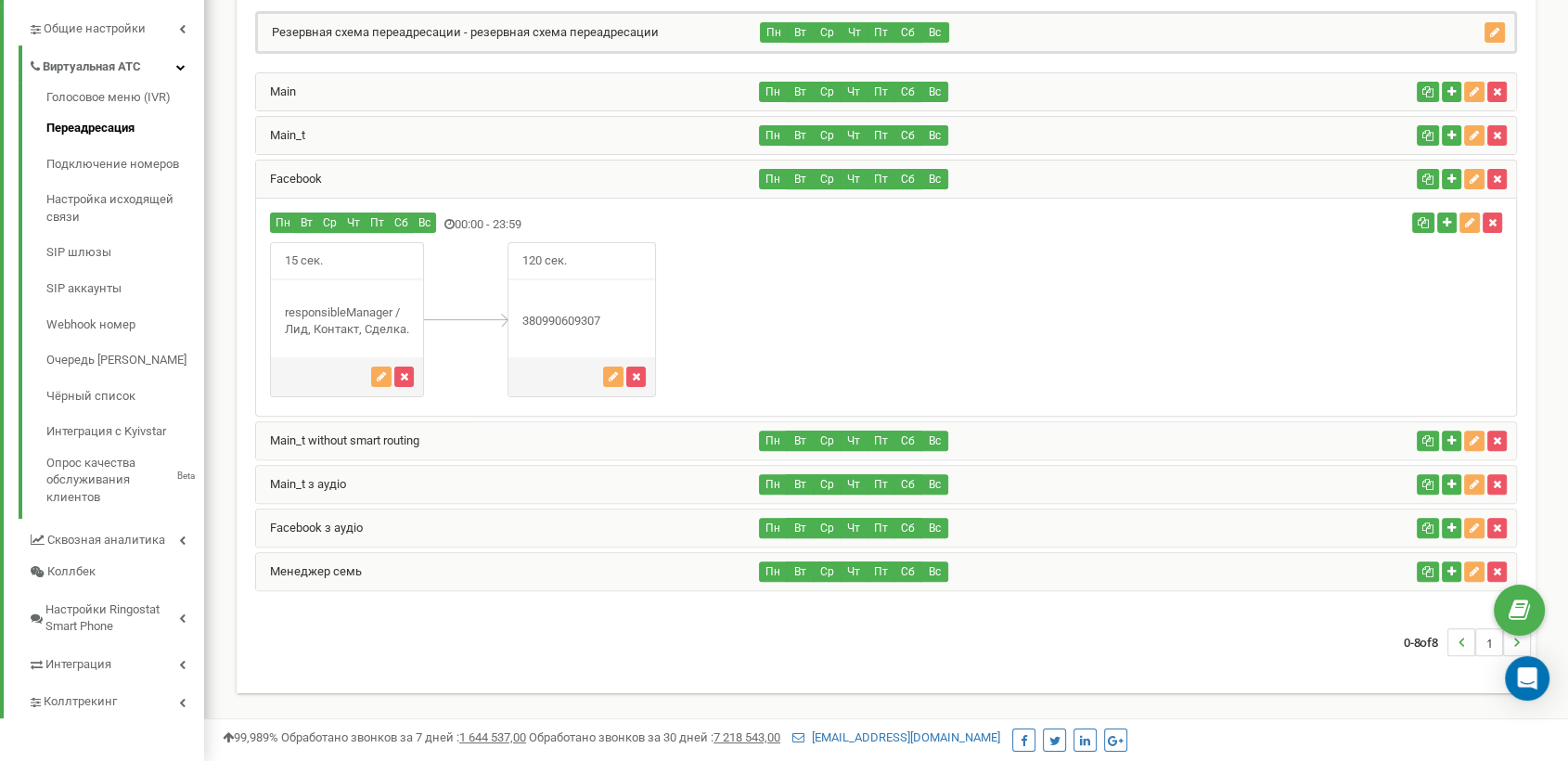 drag, startPoint x: 610, startPoint y: 329, endPoint x: 521, endPoint y: 329, distance: 89 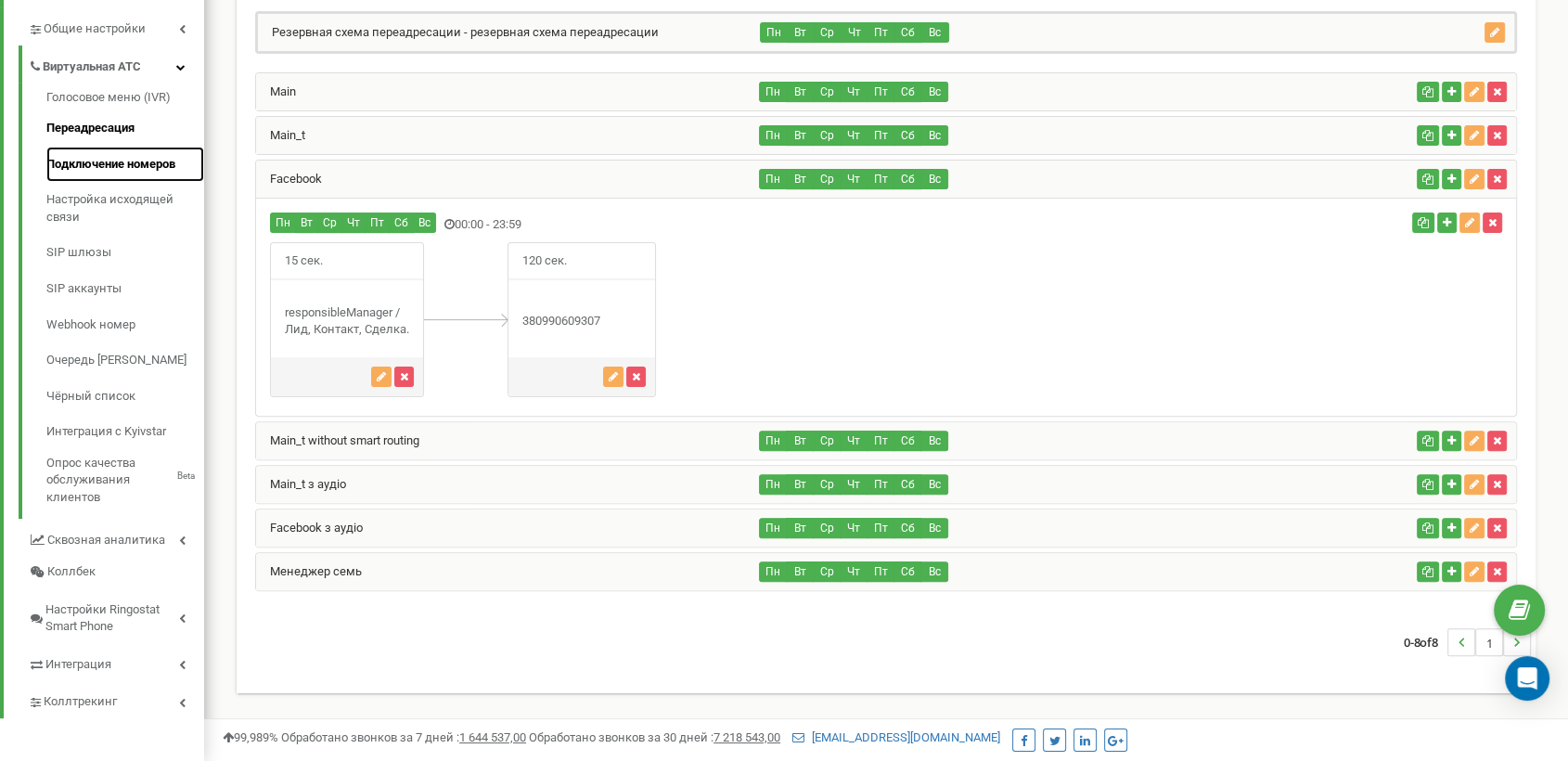 click on "Подключение номеров" at bounding box center (125, 164) 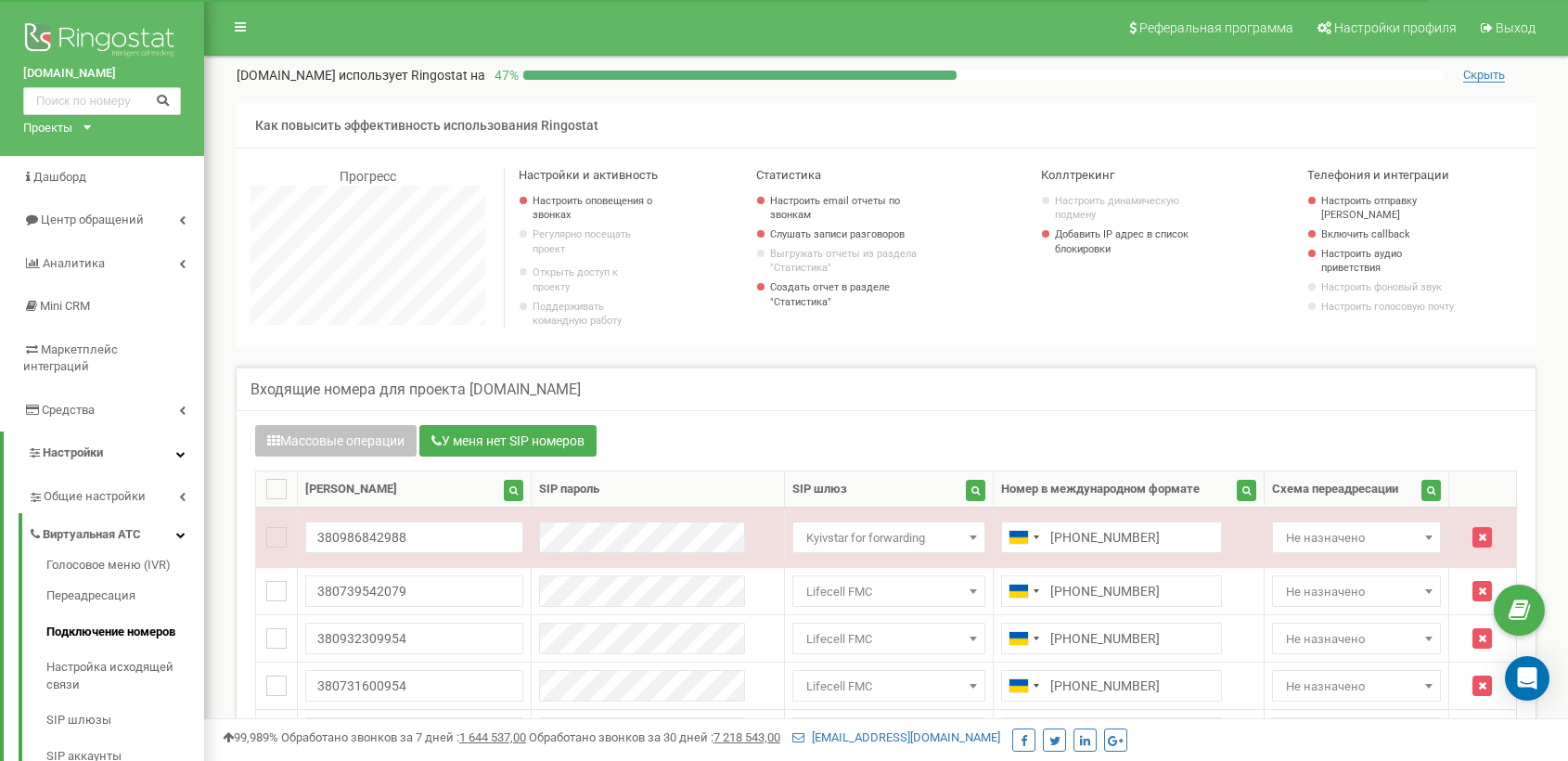 scroll, scrollTop: 618, scrollLeft: 0, axis: vertical 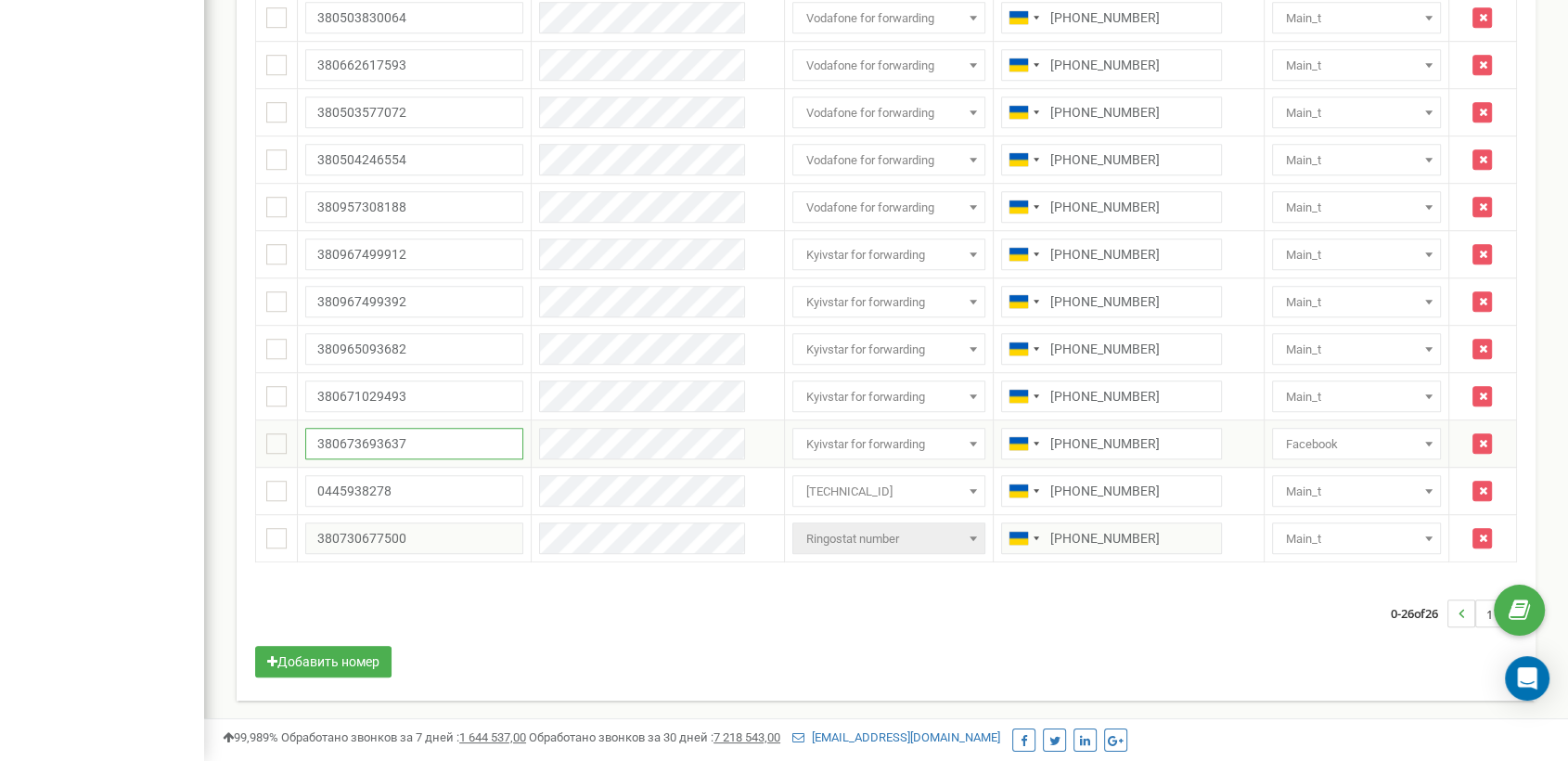 drag, startPoint x: 462, startPoint y: 441, endPoint x: 300, endPoint y: 440, distance: 162.00309 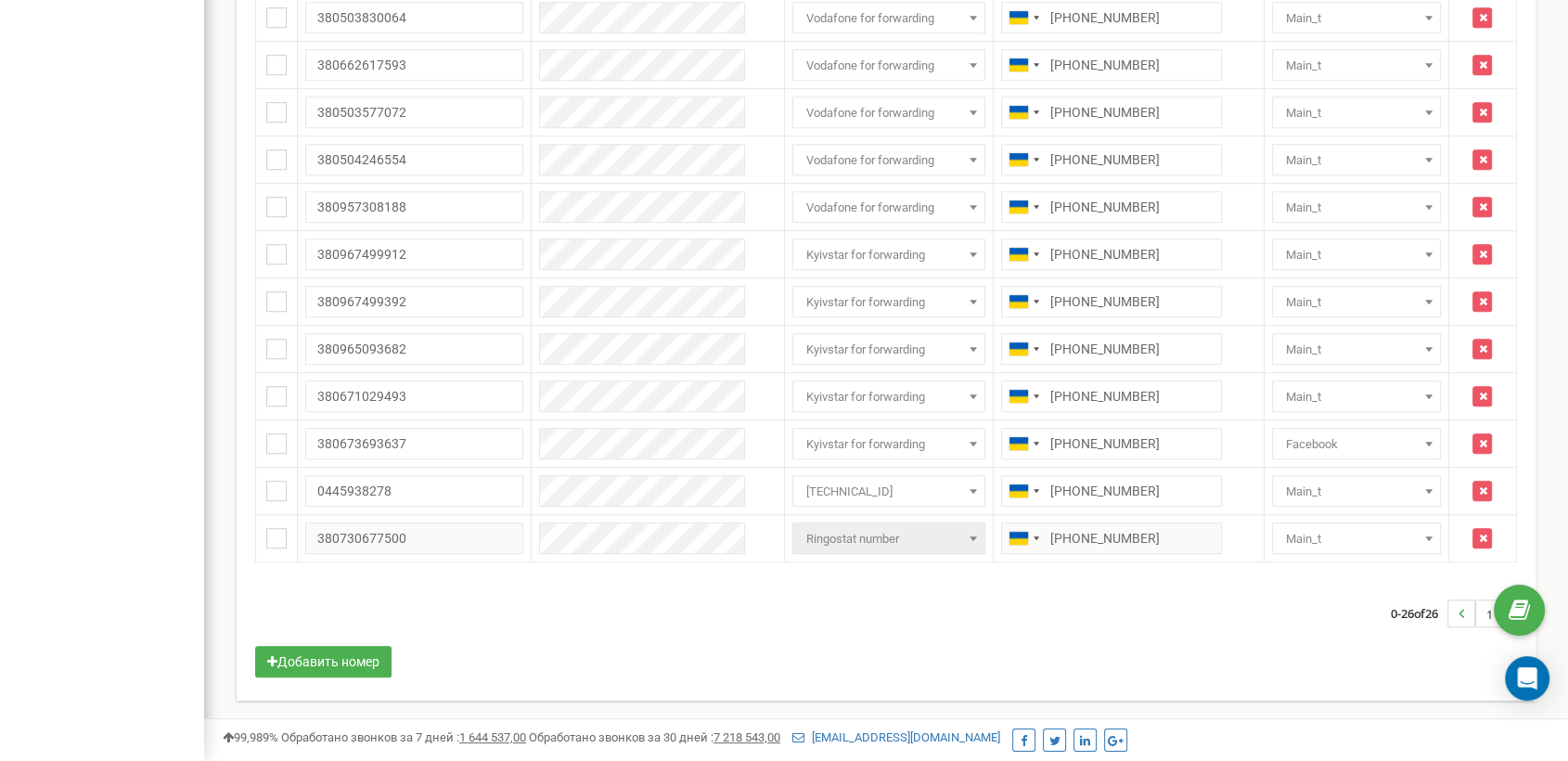 click on "0-26  of  26
1" at bounding box center [886, 613] 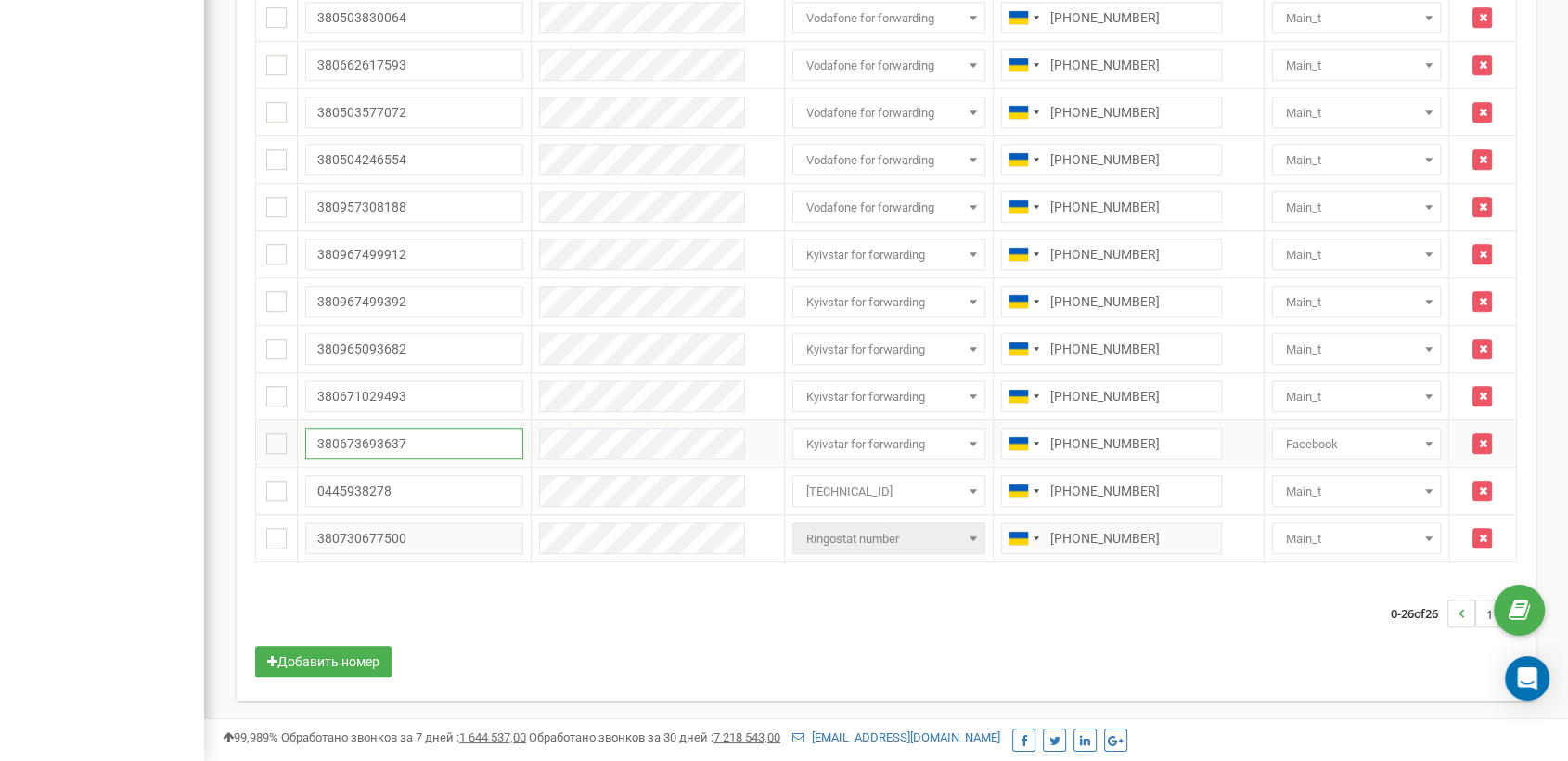 drag, startPoint x: 422, startPoint y: 442, endPoint x: 293, endPoint y: 456, distance: 129.757 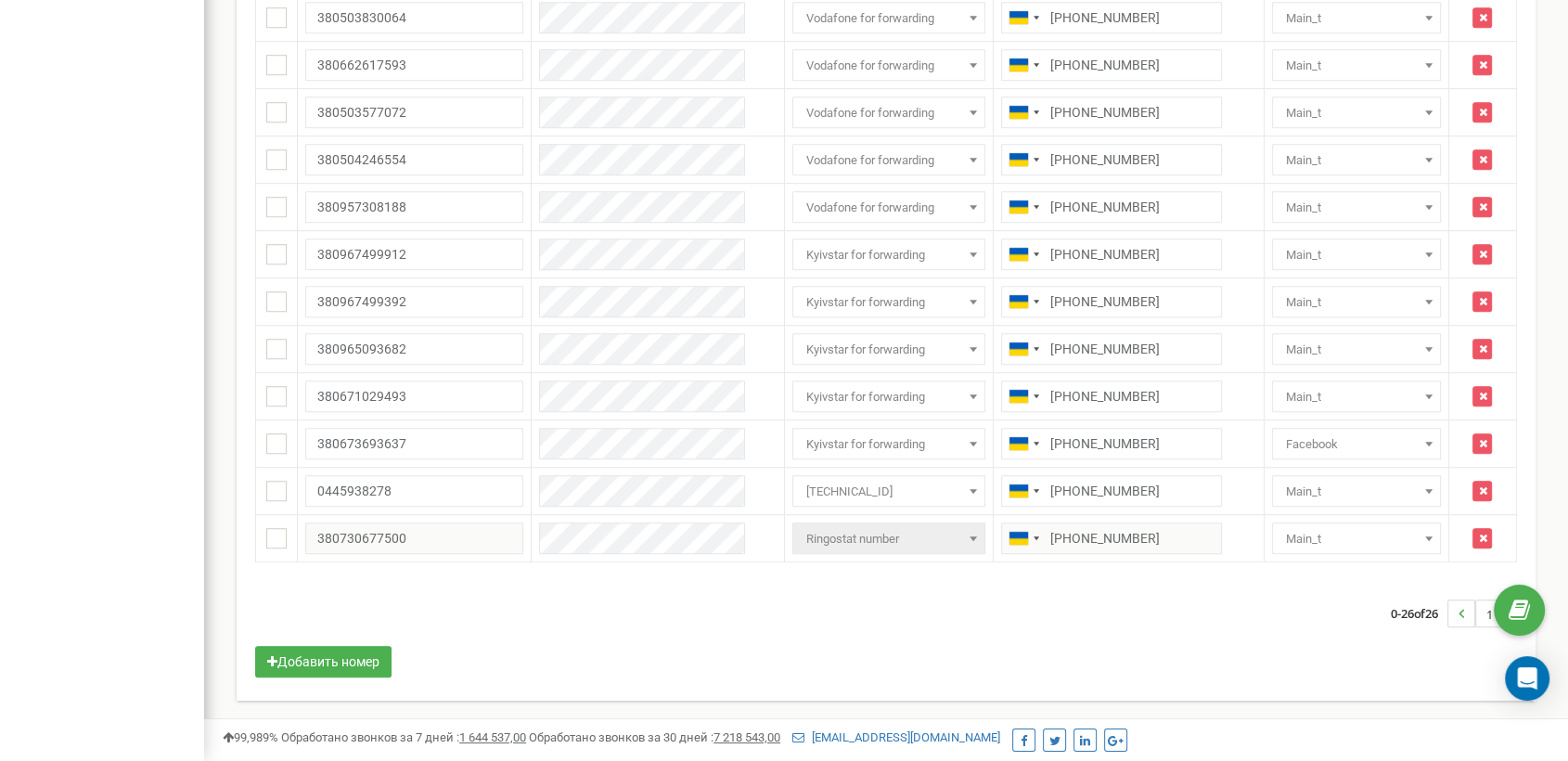 click on "0-26  of  26
1" at bounding box center [886, 613] 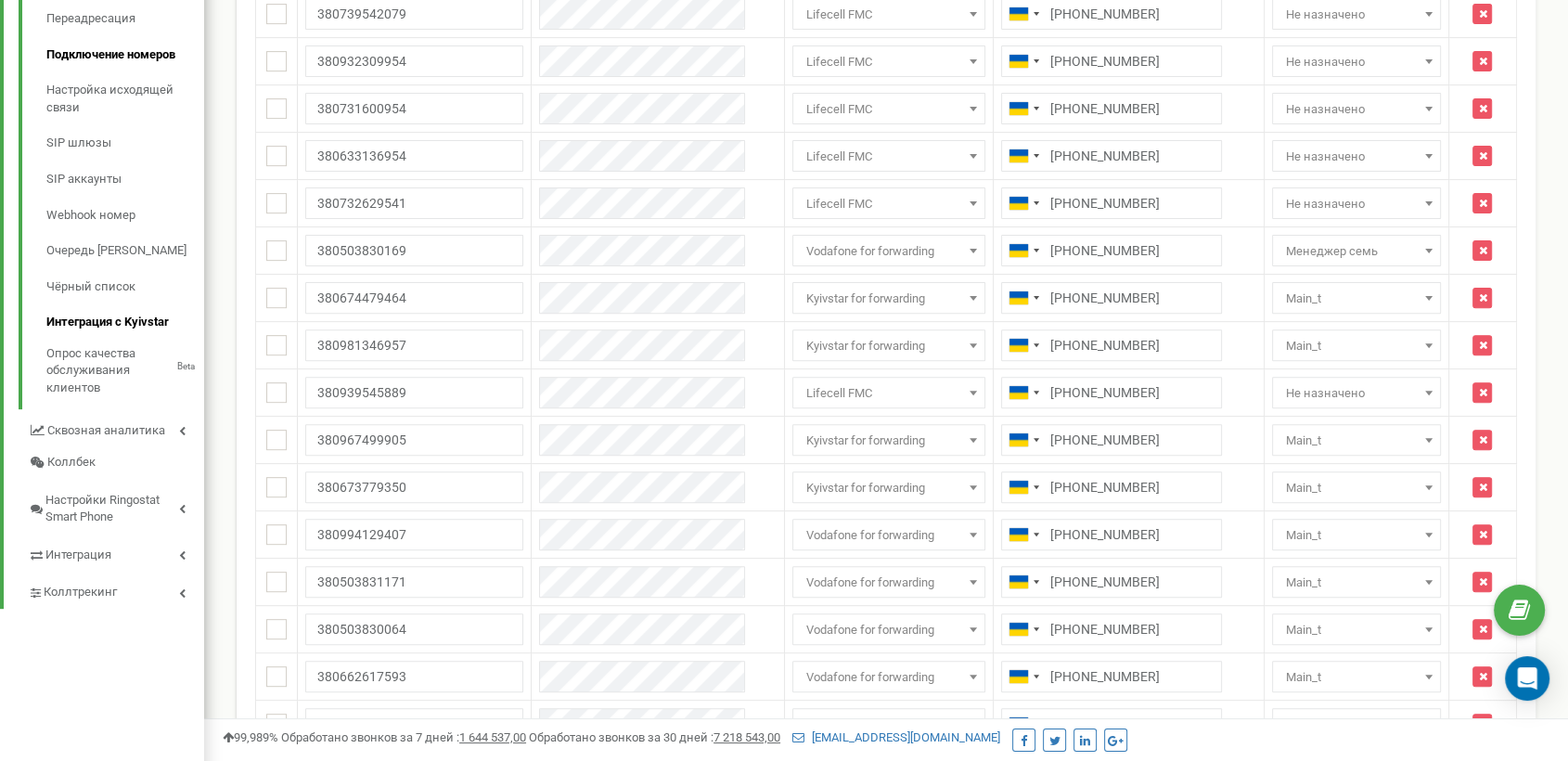 scroll, scrollTop: 474, scrollLeft: 0, axis: vertical 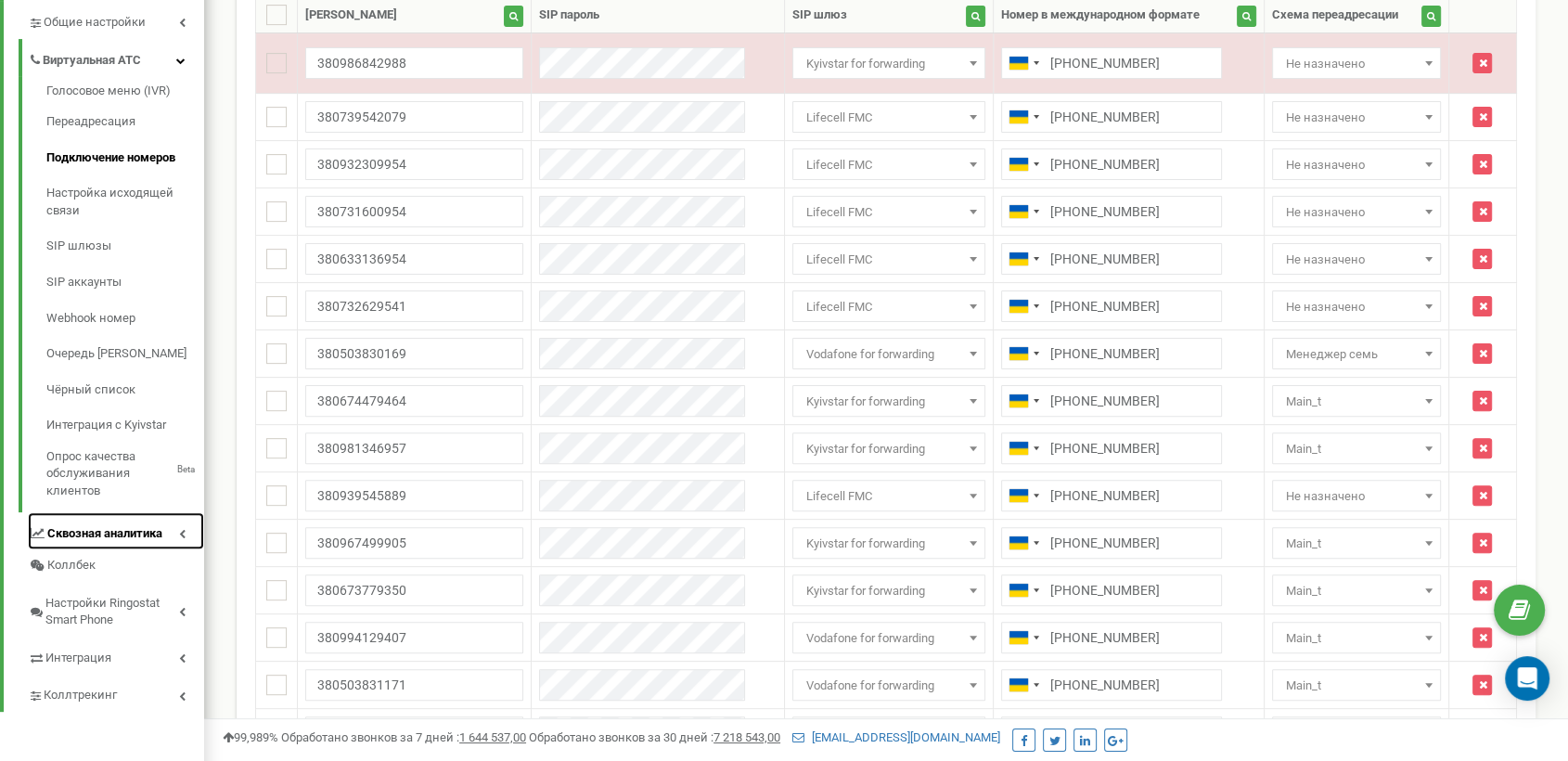 click on "Сквозная аналитика" at bounding box center [105, 534] 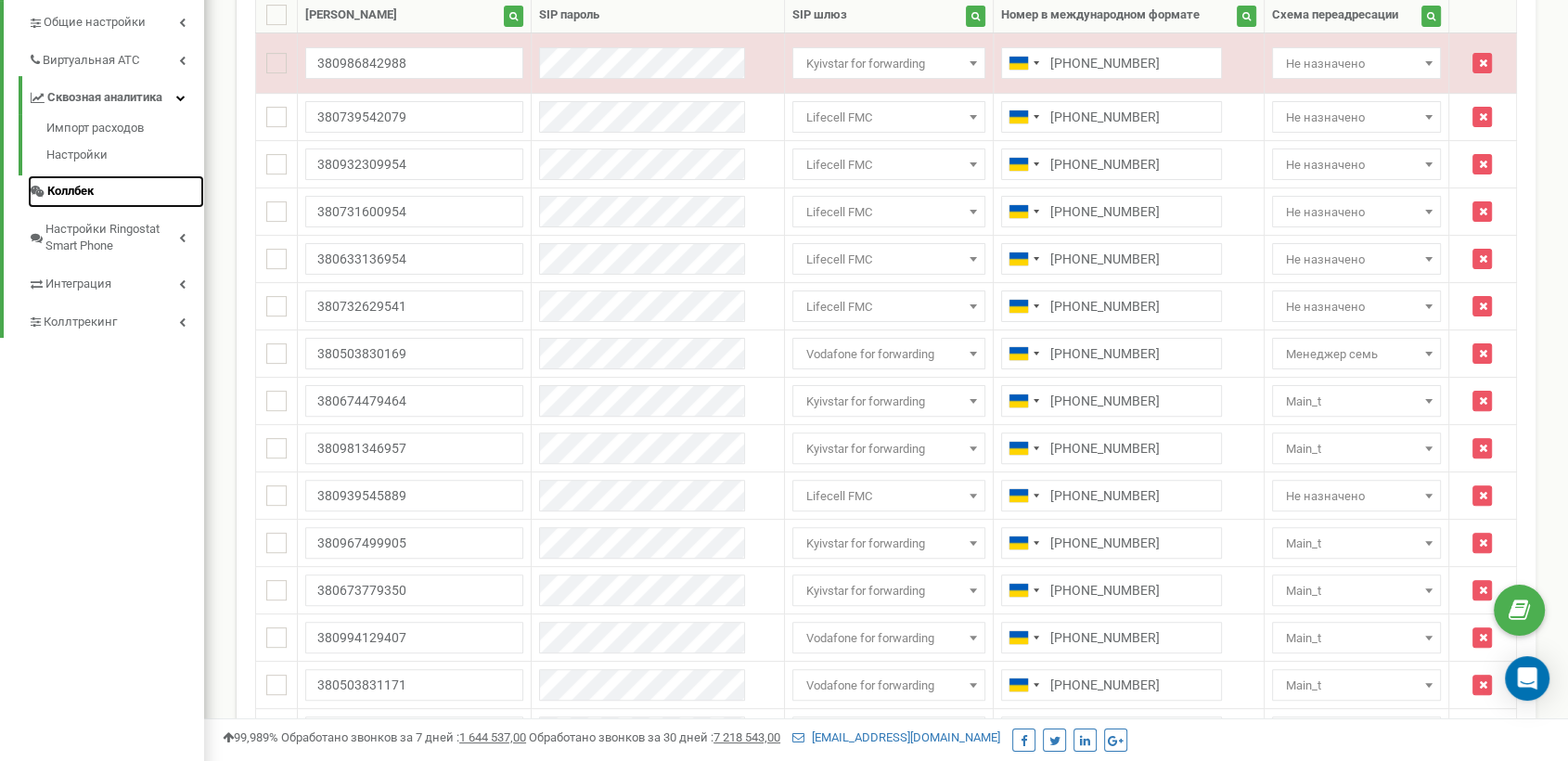 click on "Коллбек" at bounding box center (71, 191) 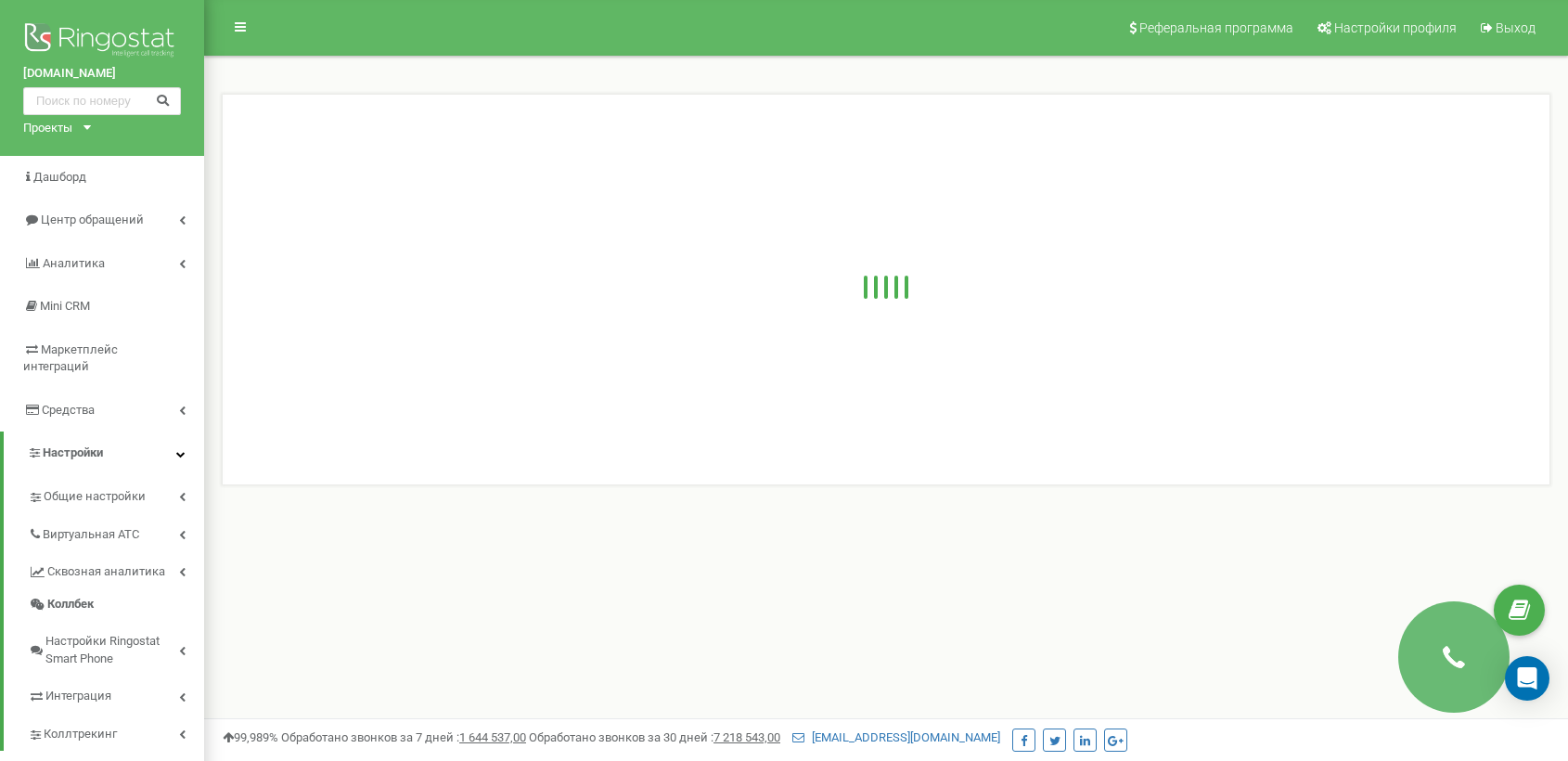 scroll, scrollTop: 103, scrollLeft: 0, axis: vertical 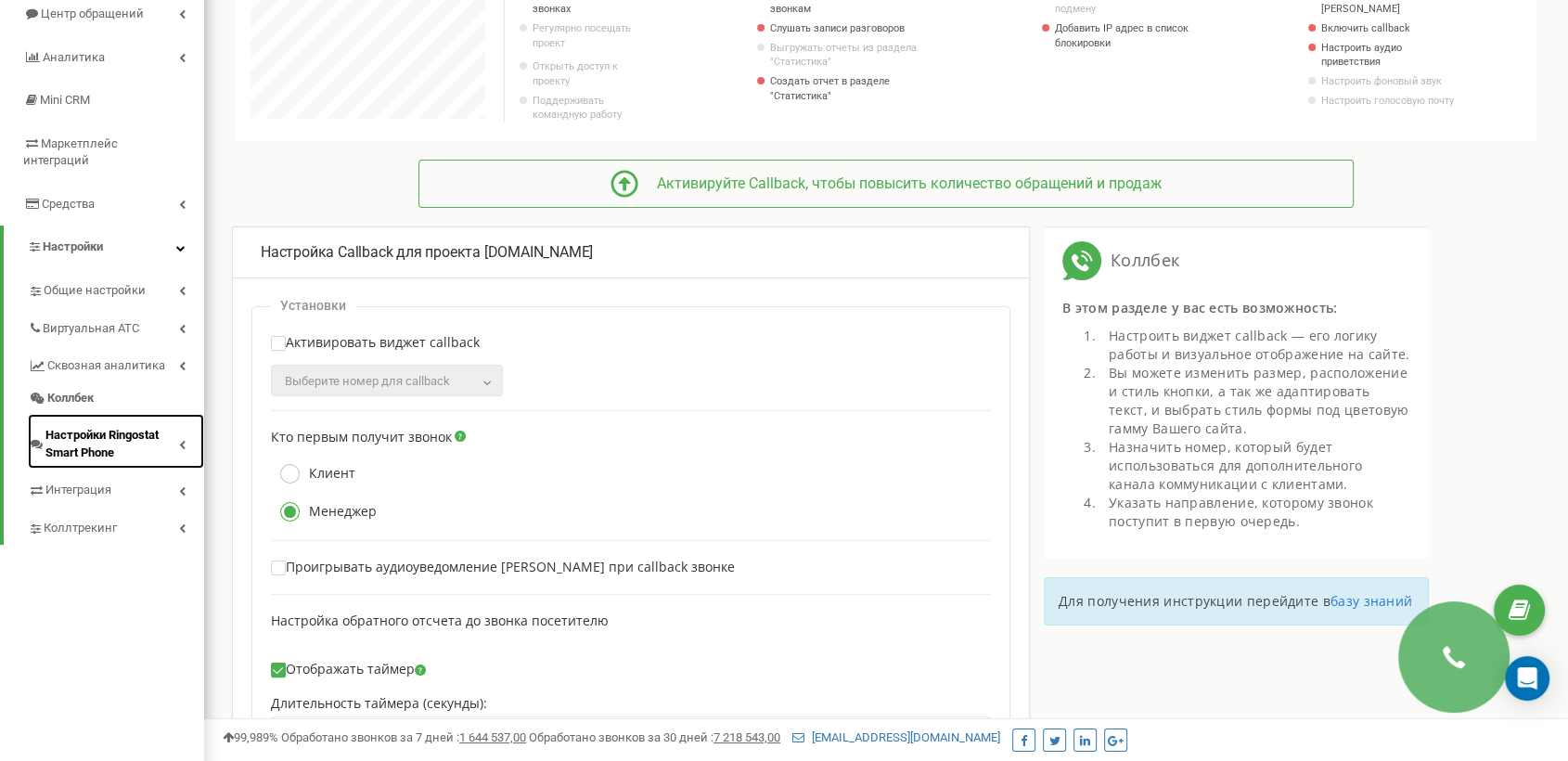 click on "Настройки Ringostat Smart Phone" at bounding box center [112, 444] 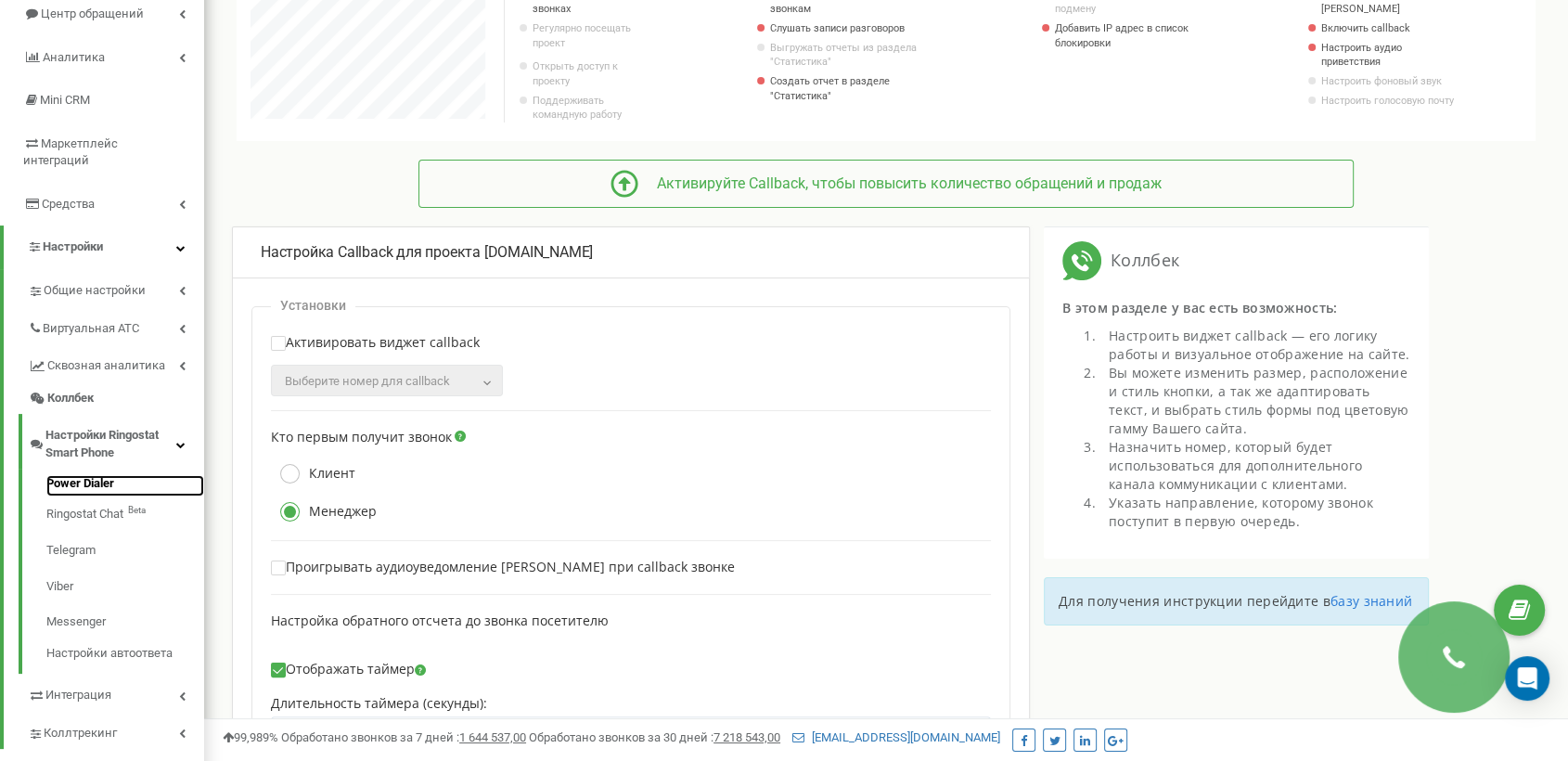 click on "Power Dialer" at bounding box center [125, 486] 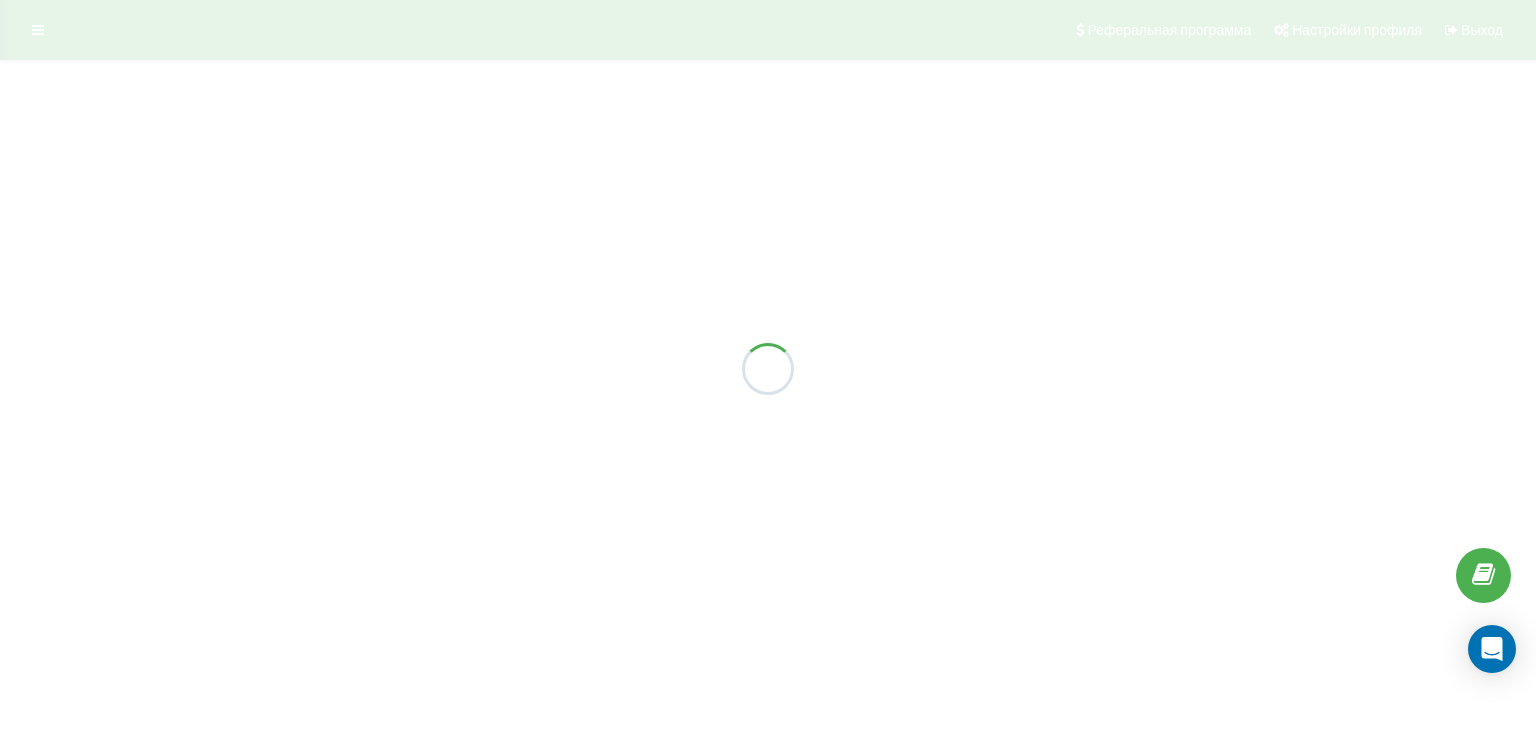 scroll, scrollTop: 0, scrollLeft: 0, axis: both 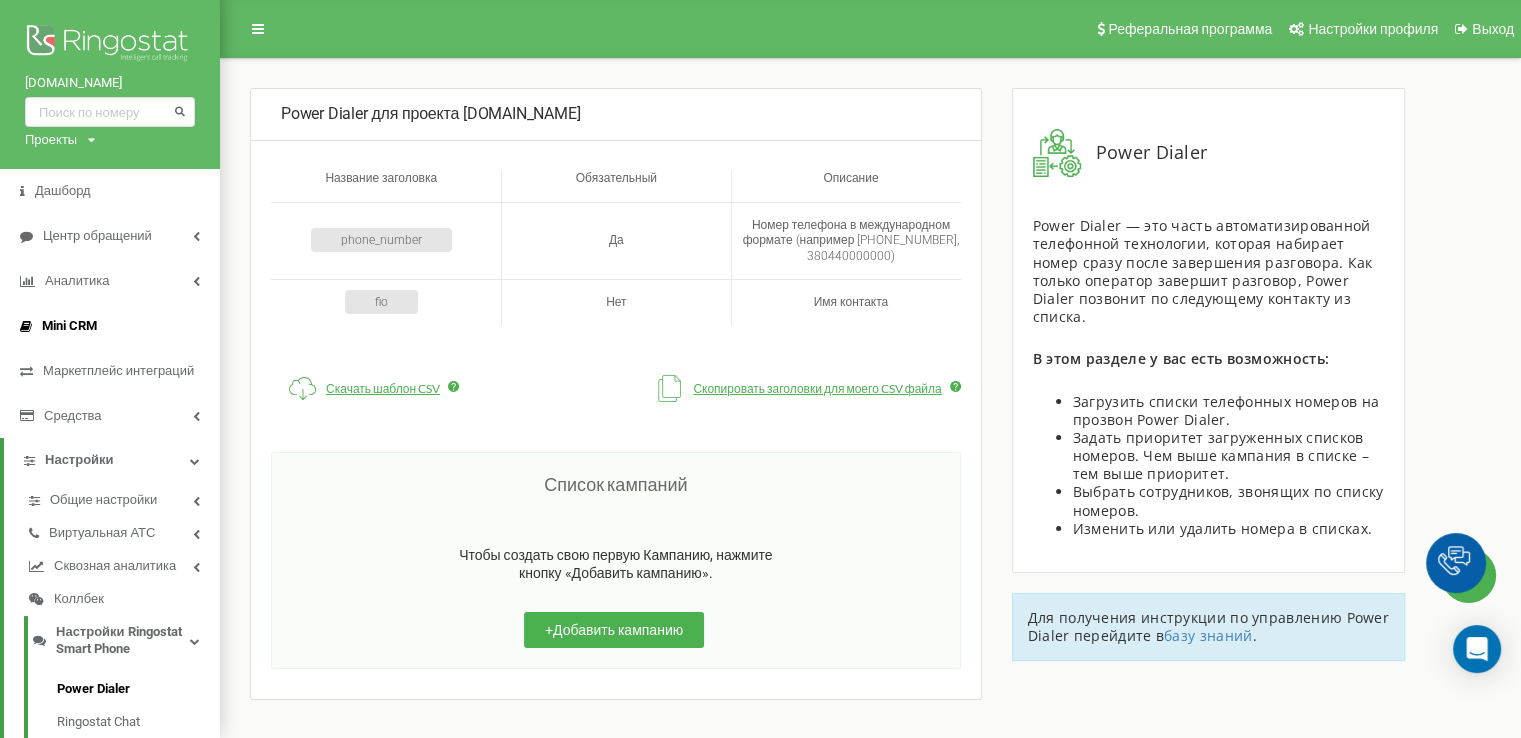 click on "Mini CRM" at bounding box center (69, 326) 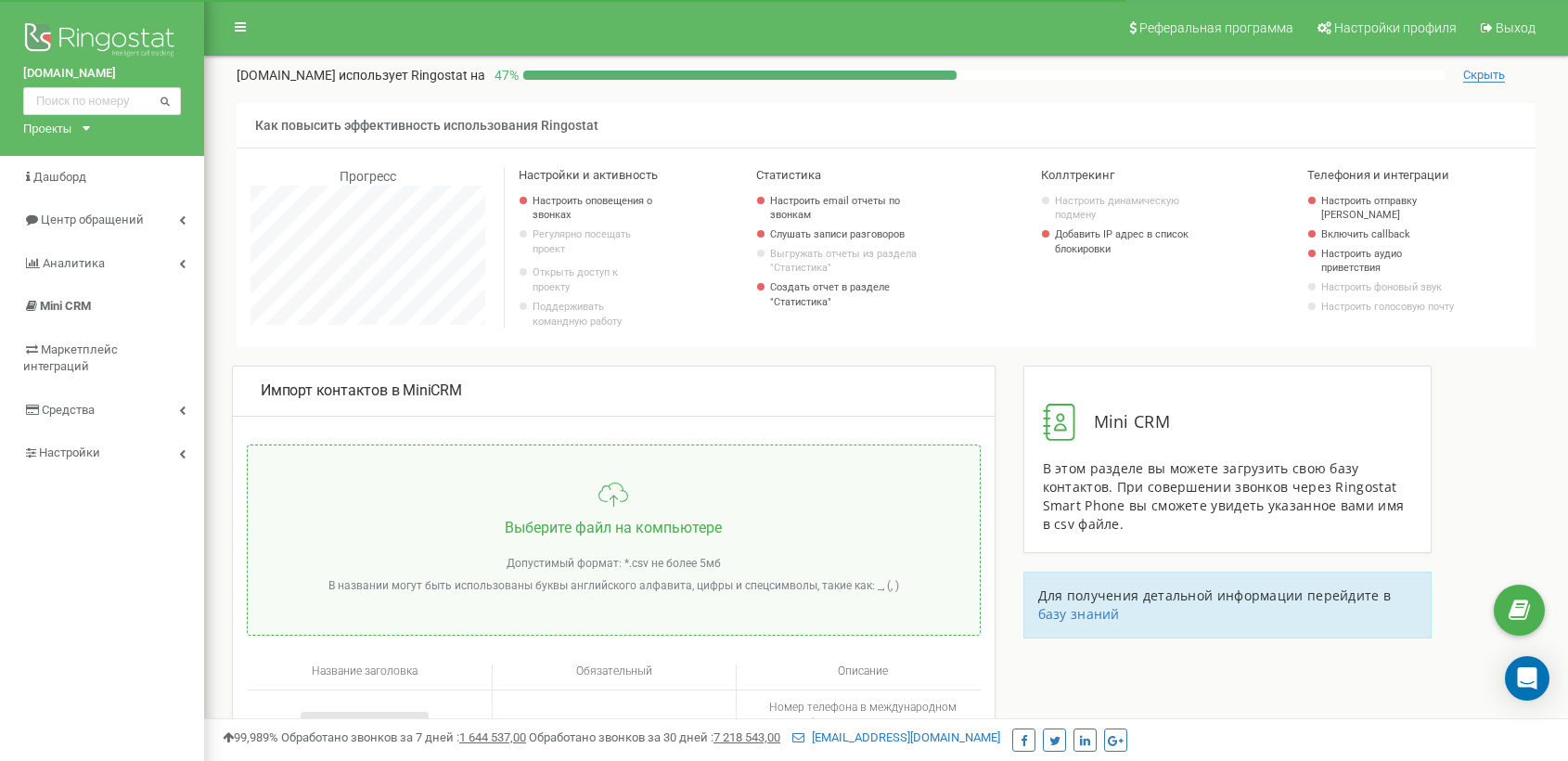 scroll, scrollTop: 0, scrollLeft: 0, axis: both 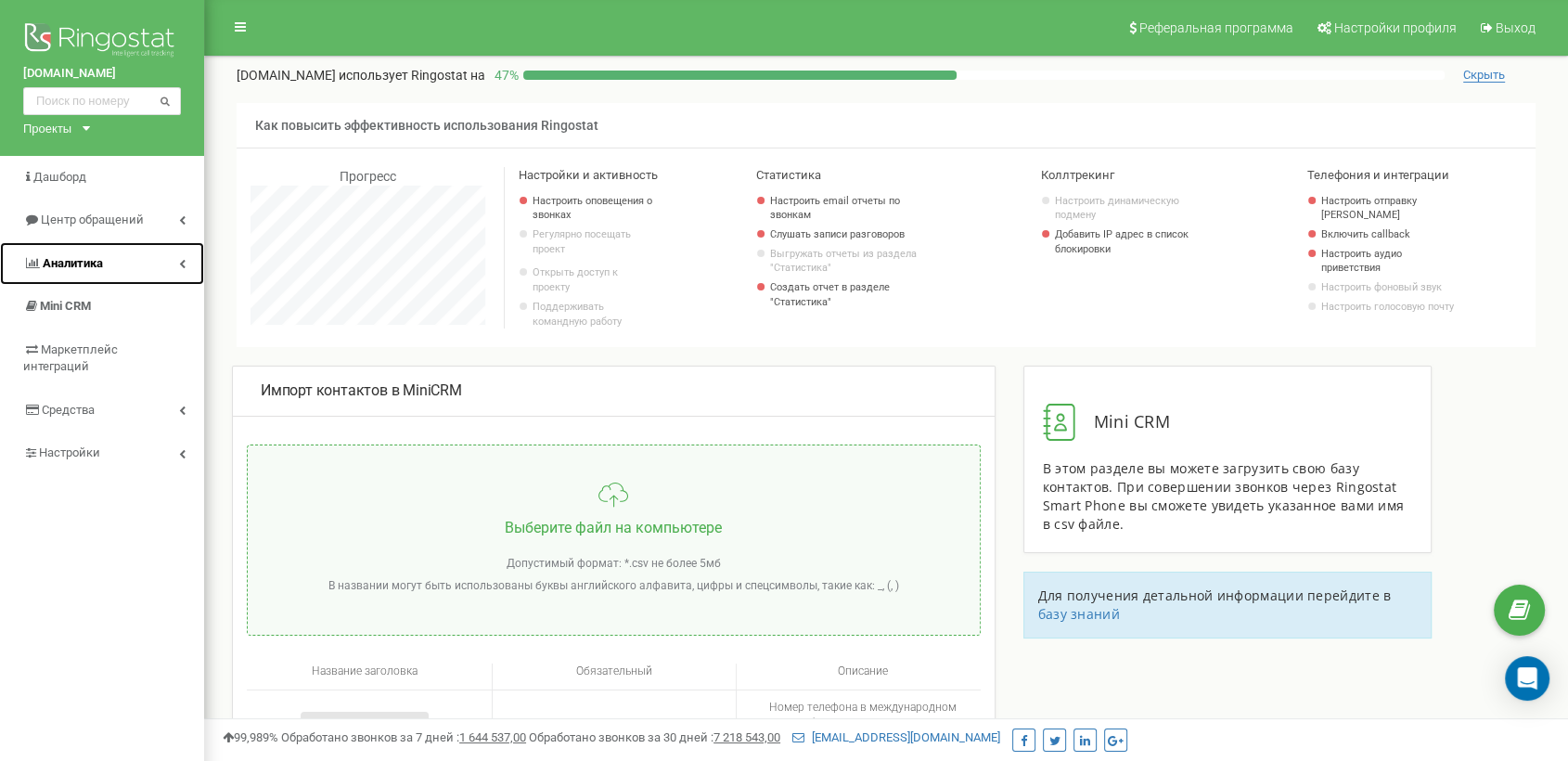 click on "Аналитика" at bounding box center (72, 263) 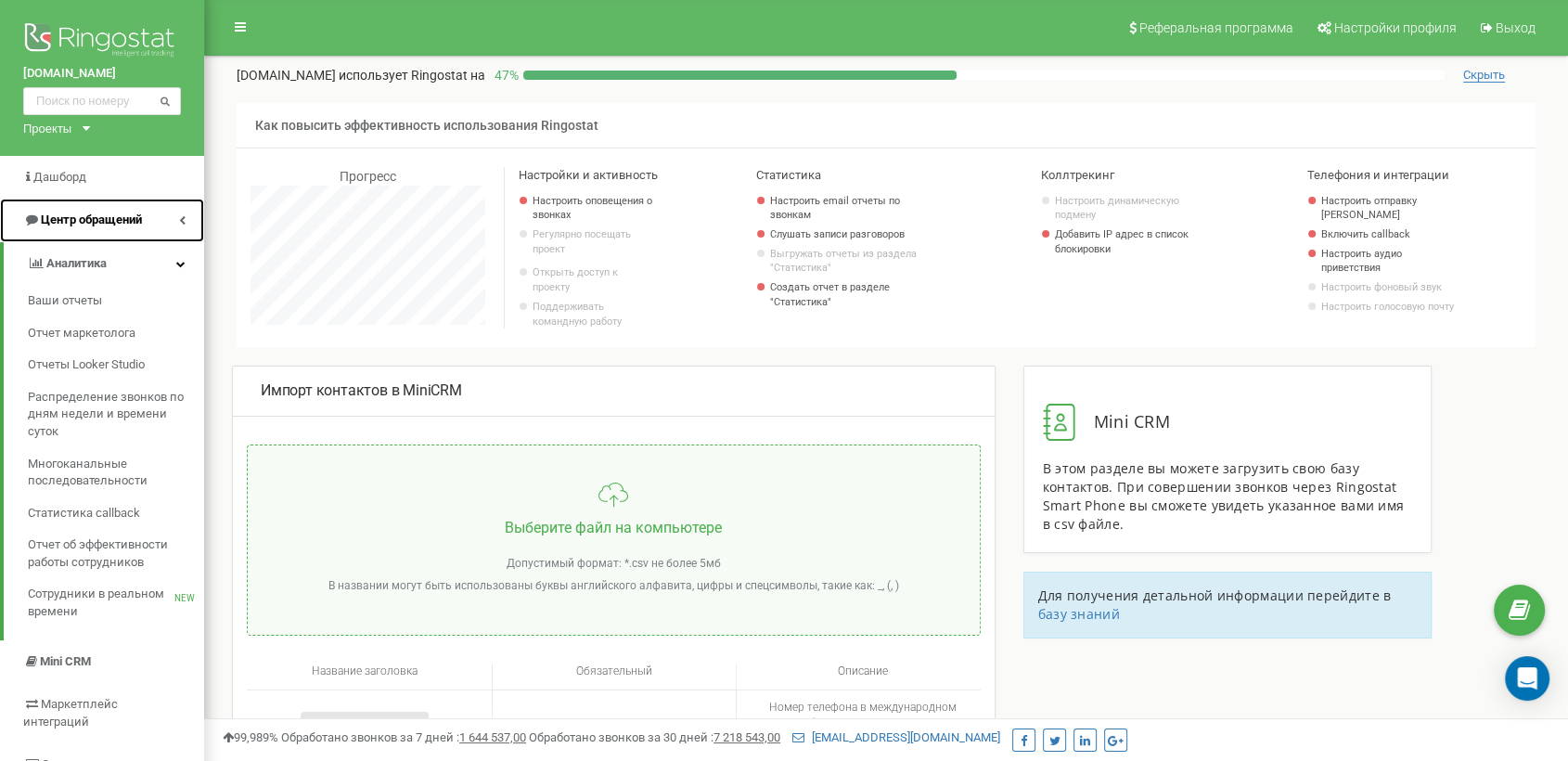click on "Центр обращений" at bounding box center [91, 219] 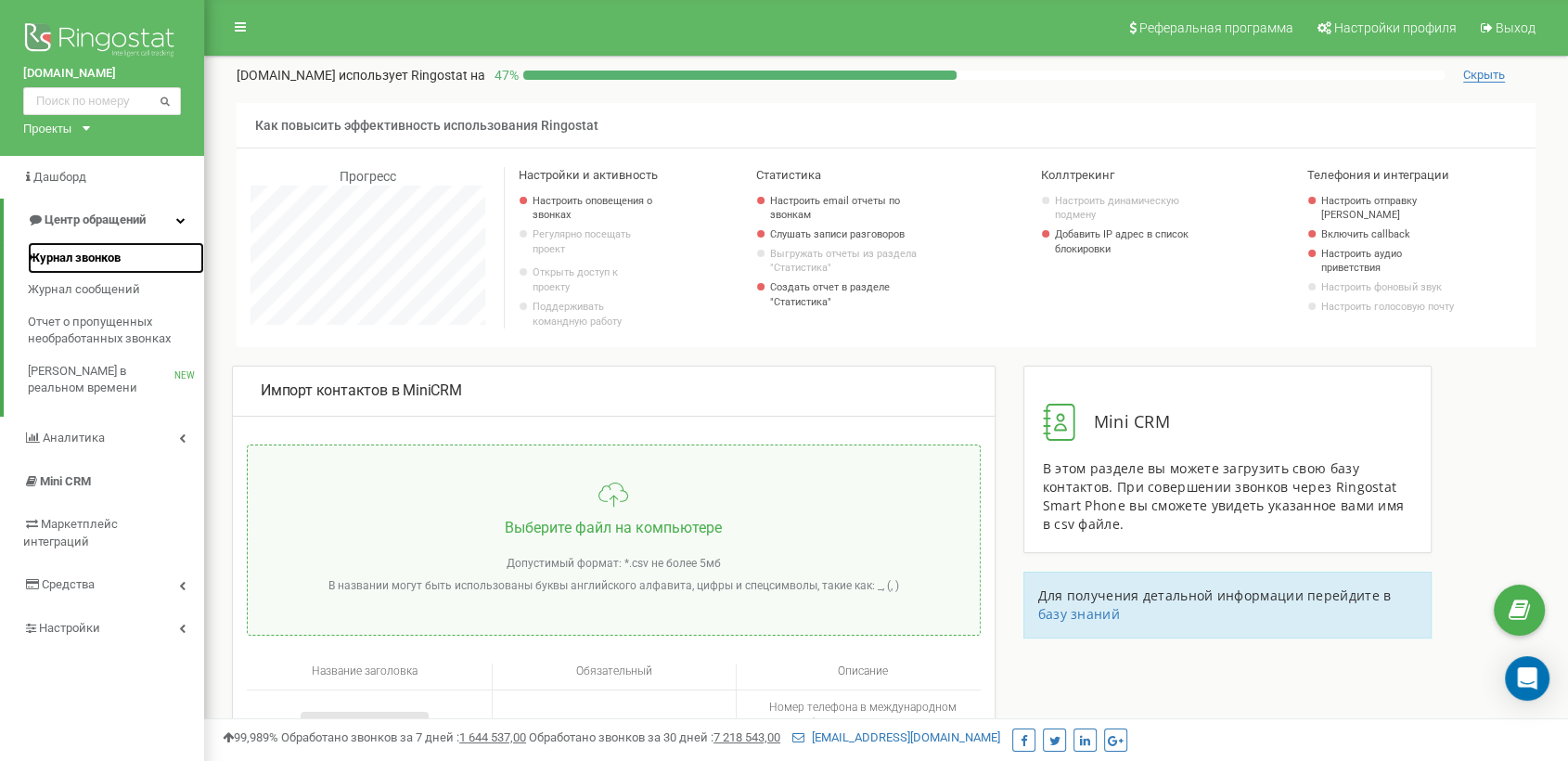 click on "Журнал звонков" at bounding box center [74, 258] 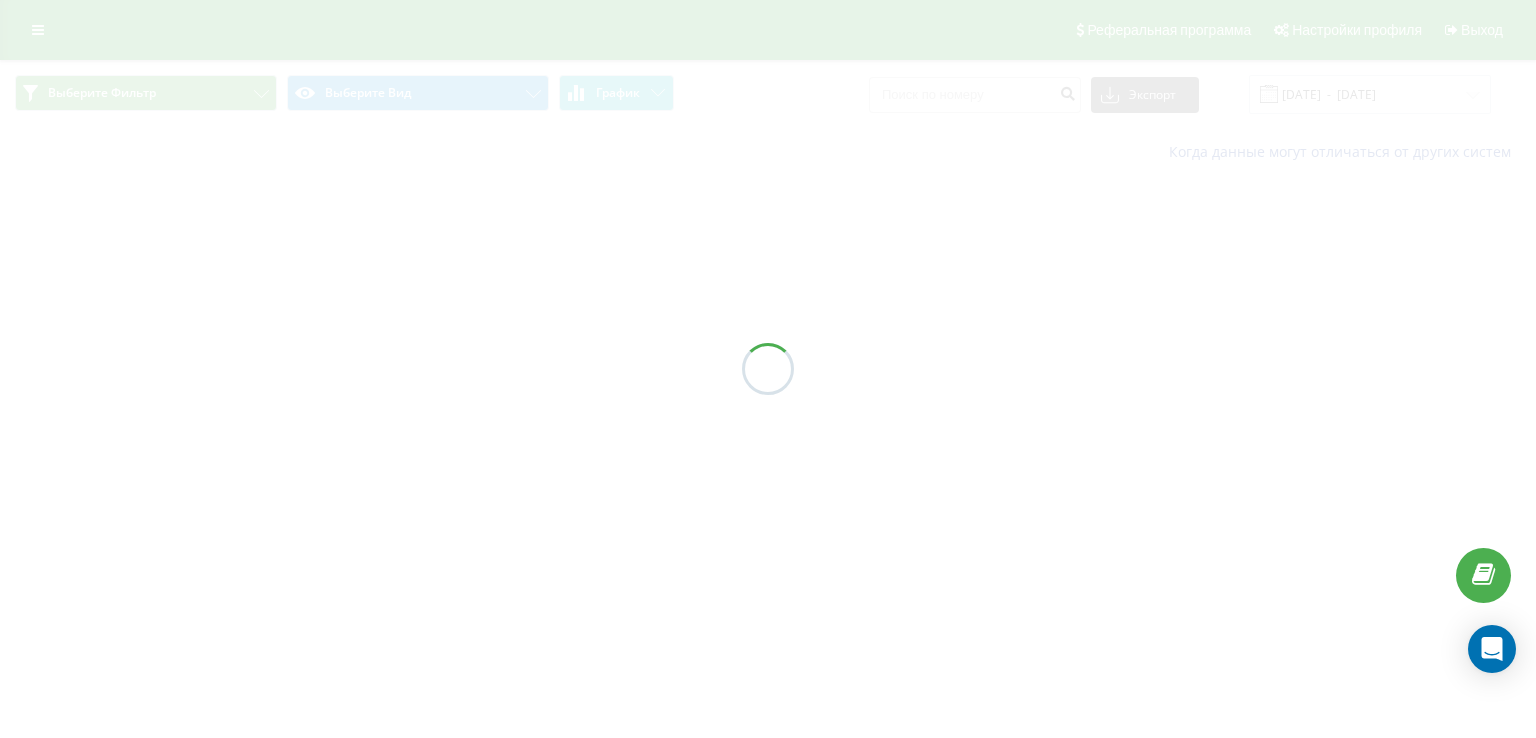 scroll, scrollTop: 0, scrollLeft: 0, axis: both 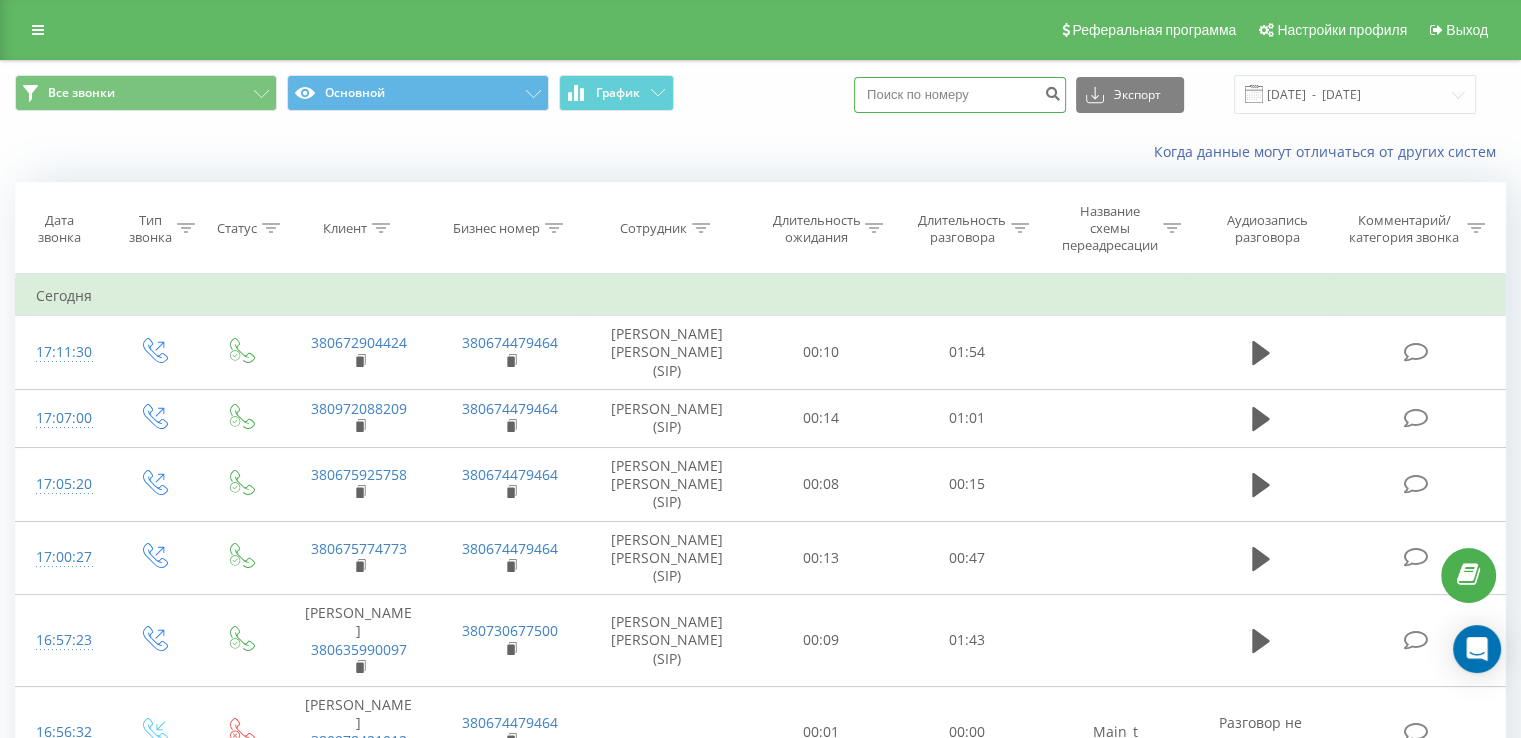 click at bounding box center (960, 95) 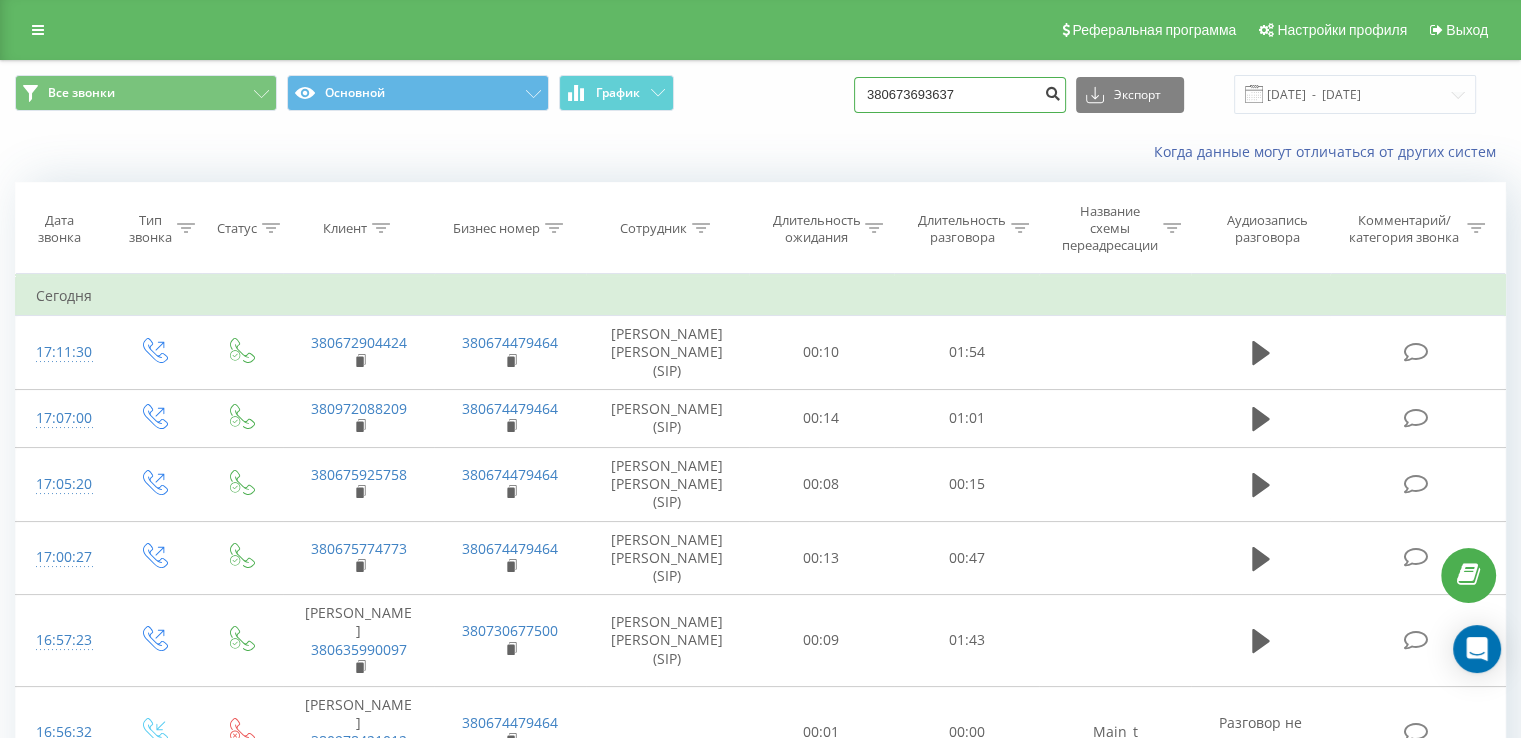 type on "380673693637" 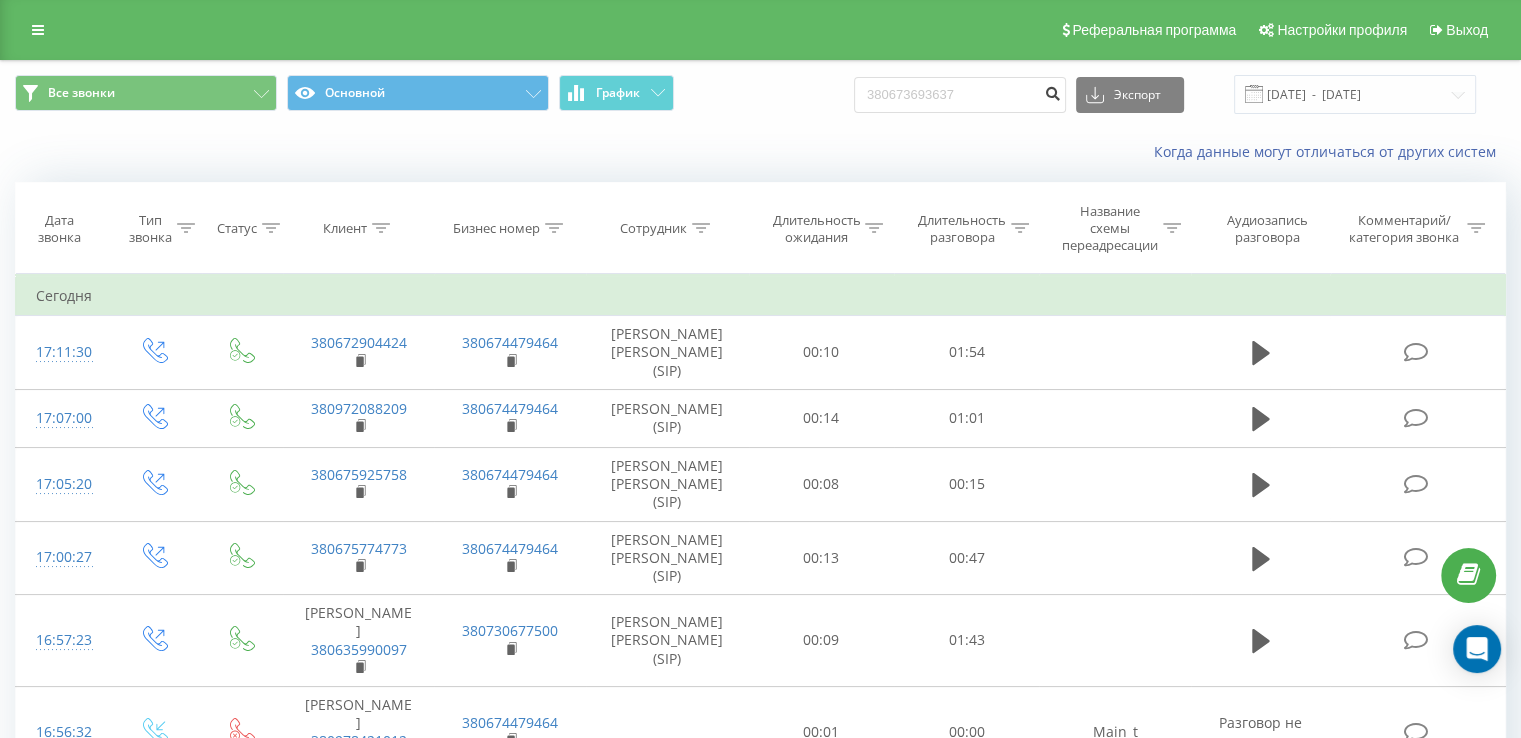 click at bounding box center [1052, 91] 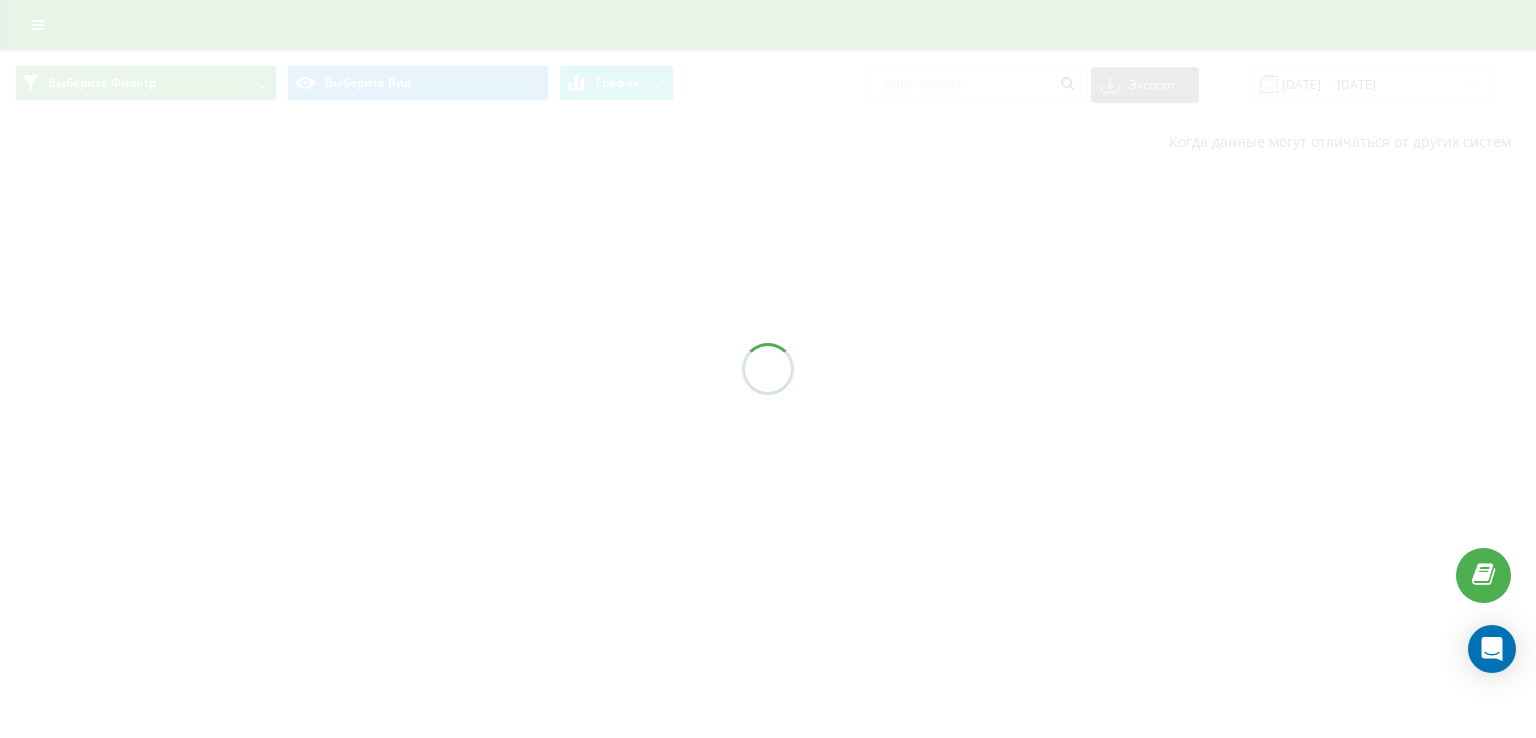 scroll, scrollTop: 0, scrollLeft: 0, axis: both 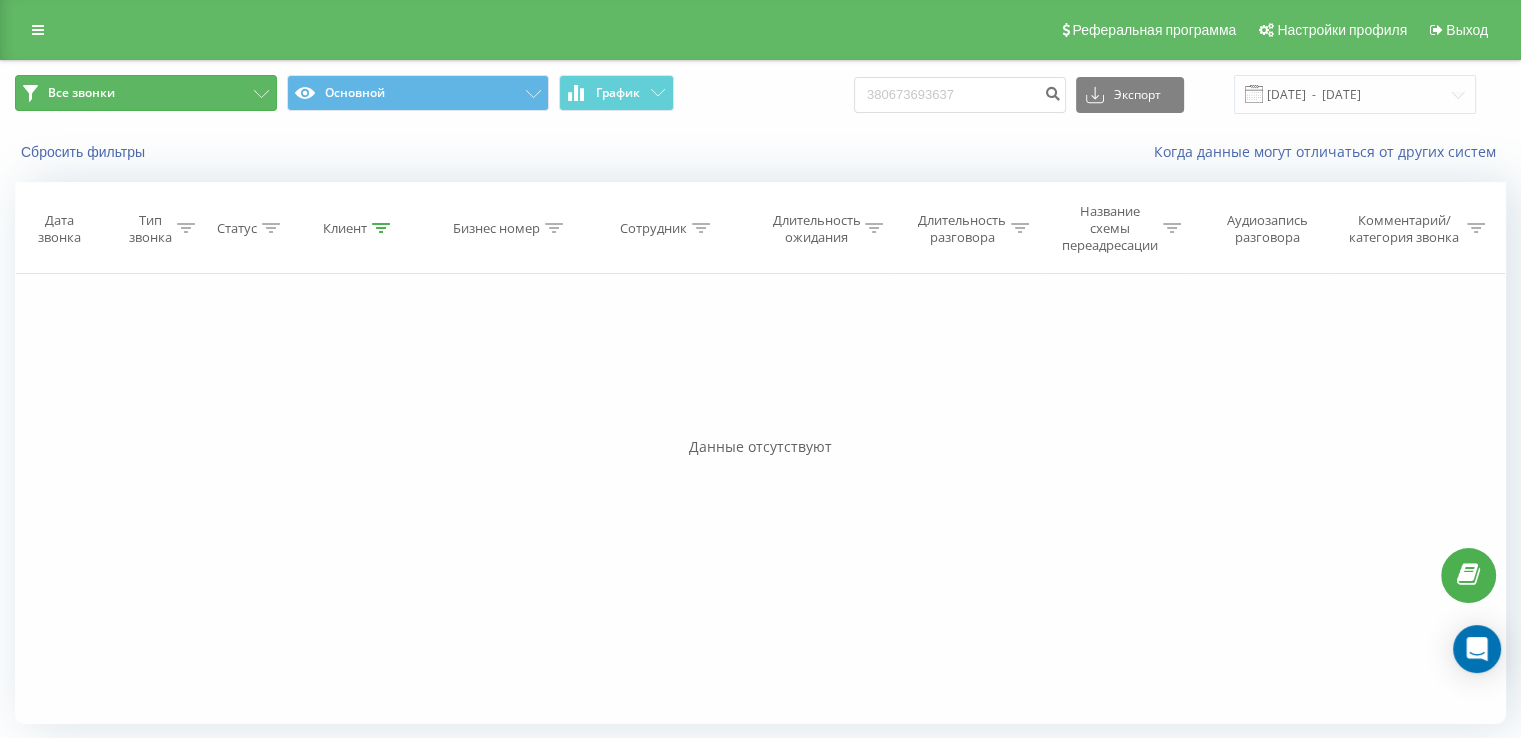 click on "Все звонки" at bounding box center [146, 93] 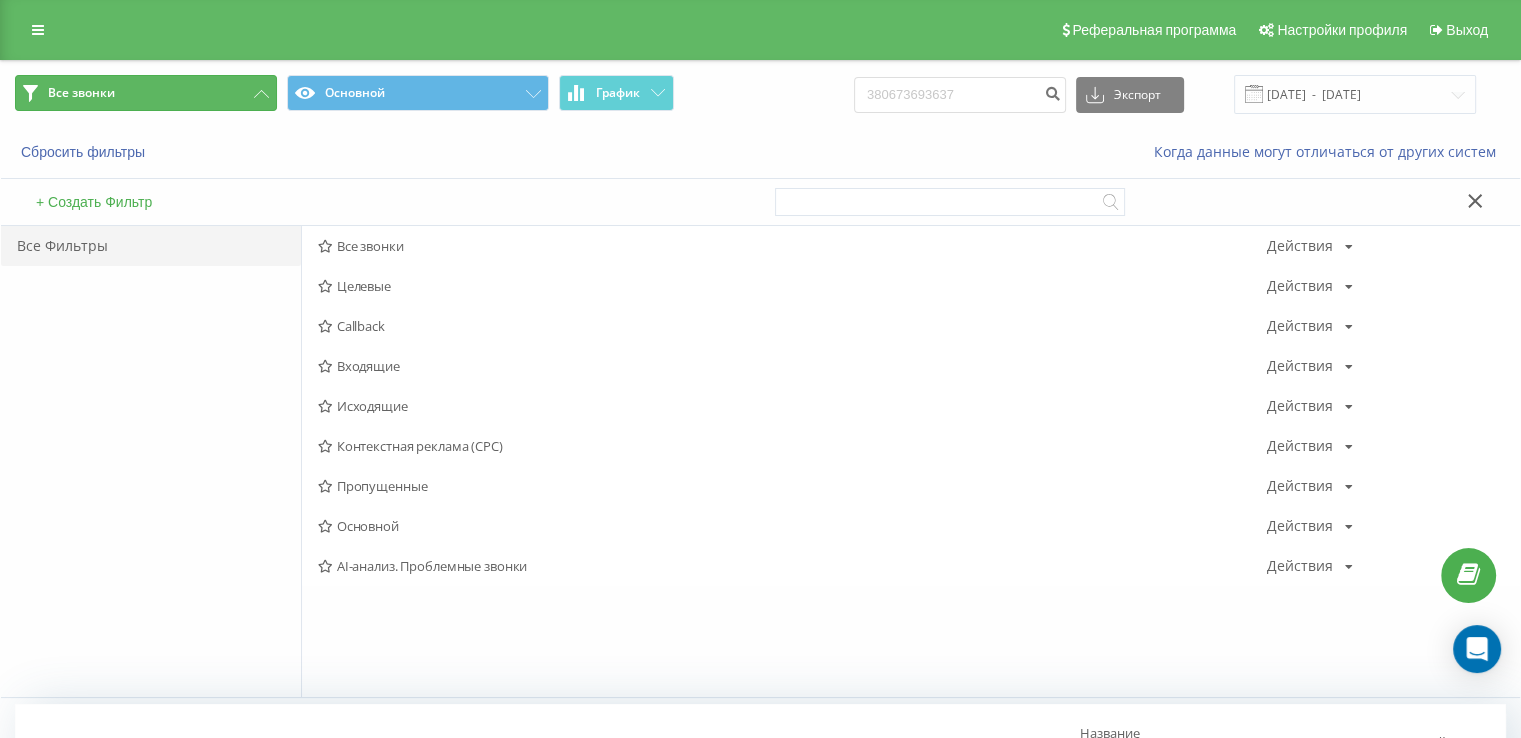 type 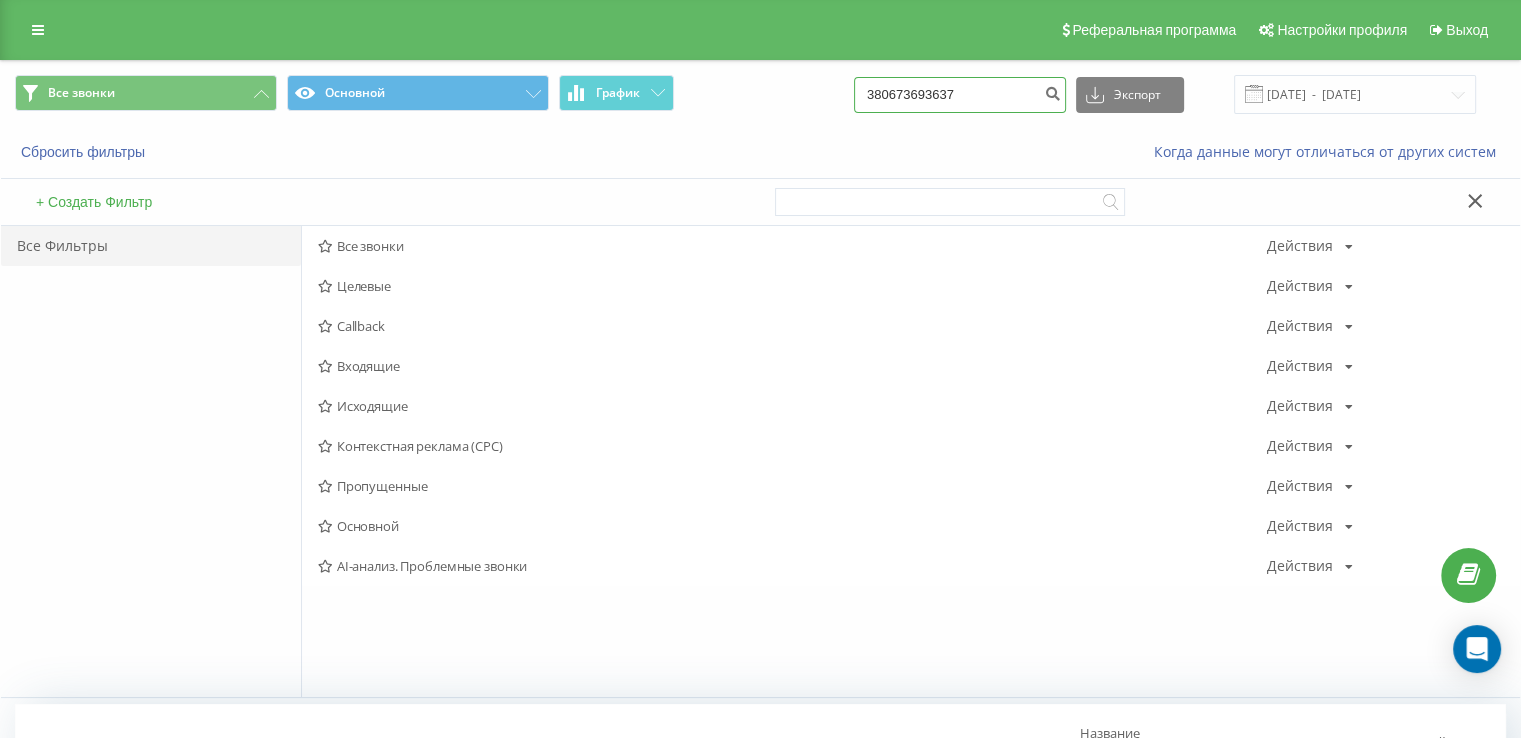 click on "380673693637" at bounding box center [960, 95] 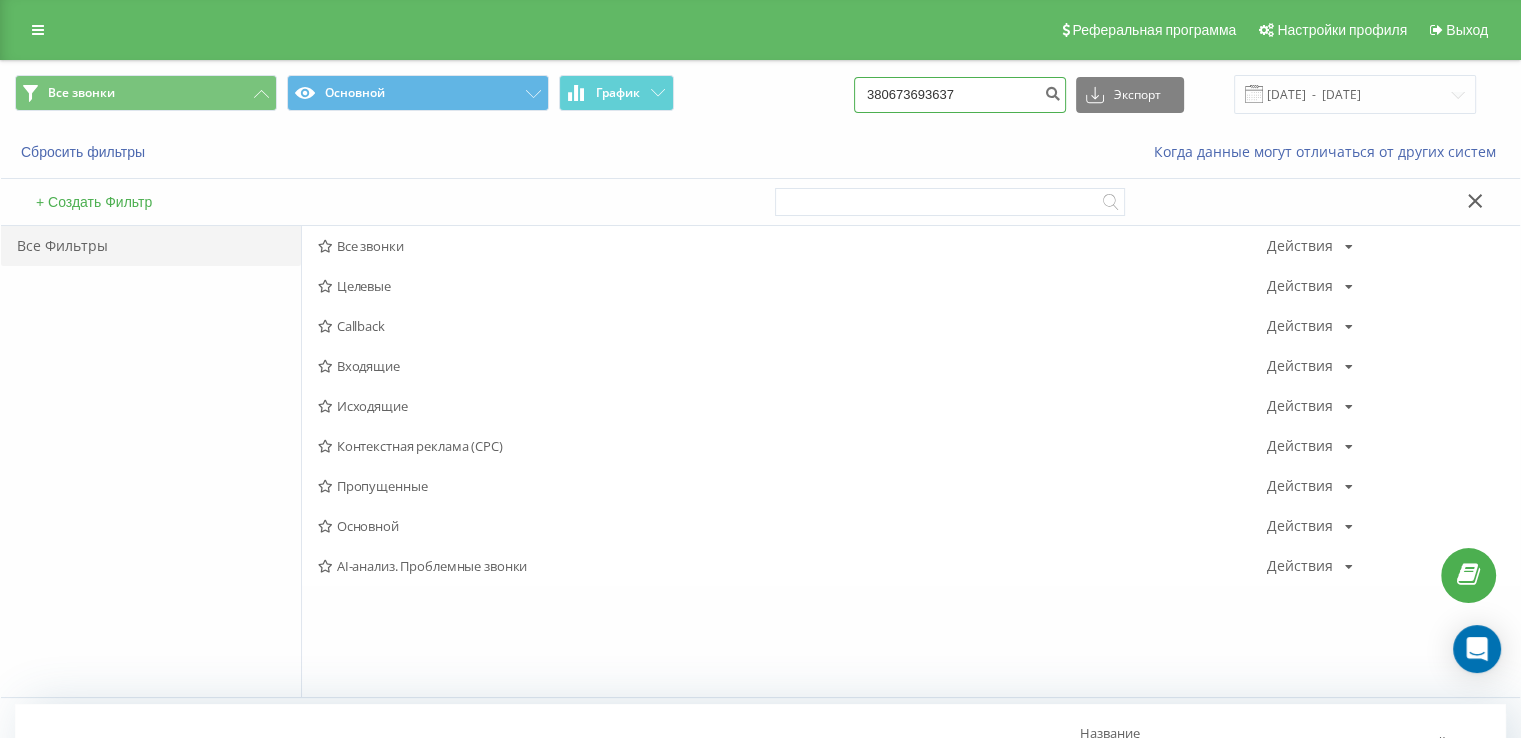 drag, startPoint x: 1009, startPoint y: 89, endPoint x: 752, endPoint y: 98, distance: 257.15753 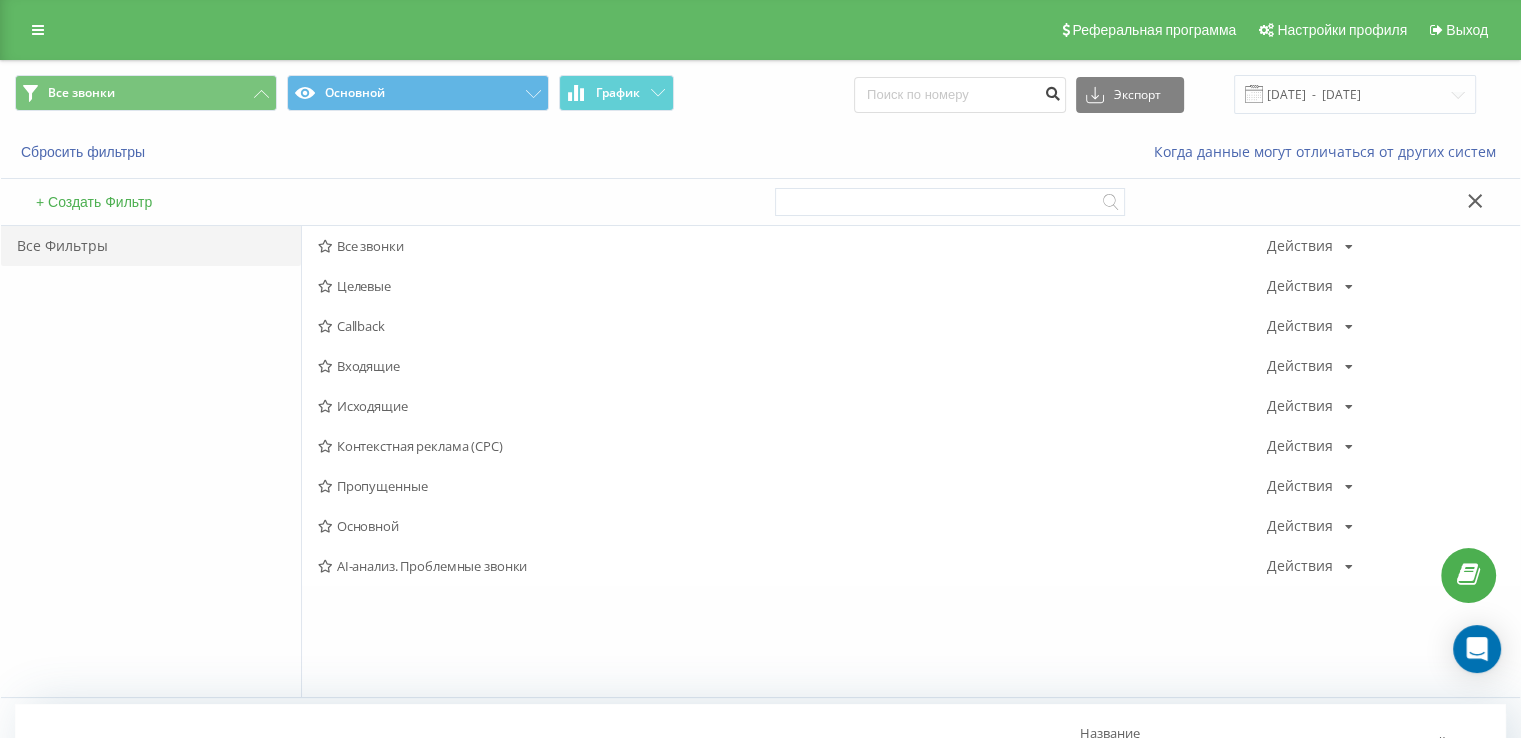 click at bounding box center [1052, 91] 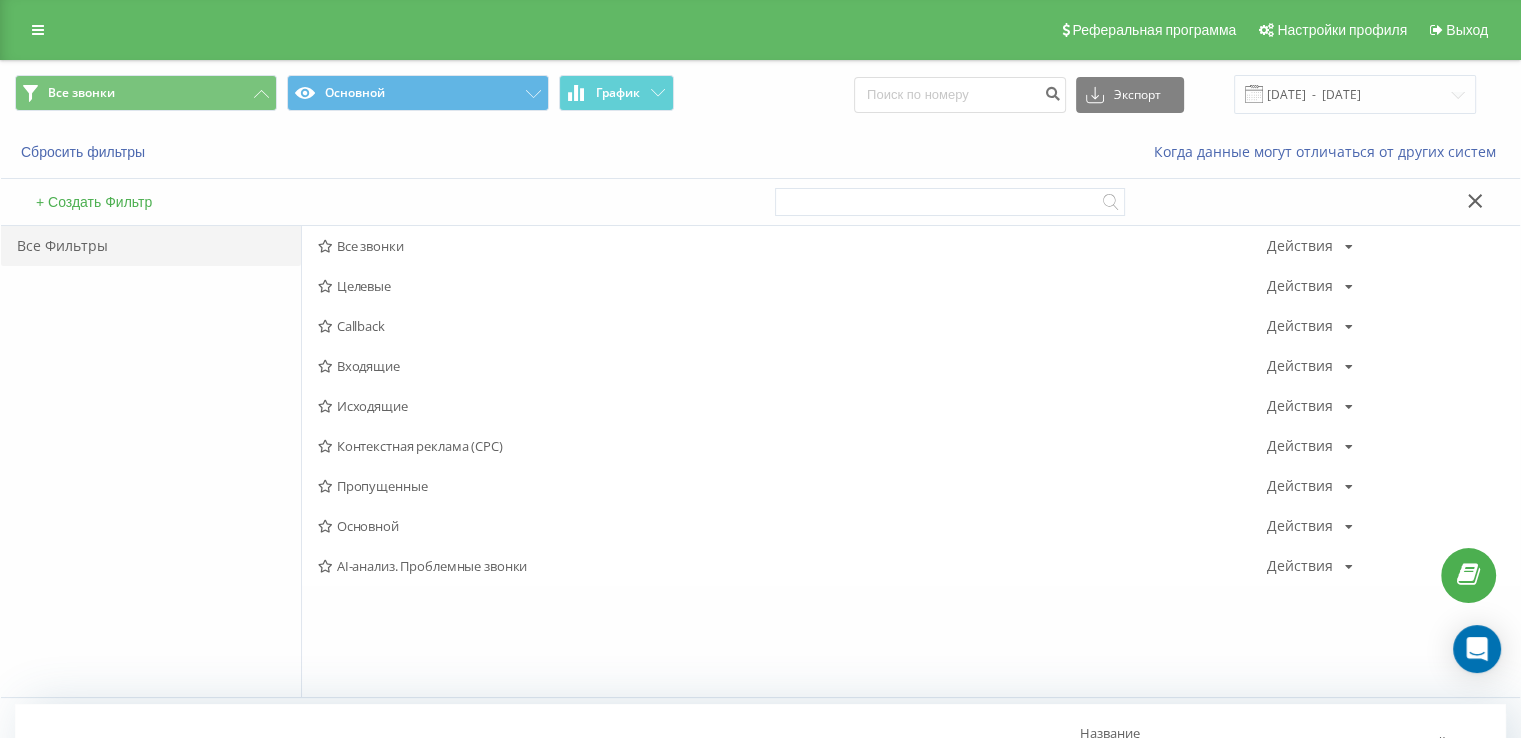 click on "Сбросить фильтры" at bounding box center (286, 152) 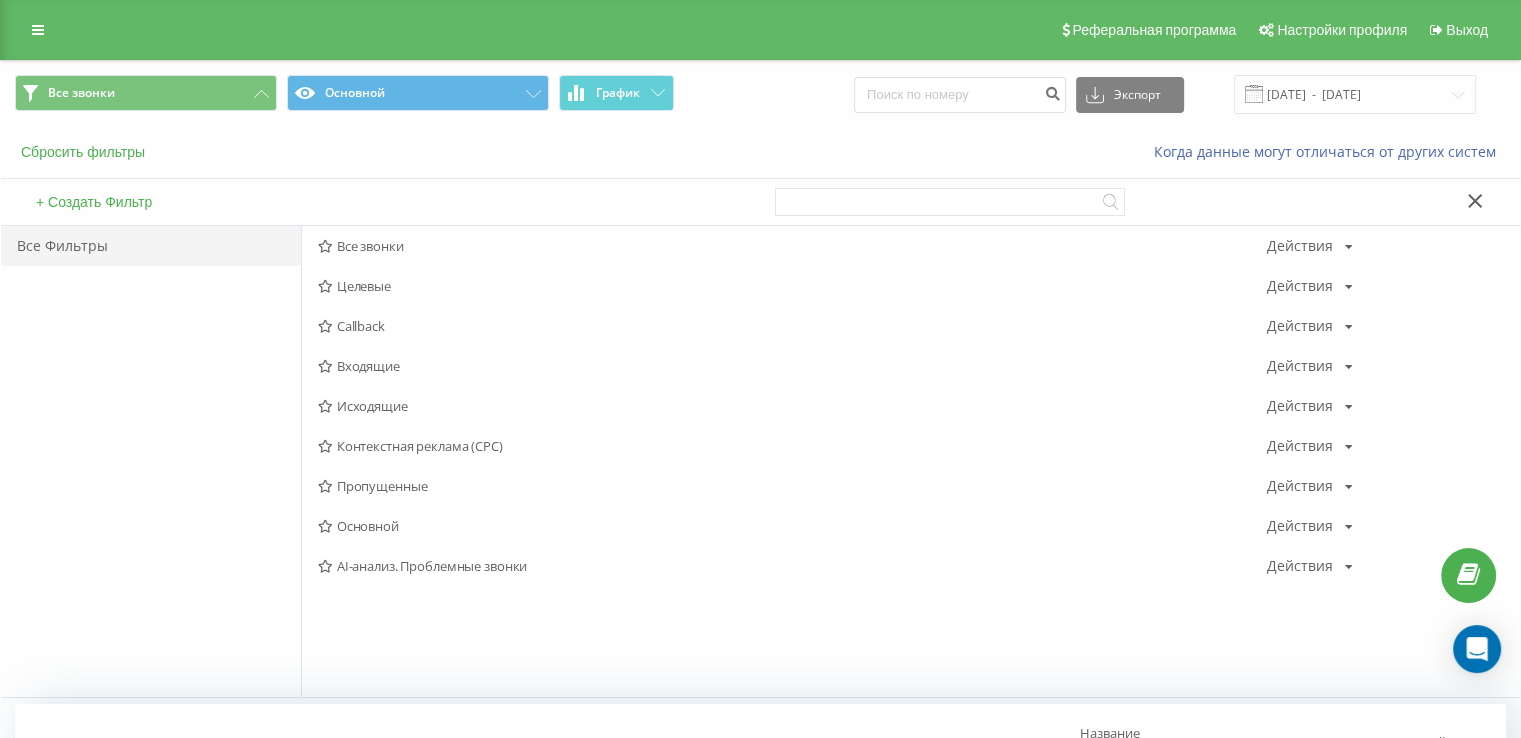 click on "Сбросить фильтры" at bounding box center [85, 152] 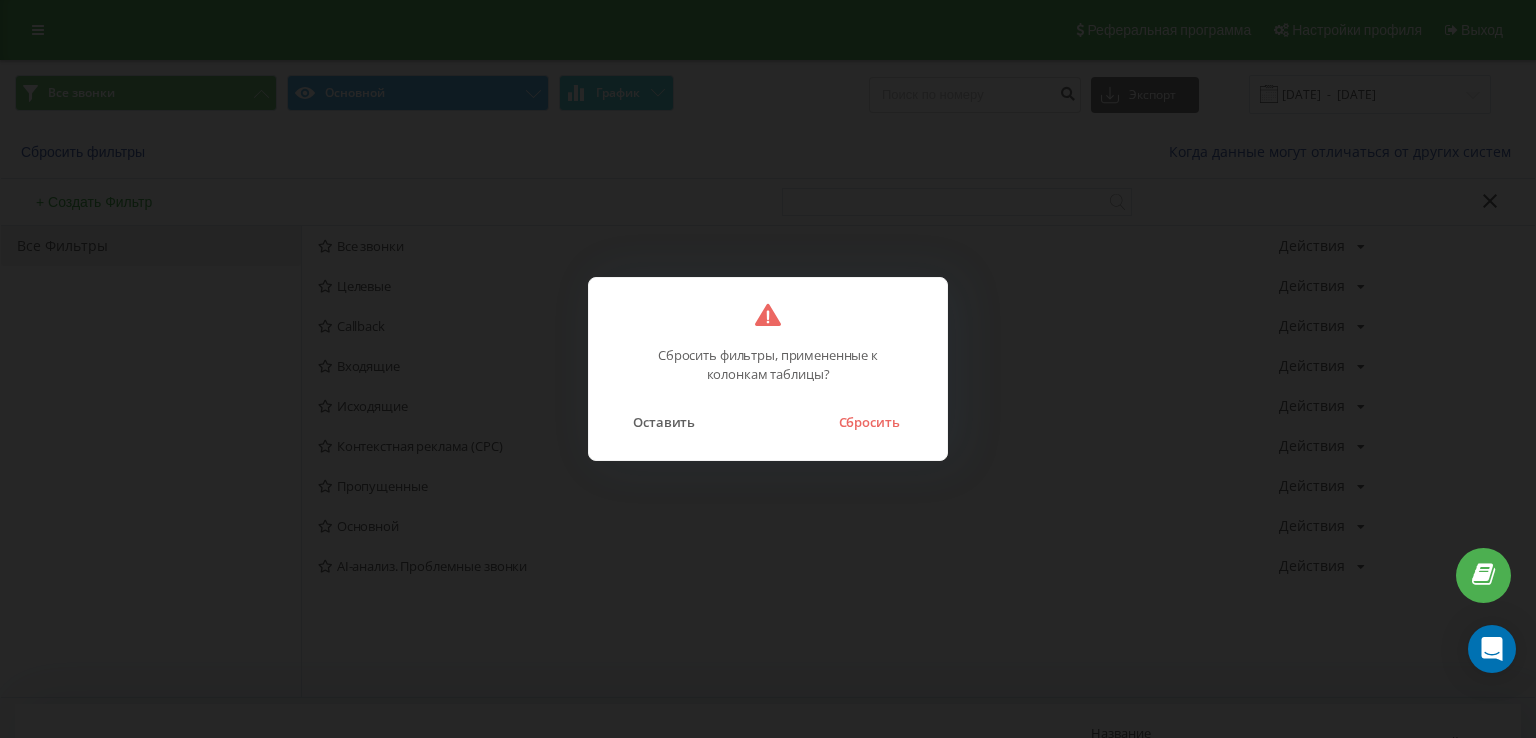 click on "Сбросить" at bounding box center (868, 422) 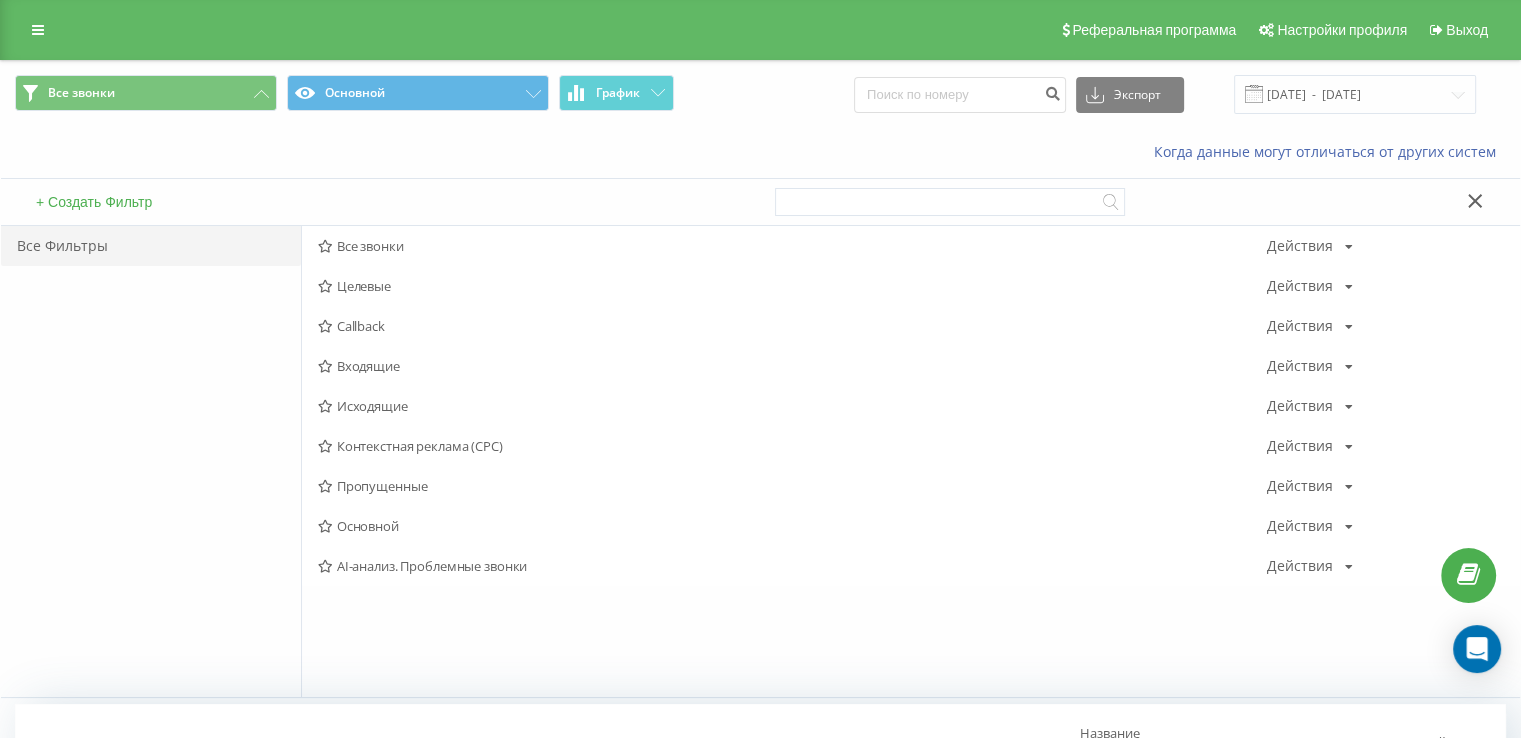 click on "Все Фильтры" at bounding box center [151, 461] 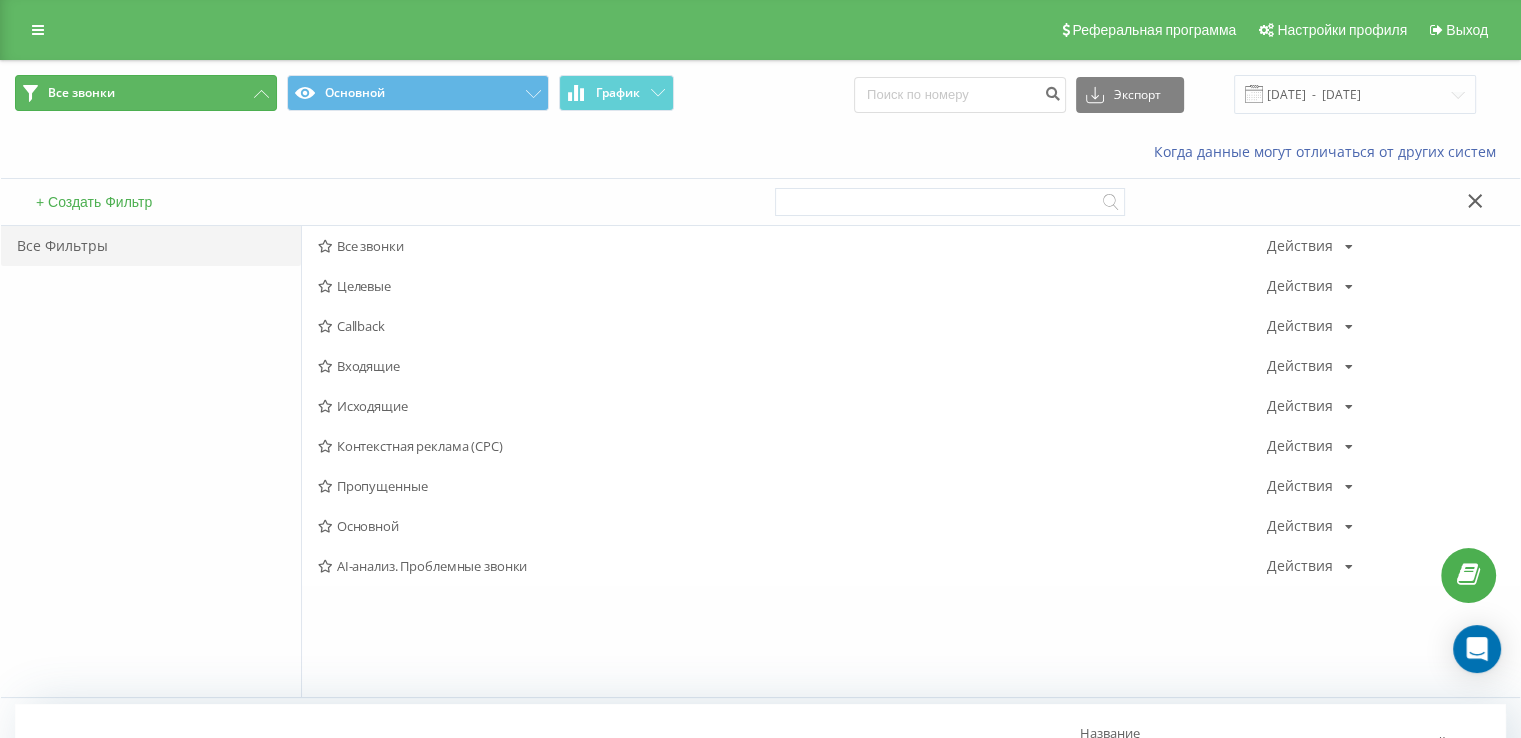 click on "Все звонки" at bounding box center [146, 93] 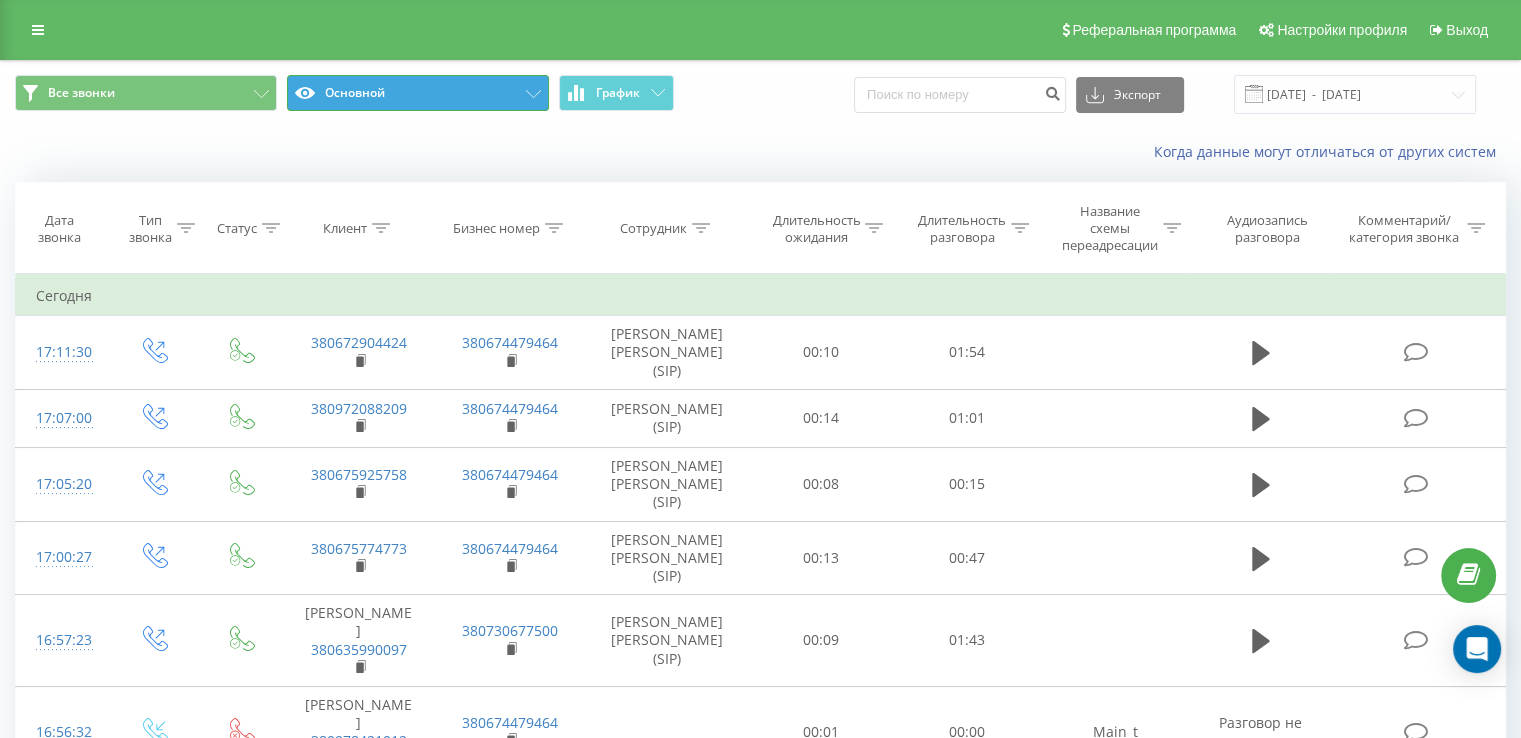 click on "Основной" at bounding box center [418, 93] 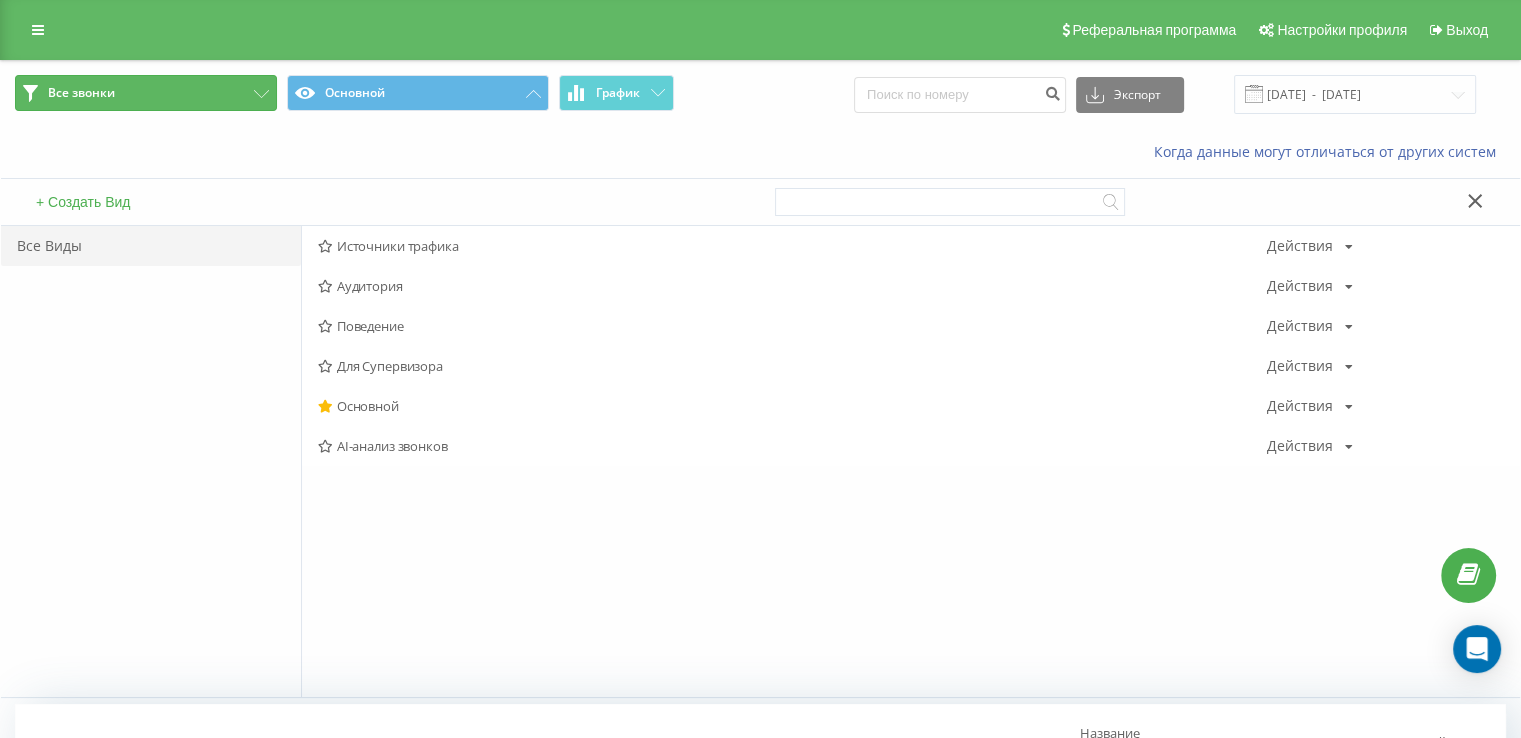 click on "Все звонки" at bounding box center (146, 93) 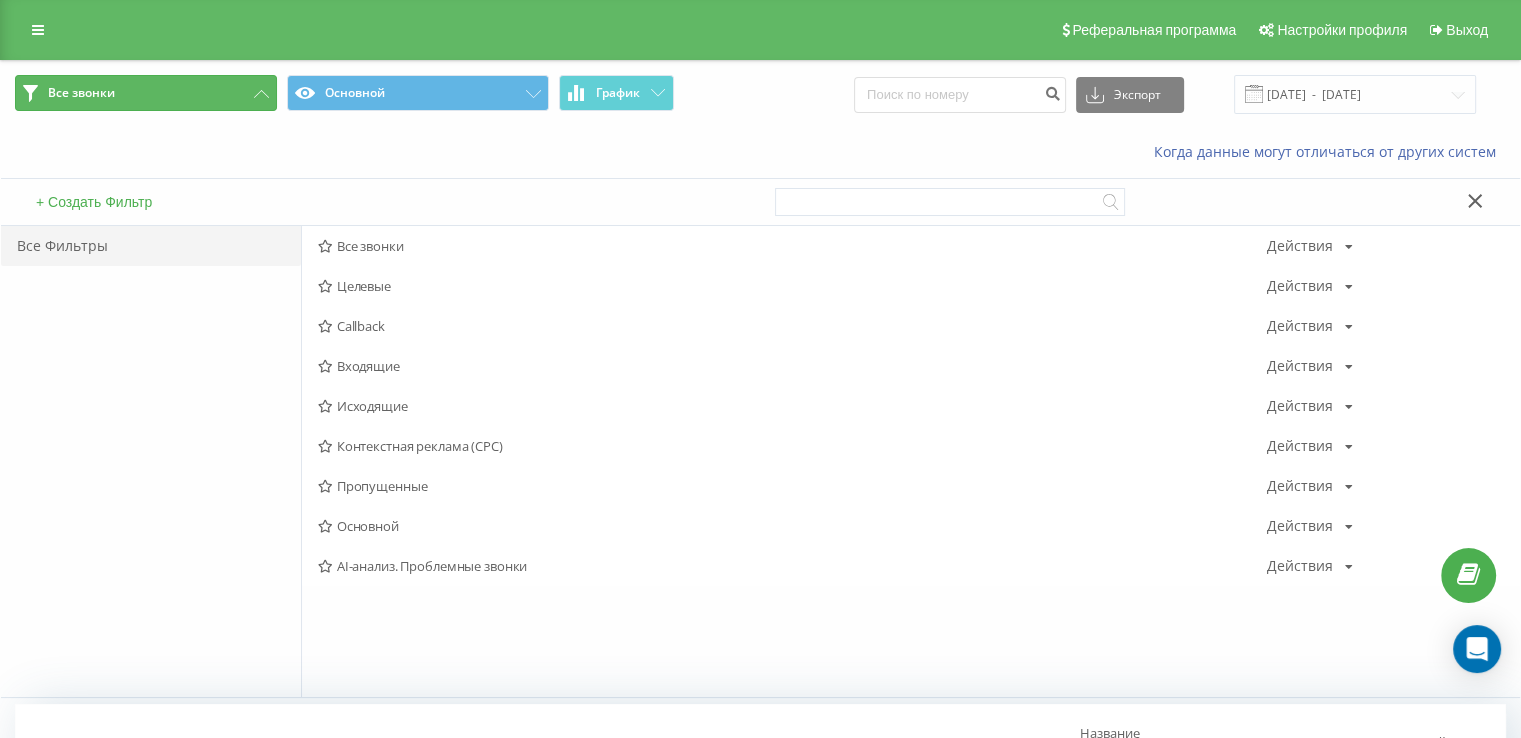 click on "Все звонки" at bounding box center [146, 93] 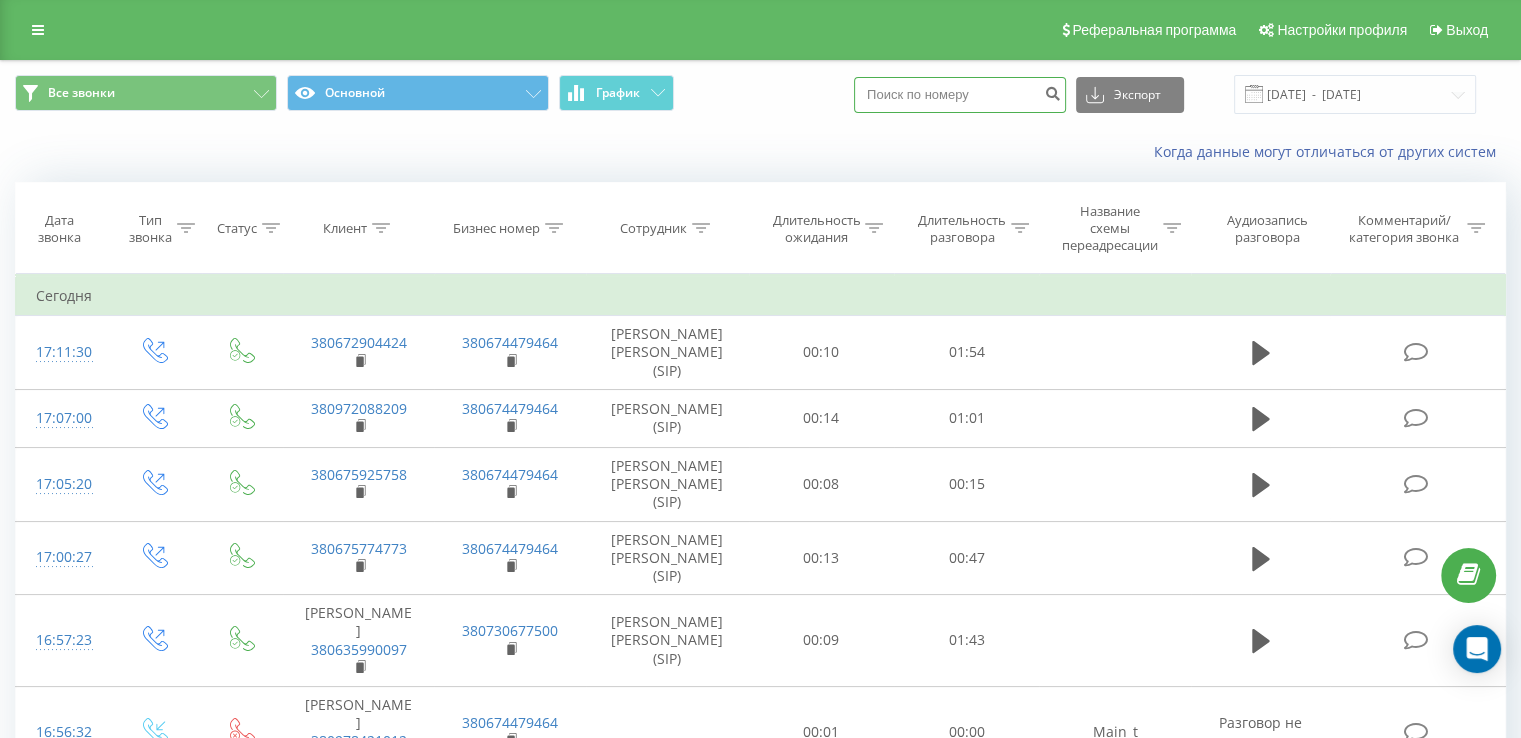 click at bounding box center (960, 95) 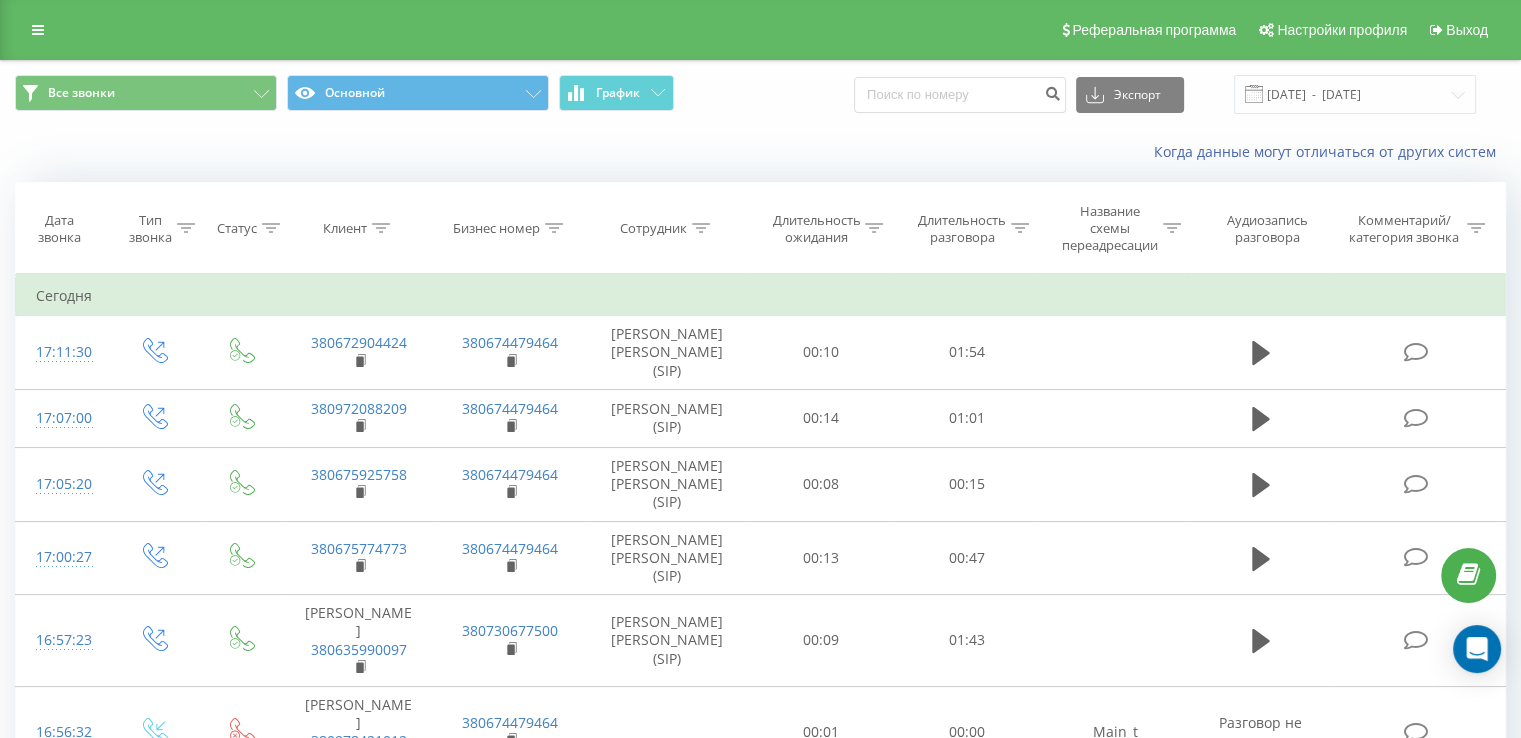 drag, startPoint x: 940, startPoint y: 93, endPoint x: 872, endPoint y: 101, distance: 68.46897 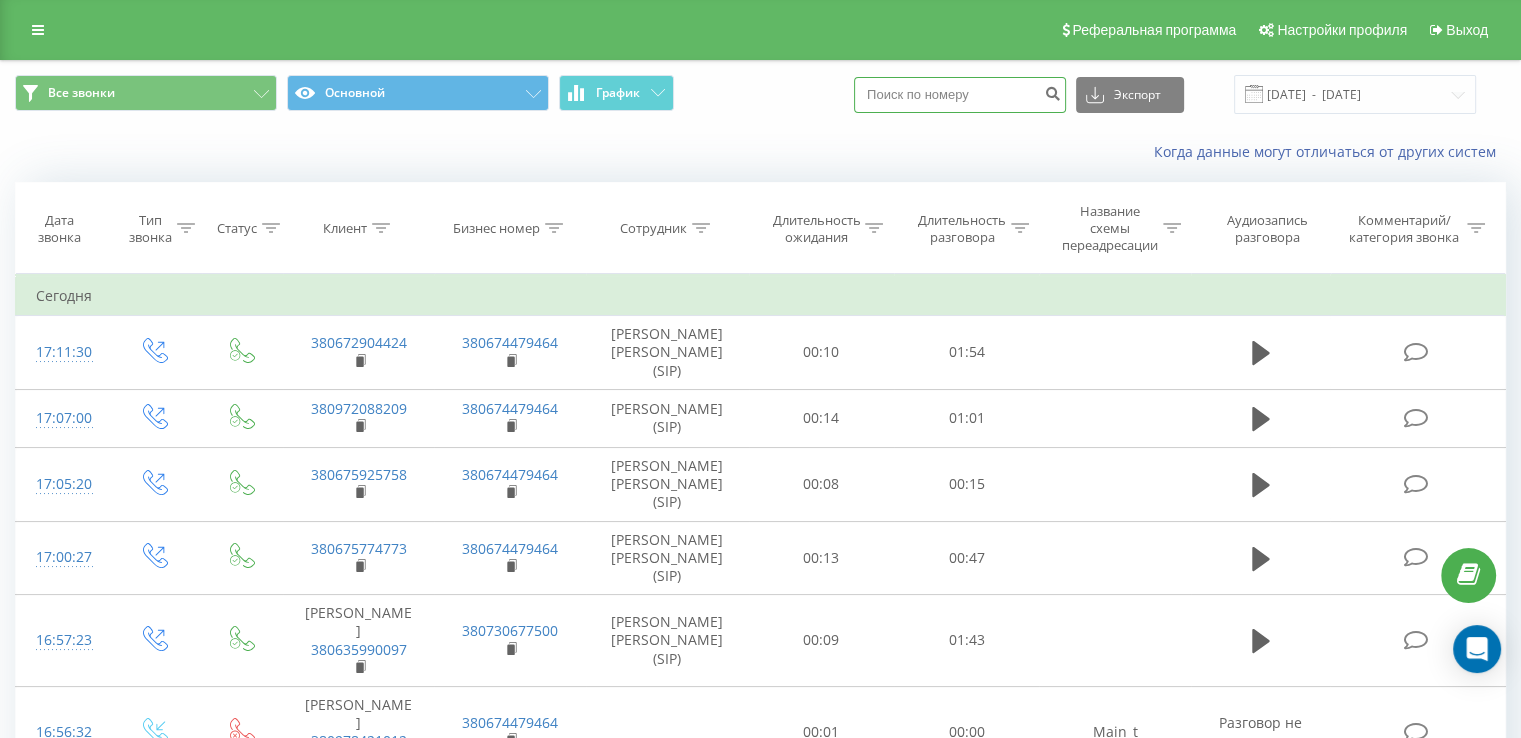 click at bounding box center (960, 95) 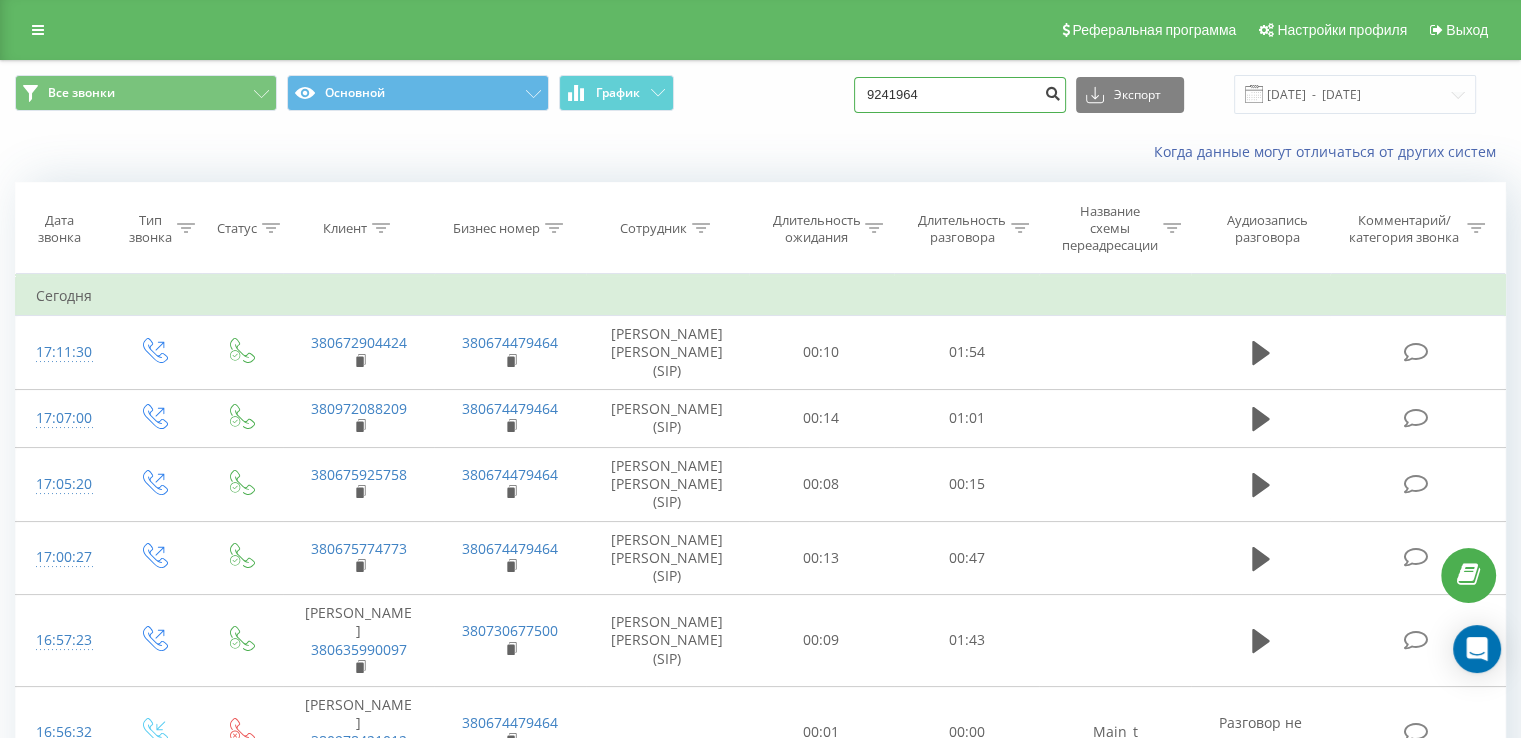 type on "9241964" 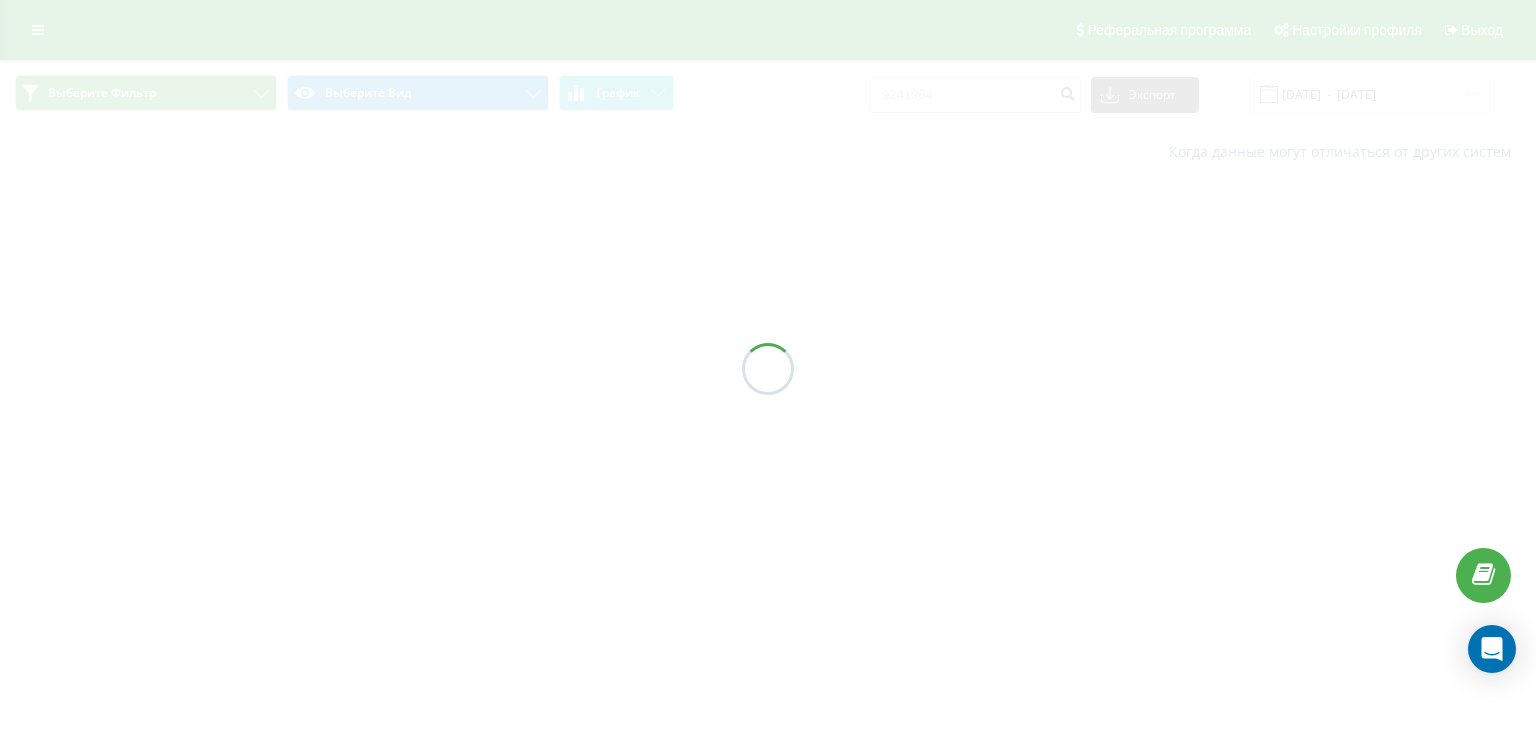 scroll, scrollTop: 0, scrollLeft: 0, axis: both 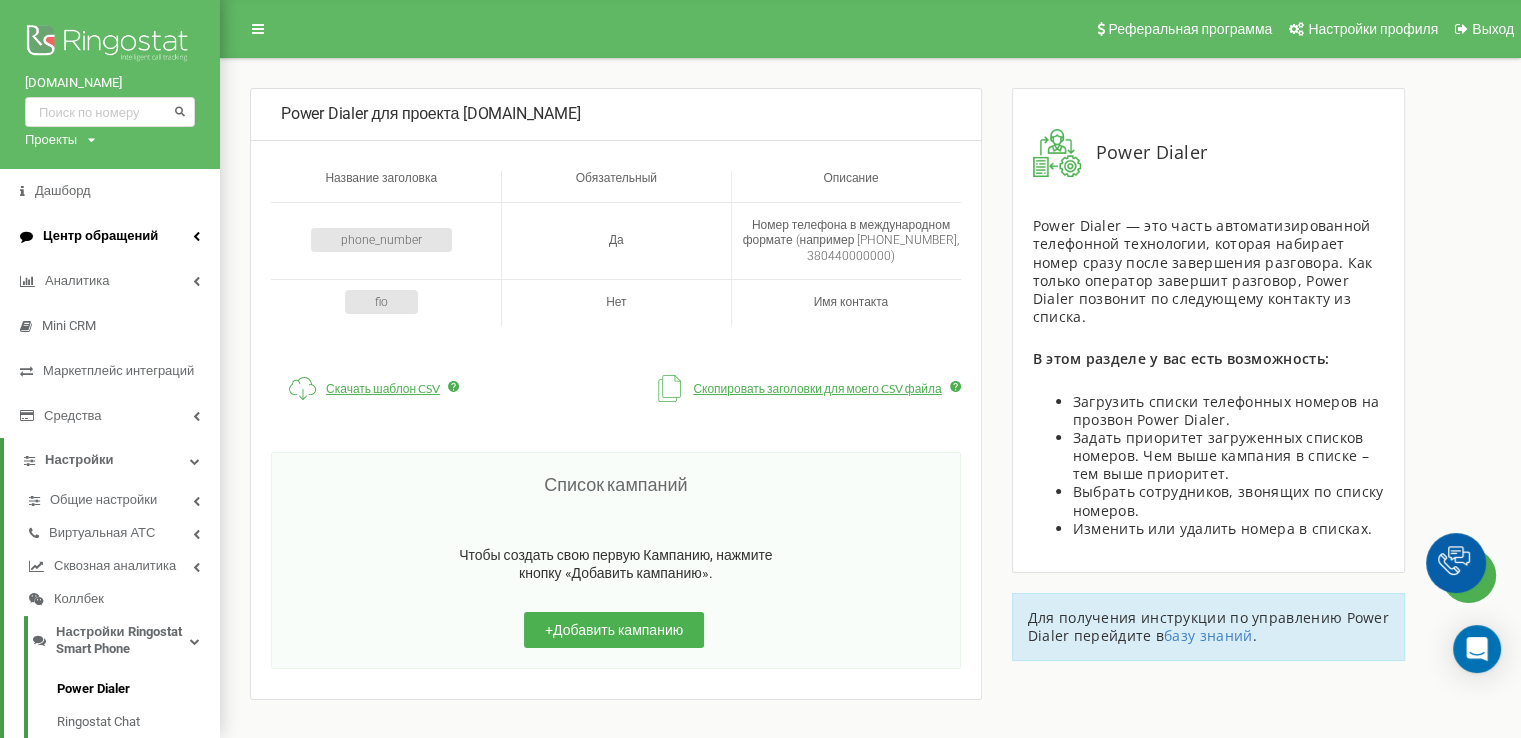 click on "Центр обращений" at bounding box center [100, 236] 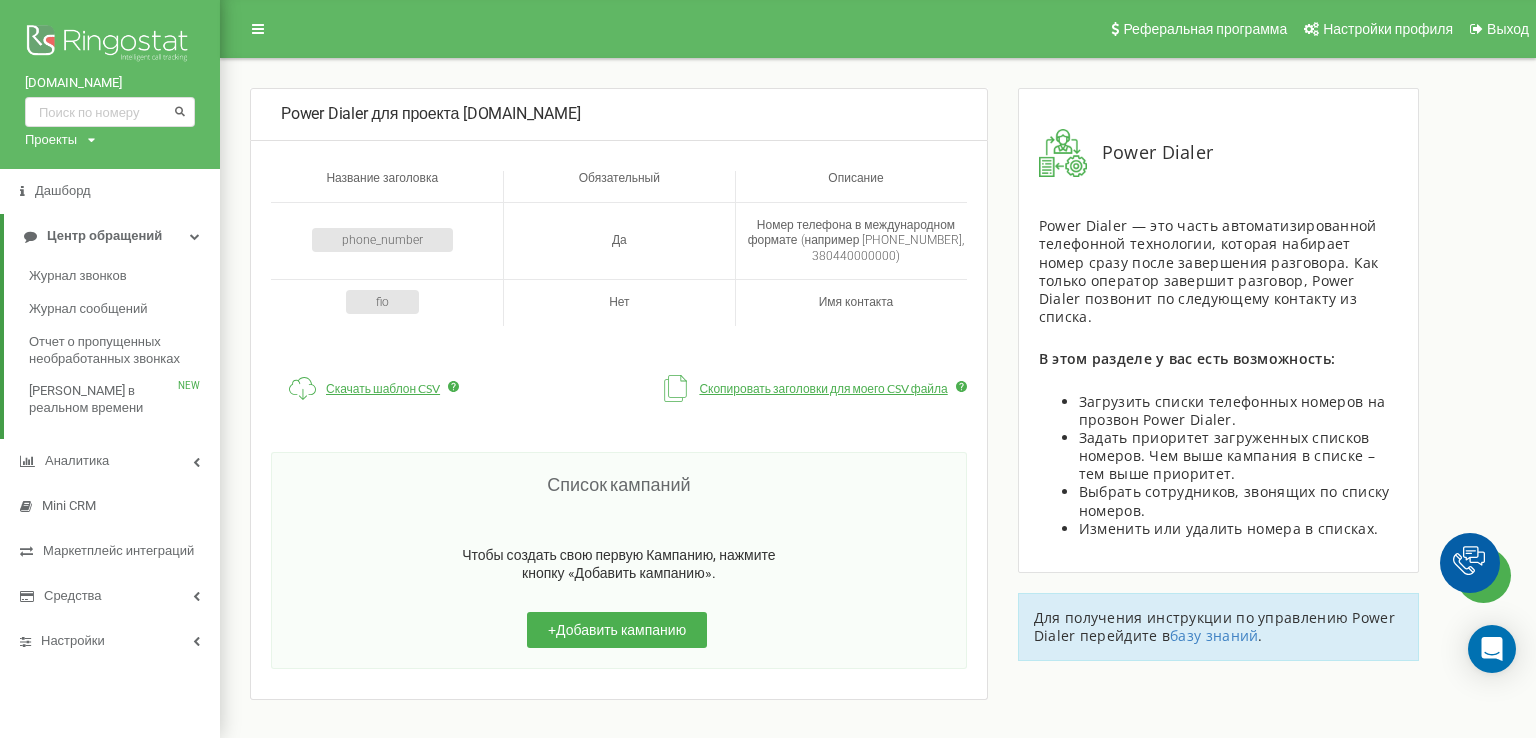 click on "Power Dialer для проекта [DOMAIN_NAME] Название заголовка Обязательный Описание phone_number Да Номер телефона в международном формате (например [PHONE_NUMBER], 380440000000) fio Нет Имя контакта Скачать шаблон CSV Скопировать заголовки для моего CSV файла Список кампаний Чтобы создать свою первую Кампанию, нажмите кнопку «Добавить кампанию». +  Добавить кампанию" at bounding box center (619, 394) 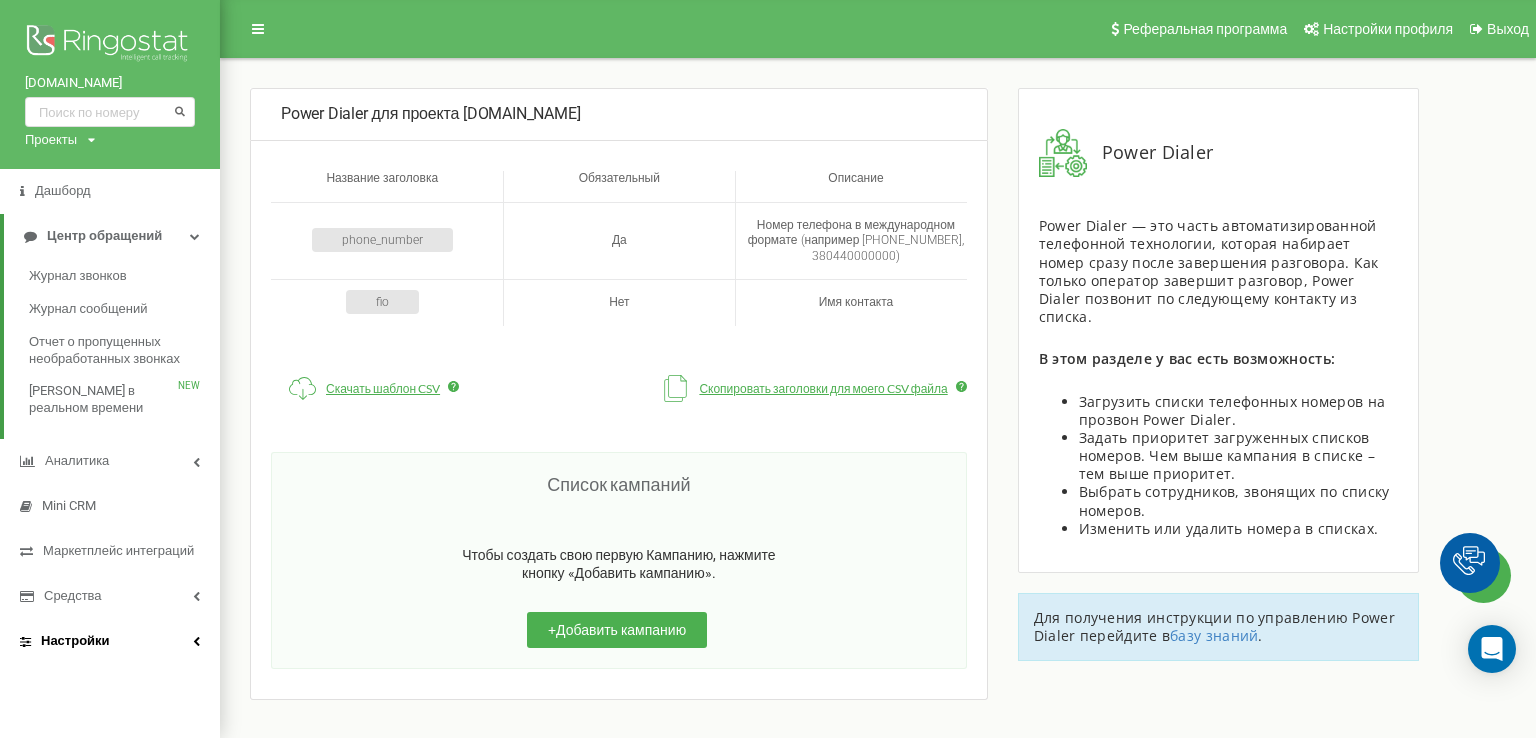 click on "Настройки" at bounding box center [75, 641] 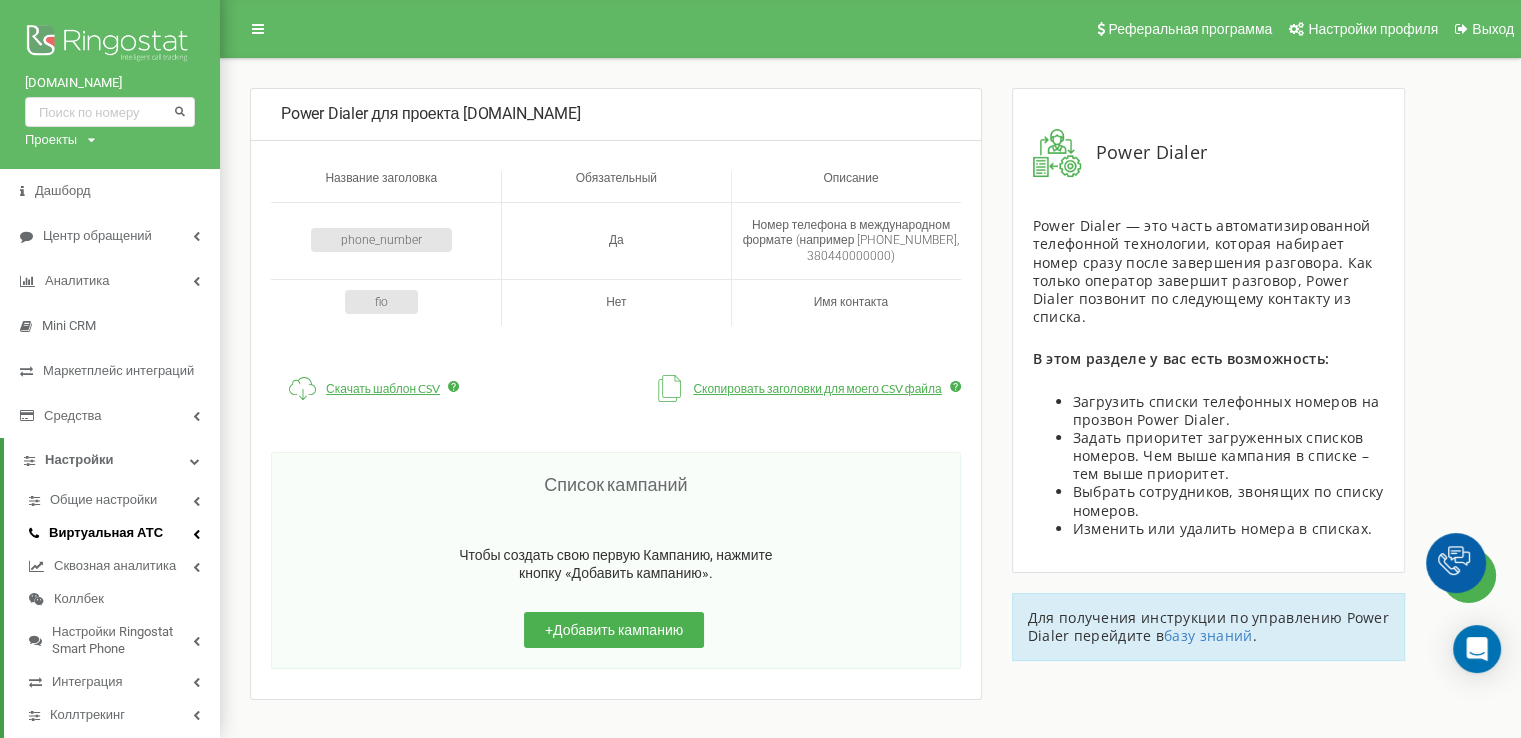 click on "Виртуальная АТС" at bounding box center (106, 533) 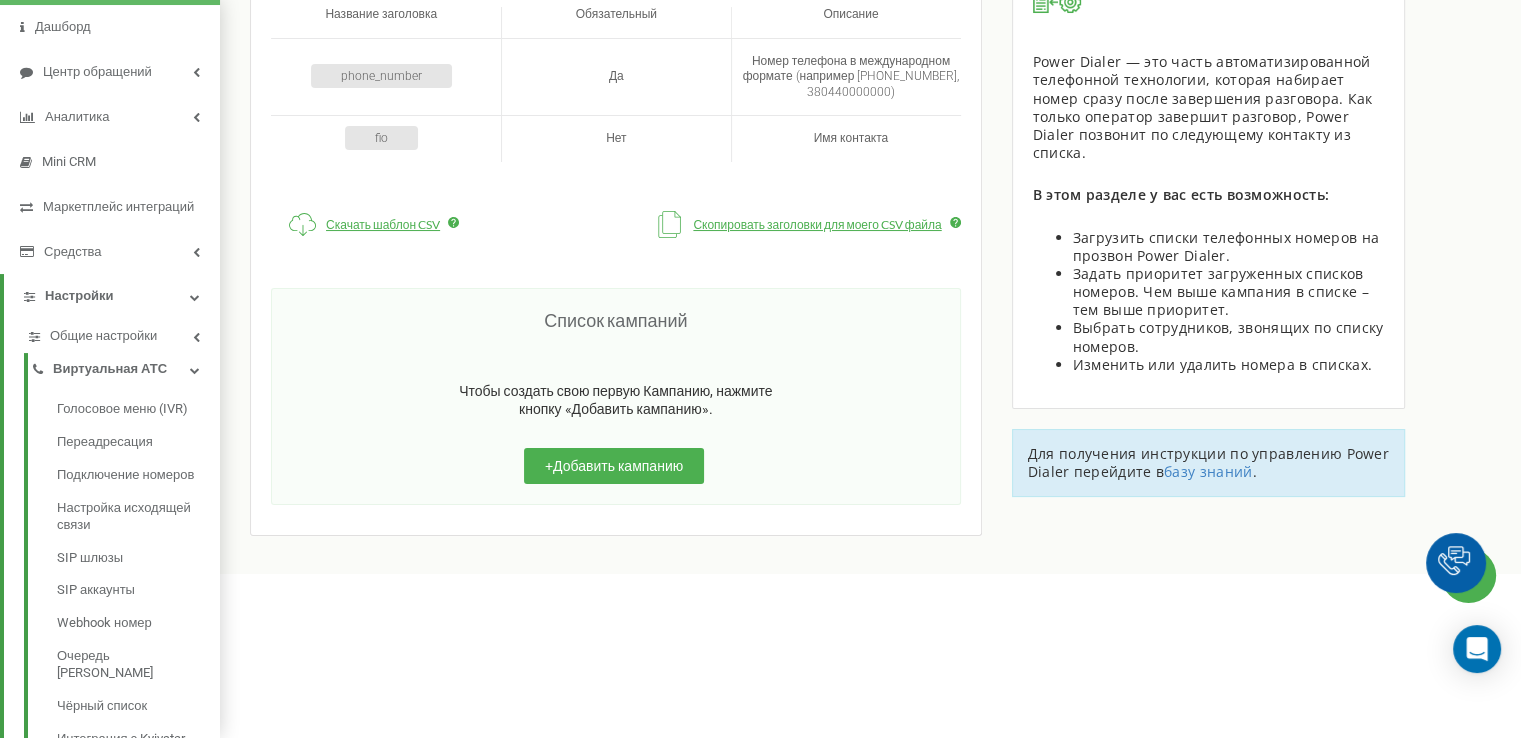scroll, scrollTop: 200, scrollLeft: 0, axis: vertical 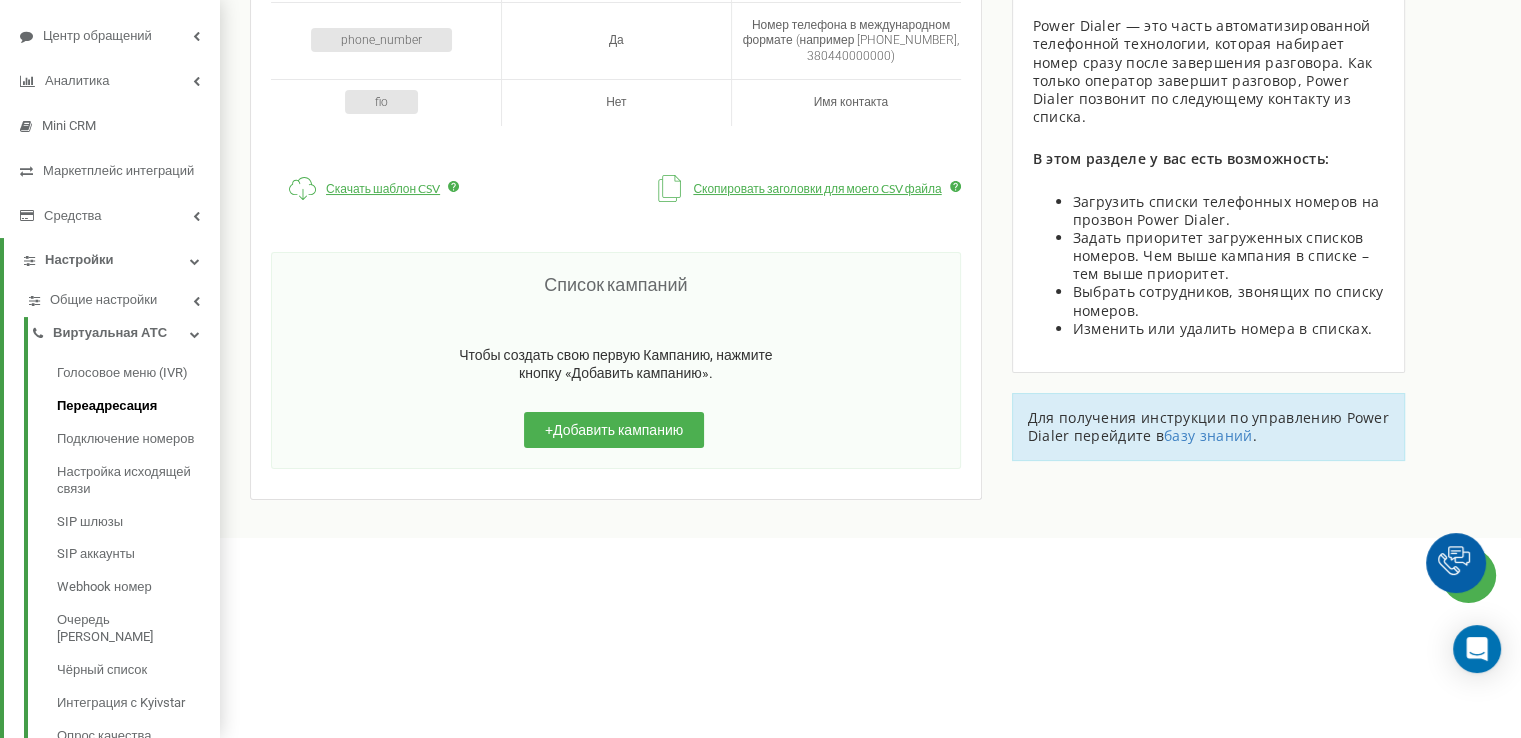 click on "Переадресация" at bounding box center (107, 406) 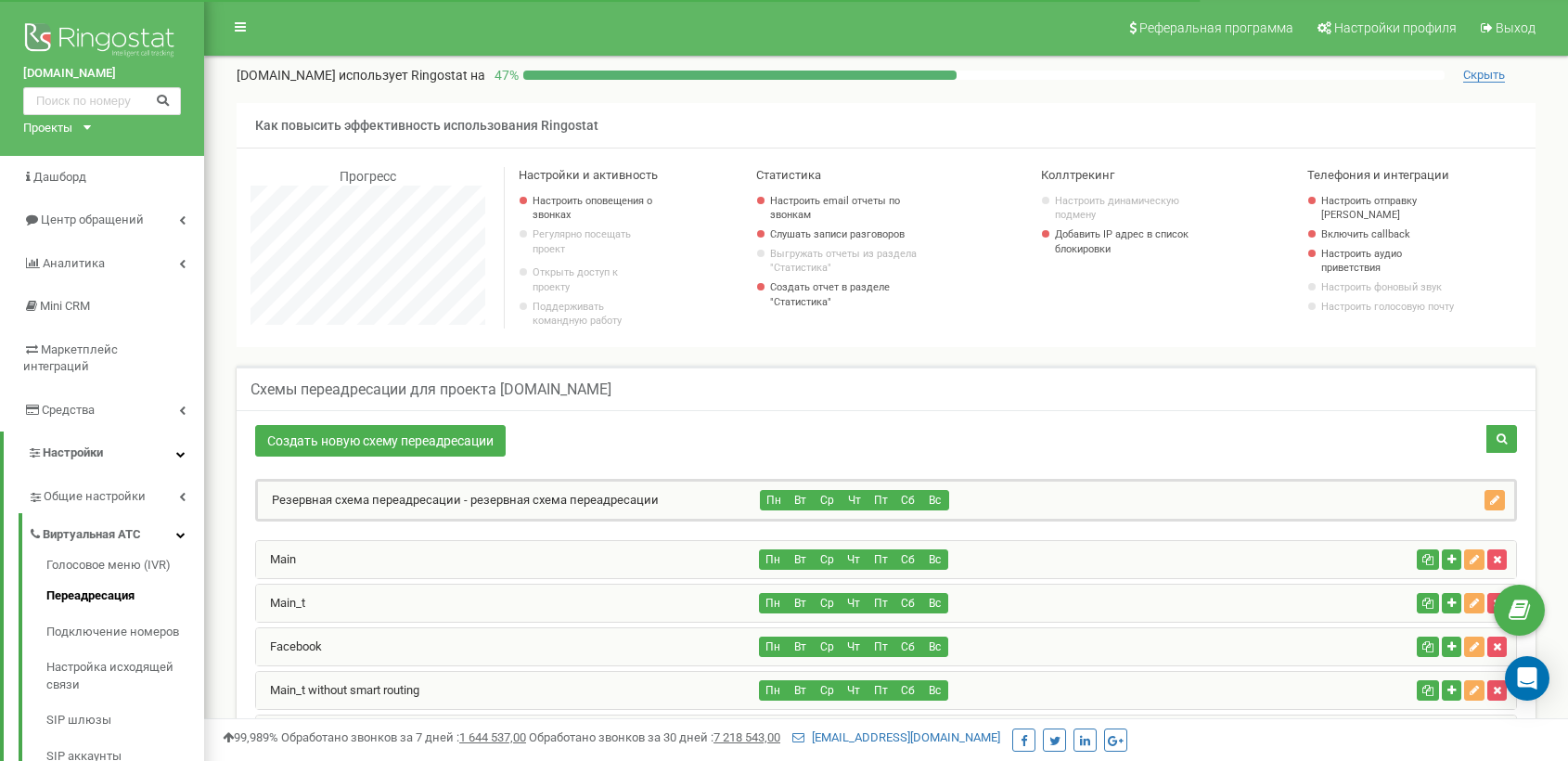 scroll, scrollTop: 206, scrollLeft: 0, axis: vertical 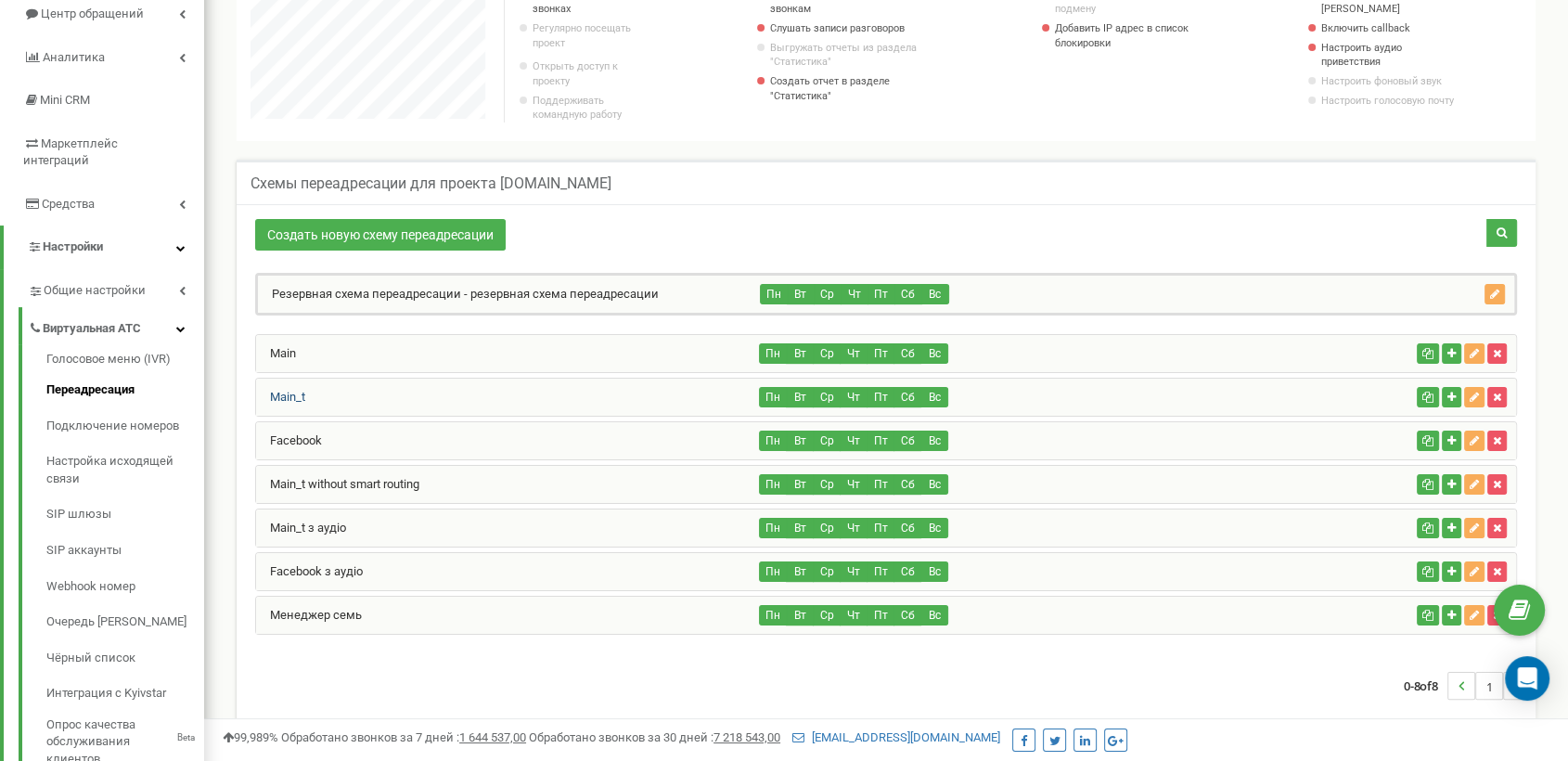 drag, startPoint x: 323, startPoint y: 406, endPoint x: 267, endPoint y: 408, distance: 56.035703 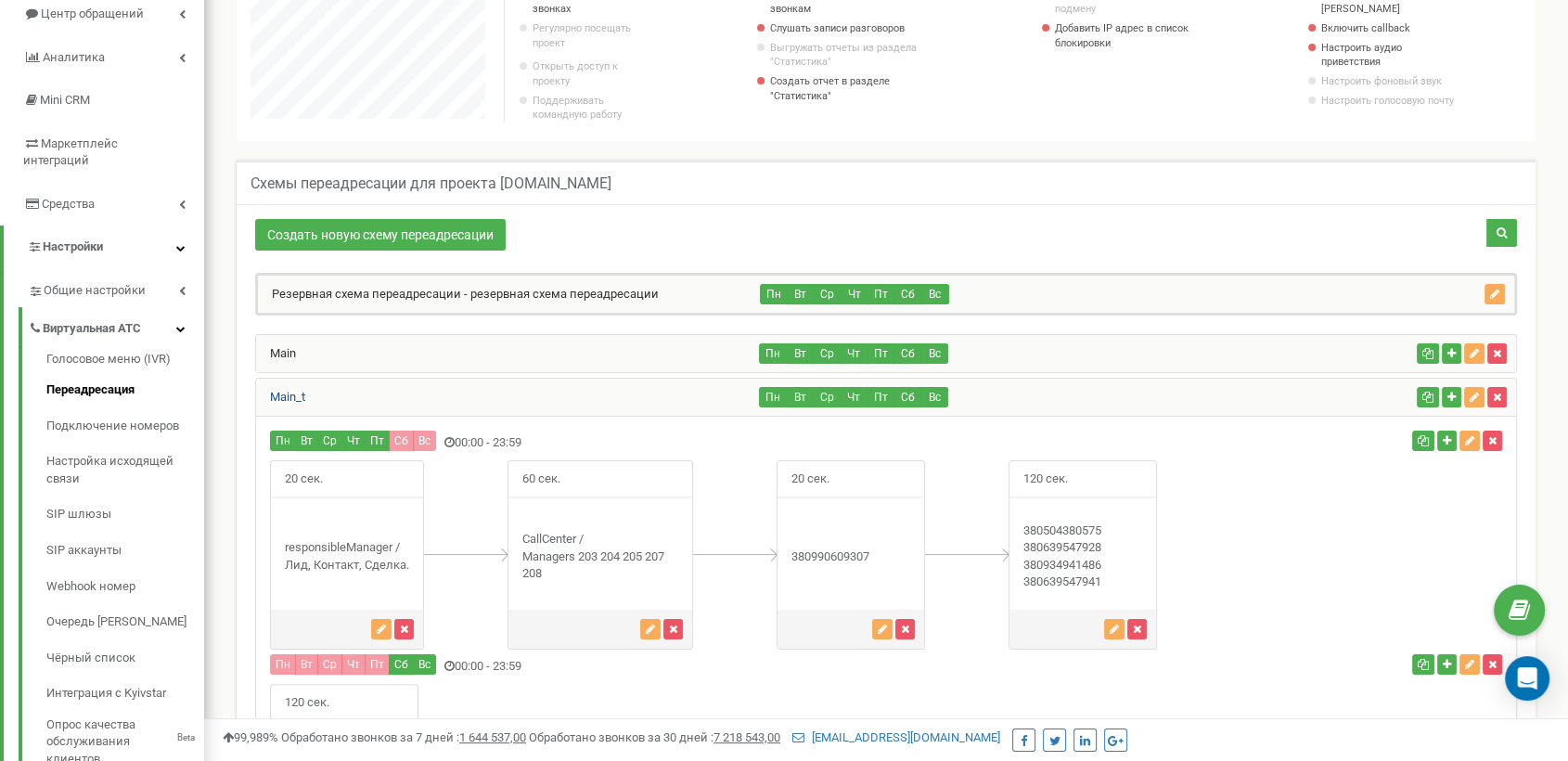 scroll, scrollTop: 926608, scrollLeft: 926446, axis: both 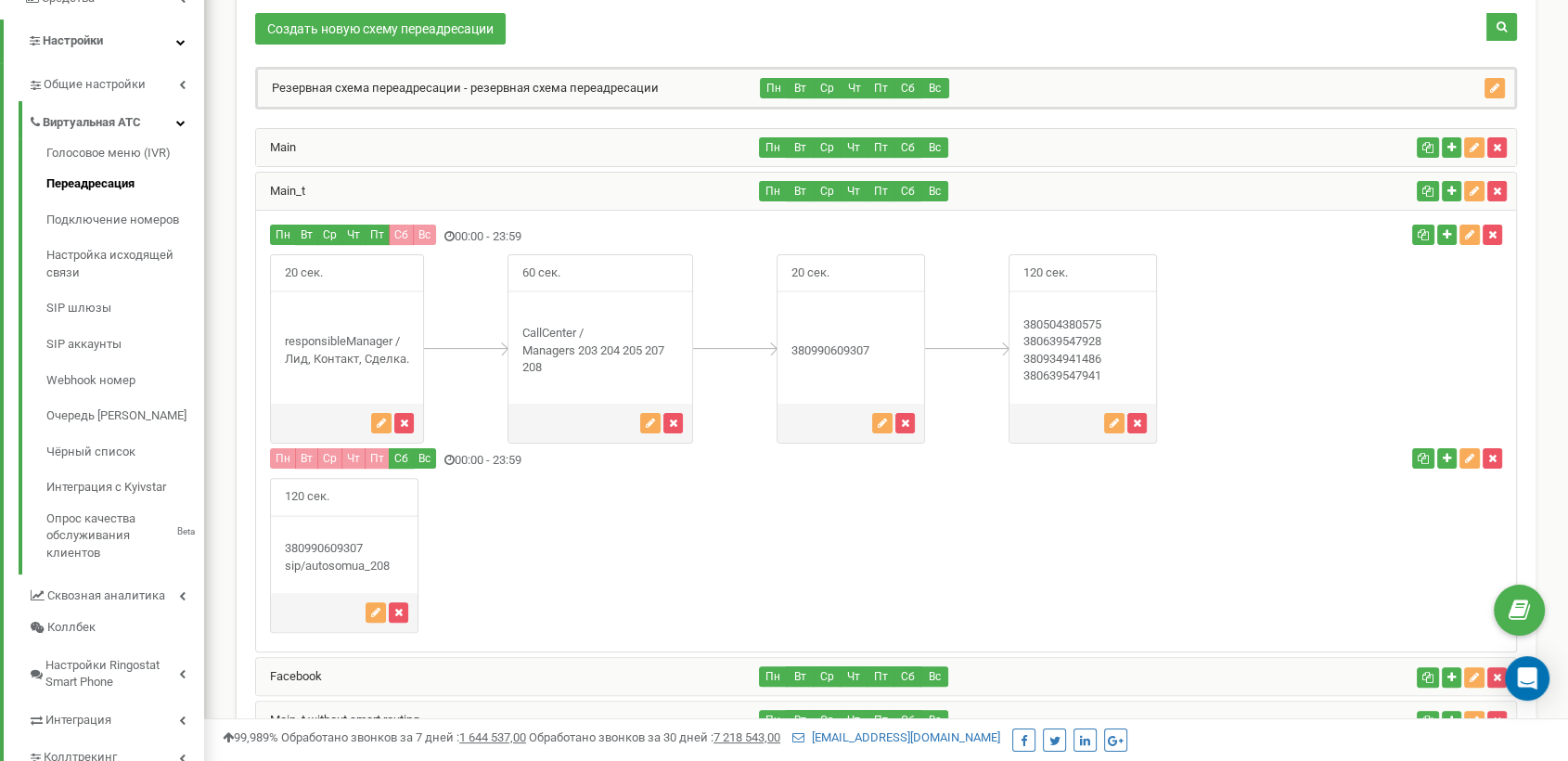 click on "120                                                                                    сек." at bounding box center [886, 555] 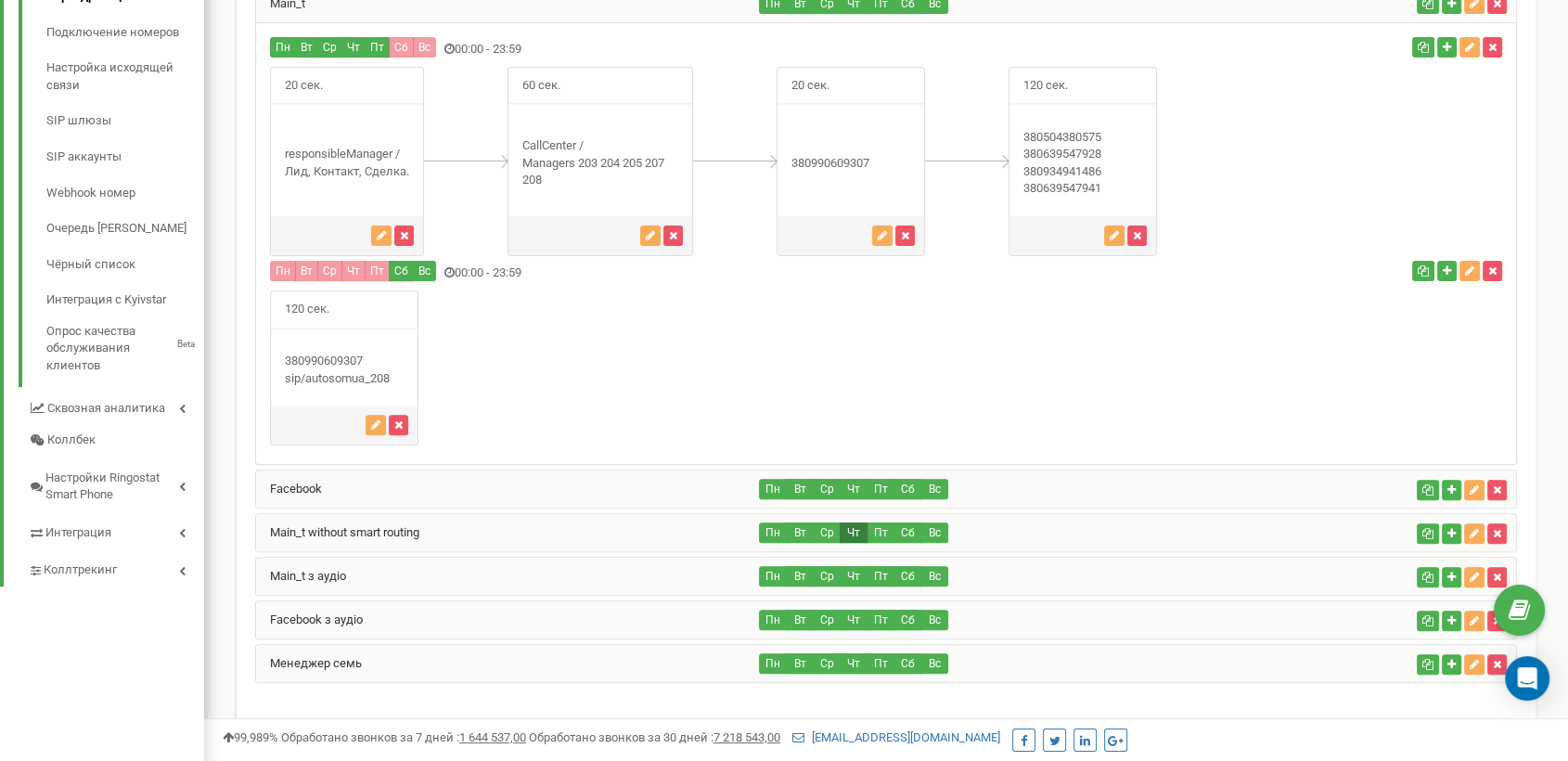 scroll, scrollTop: 618, scrollLeft: 0, axis: vertical 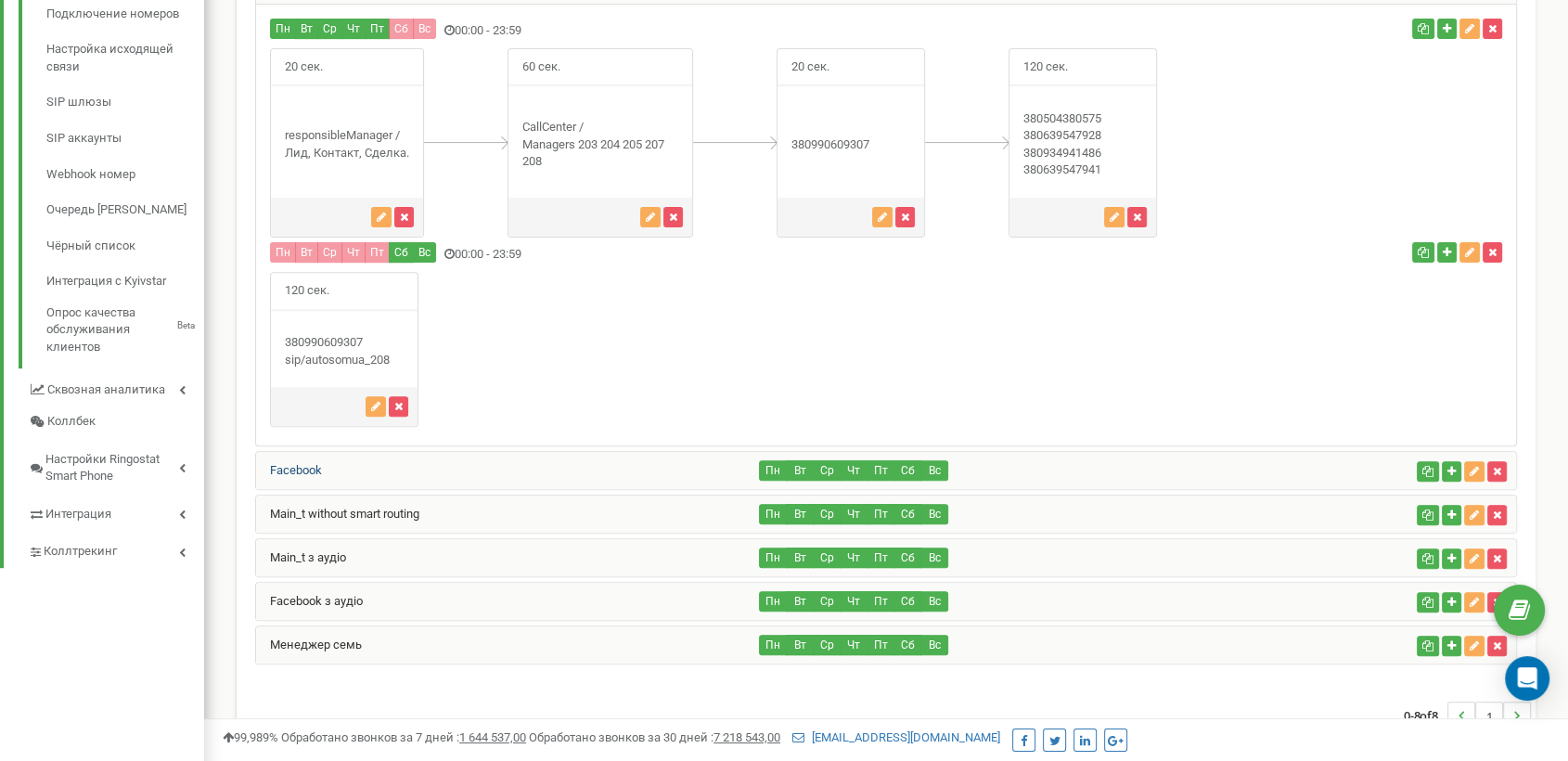 click on "Facebook" at bounding box center [289, 470] 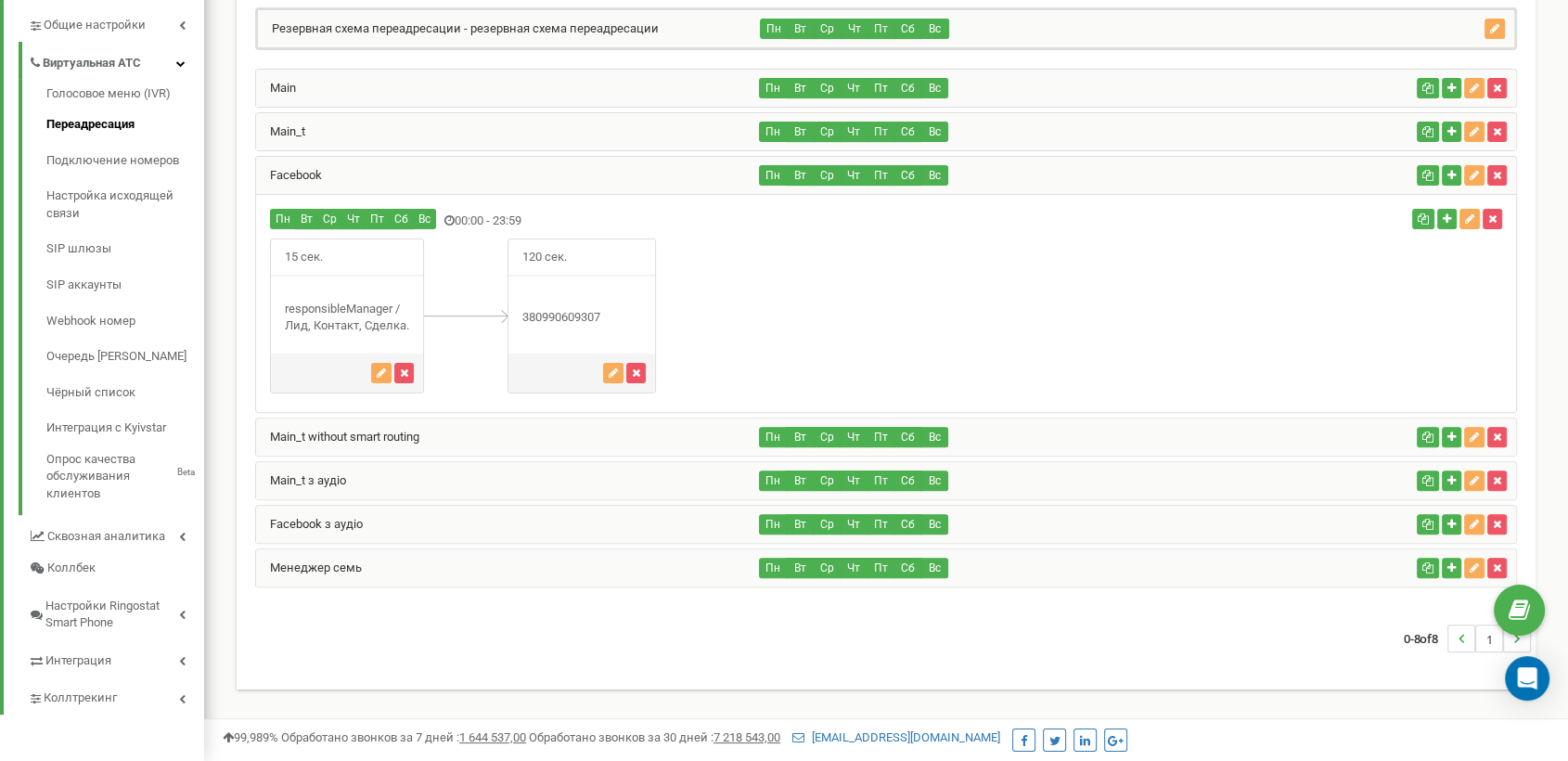 scroll, scrollTop: 490, scrollLeft: 0, axis: vertical 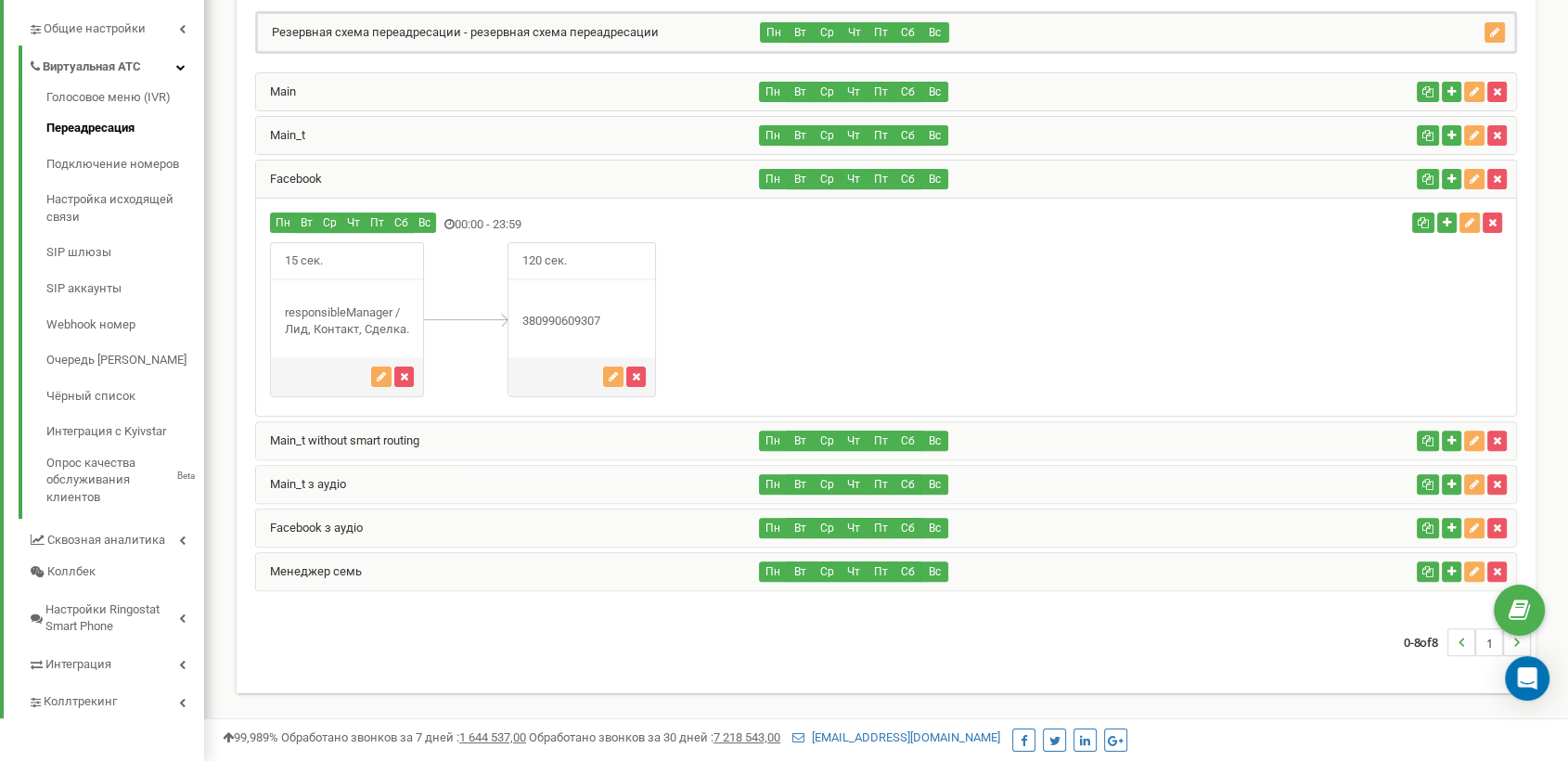 drag, startPoint x: 331, startPoint y: 575, endPoint x: 469, endPoint y: 581, distance: 138.13037 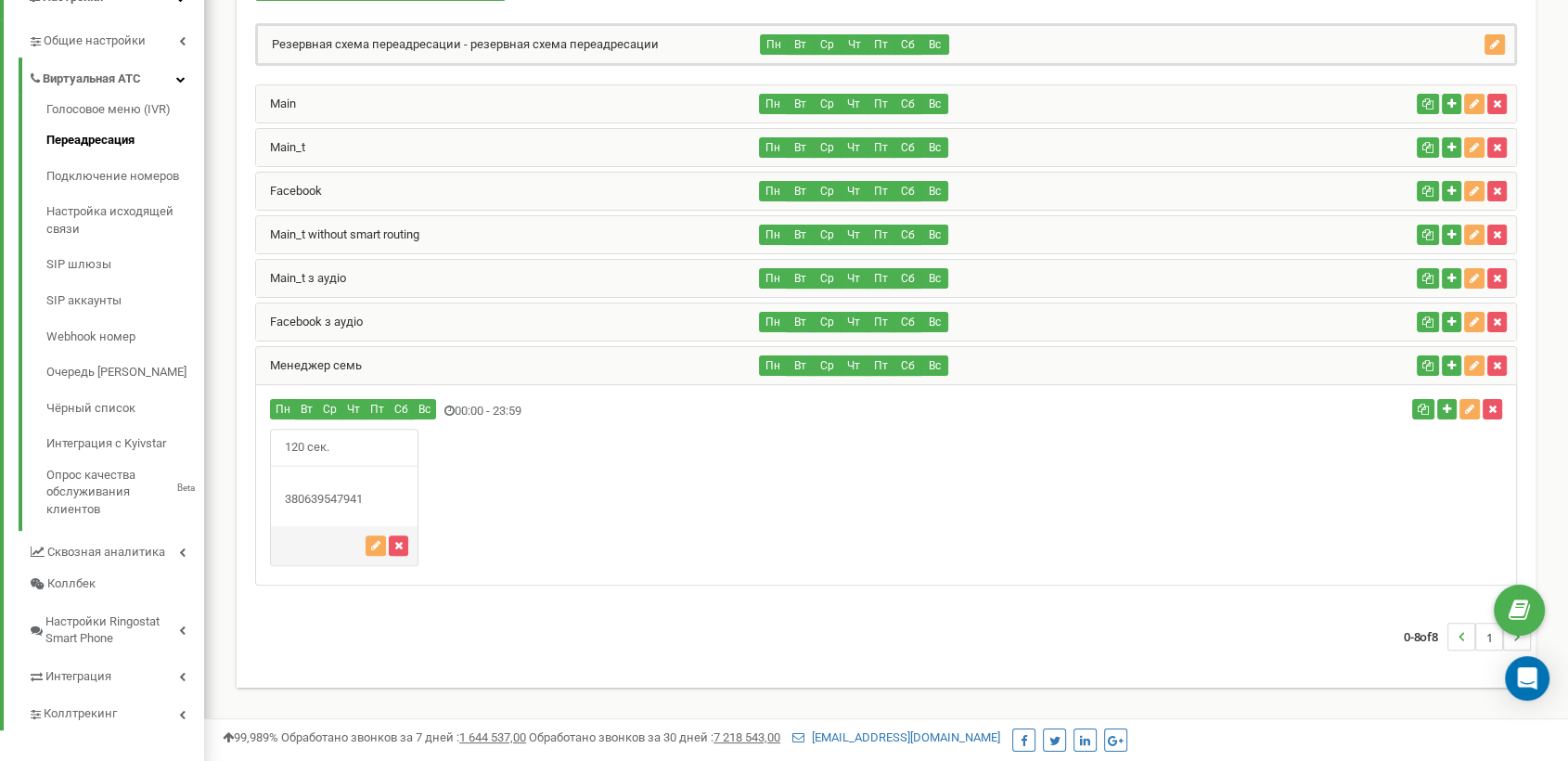 scroll, scrollTop: 454, scrollLeft: 0, axis: vertical 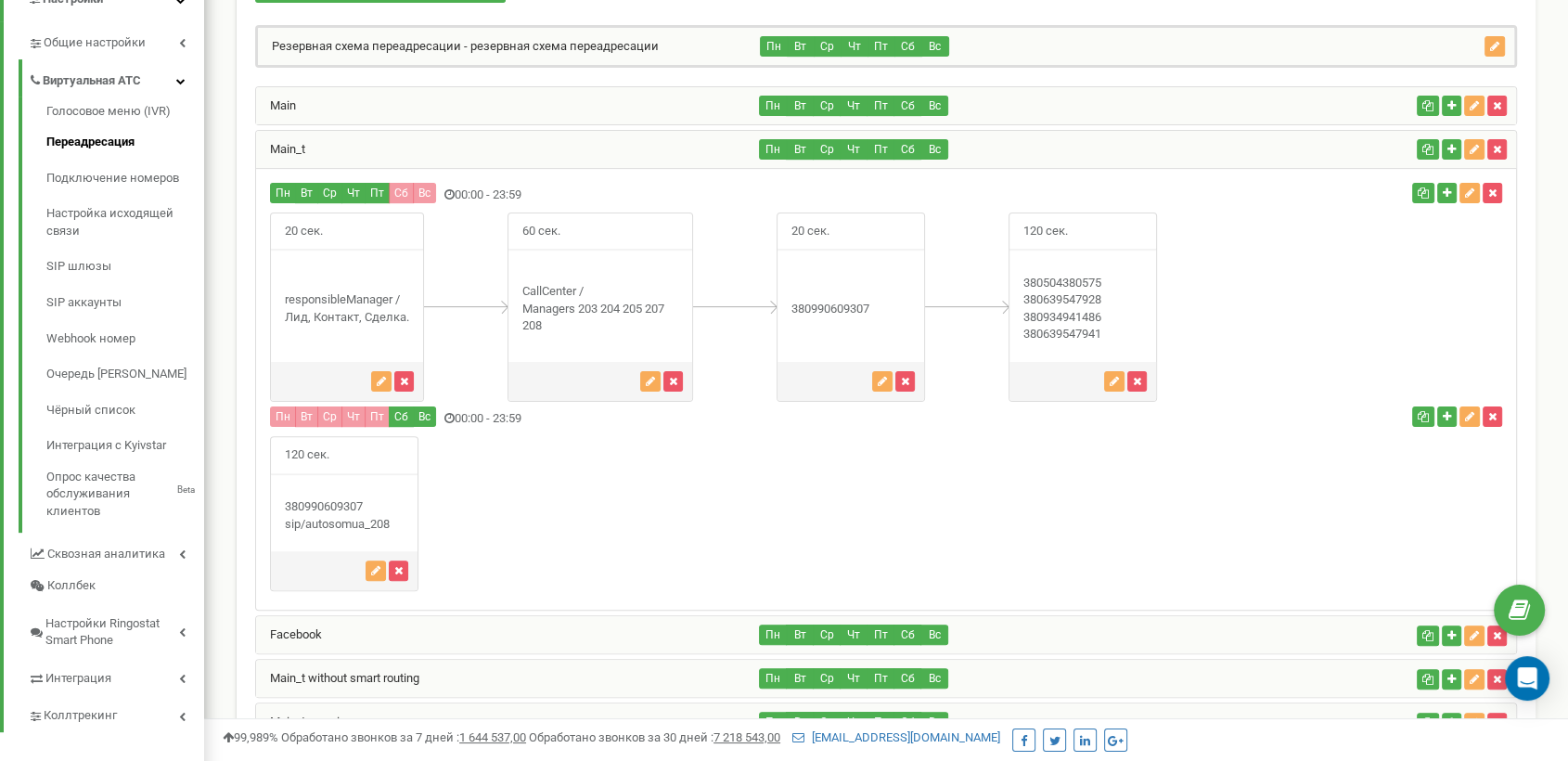 click on "Facebook" at bounding box center [508, 635] 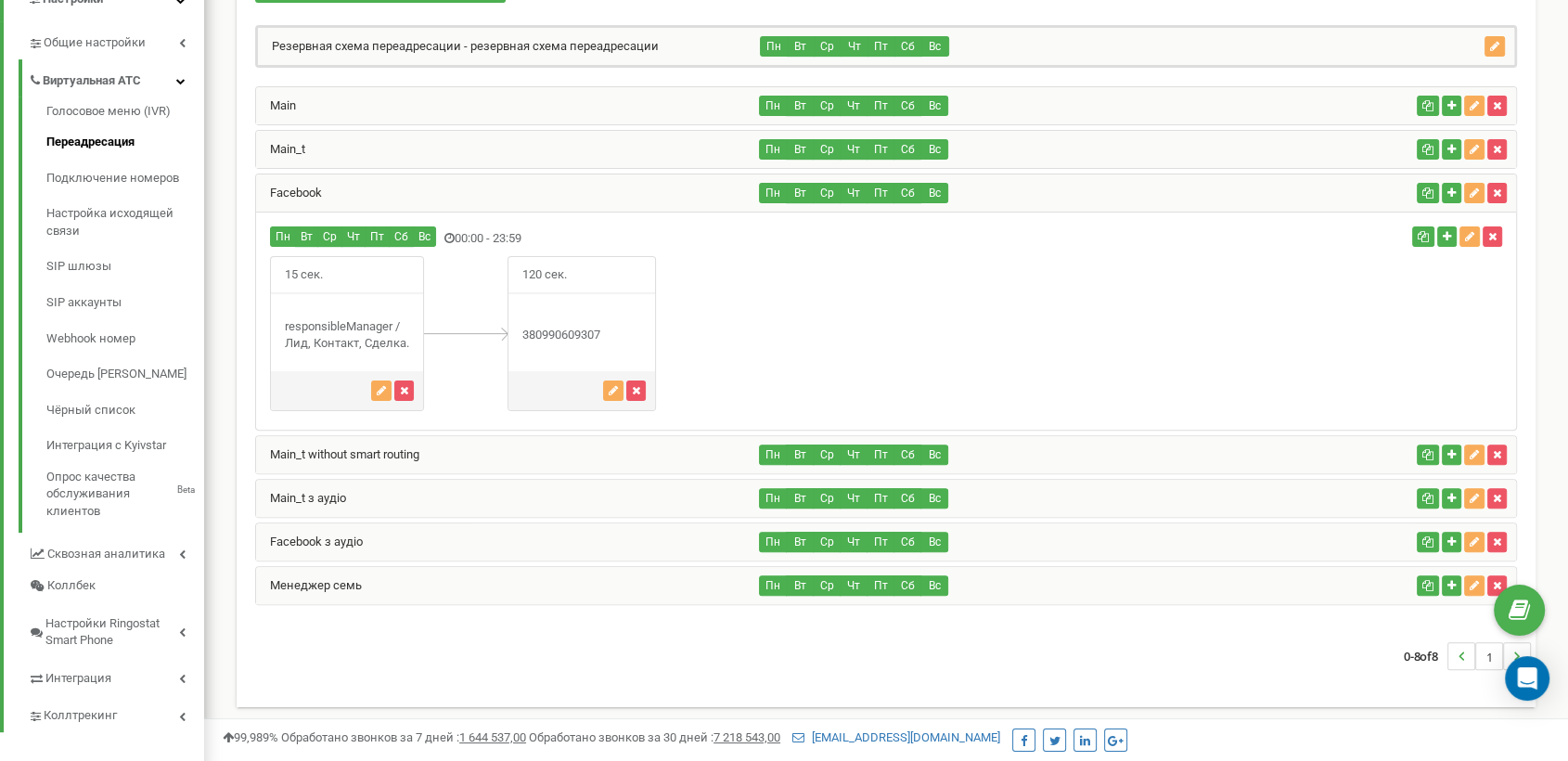 scroll, scrollTop: 926797, scrollLeft: 926446, axis: both 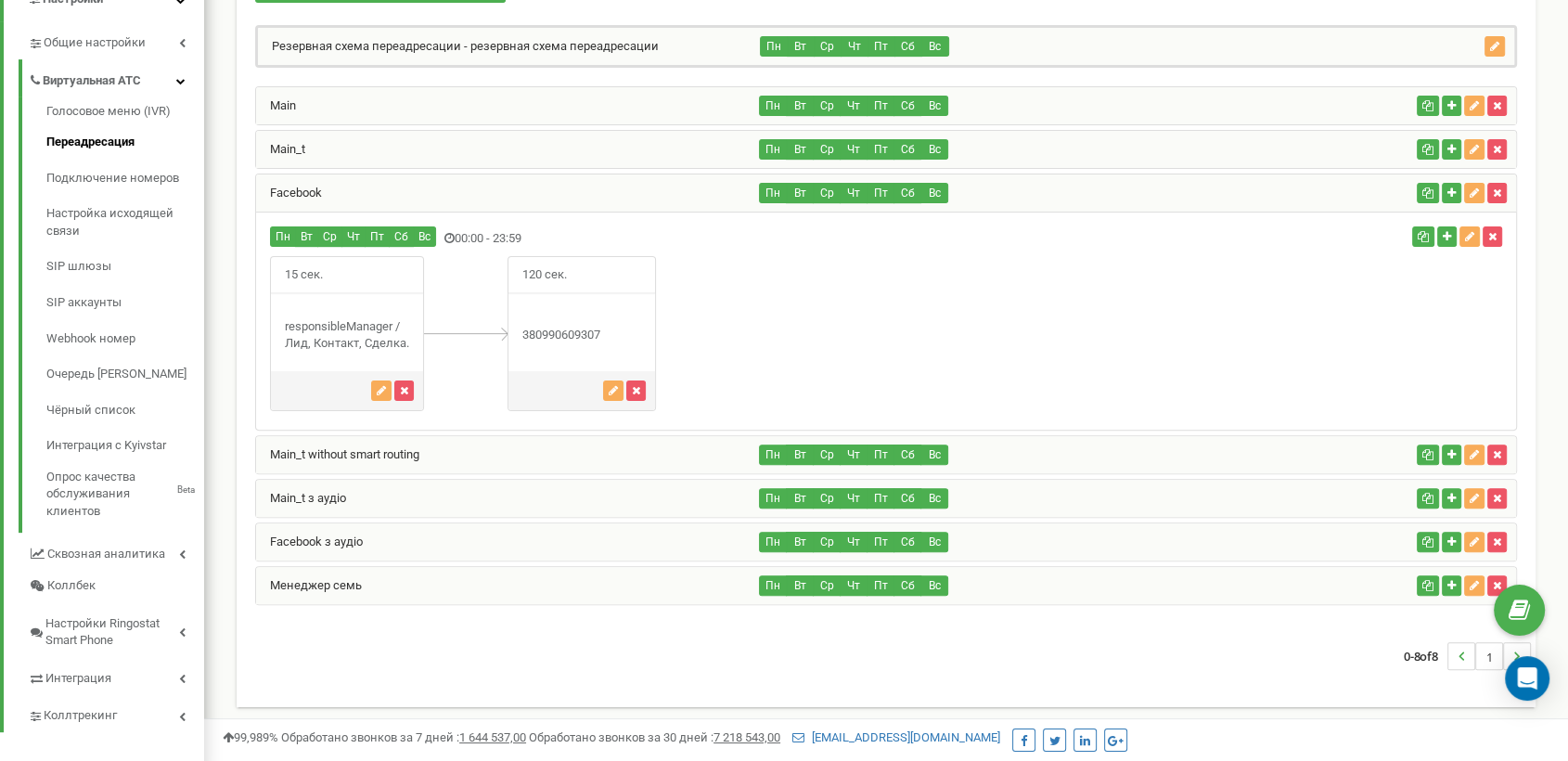 click on "Main_t з аудіо" at bounding box center [508, 498] 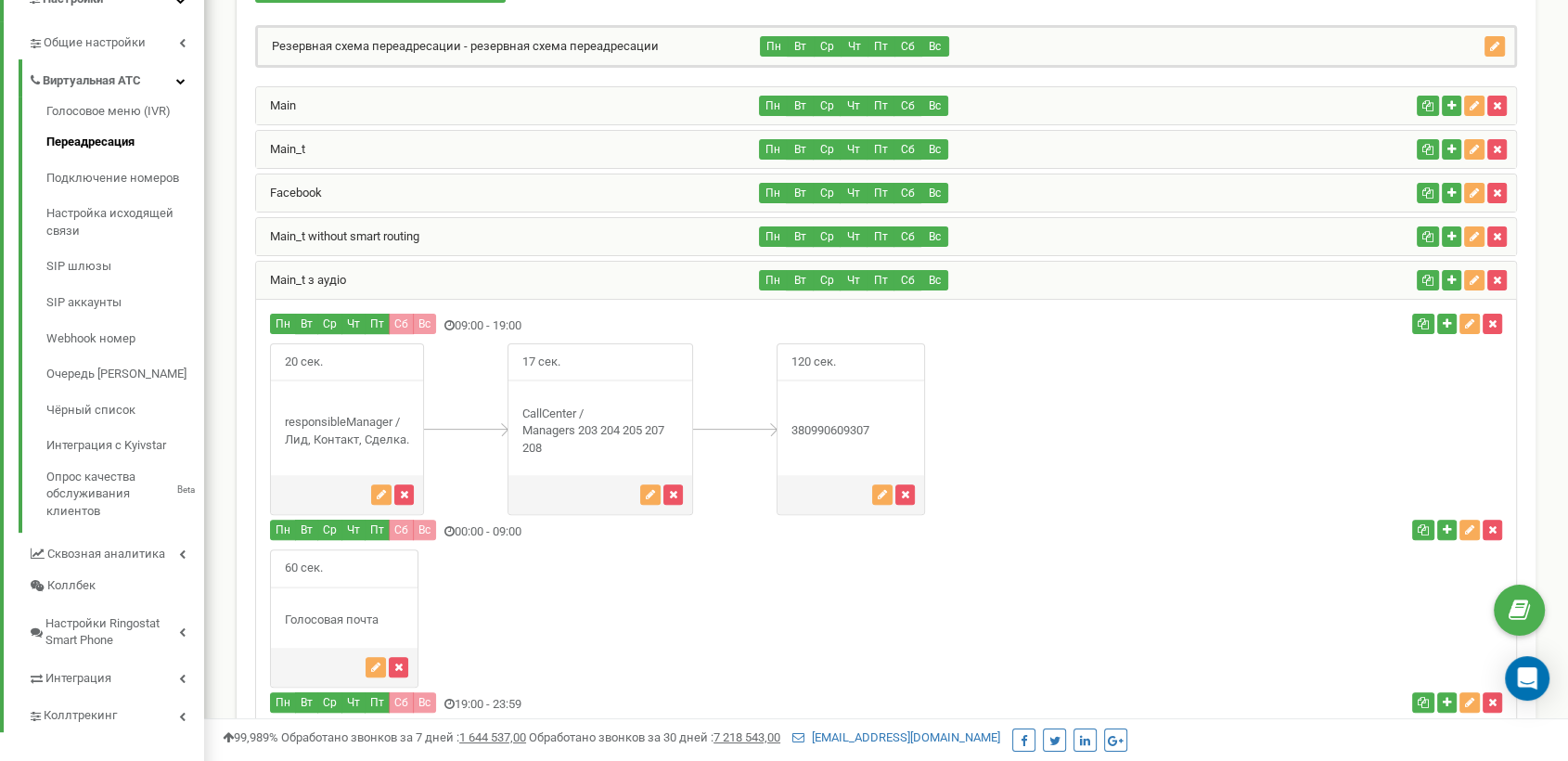 scroll, scrollTop: 1533, scrollLeft: 1363, axis: both 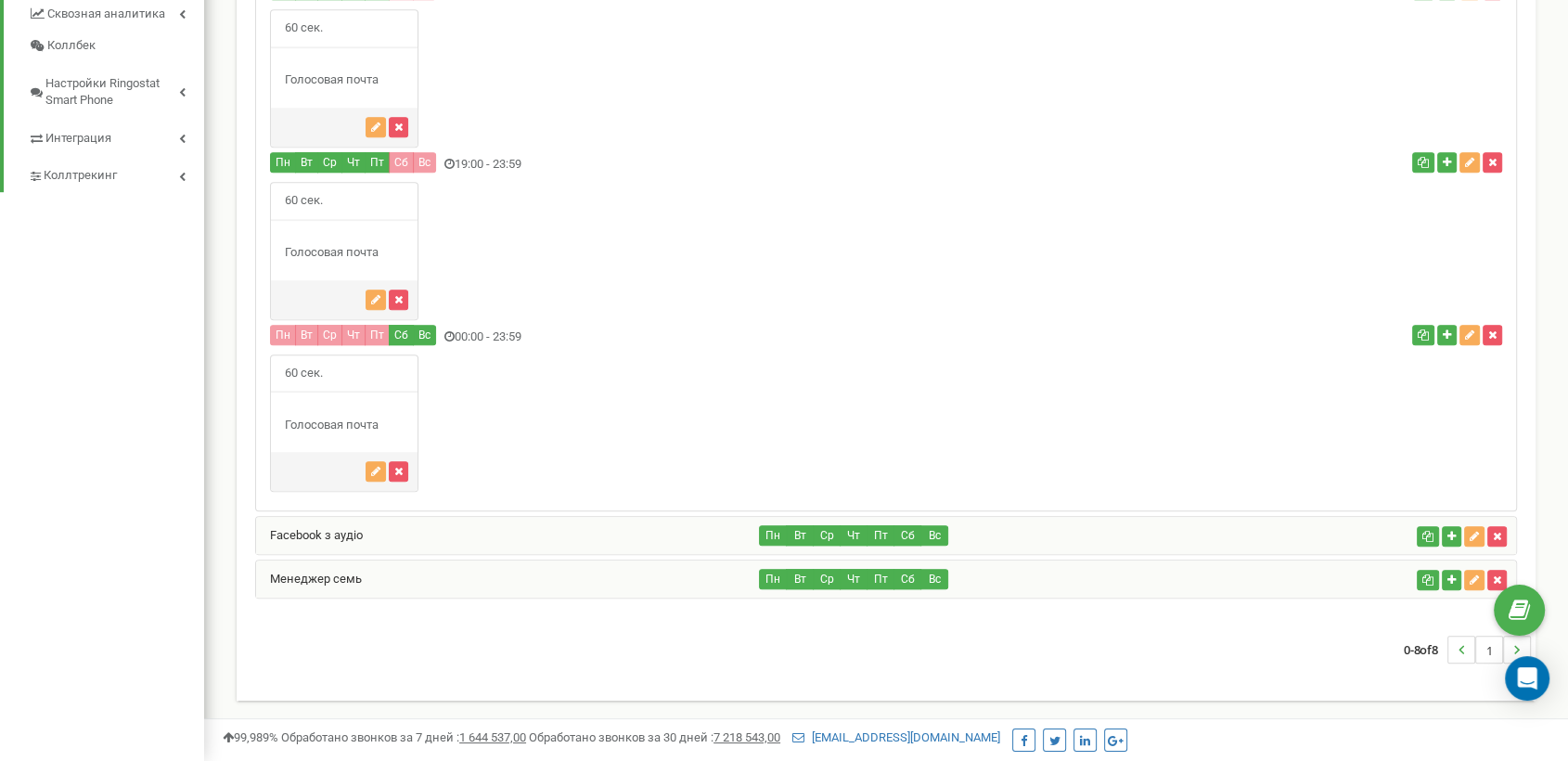 click on "Facebook з аудіо" at bounding box center (508, 535) 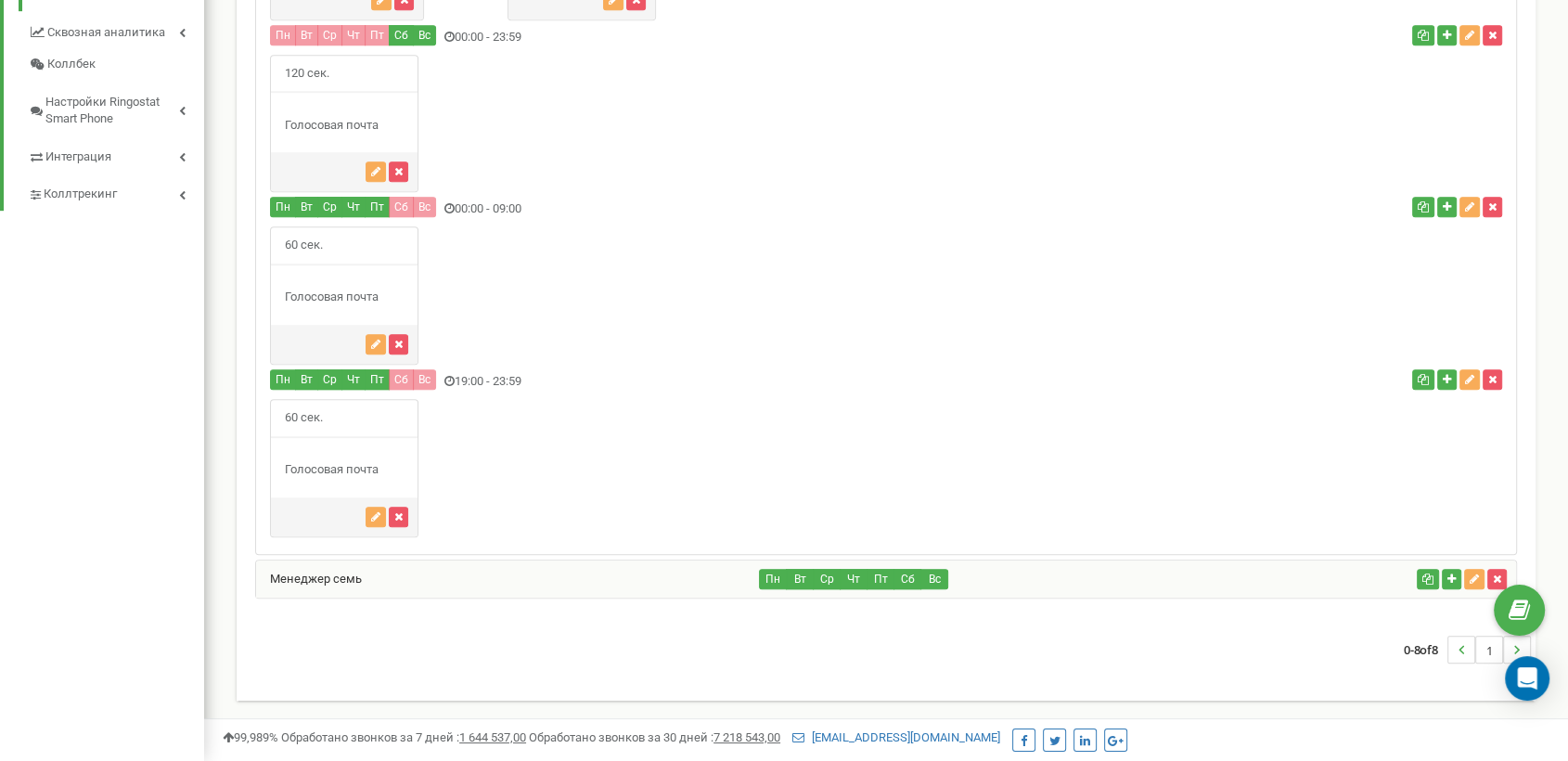 scroll, scrollTop: 992, scrollLeft: 0, axis: vertical 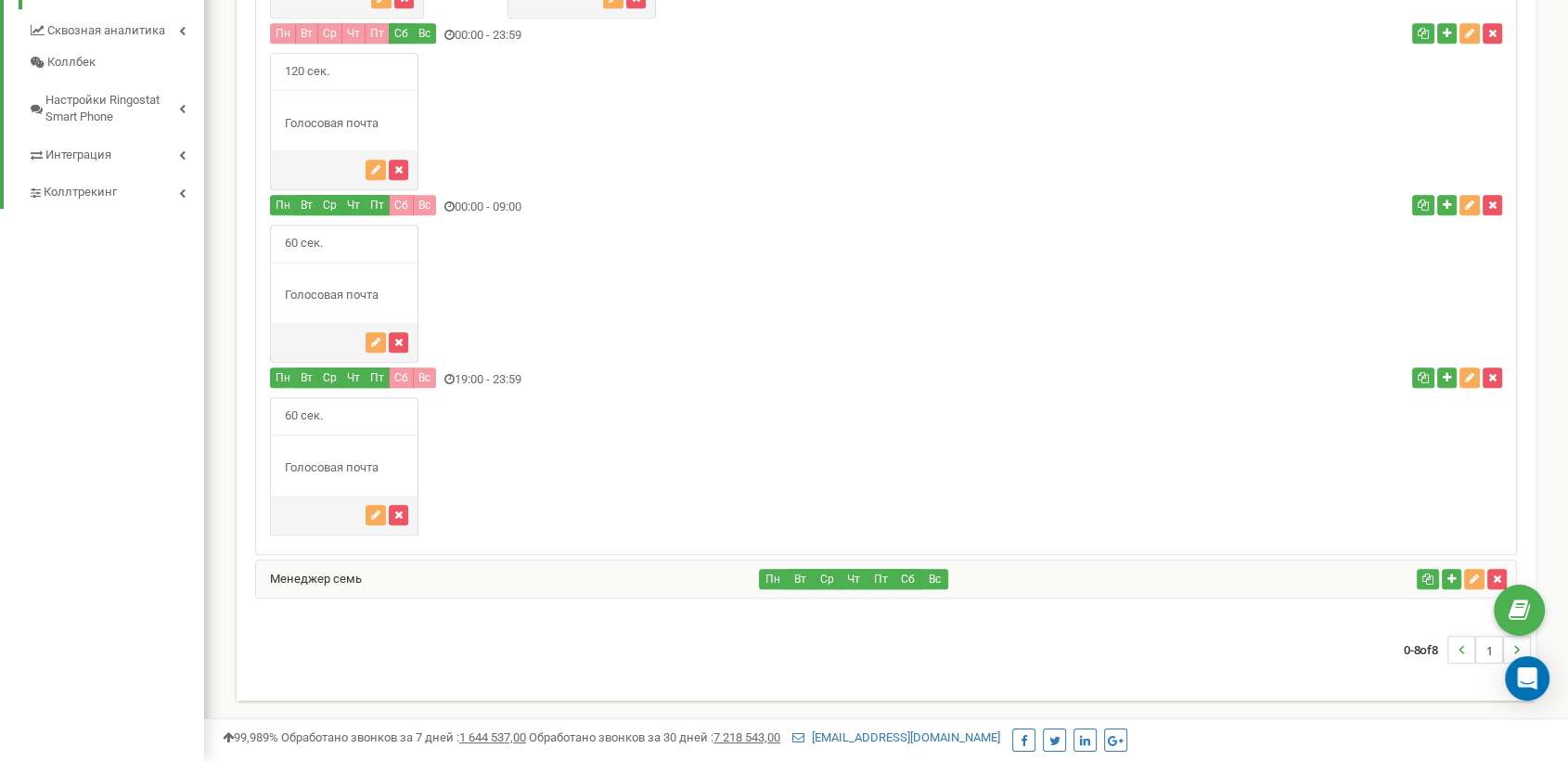 click on "Менеджер семь" at bounding box center [508, 579] 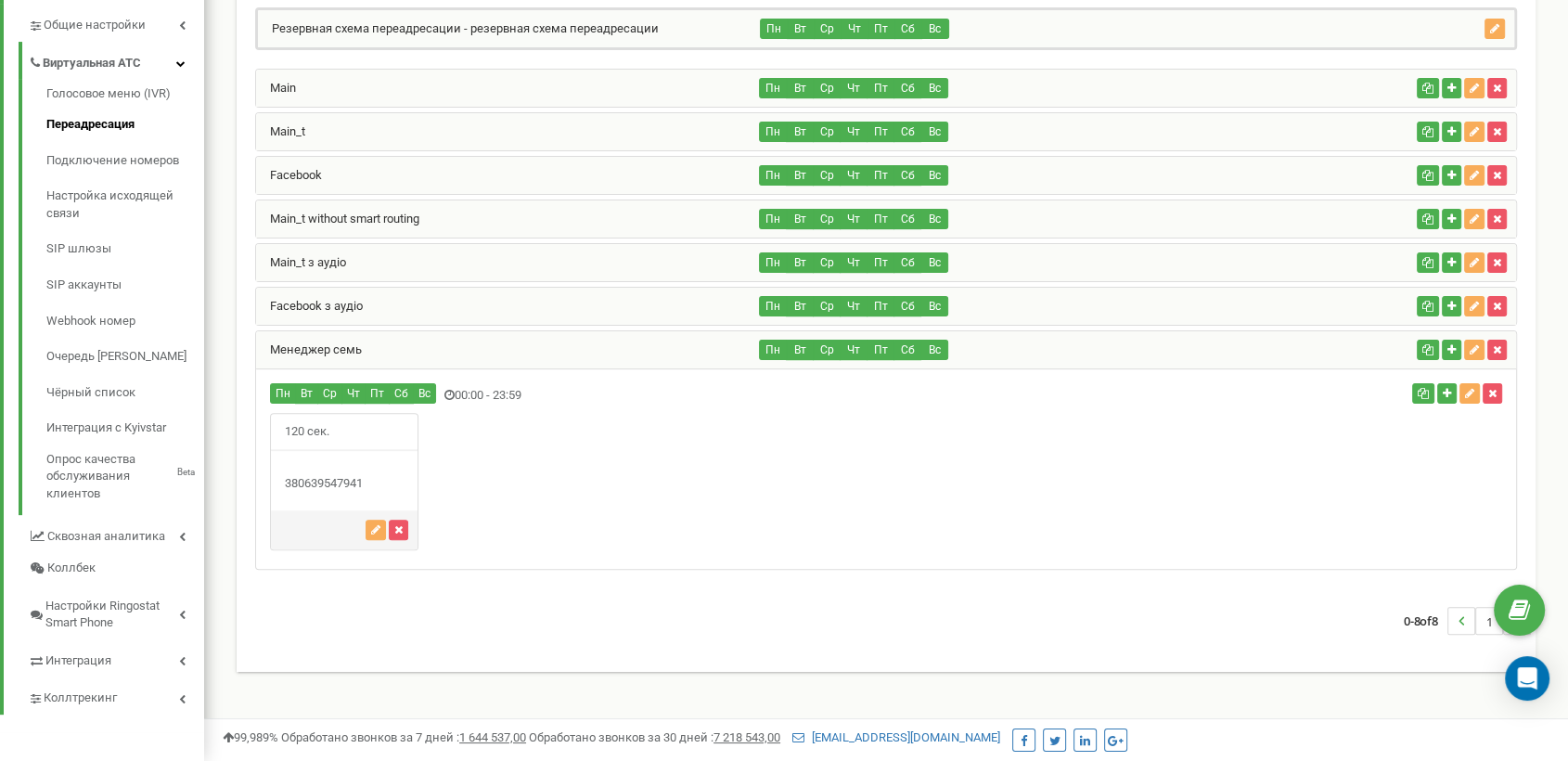 scroll, scrollTop: 1396, scrollLeft: 1363, axis: both 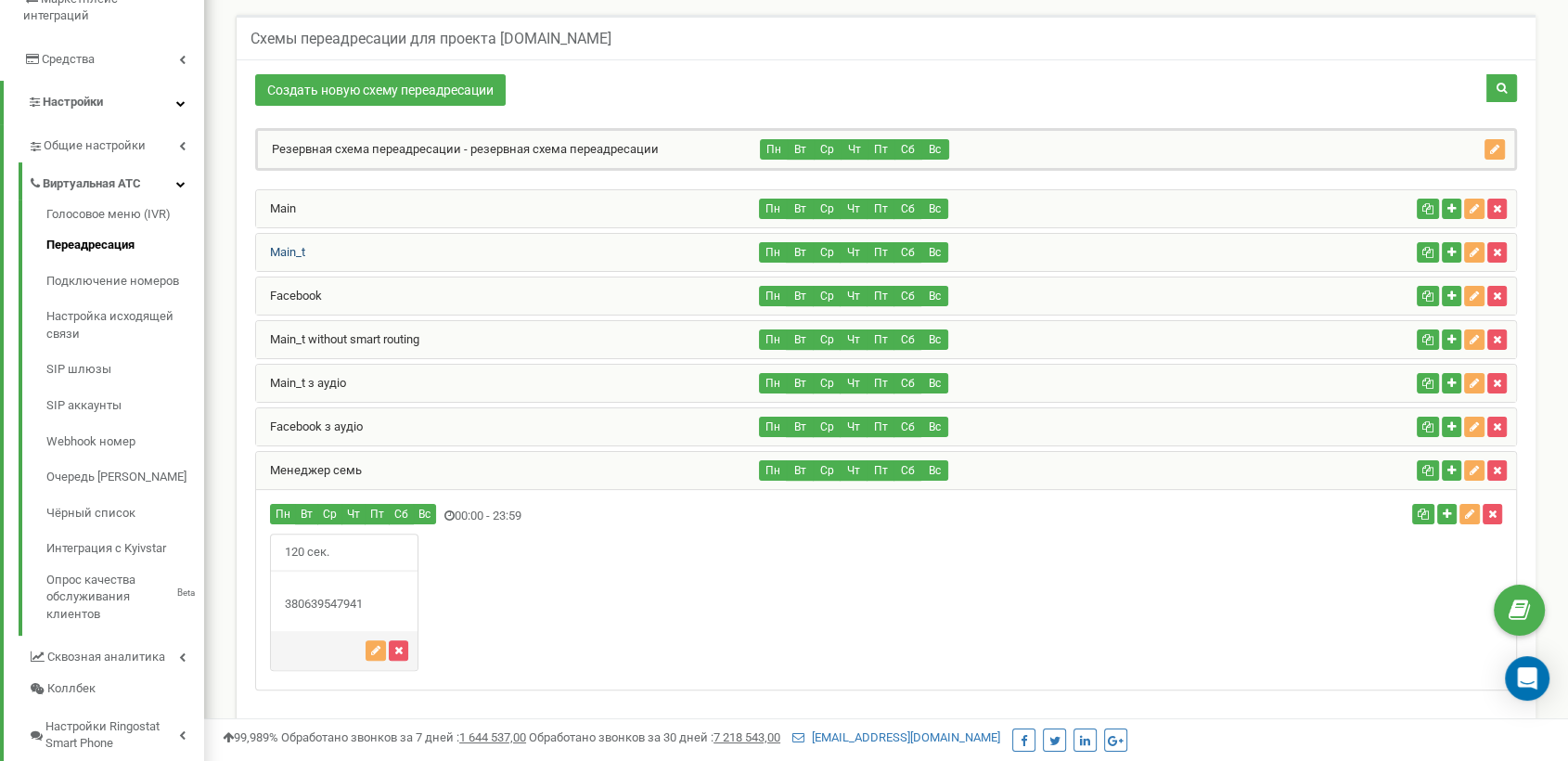 click on "Main_t" at bounding box center [280, 252] 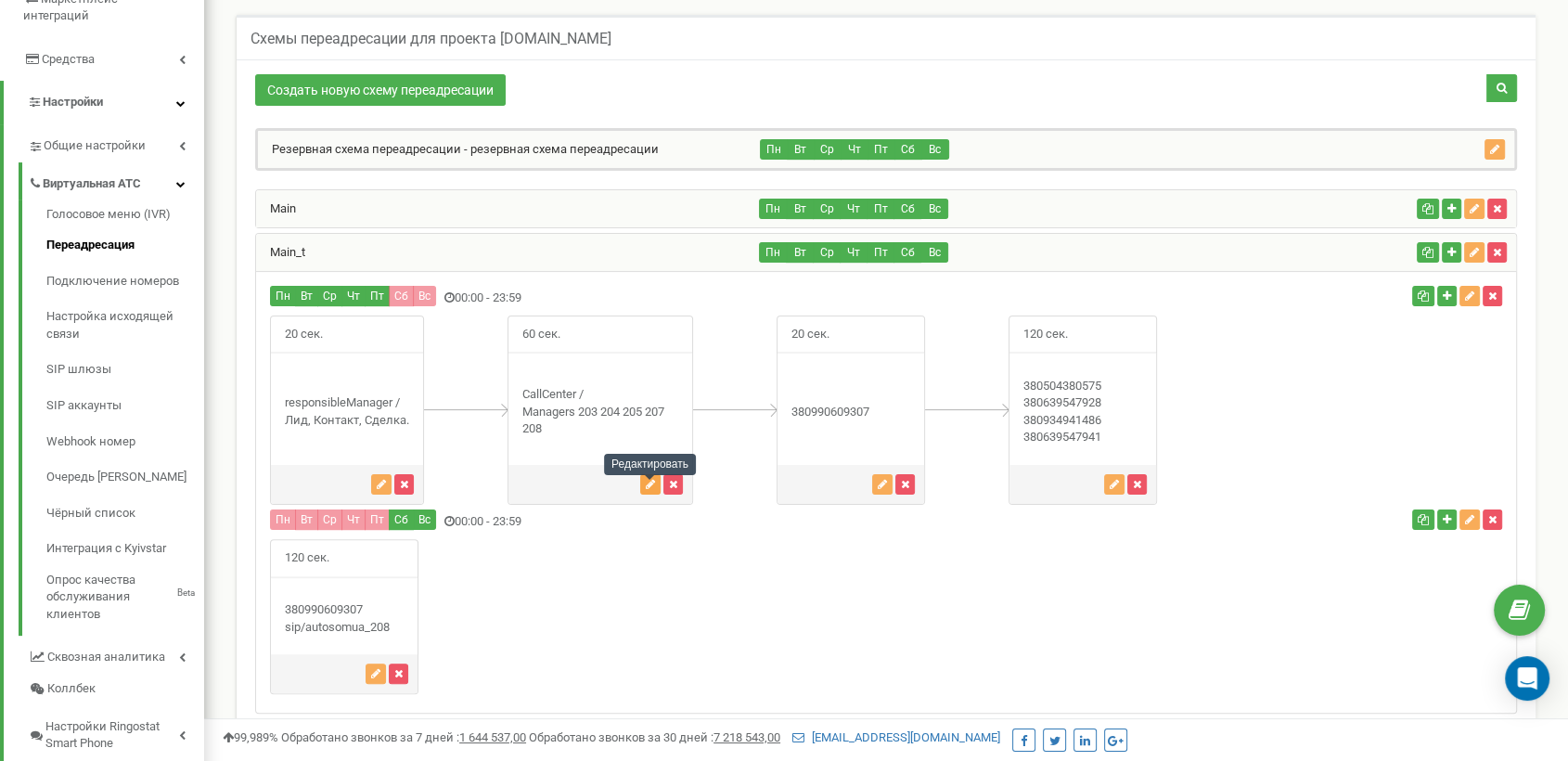 click at bounding box center (650, 484) 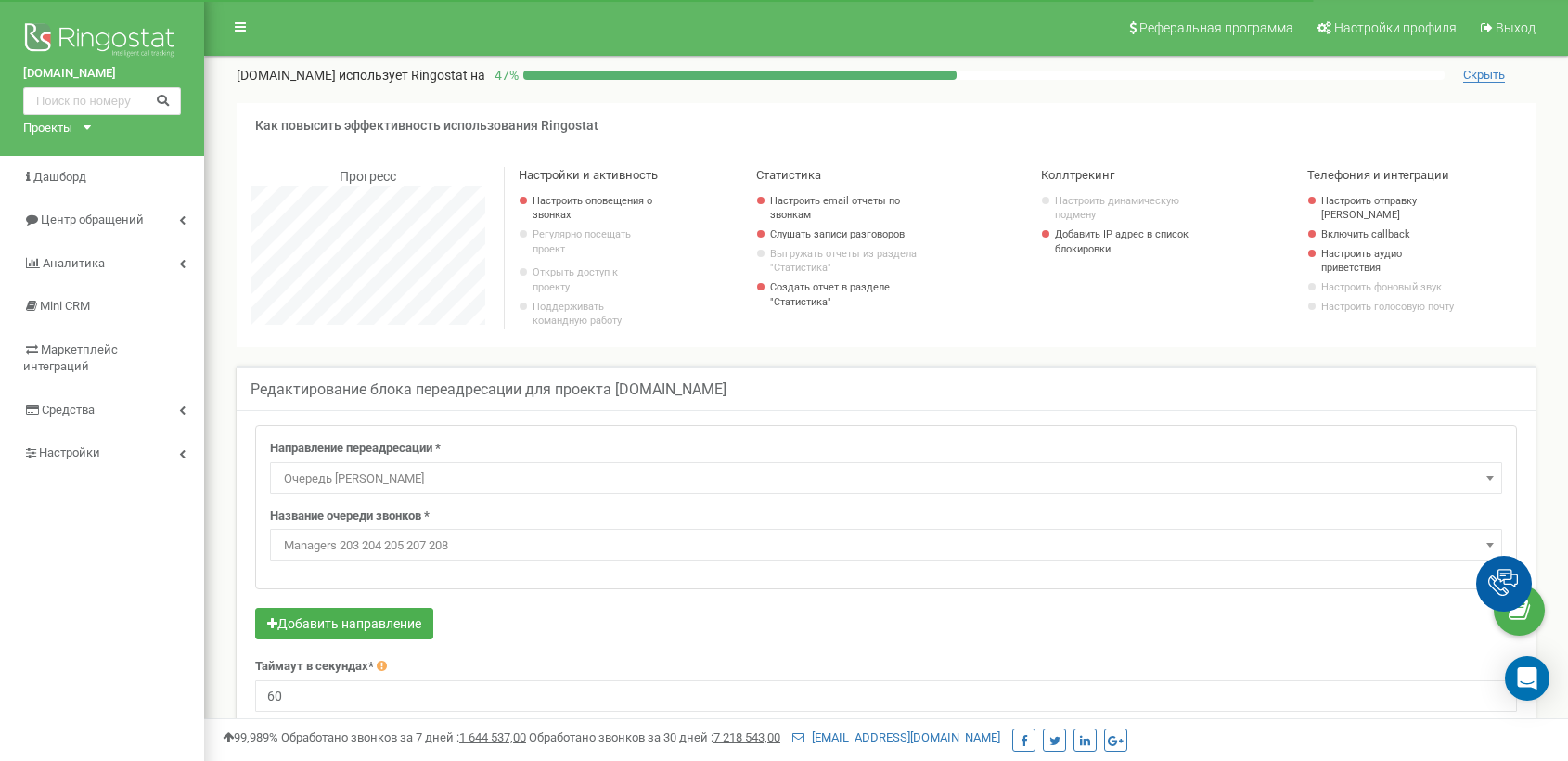 select on "CallCenter" 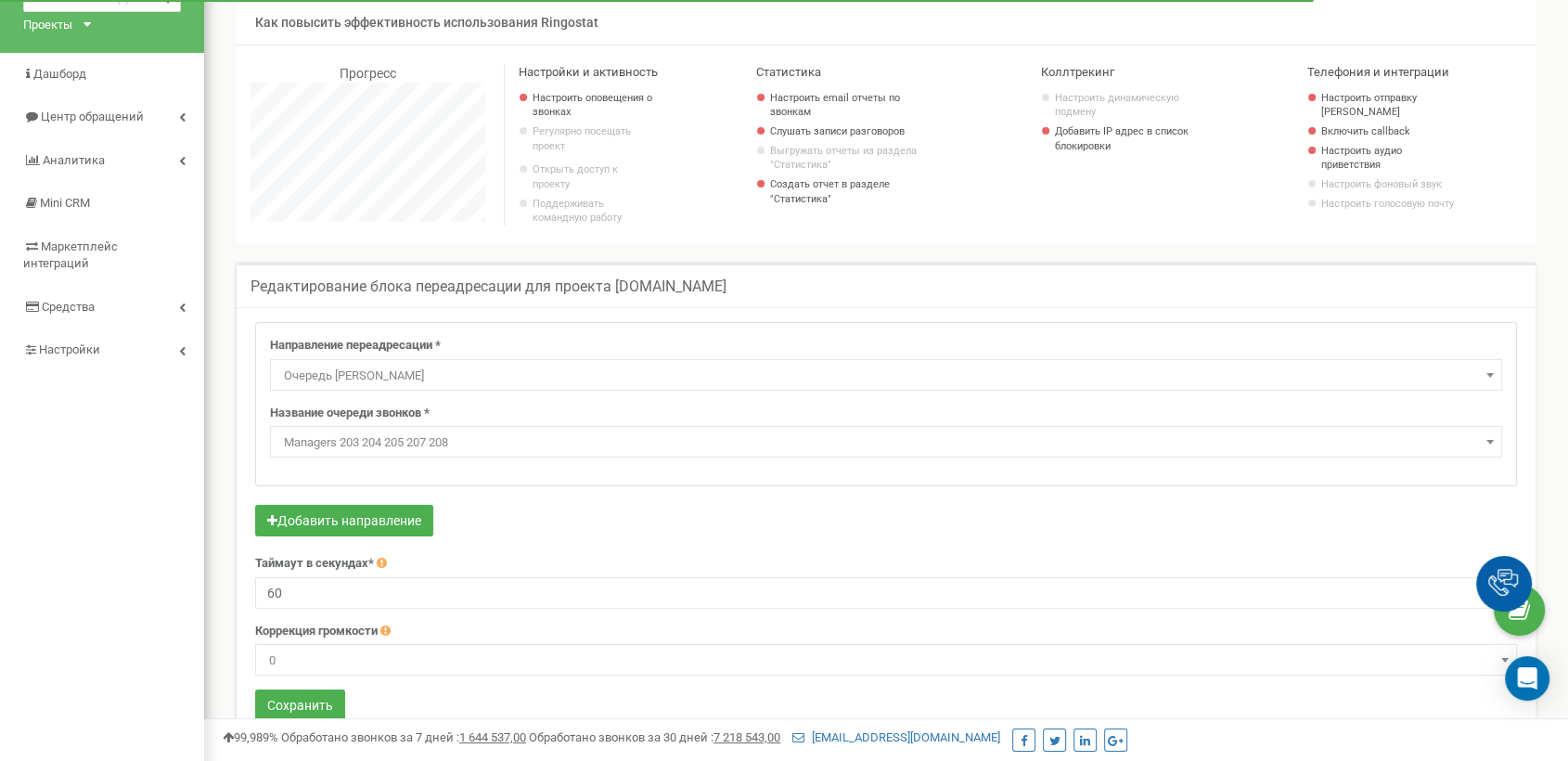 scroll, scrollTop: 0, scrollLeft: 0, axis: both 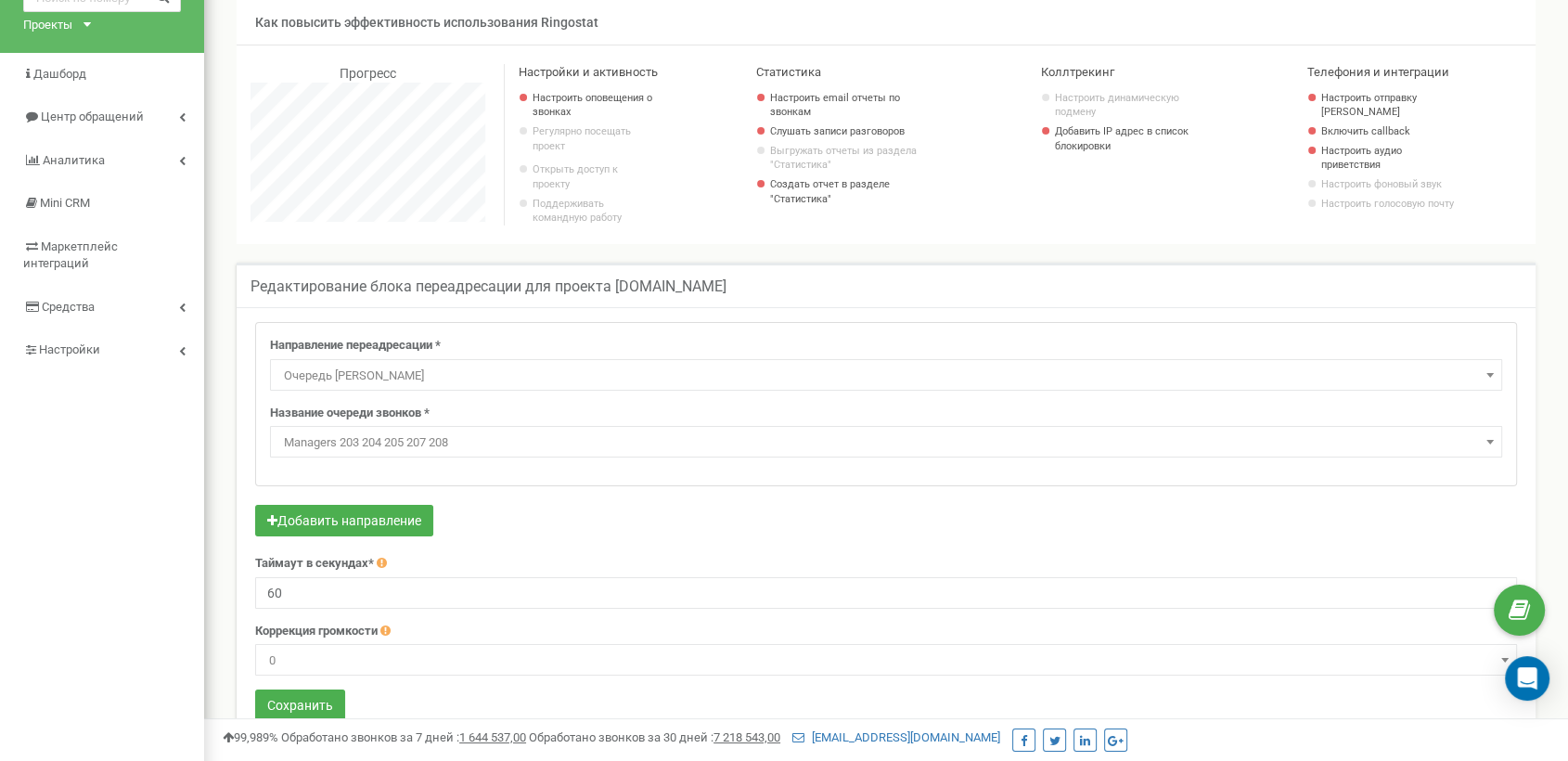 click on "[DOMAIN_NAME] Проекты [DOMAIN_NAME] [DOMAIN_NAME] Дашборд Центр обращений Аналитика Mini CRM Маркетплейс интеграций Средства Настройки" at bounding box center (102, 454) 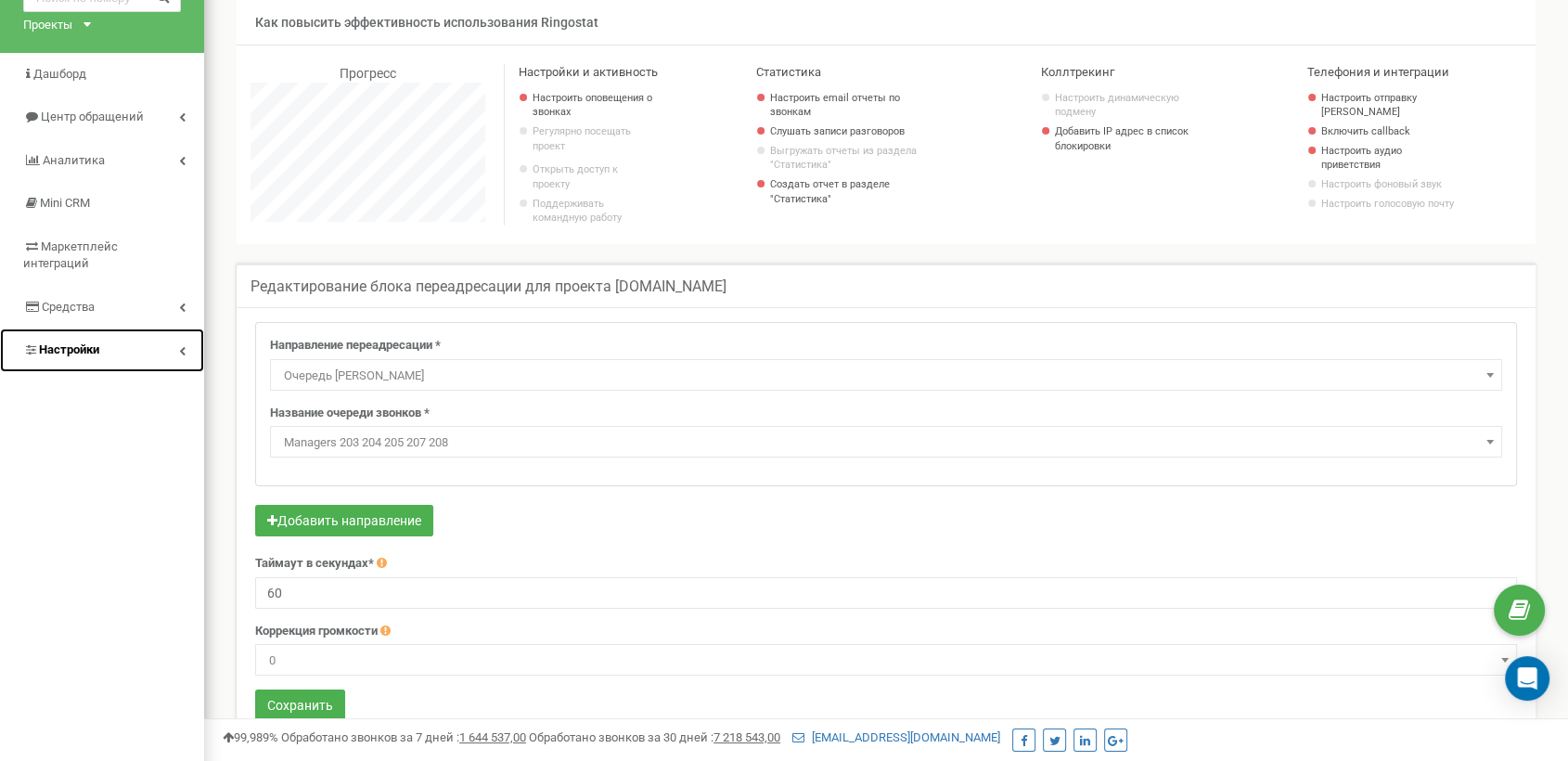 click on "Настройки" at bounding box center [69, 349] 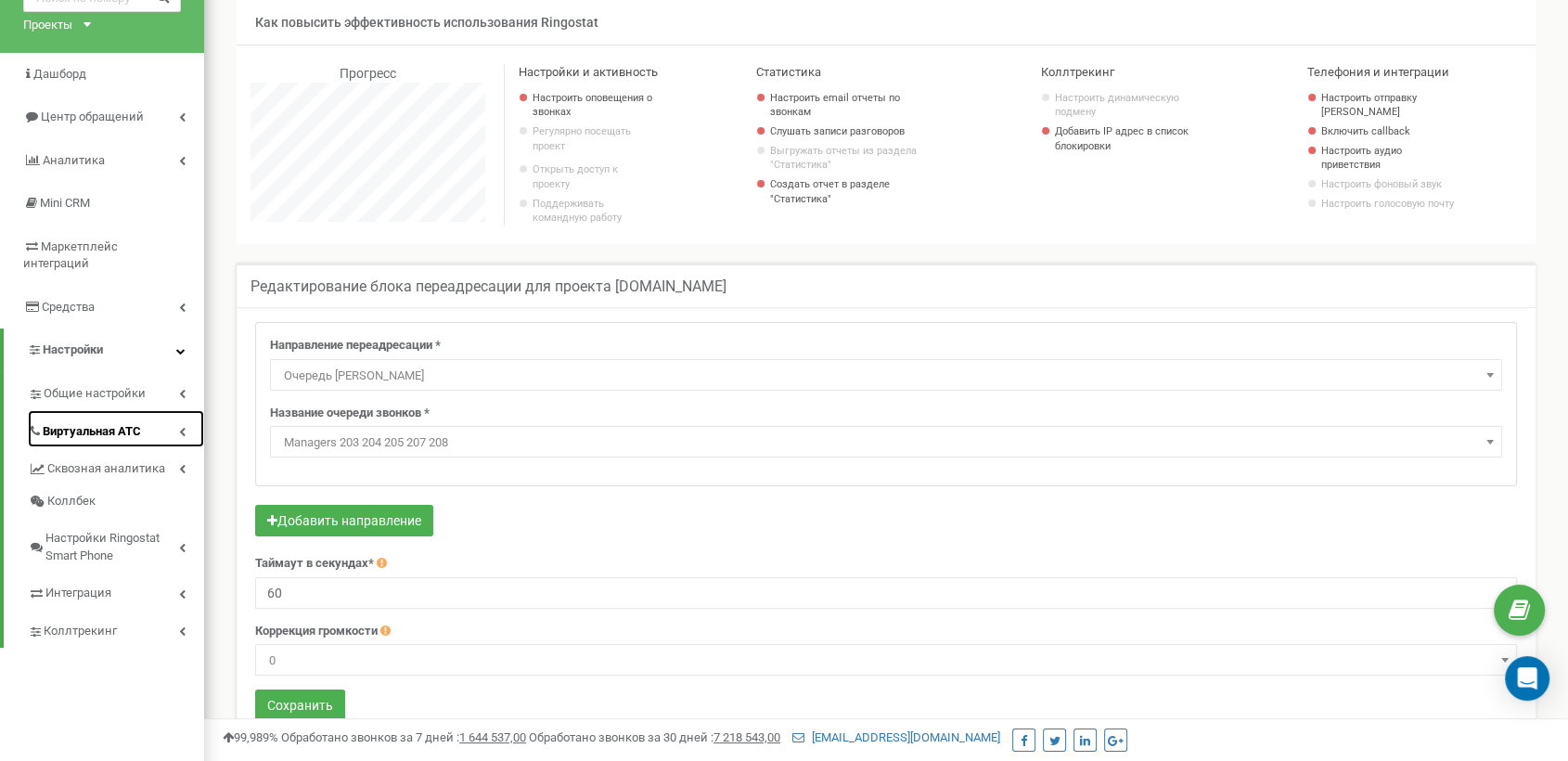 click on "Виртуальная АТС" at bounding box center [92, 432] 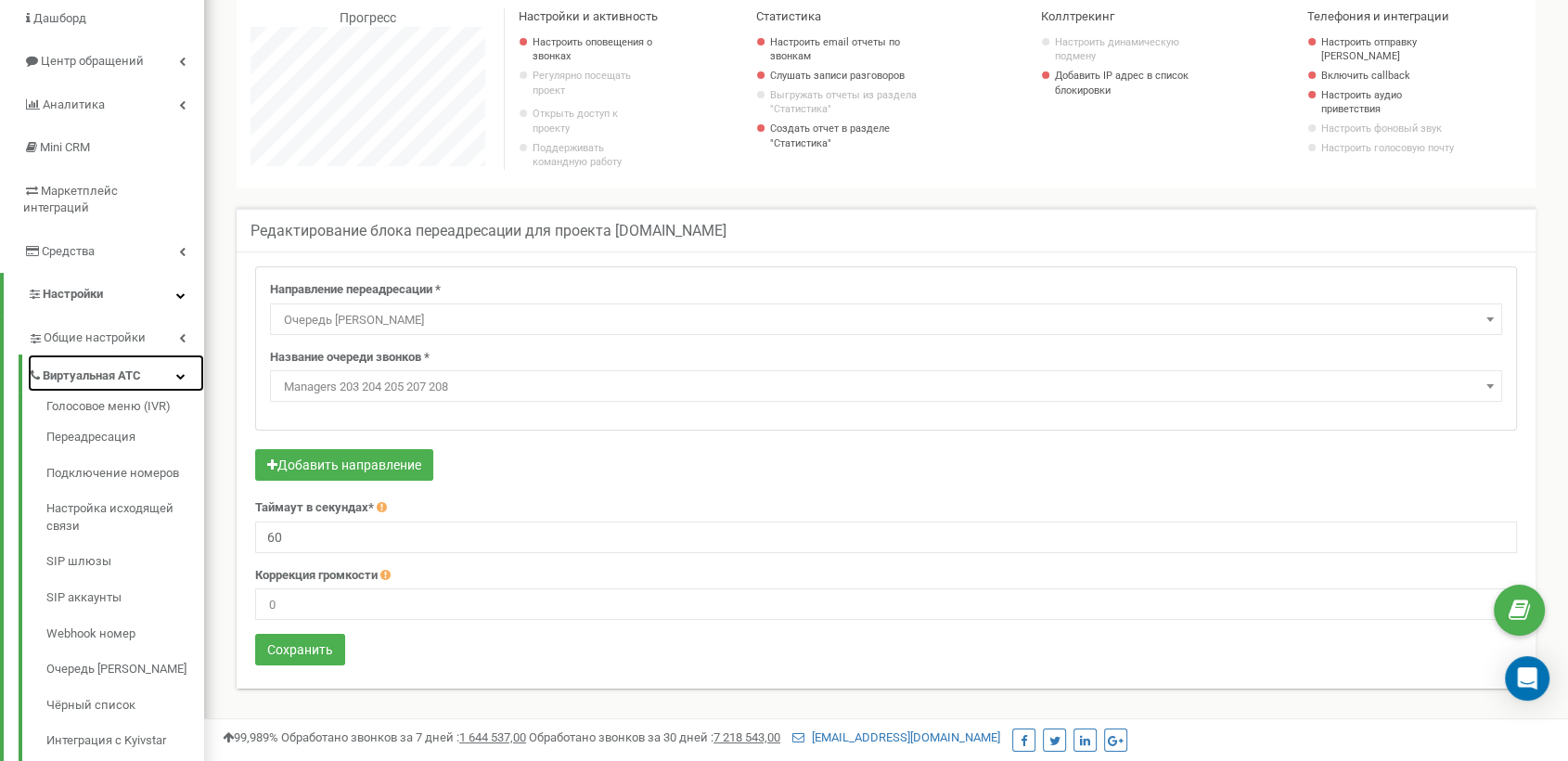 scroll, scrollTop: 206, scrollLeft: 0, axis: vertical 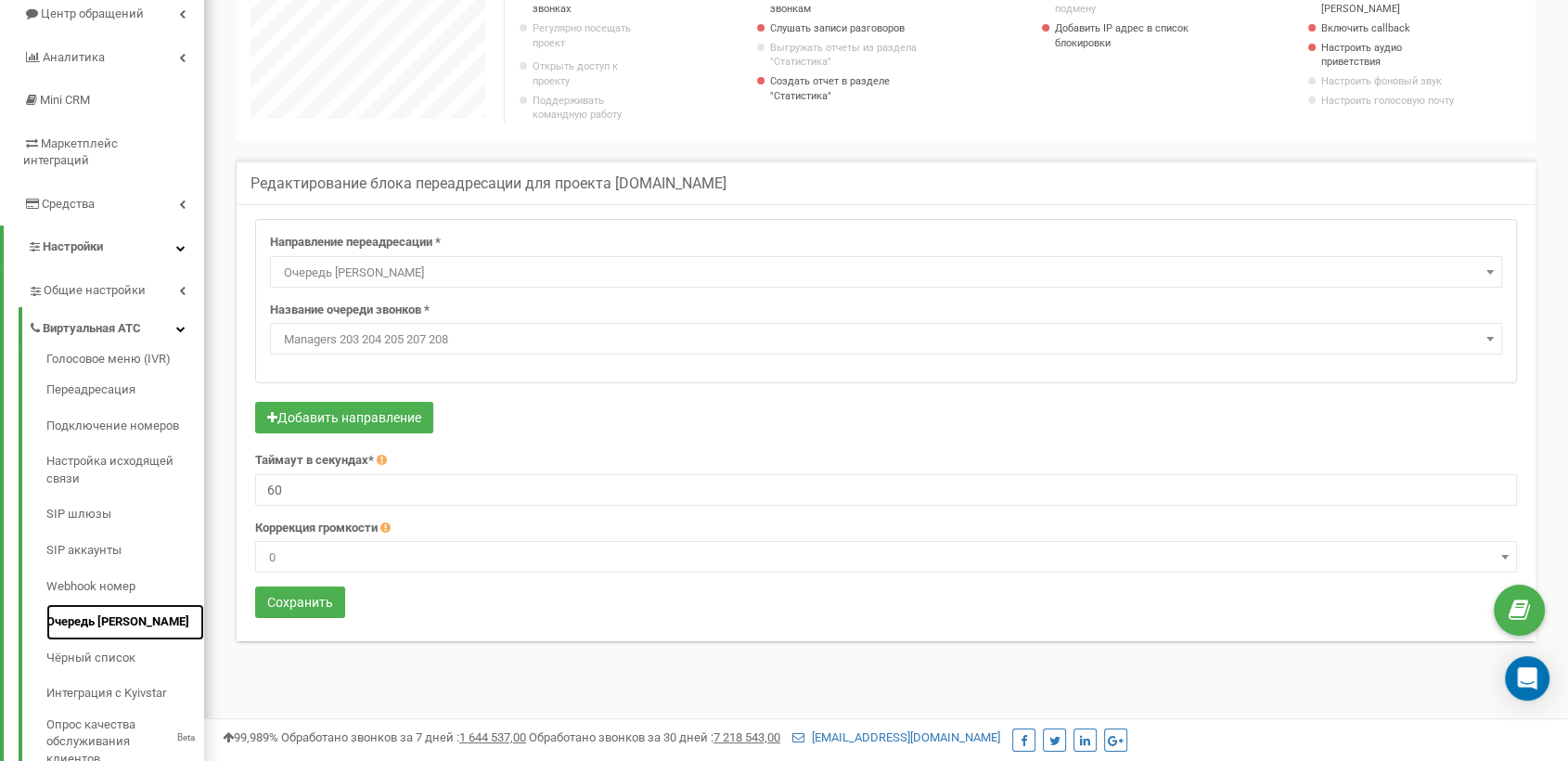 click on "Очередь [PERSON_NAME]" at bounding box center [125, 622] 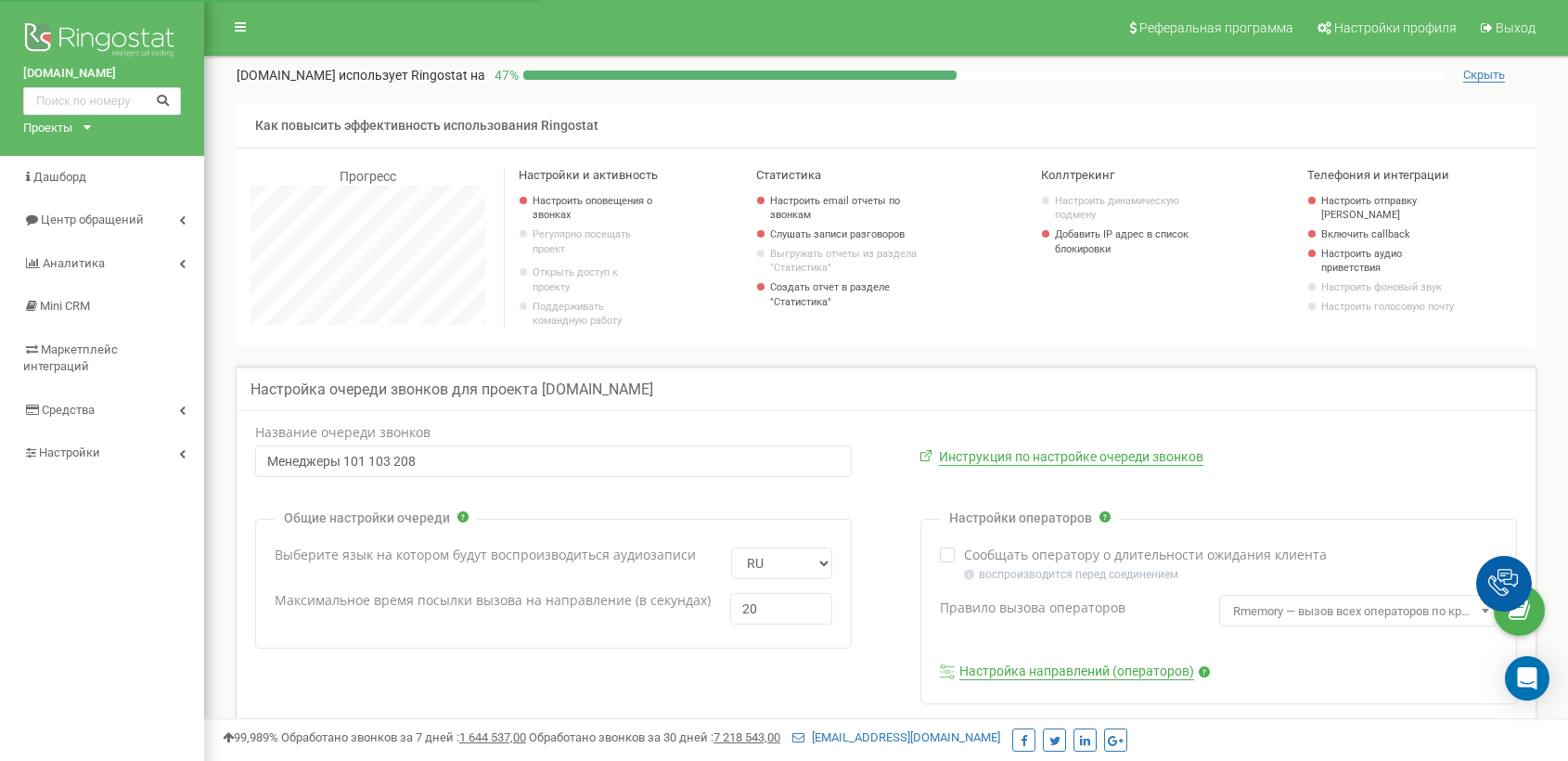 scroll, scrollTop: 0, scrollLeft: 0, axis: both 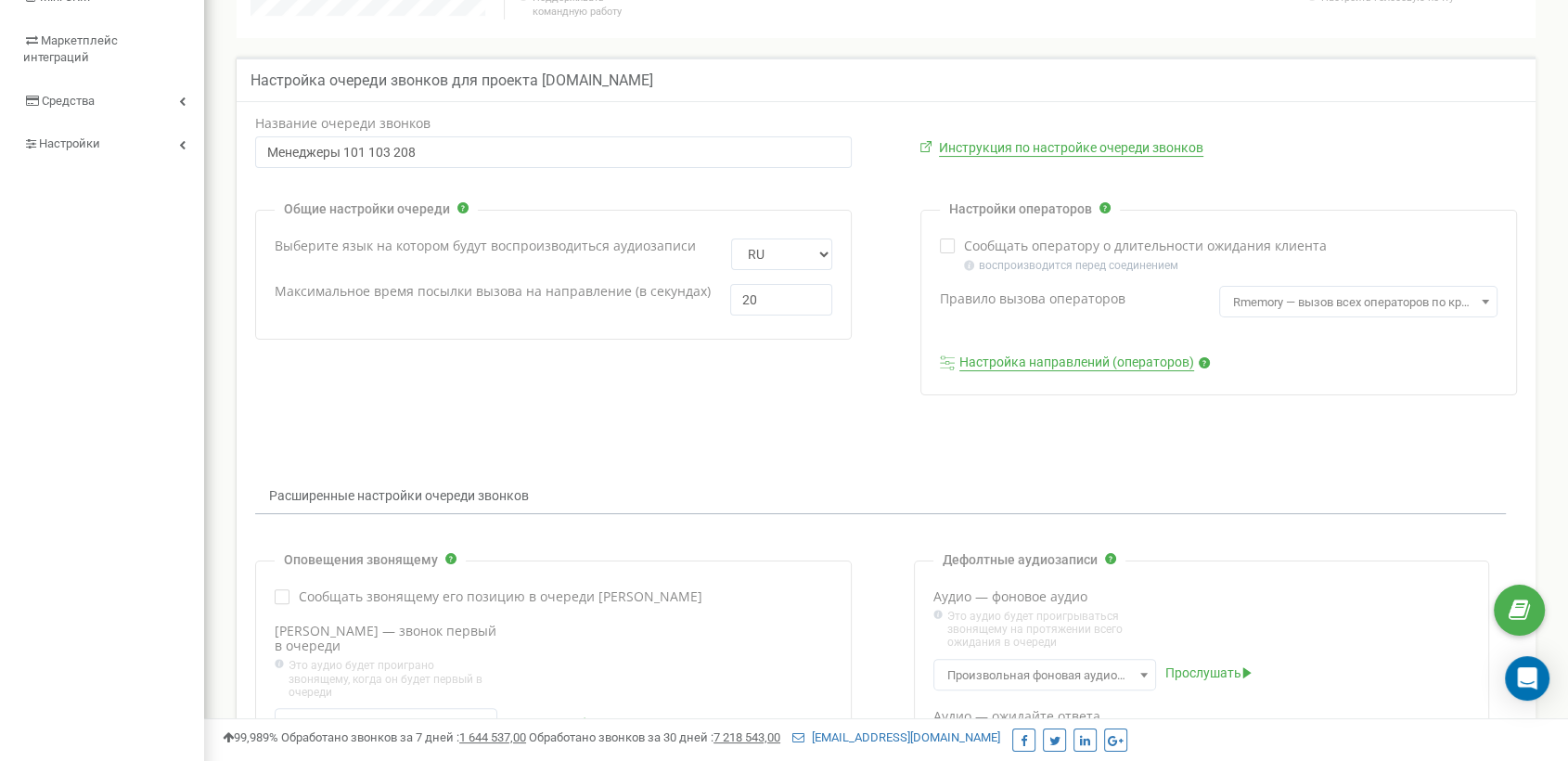 click on "Настройка направлений (операторов)" at bounding box center (1076, 363) 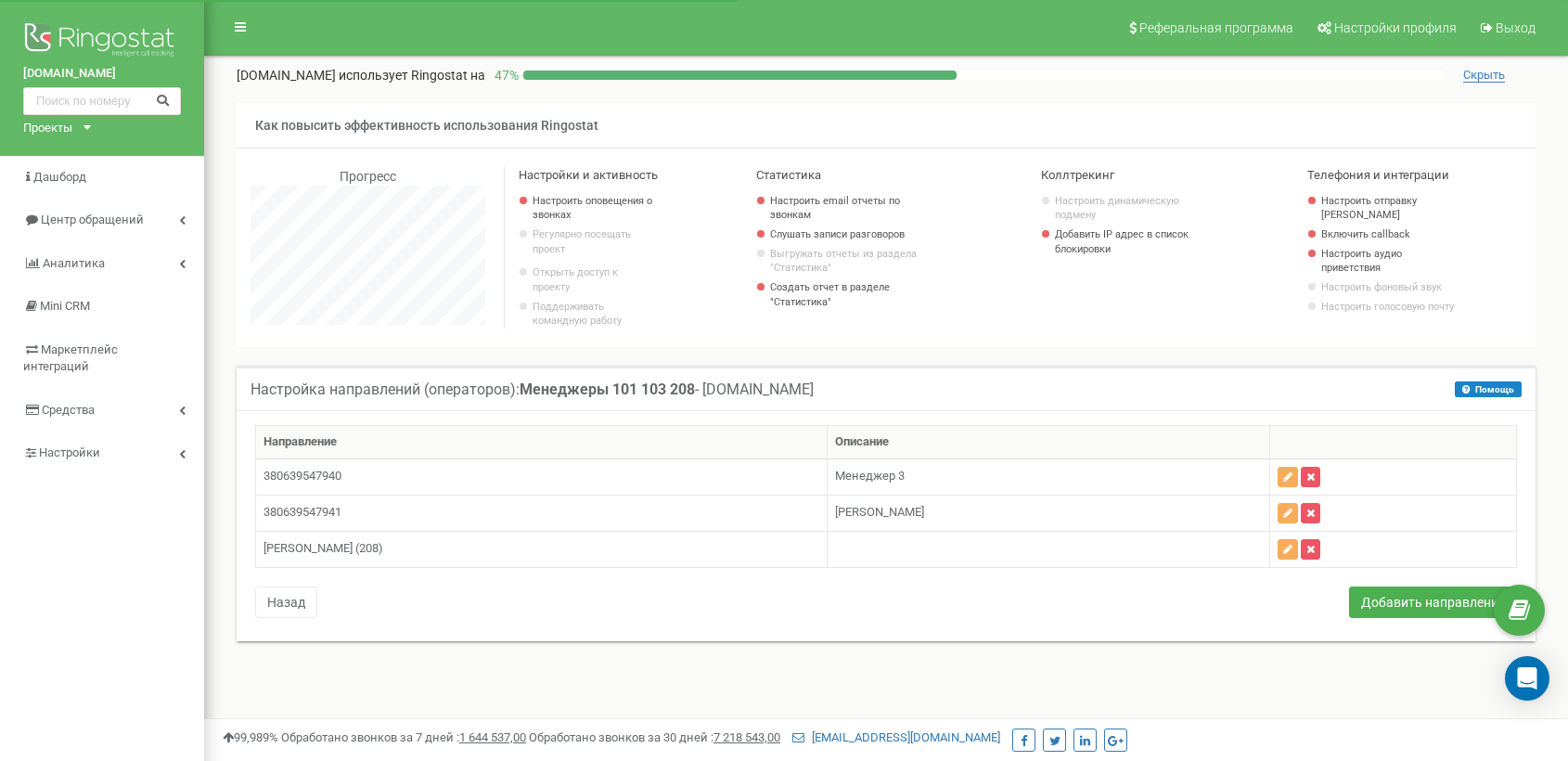 scroll, scrollTop: 0, scrollLeft: 0, axis: both 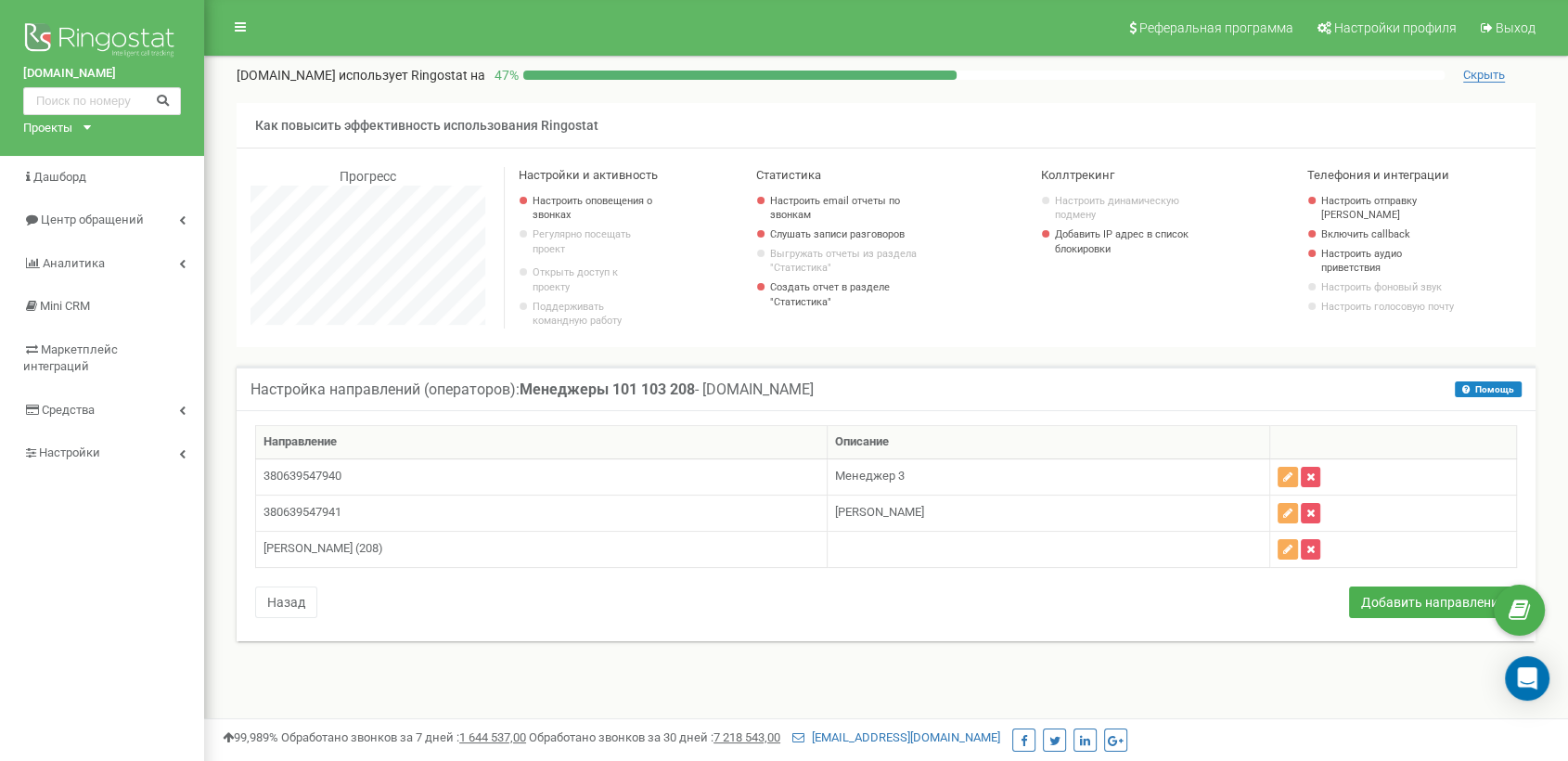 click on "Настройка направлений (операторов): Менеджеры 101 103 208  - [DOMAIN_NAME]
Помощь
Помощь
Направление
Описание
380639547940
Менеджер 3" at bounding box center [886, 524] 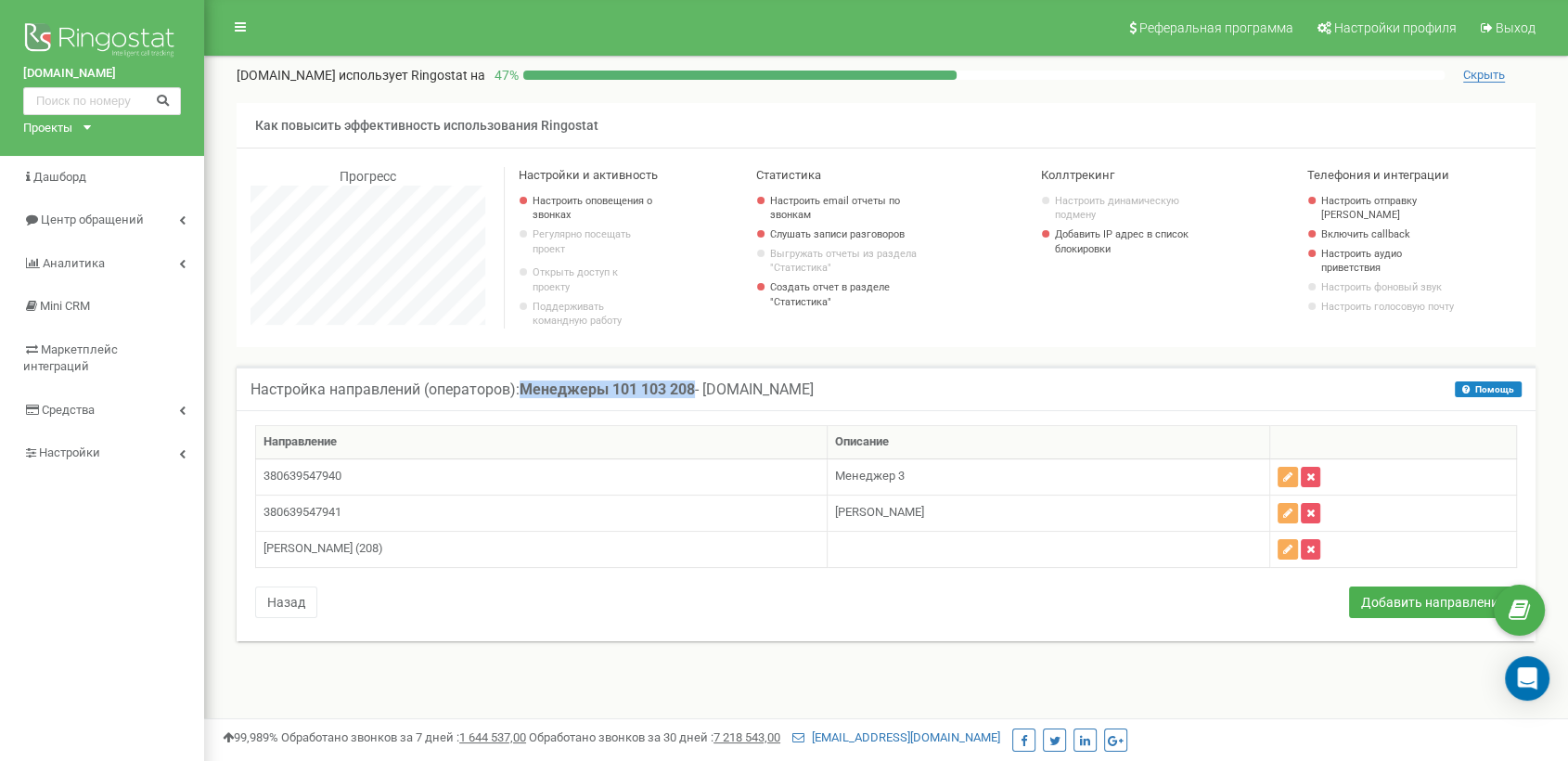 drag, startPoint x: 521, startPoint y: 393, endPoint x: 694, endPoint y: 406, distance: 173.48775 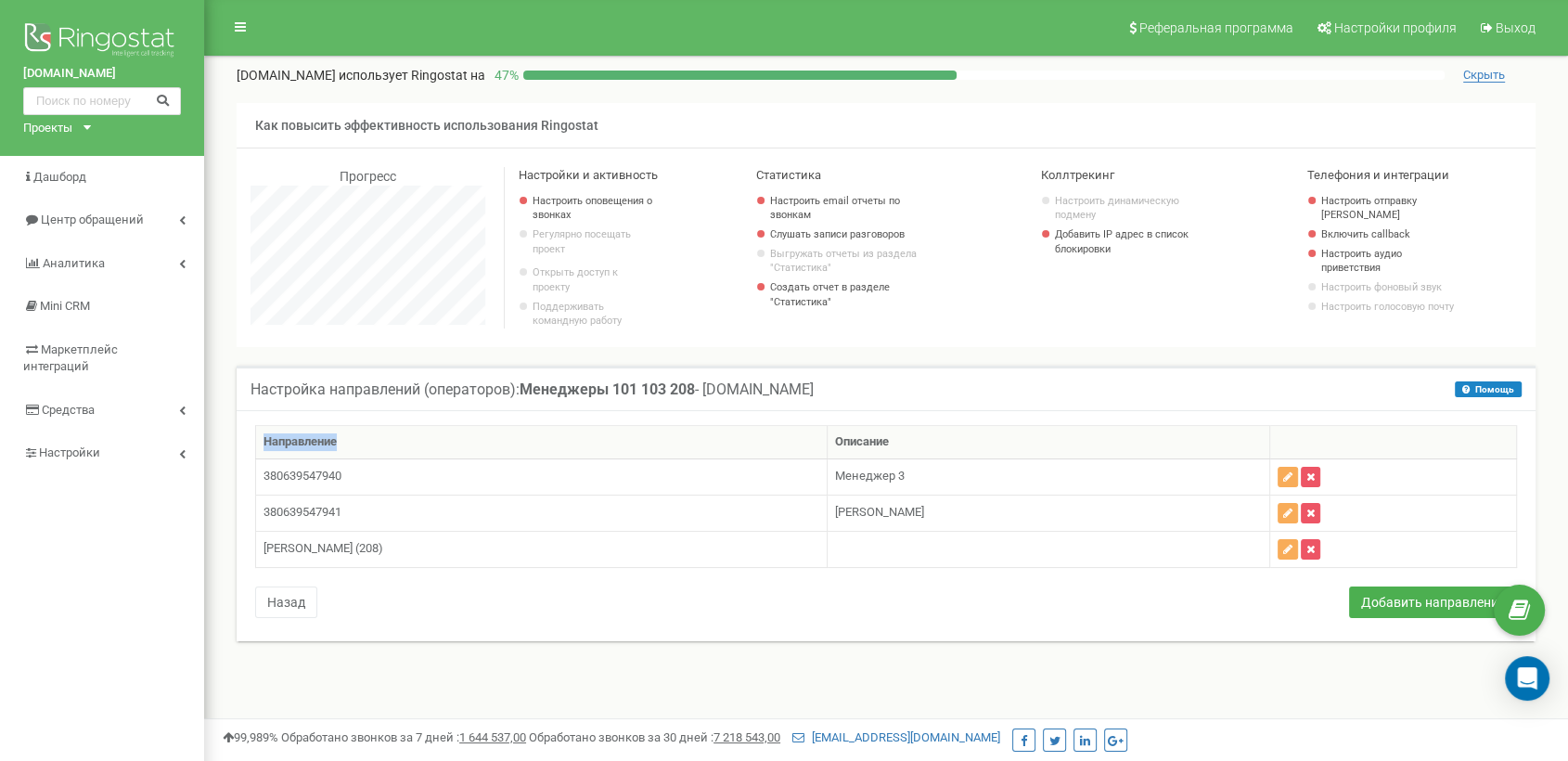 drag, startPoint x: 264, startPoint y: 450, endPoint x: 360, endPoint y: 462, distance: 96.74709 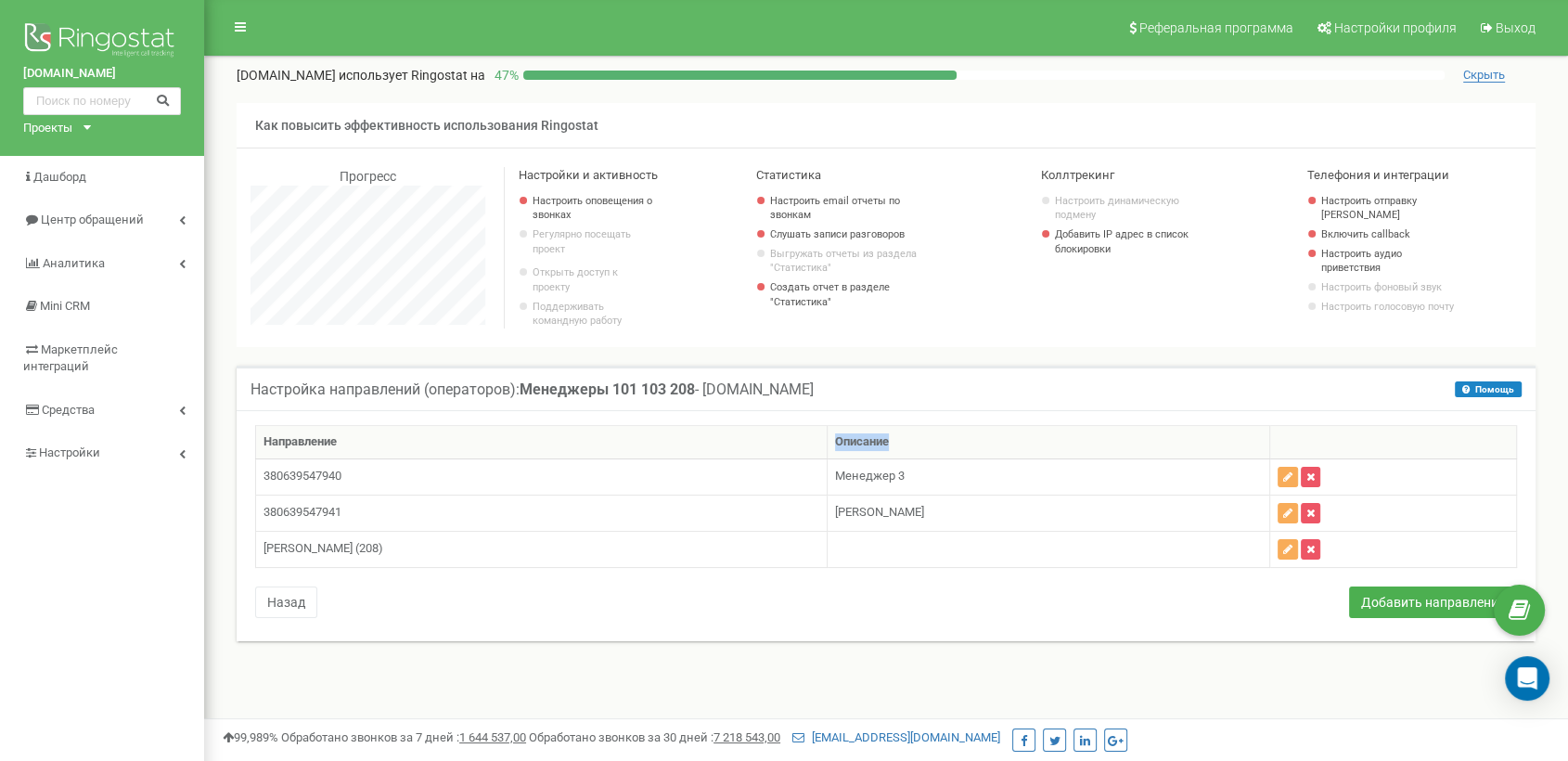 drag, startPoint x: 853, startPoint y: 443, endPoint x: 740, endPoint y: 448, distance: 113.11057 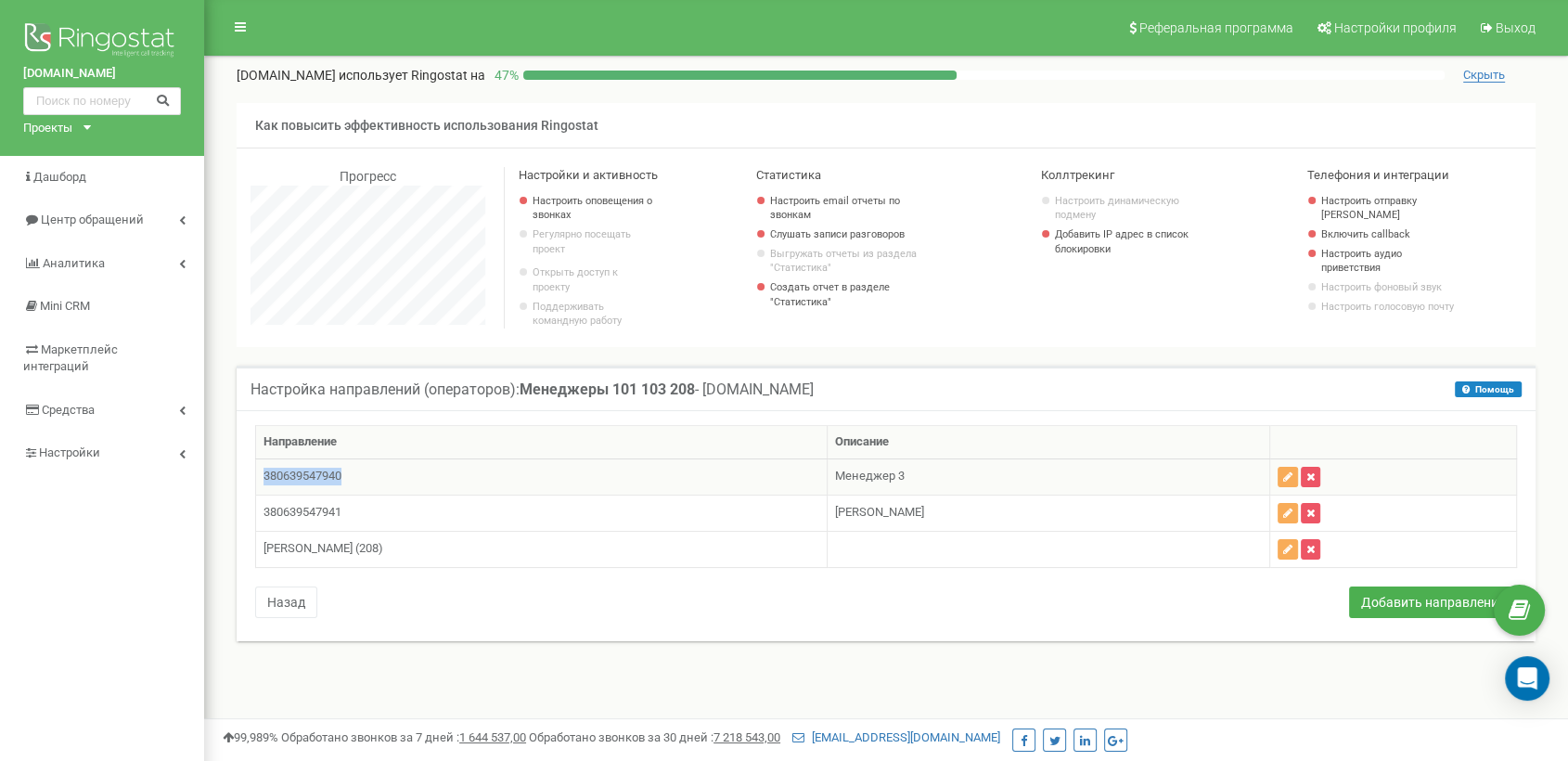 drag, startPoint x: 385, startPoint y: 486, endPoint x: 258, endPoint y: 501, distance: 127.88276 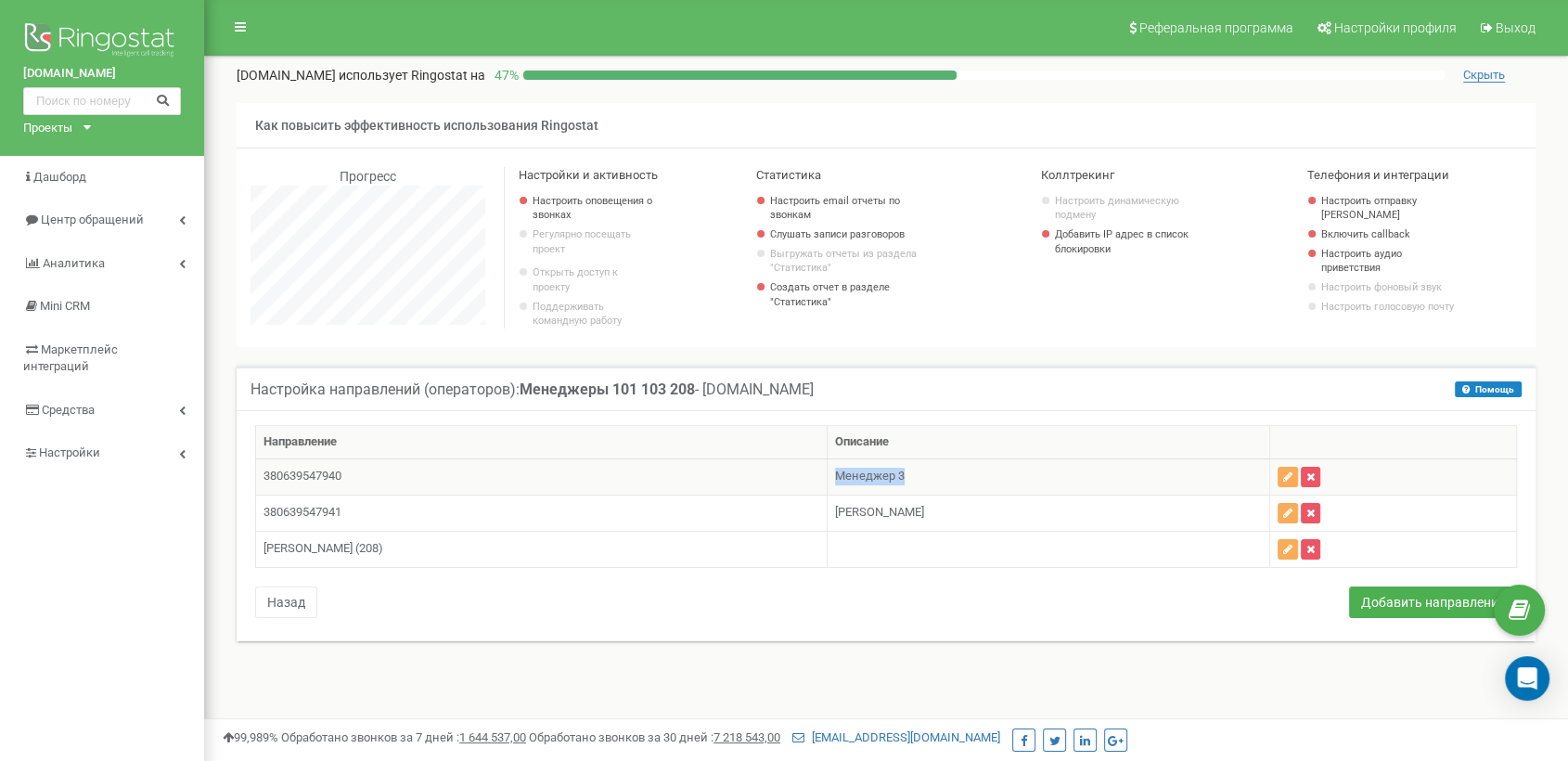 drag, startPoint x: 841, startPoint y: 489, endPoint x: 768, endPoint y: 490, distance: 73.00685 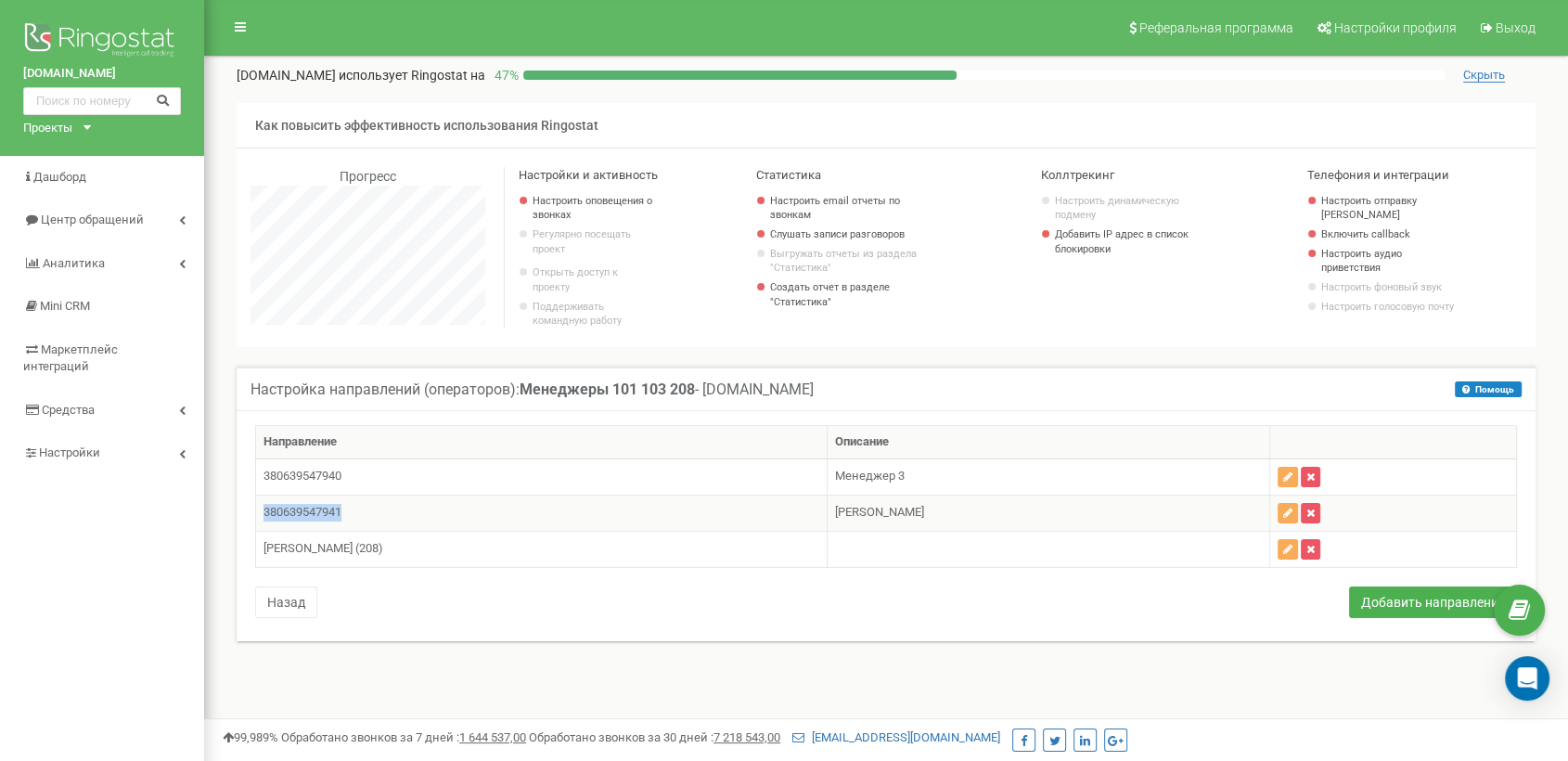 drag, startPoint x: 371, startPoint y: 518, endPoint x: 263, endPoint y: 524, distance: 108.16654 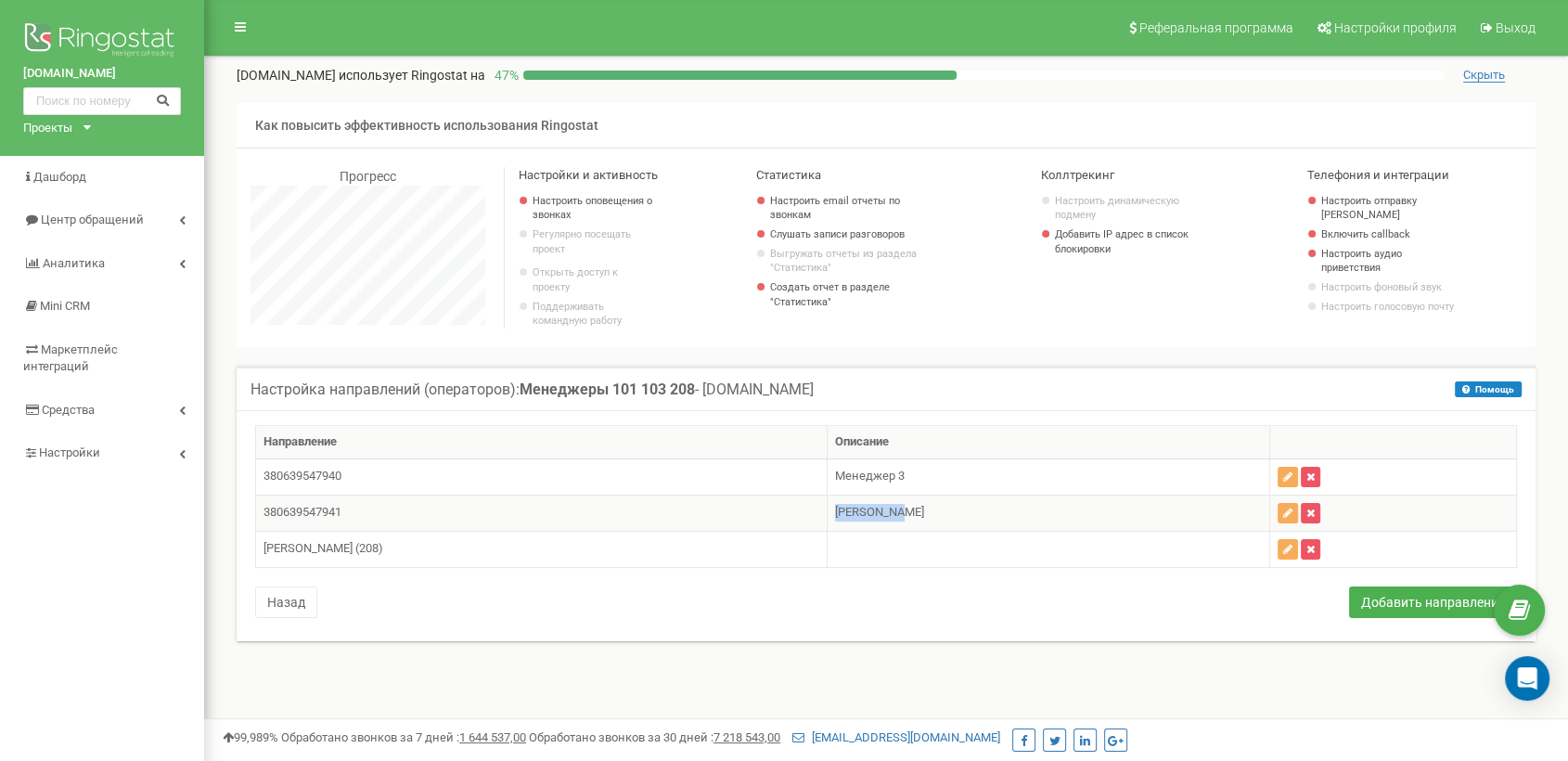 drag, startPoint x: 854, startPoint y: 526, endPoint x: 773, endPoint y: 528, distance: 81.02469 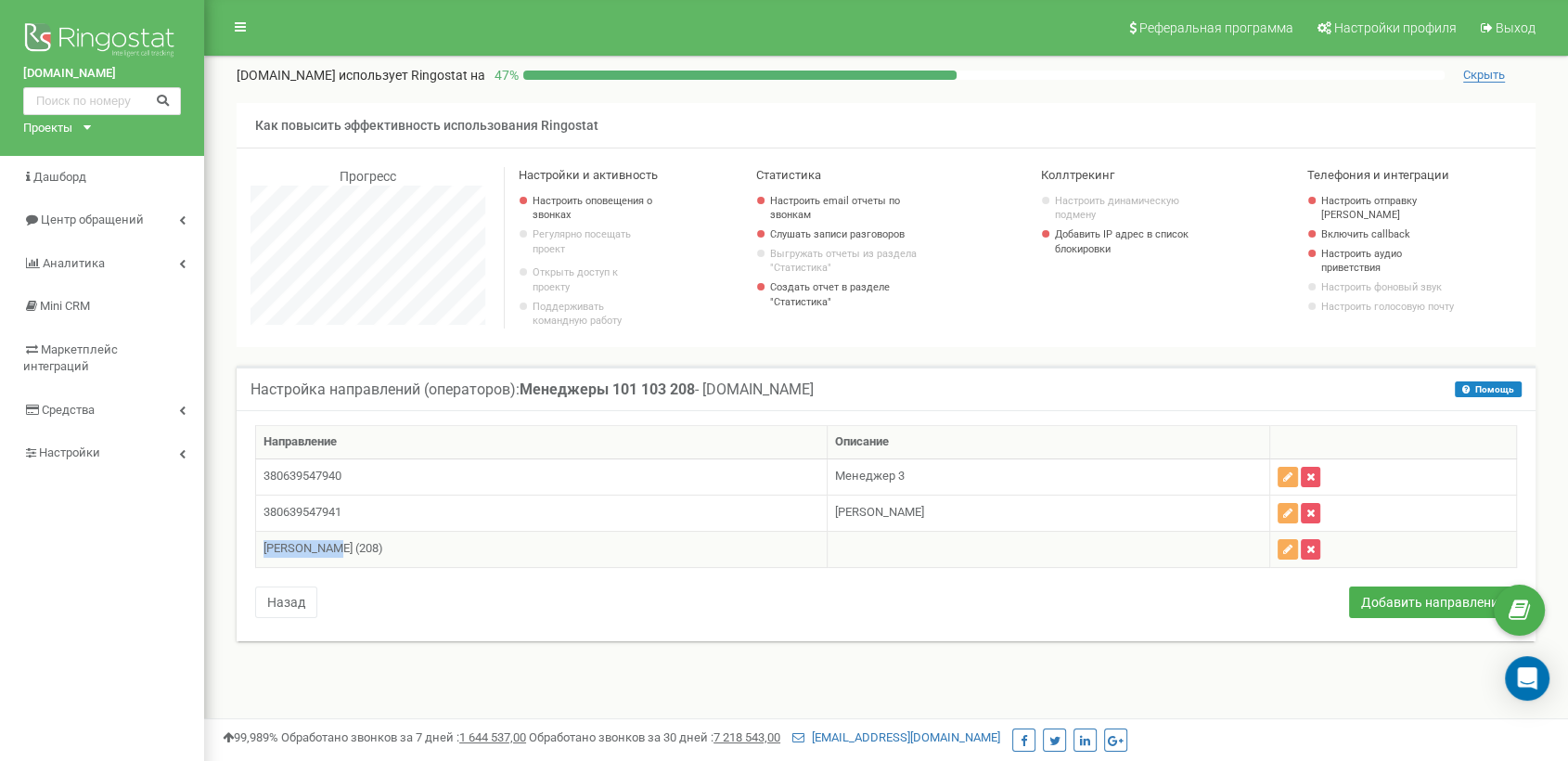 drag, startPoint x: 340, startPoint y: 558, endPoint x: 265, endPoint y: 547, distance: 75.802 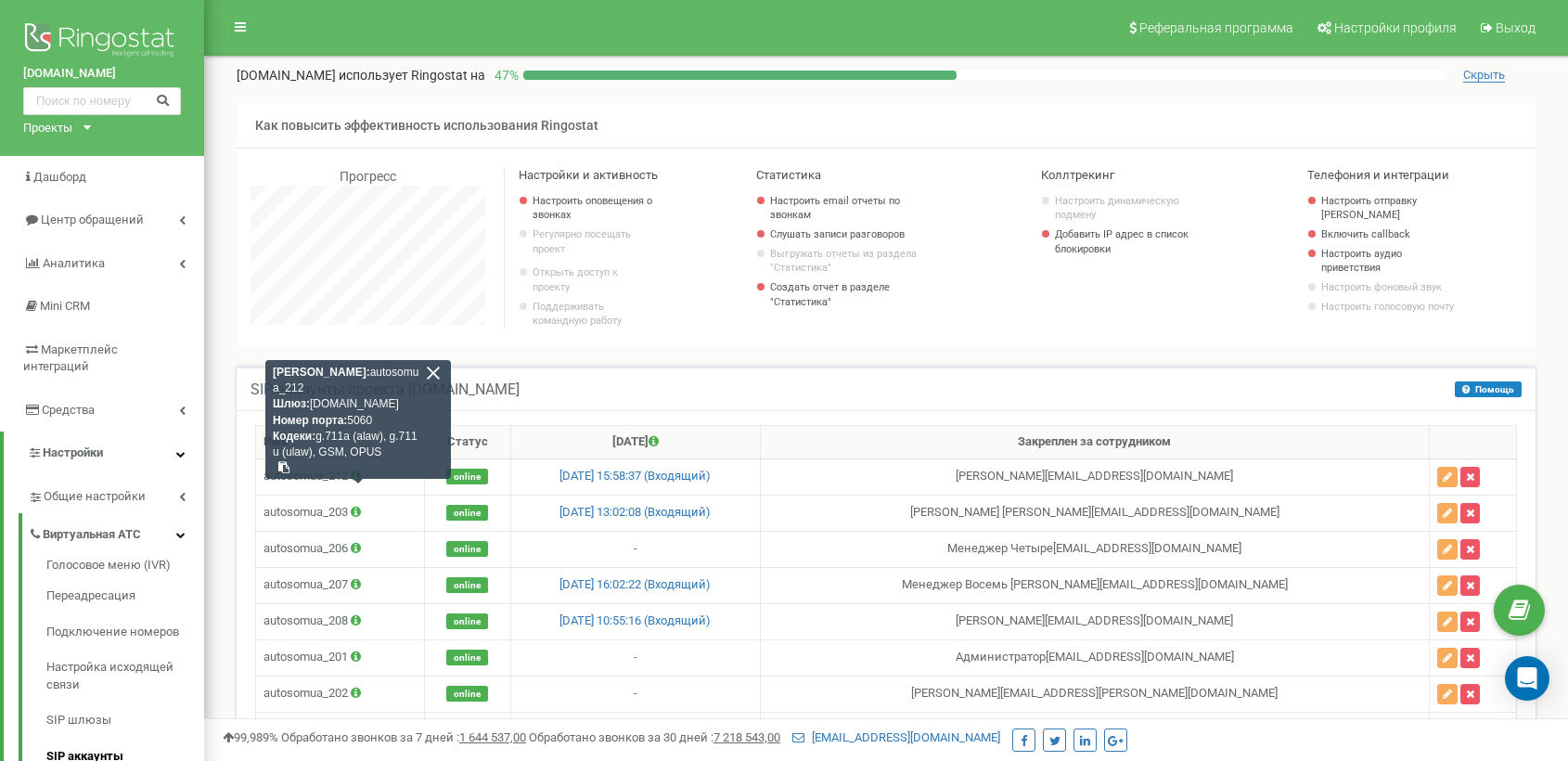 scroll, scrollTop: 454, scrollLeft: 0, axis: vertical 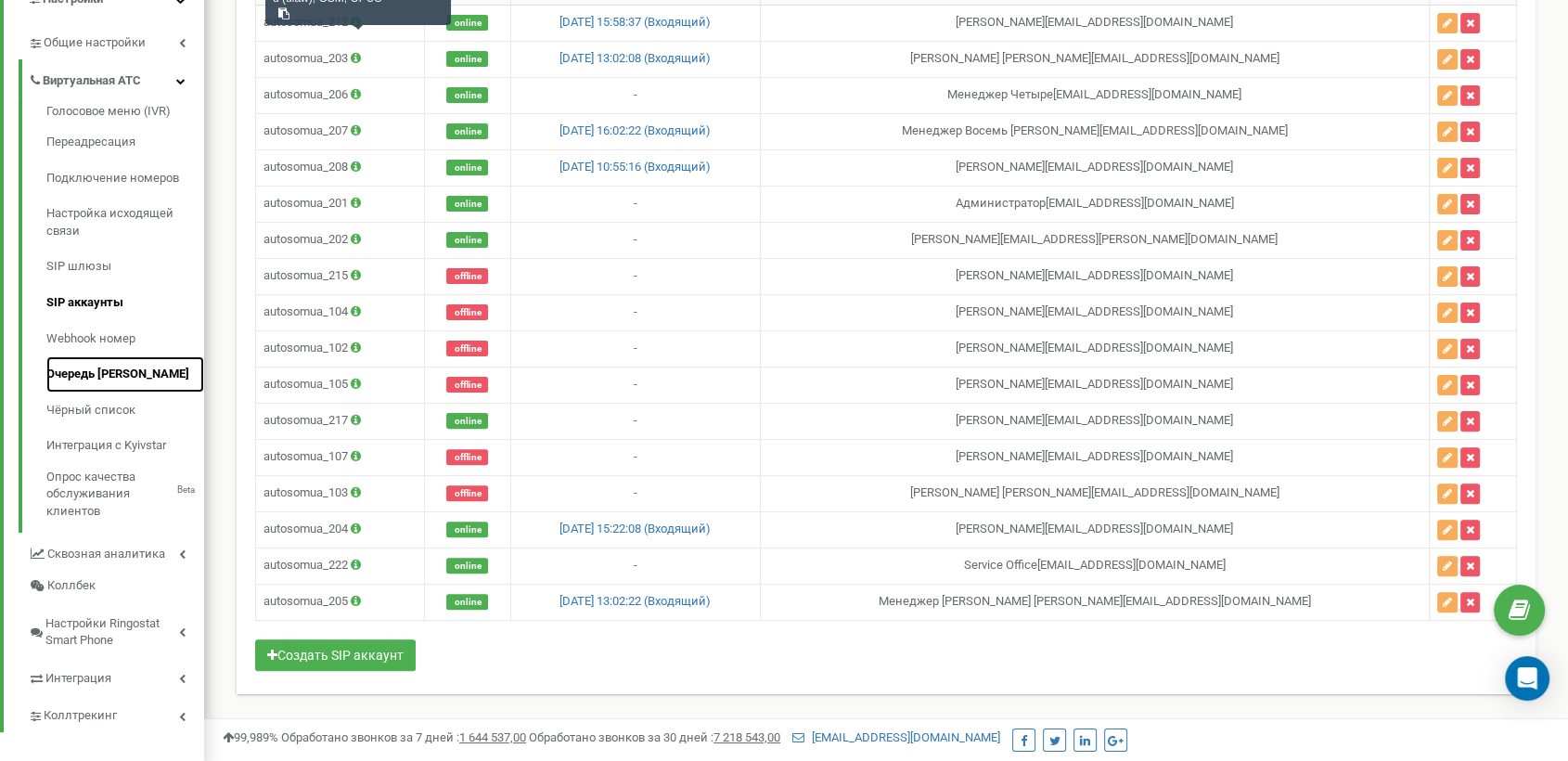 click on "Очередь [PERSON_NAME]" at bounding box center (125, 374) 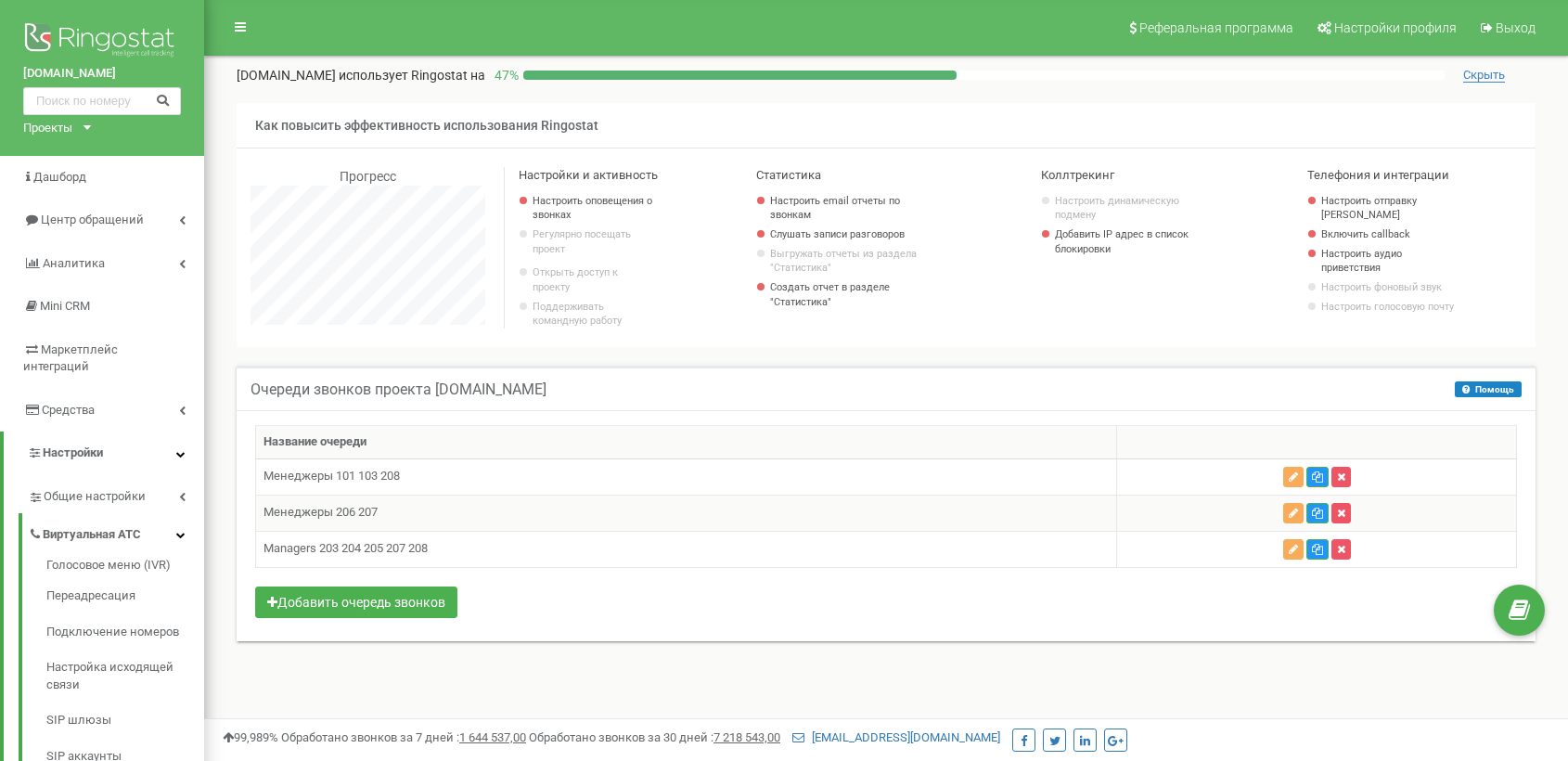 scroll, scrollTop: 0, scrollLeft: 0, axis: both 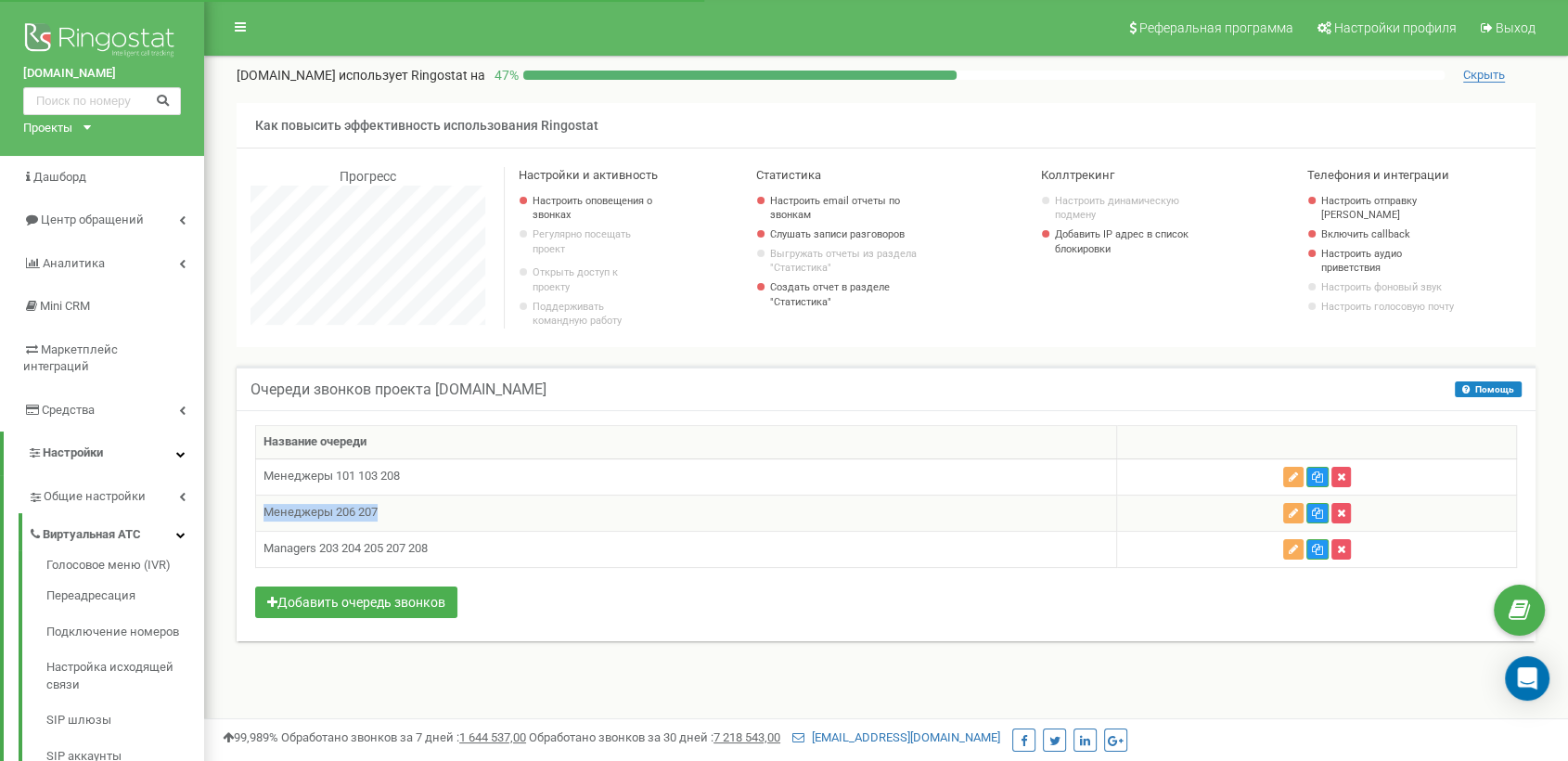 drag, startPoint x: 264, startPoint y: 525, endPoint x: 386, endPoint y: 525, distance: 122 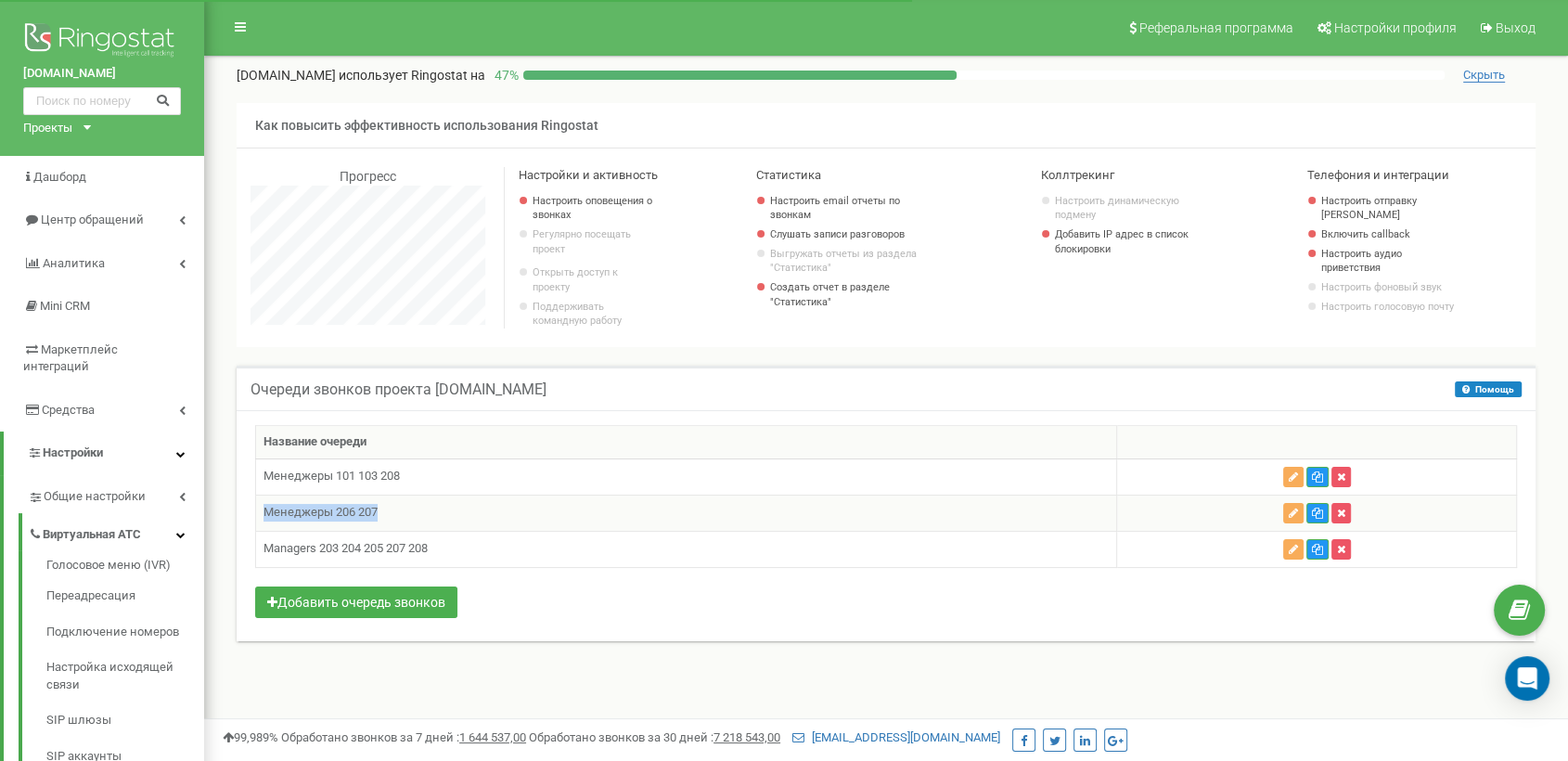copy on "Менеджеры 206 207" 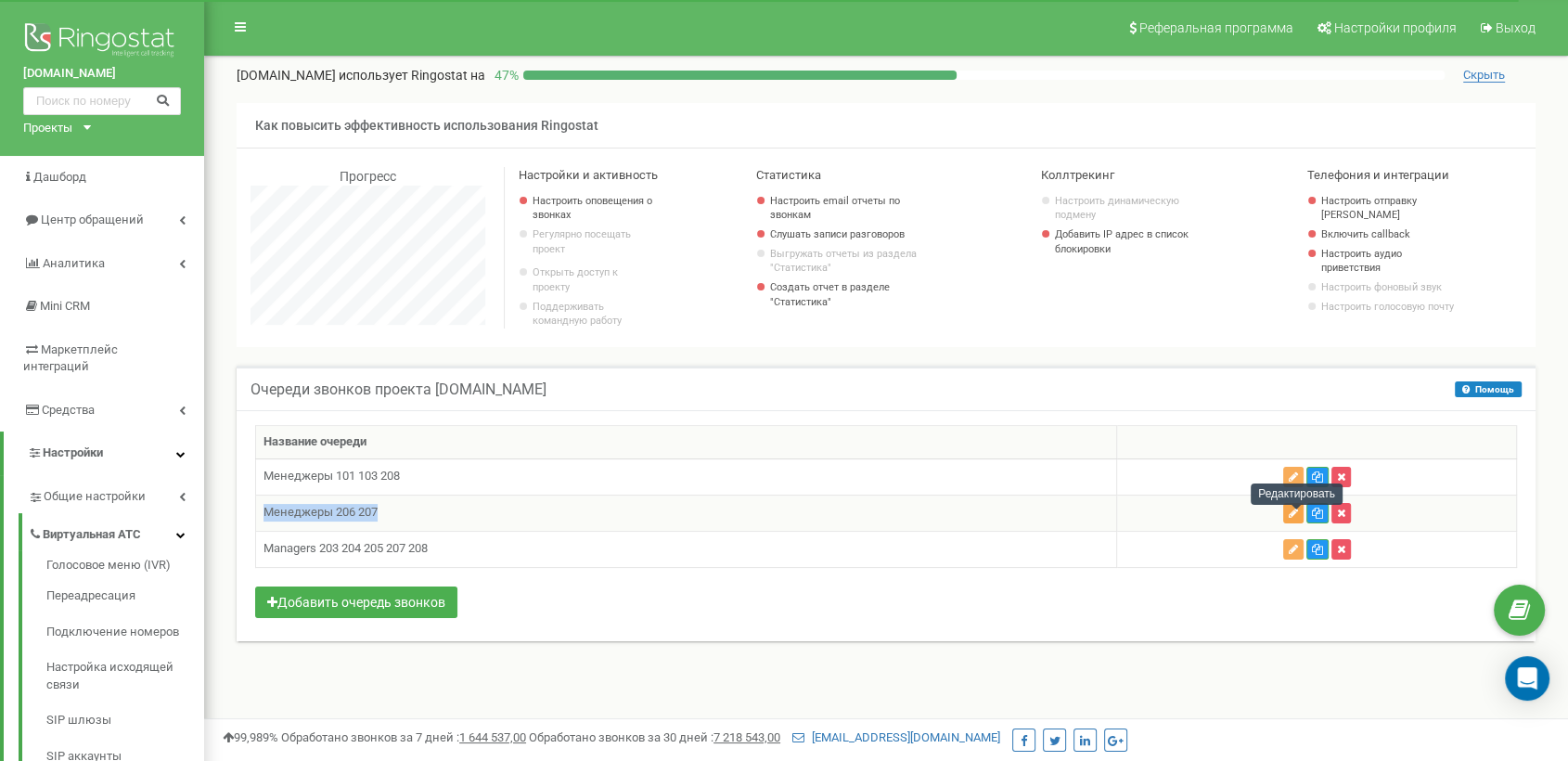 click at bounding box center (1293, 513) 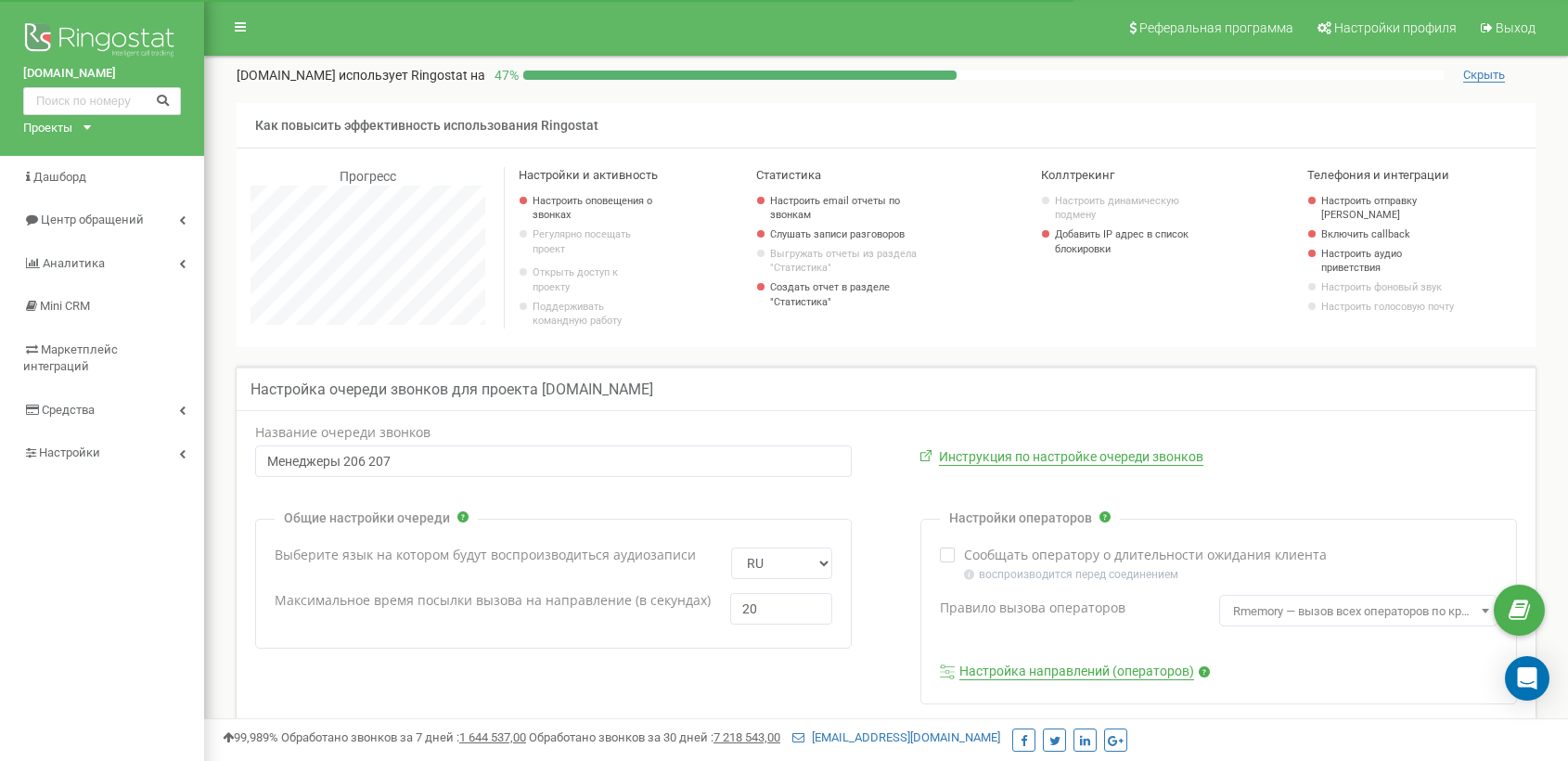 scroll, scrollTop: 0, scrollLeft: 0, axis: both 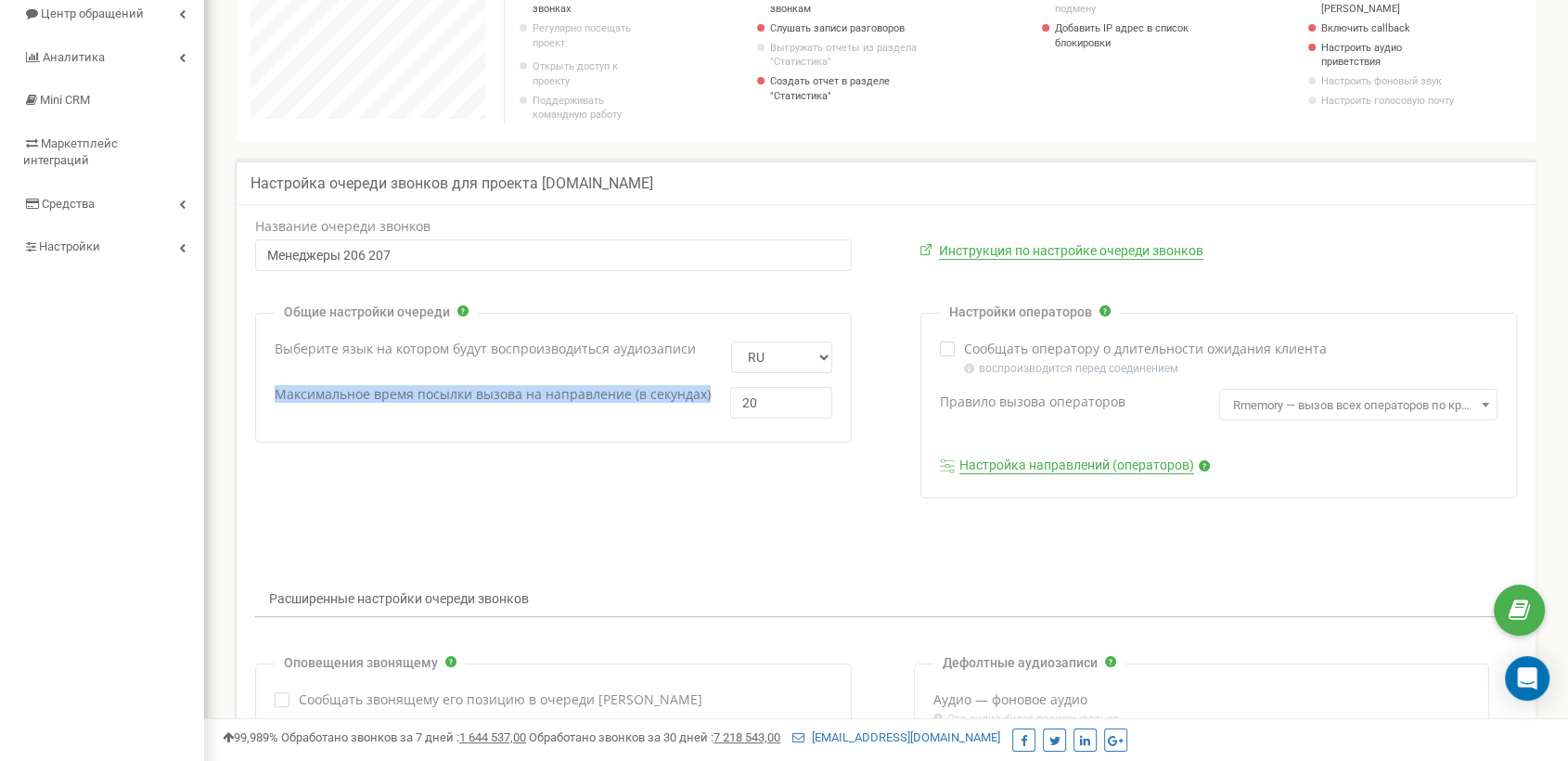 drag, startPoint x: 276, startPoint y: 402, endPoint x: 708, endPoint y: 412, distance: 432.11573 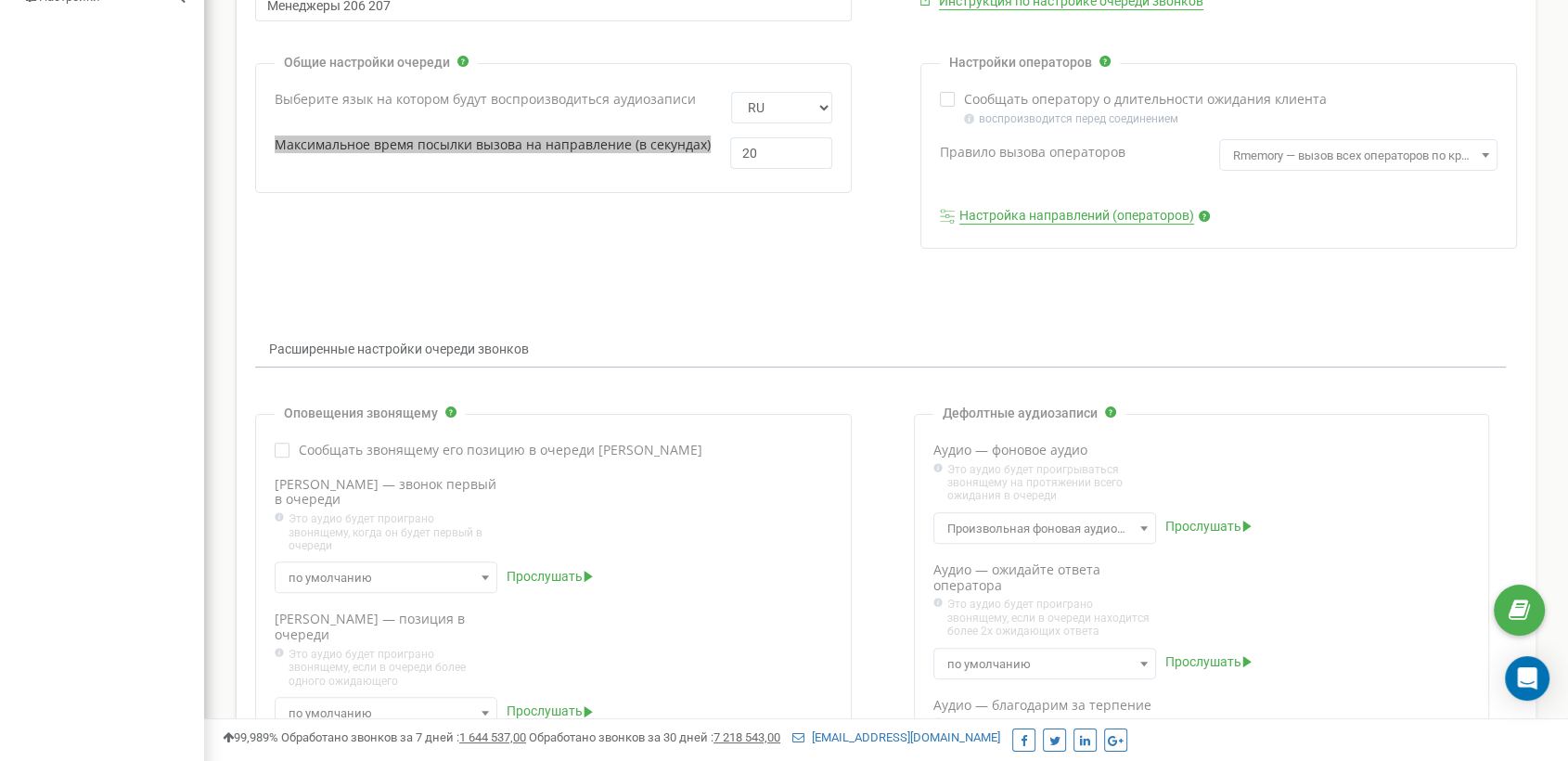 scroll, scrollTop: 515, scrollLeft: 0, axis: vertical 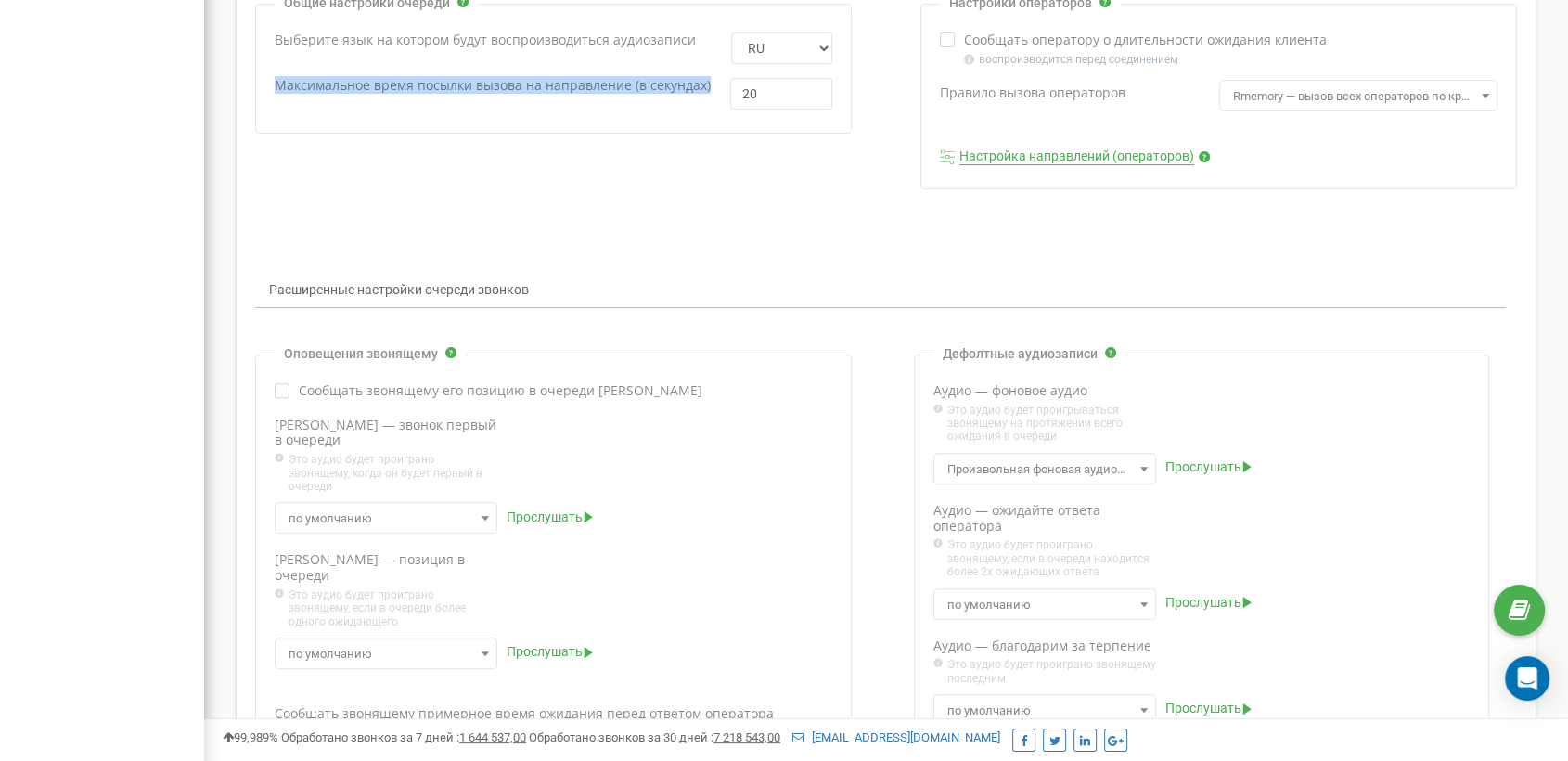 copy on "Максимальное время посылки вызова на направление (в секундах)" 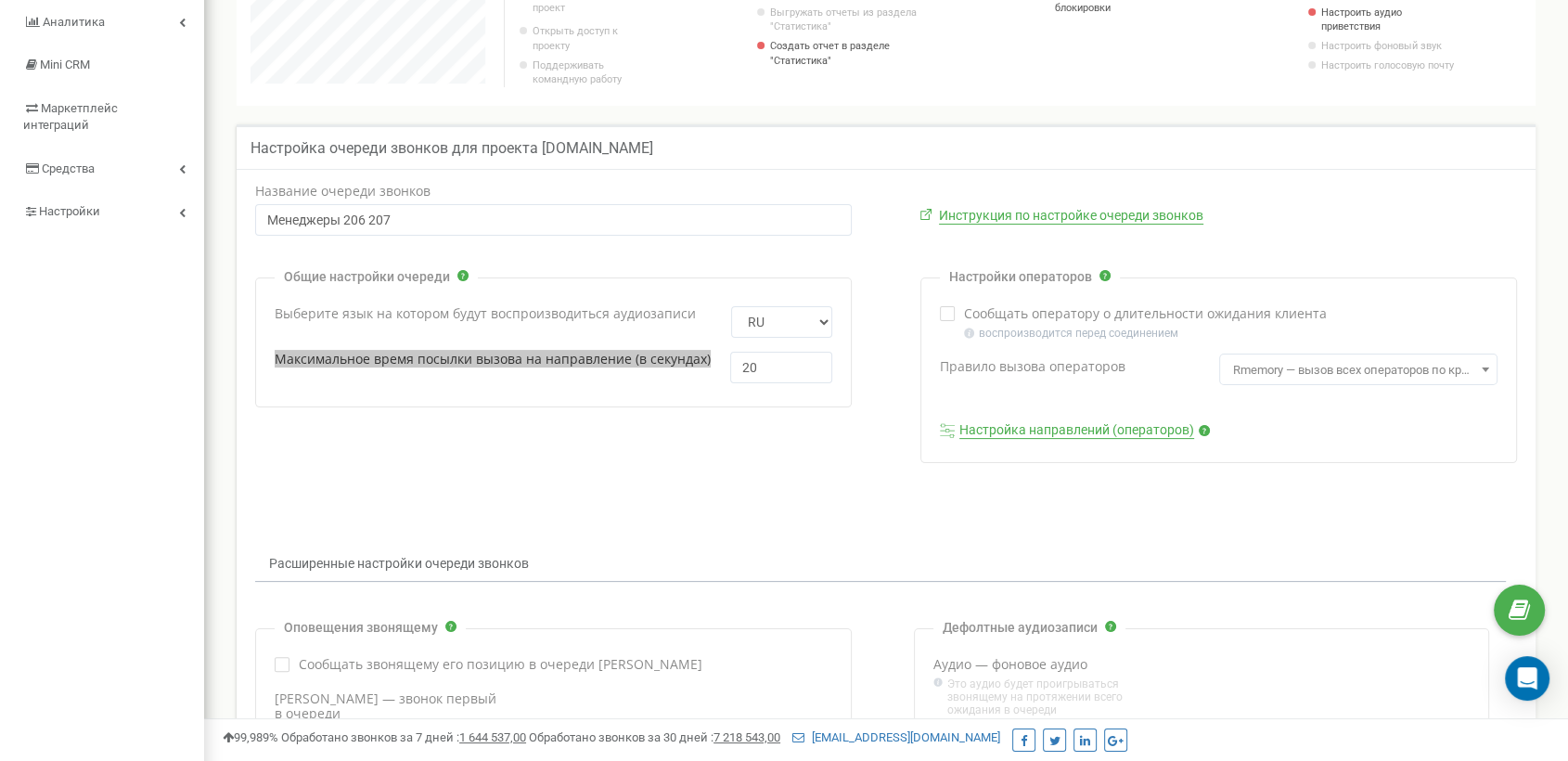 scroll, scrollTop: 206, scrollLeft: 0, axis: vertical 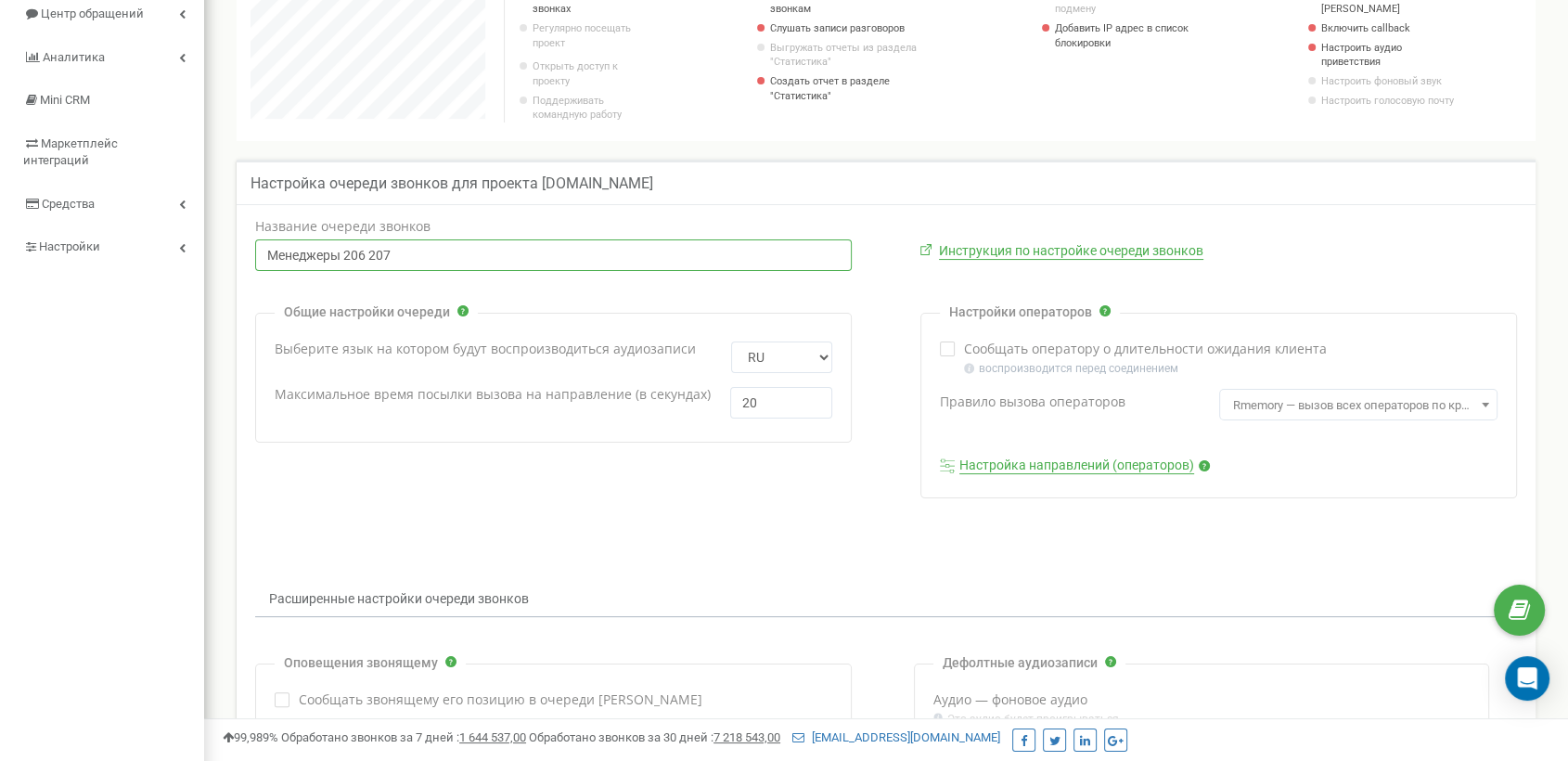 drag, startPoint x: 392, startPoint y: 262, endPoint x: 261, endPoint y: 262, distance: 131 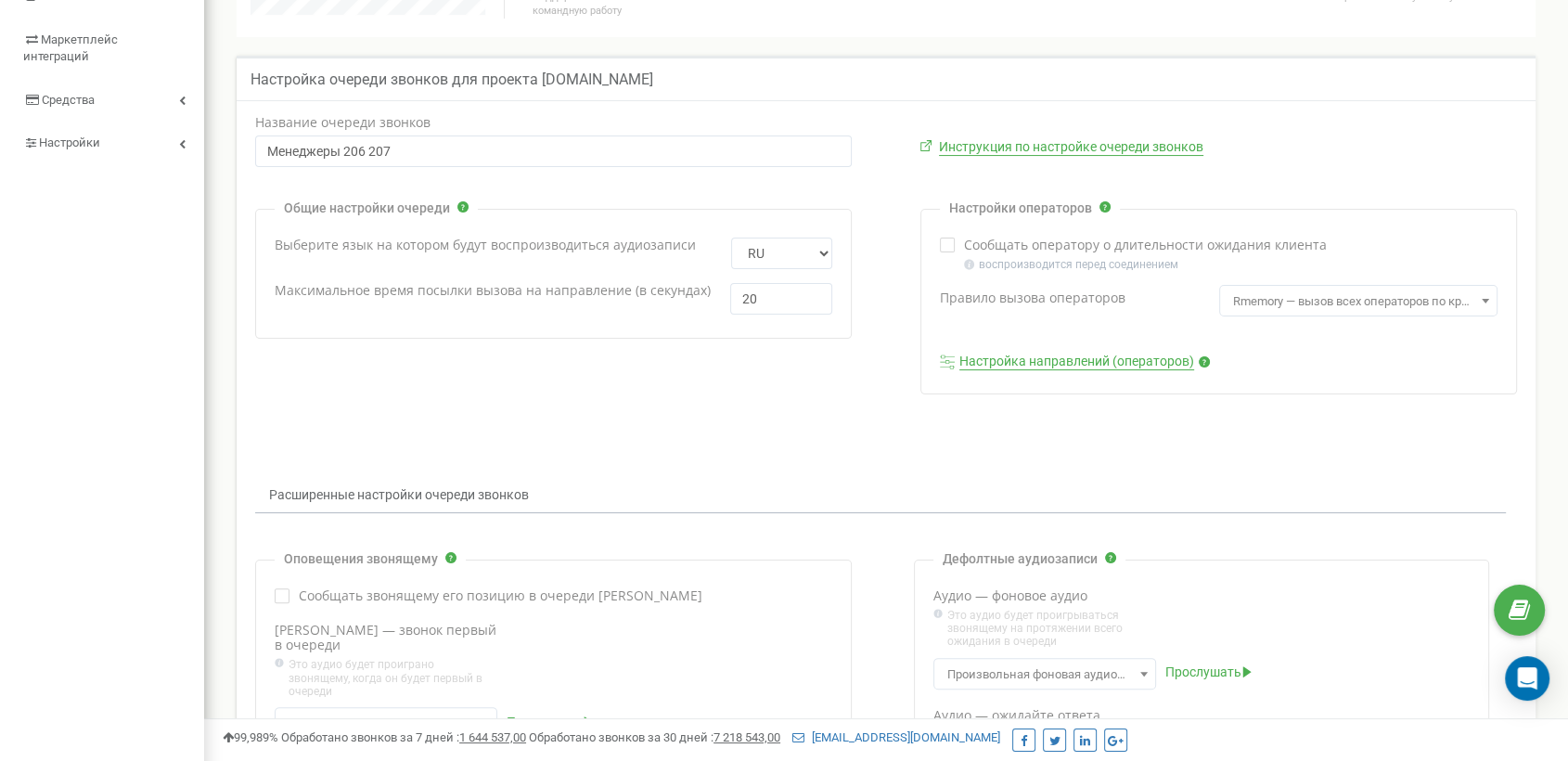 scroll, scrollTop: 298, scrollLeft: 0, axis: vertical 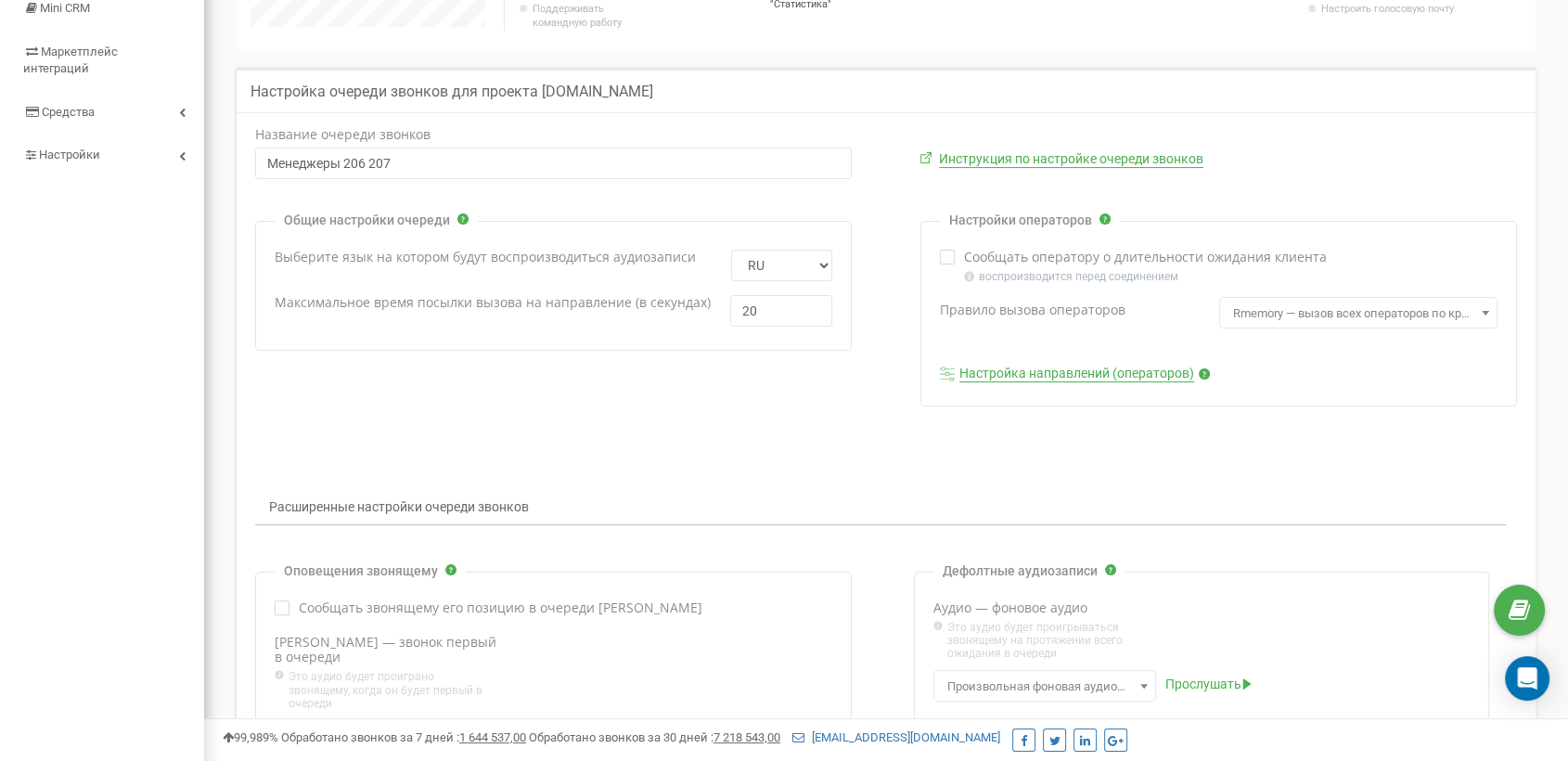 click on "Настройка направлений (операторов)" at bounding box center [1076, 374] 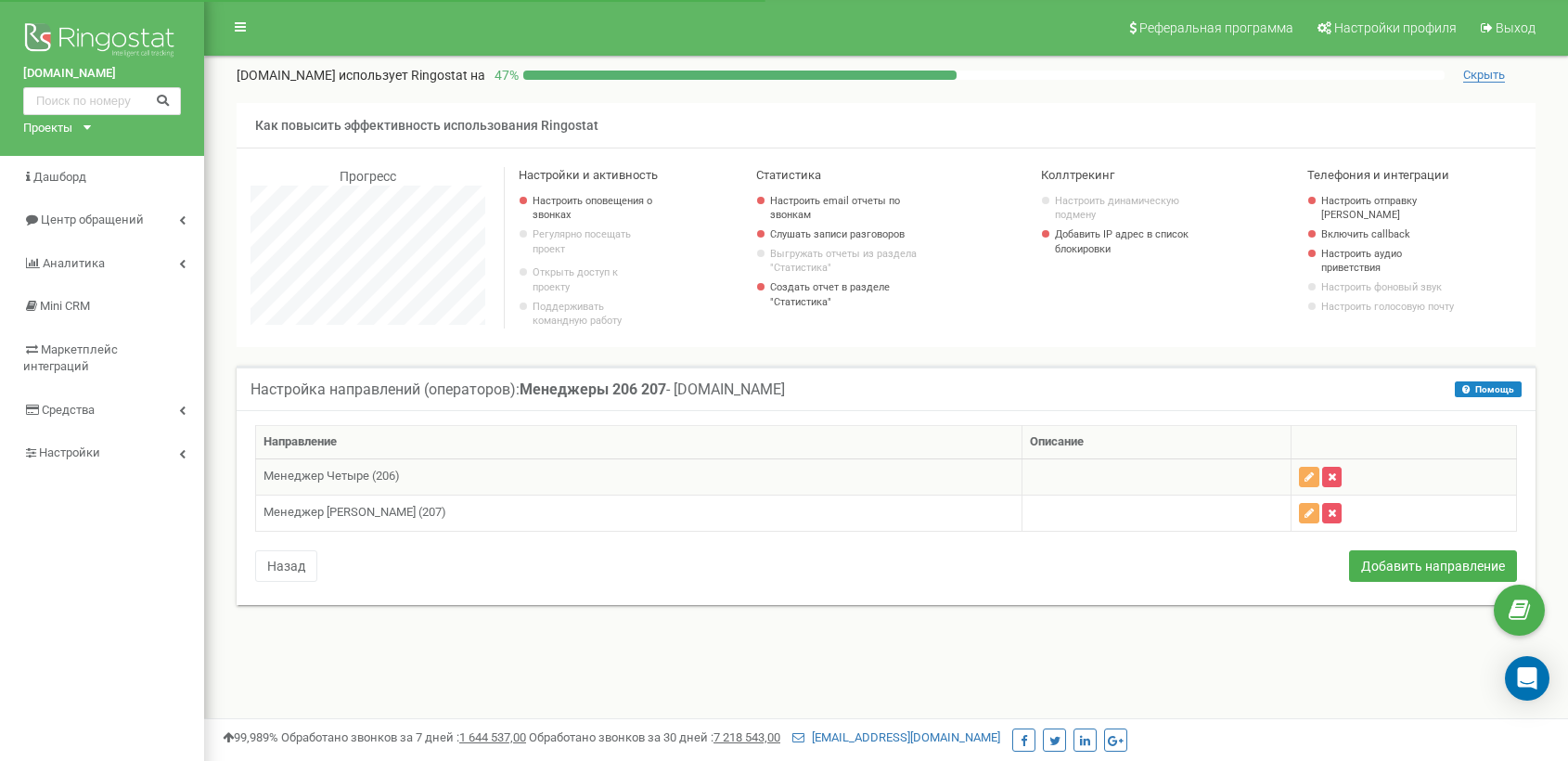 scroll, scrollTop: 0, scrollLeft: 0, axis: both 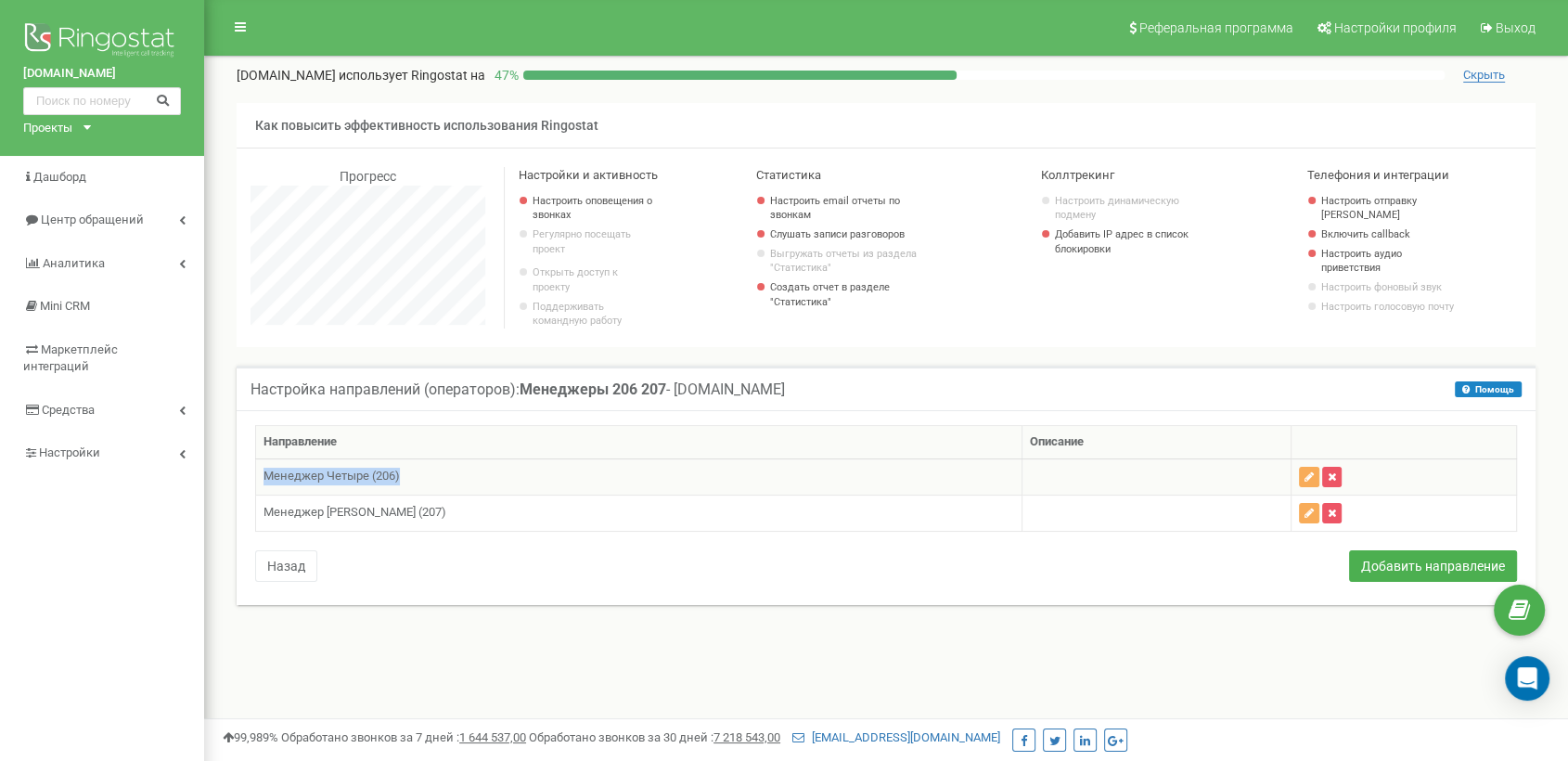 drag, startPoint x: 413, startPoint y: 484, endPoint x: 263, endPoint y: 470, distance: 150.65192 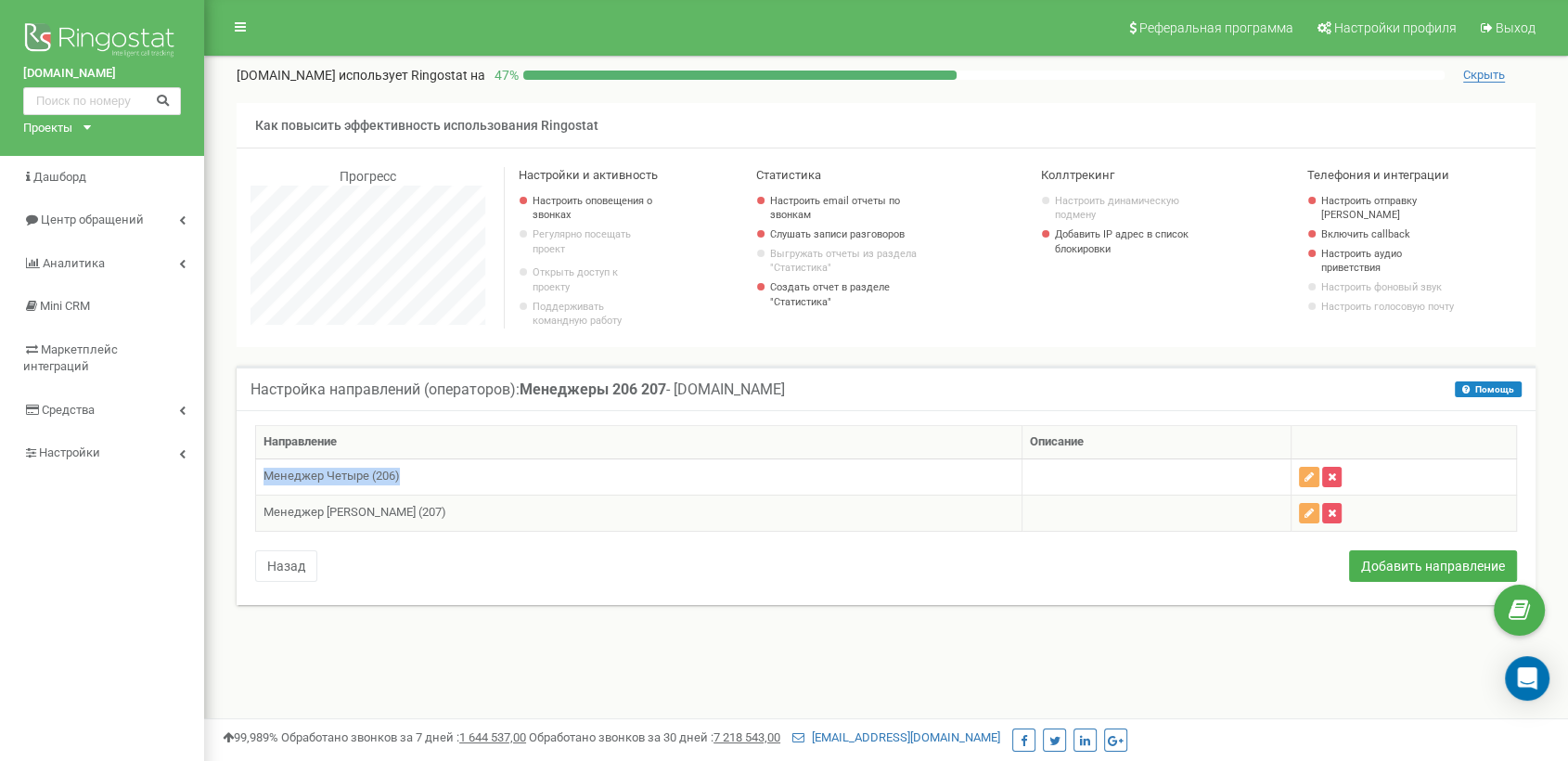 copy on "Менеджер Четыре (206)" 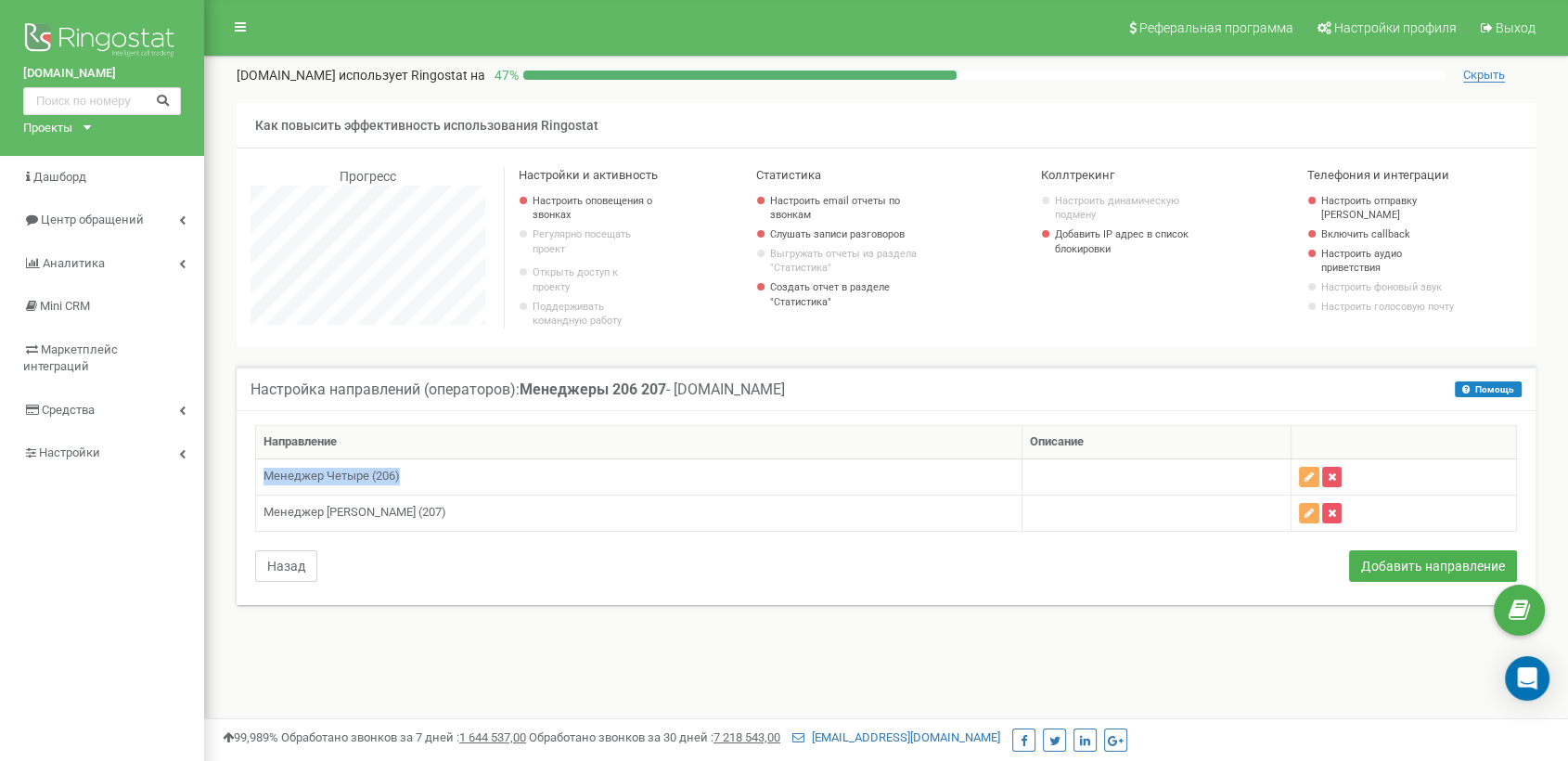 drag, startPoint x: 293, startPoint y: 579, endPoint x: 317, endPoint y: 575, distance: 24.33105 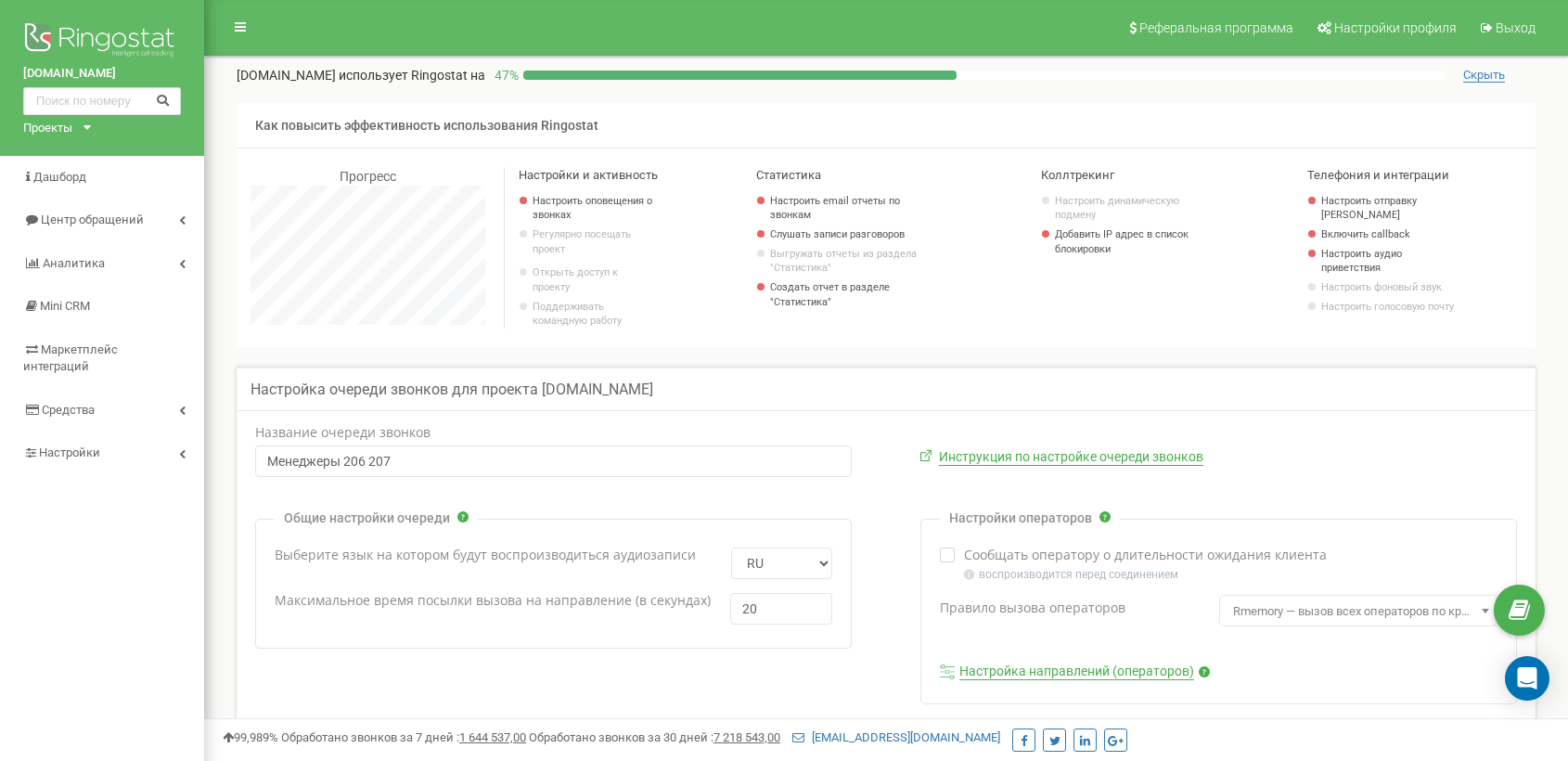scroll, scrollTop: 0, scrollLeft: 0, axis: both 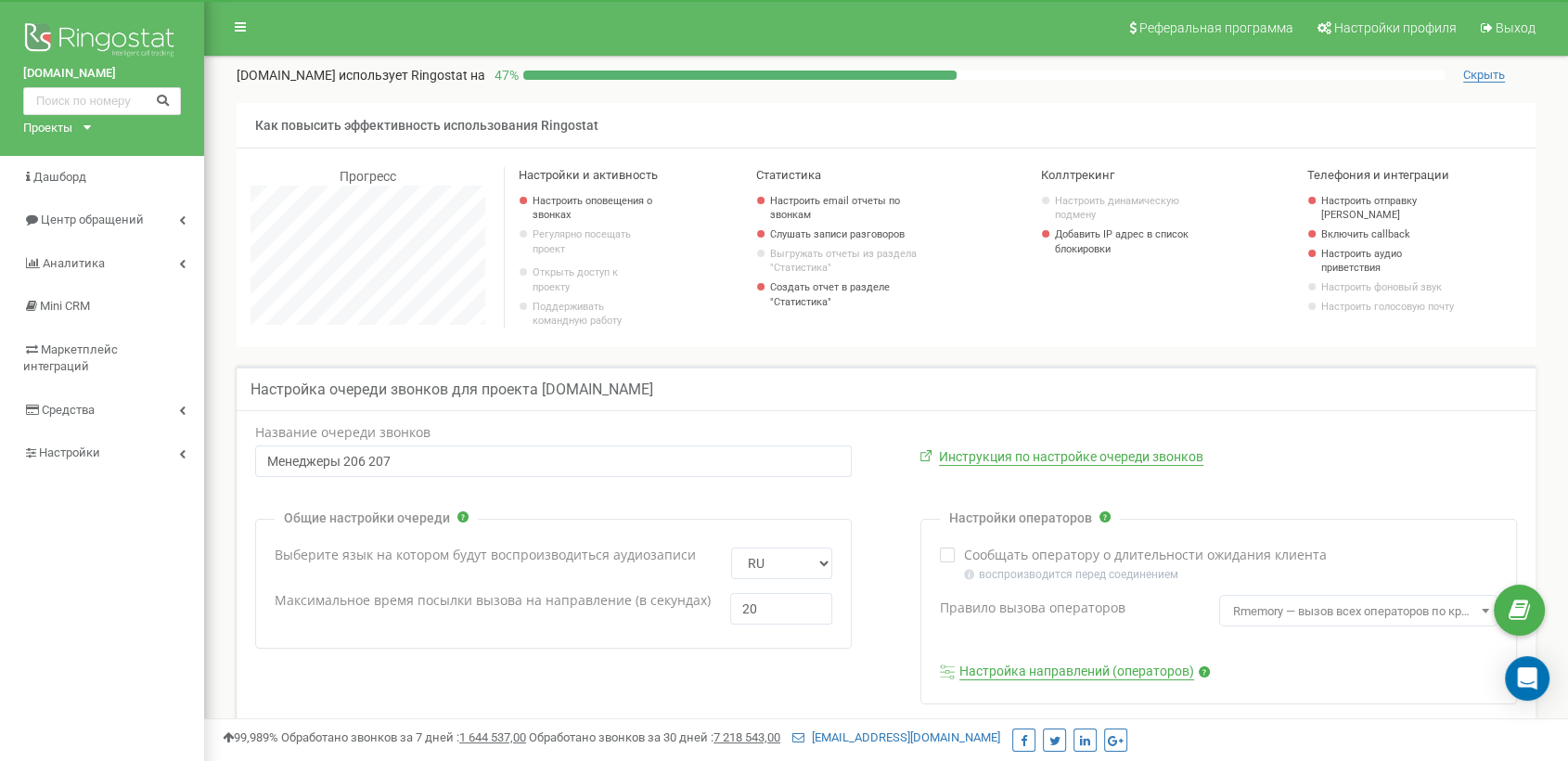 click on "auto.сom.ua   использует Ringostat на  47 % Скрыть Как повысить эффективность использования Ringostat Прогресс Настройки и активность Настроить оповещения о звонках Регулярно посещать проект Открыть доступ к проекту Поддерживать командную работу Статистика Настроить email отчеты по звонкам Слушать записи разговоров Выгружать отчеты из раздела "Статистика" Создать отчет в разделе "Статистика" Коллтрекинг Настроить динамическую подмену Добавить IP адрес в список блокировки Телефония и интеграции Настроить отправку вебхуков Включить callback Настроить аудио приветствия" at bounding box center [886, 201] 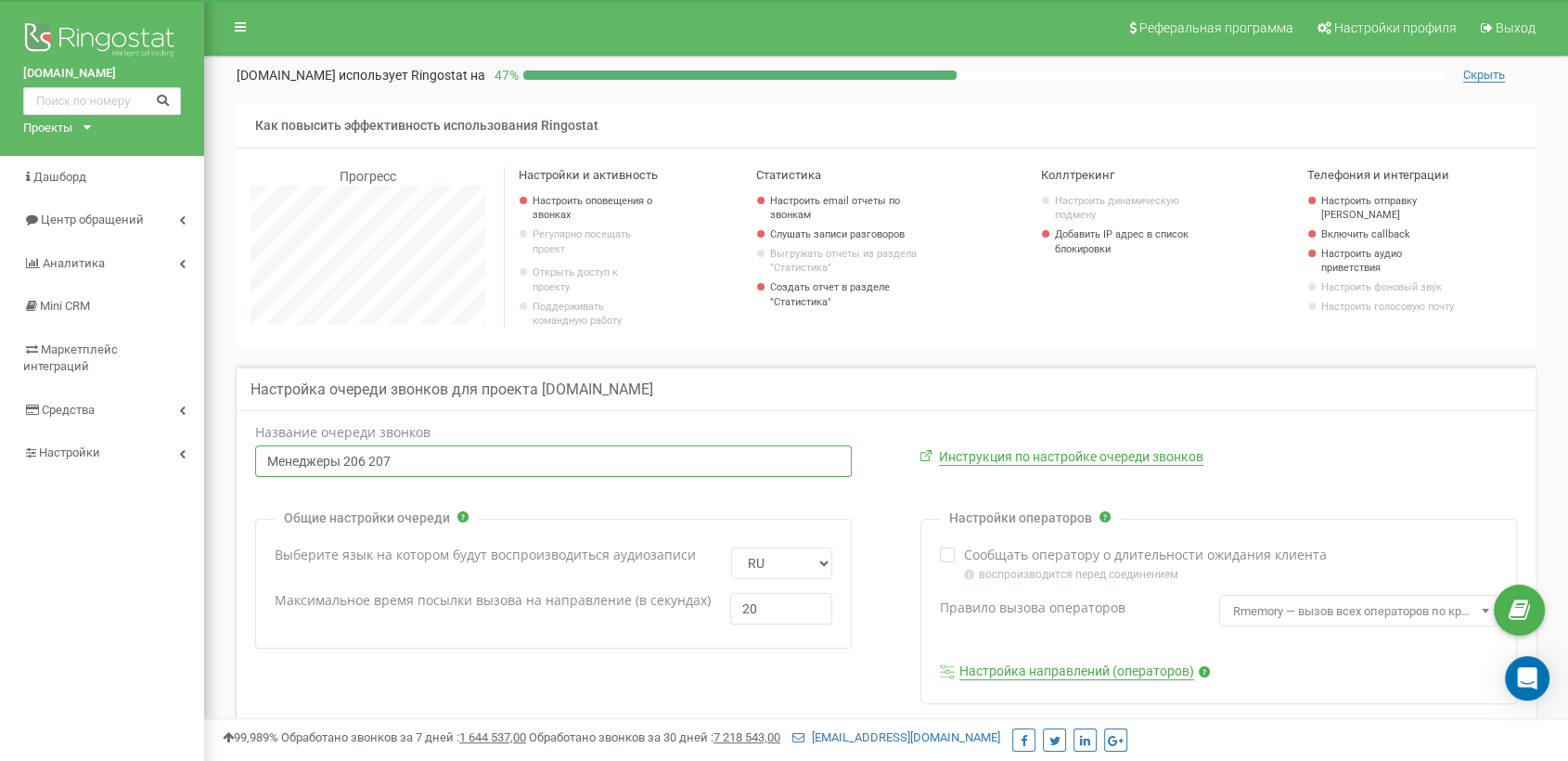 click on "Менеджеры 206 207" at bounding box center [553, 461] 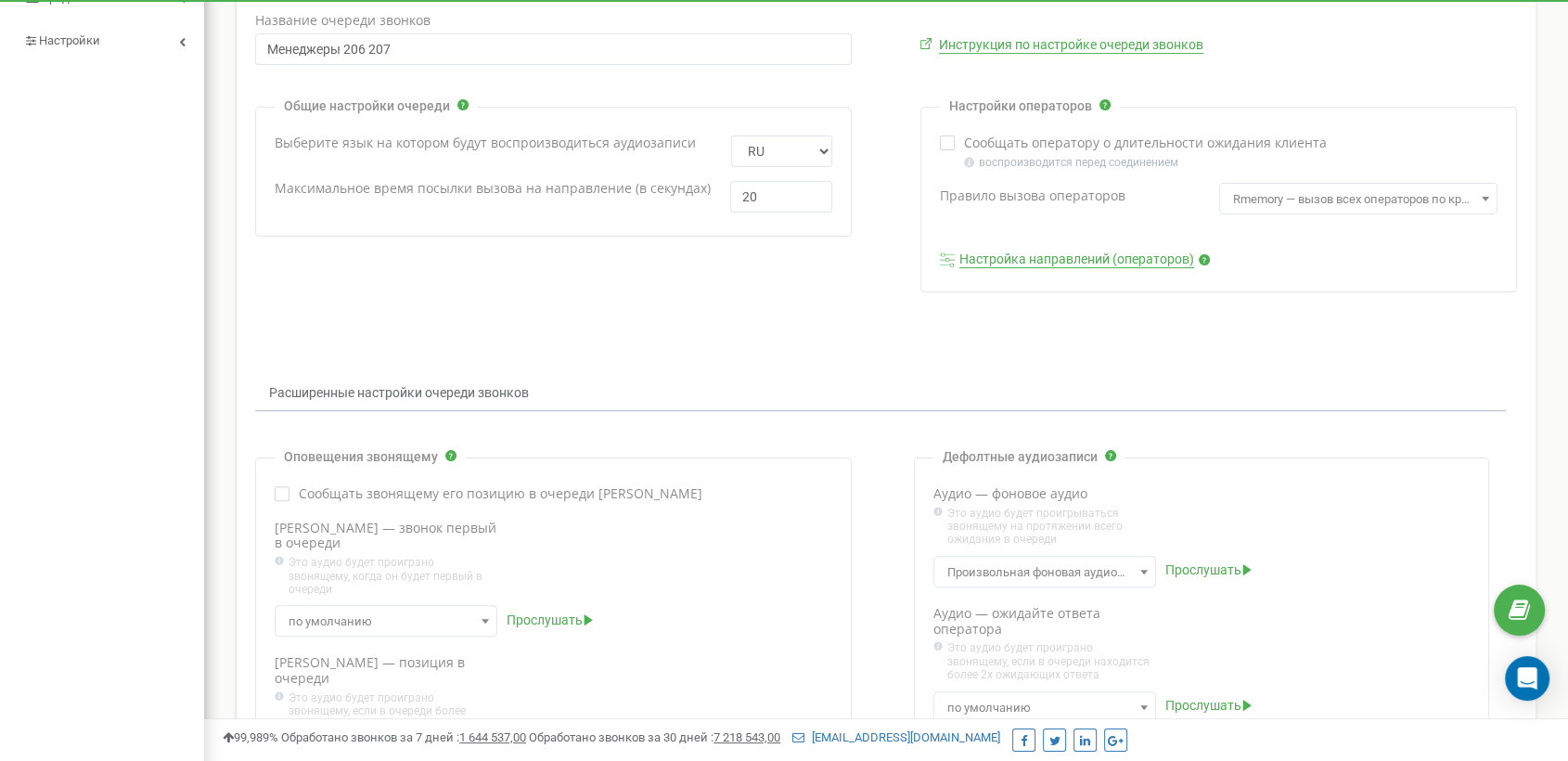 scroll, scrollTop: 0, scrollLeft: 0, axis: both 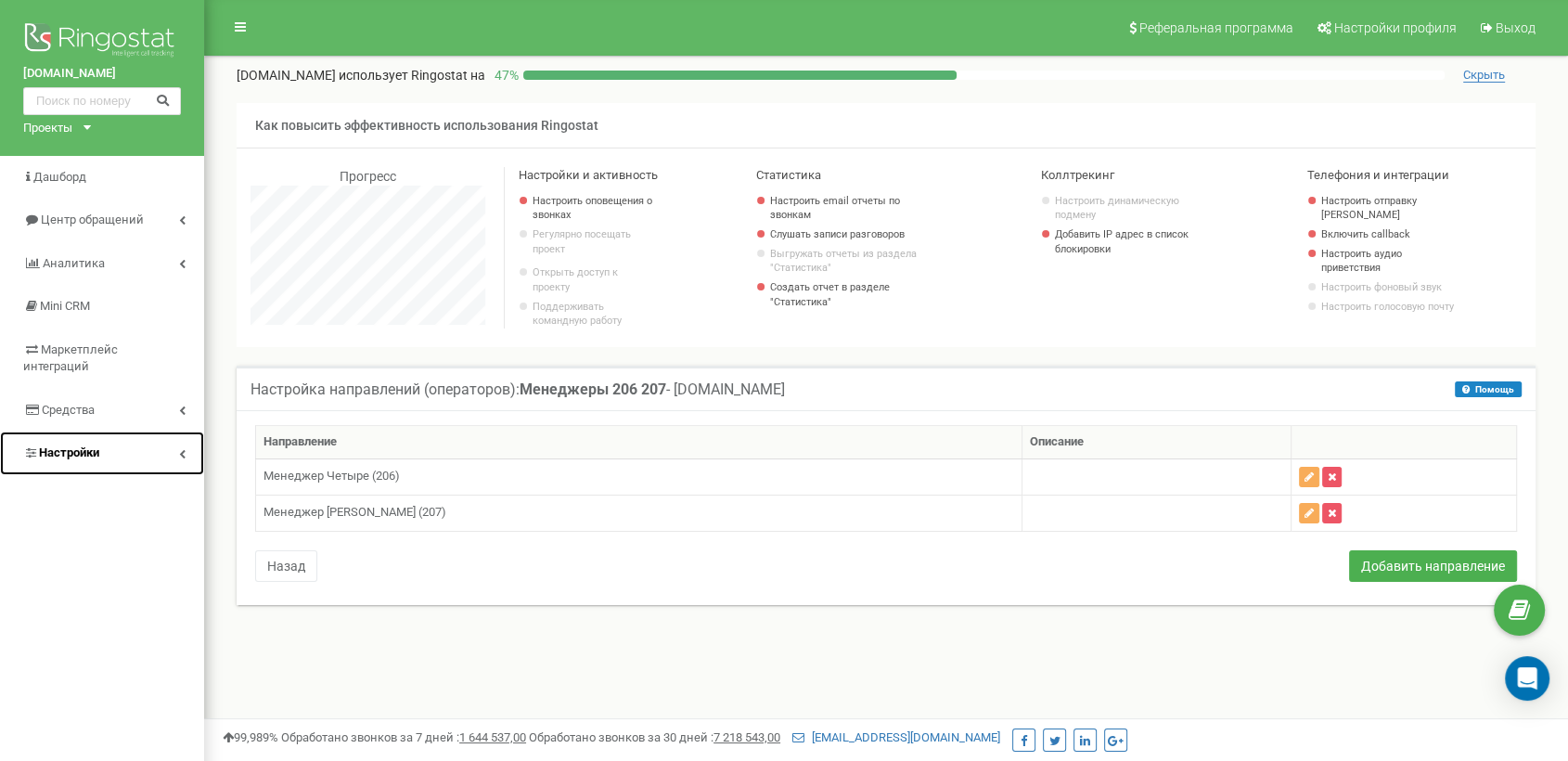 click on "Настройки" at bounding box center [102, 453] 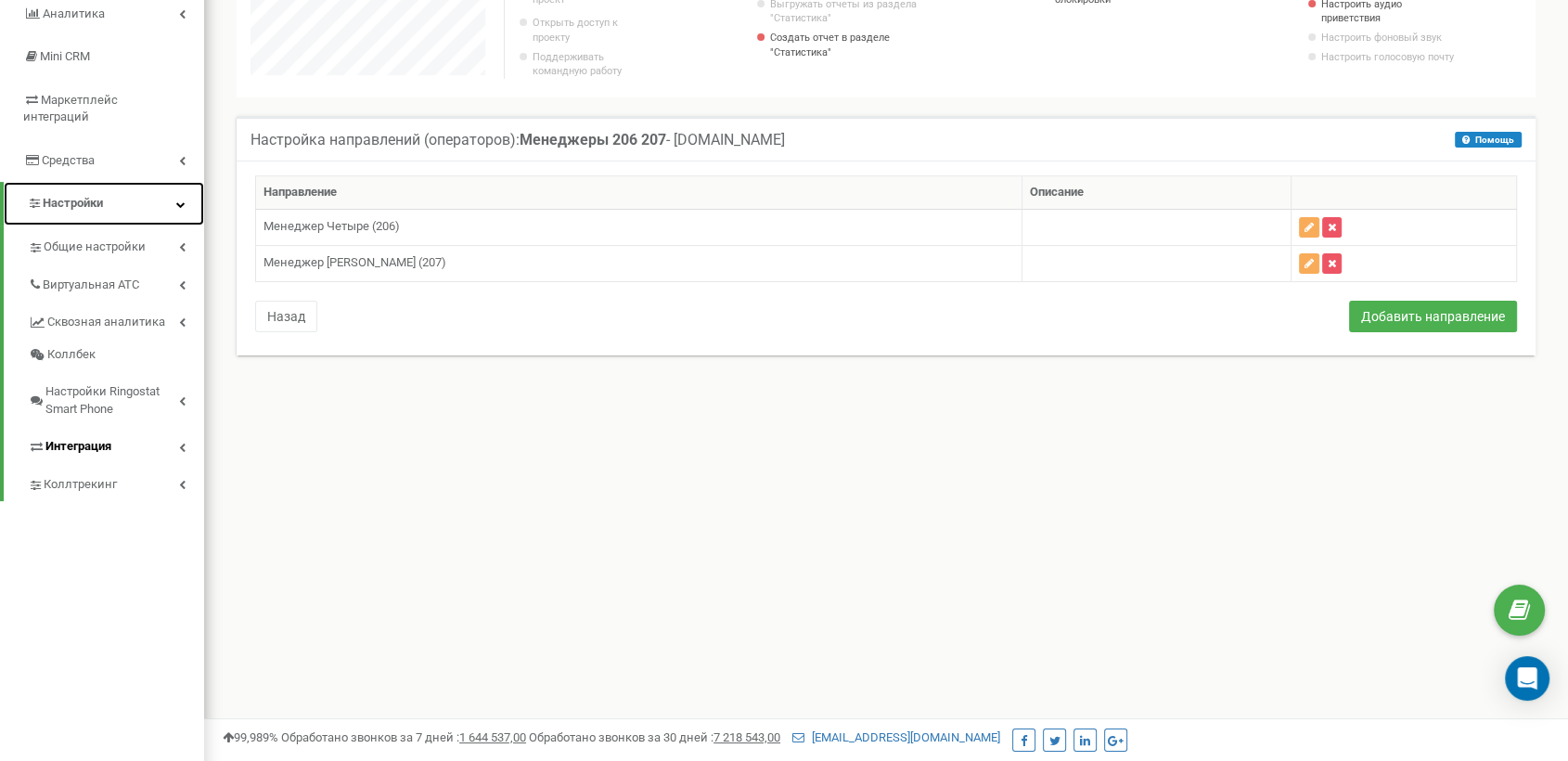 scroll, scrollTop: 309, scrollLeft: 0, axis: vertical 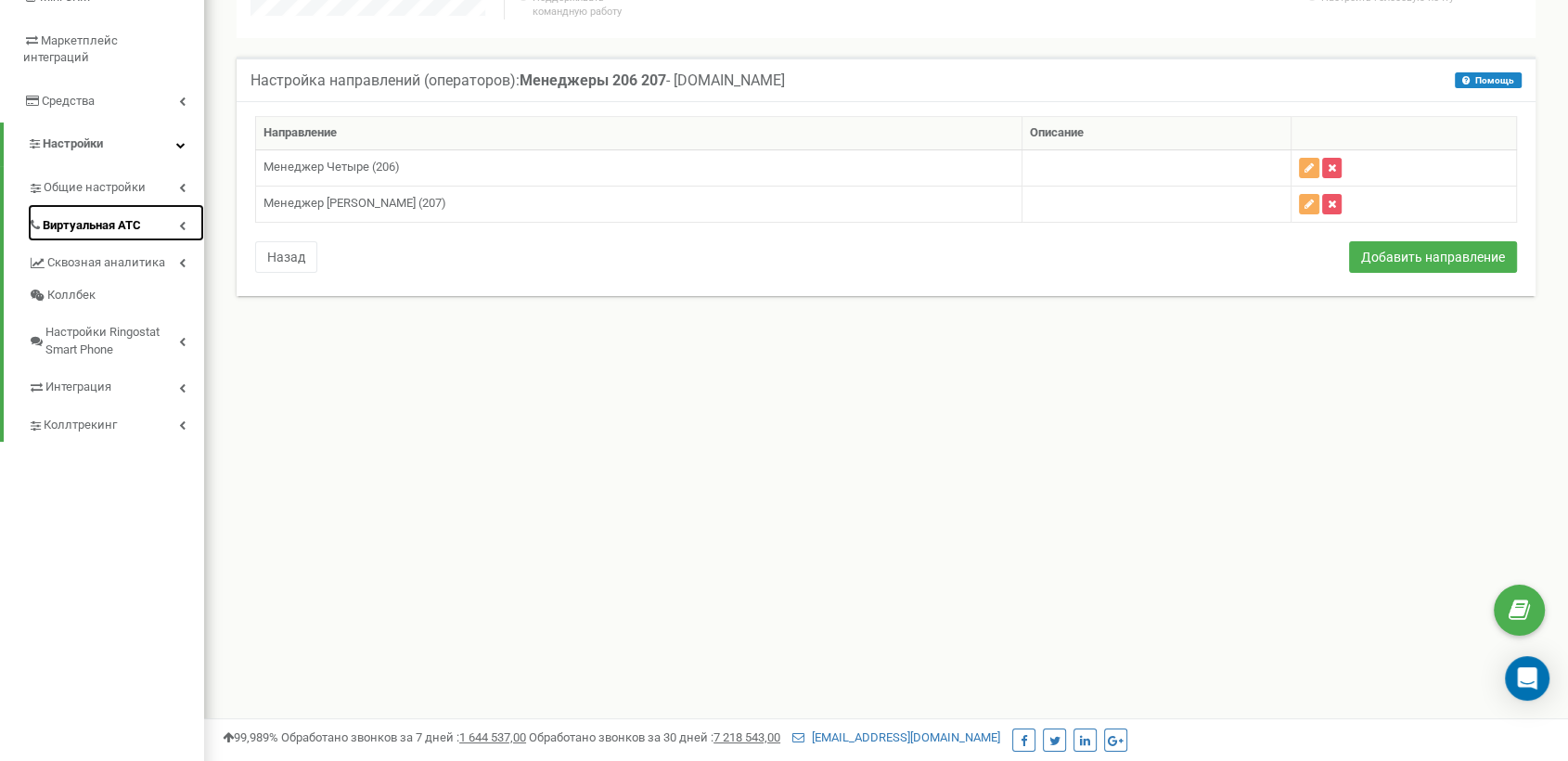 click on "Виртуальная АТС" at bounding box center [92, 226] 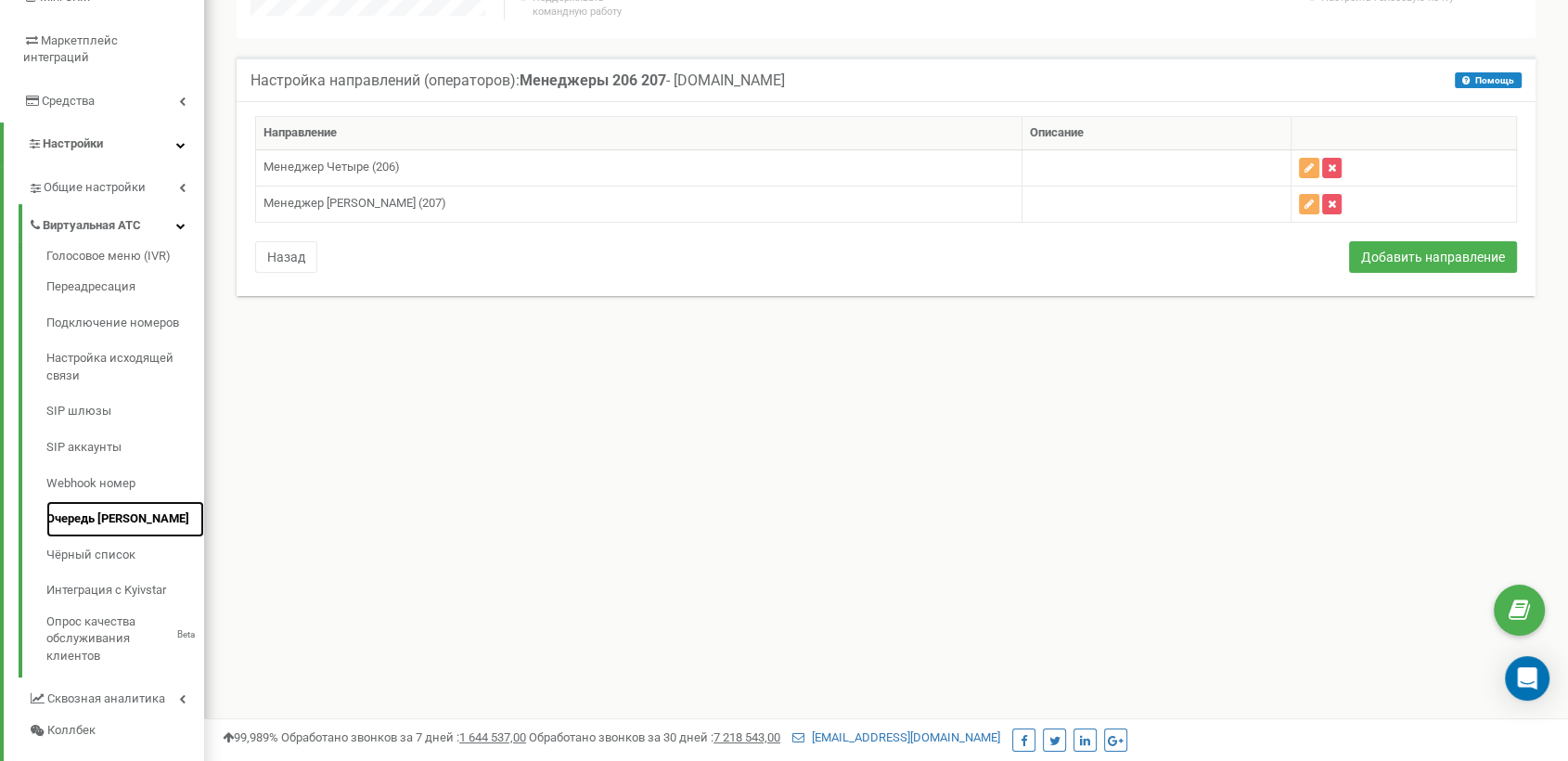 click on "Очередь [PERSON_NAME]" at bounding box center (125, 519) 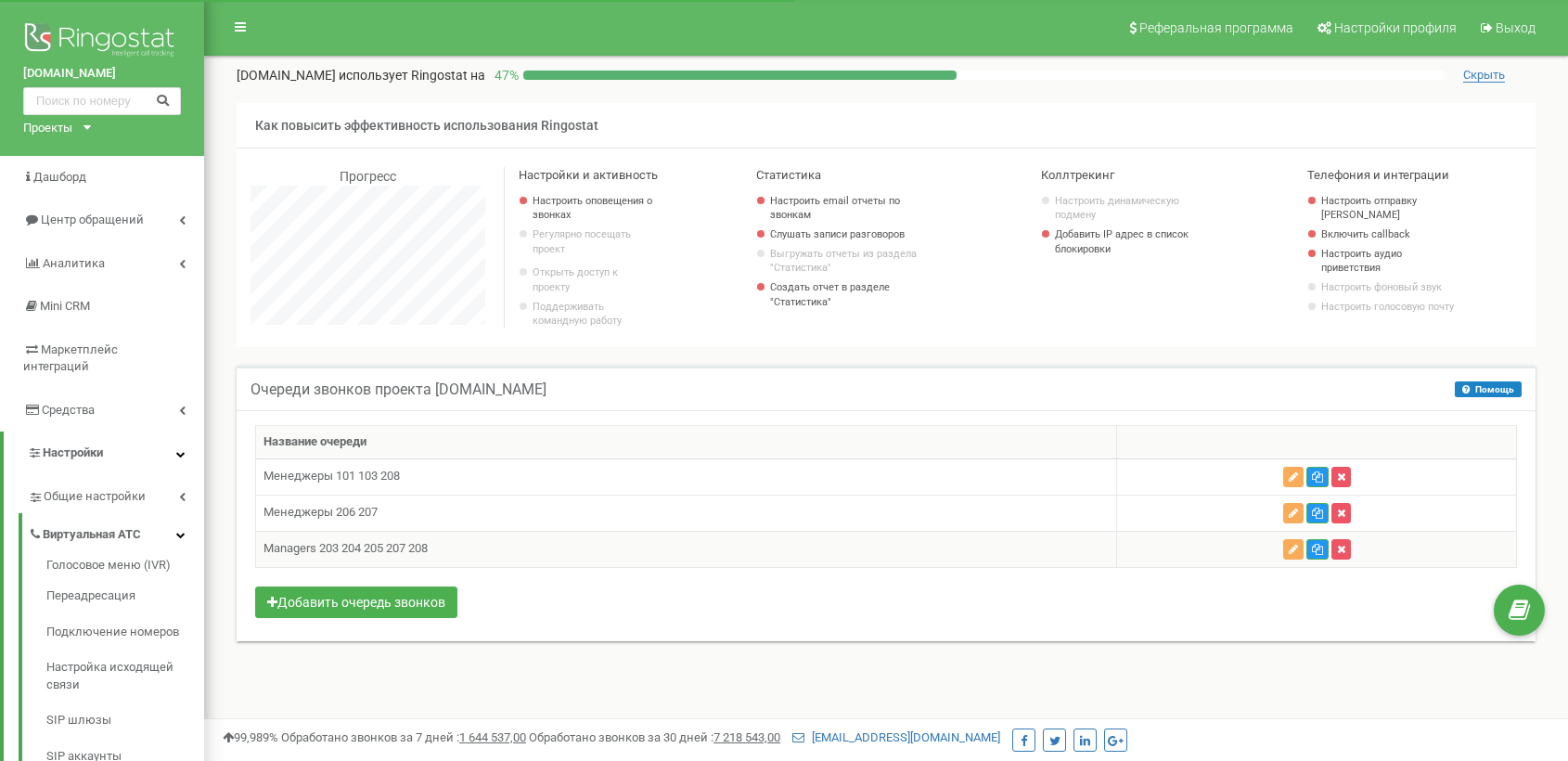 scroll, scrollTop: 0, scrollLeft: 0, axis: both 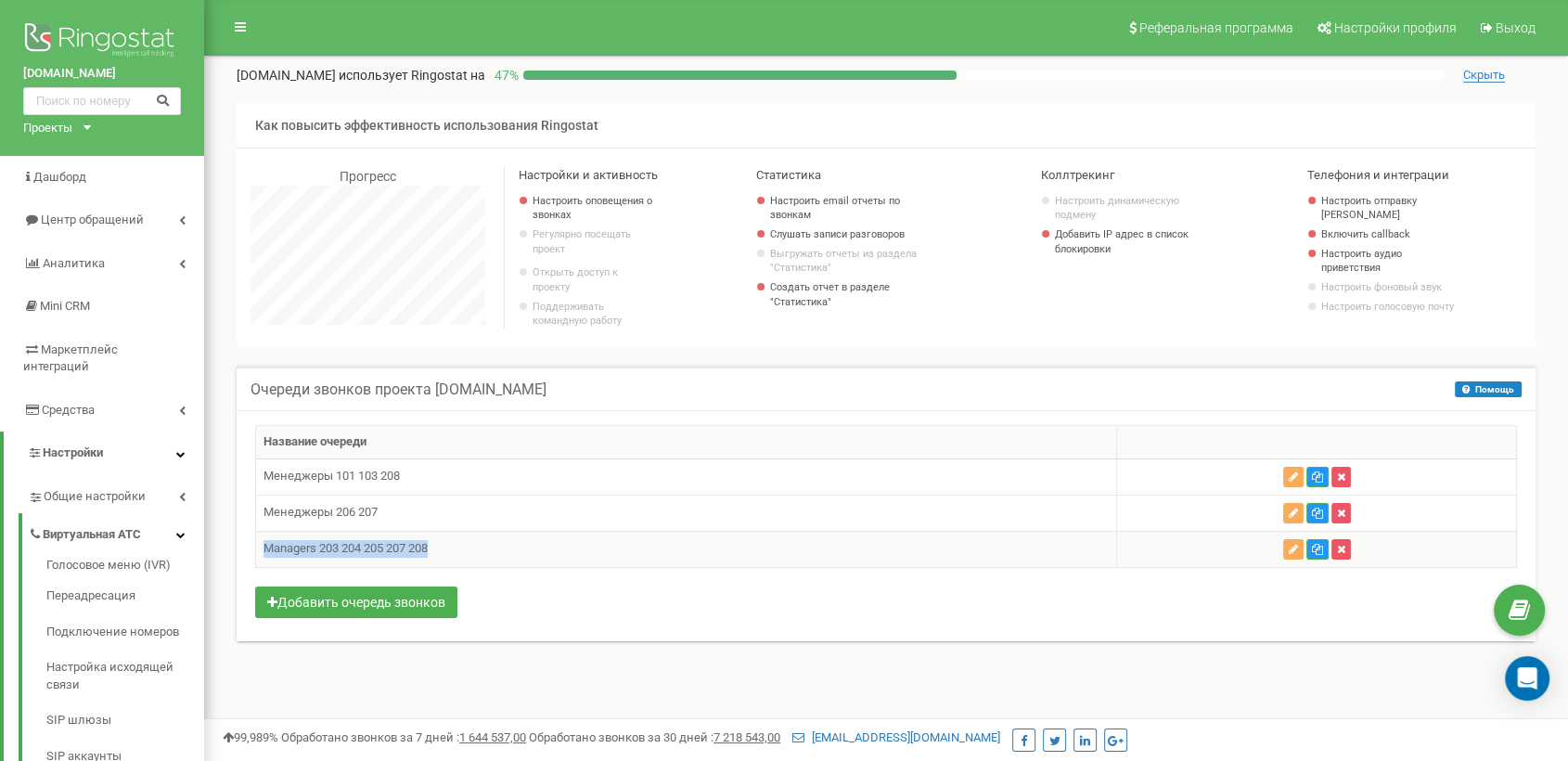 drag, startPoint x: 471, startPoint y: 566, endPoint x: 265, endPoint y: 556, distance: 206.24258 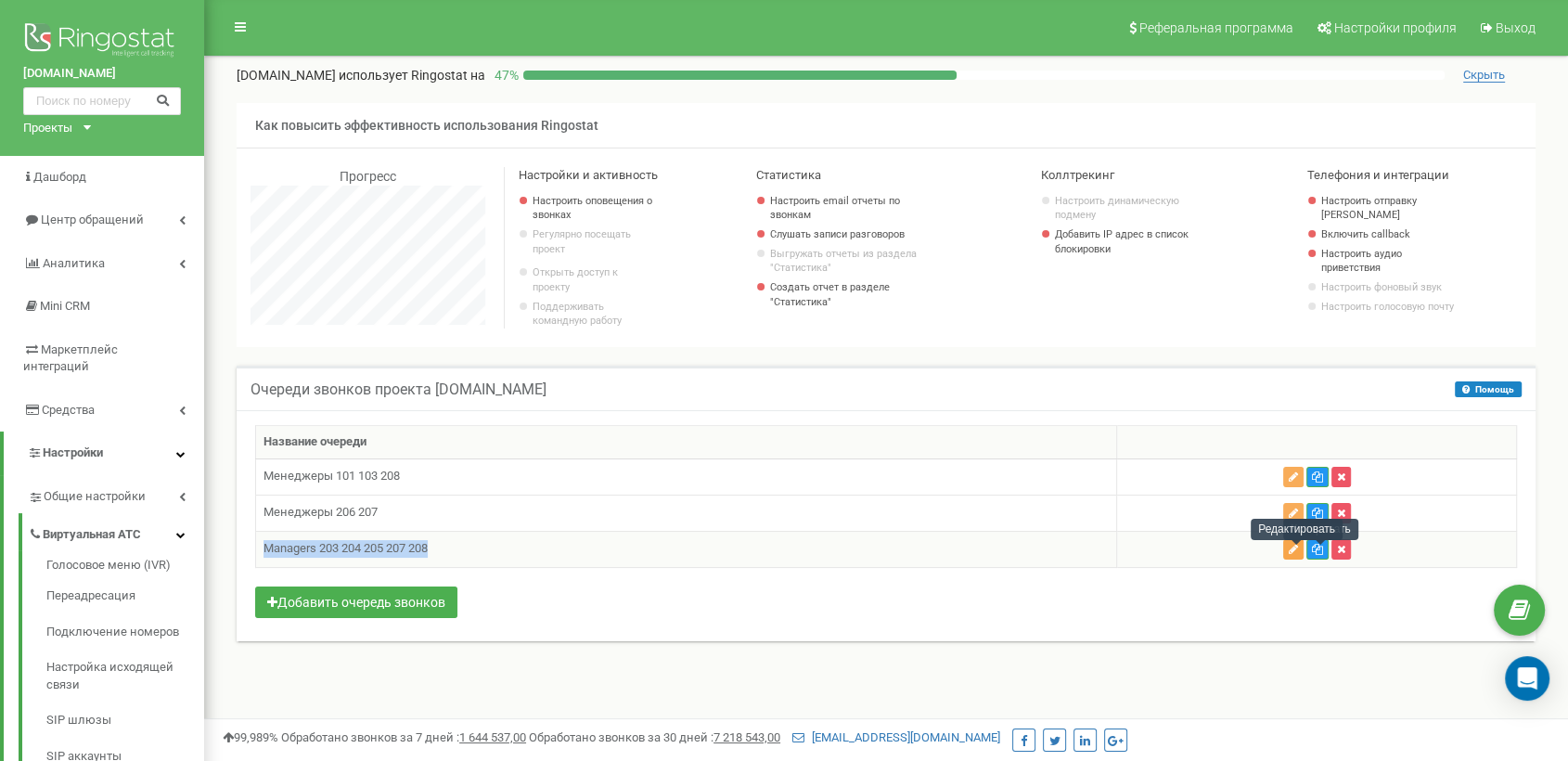click at bounding box center [1293, 549] 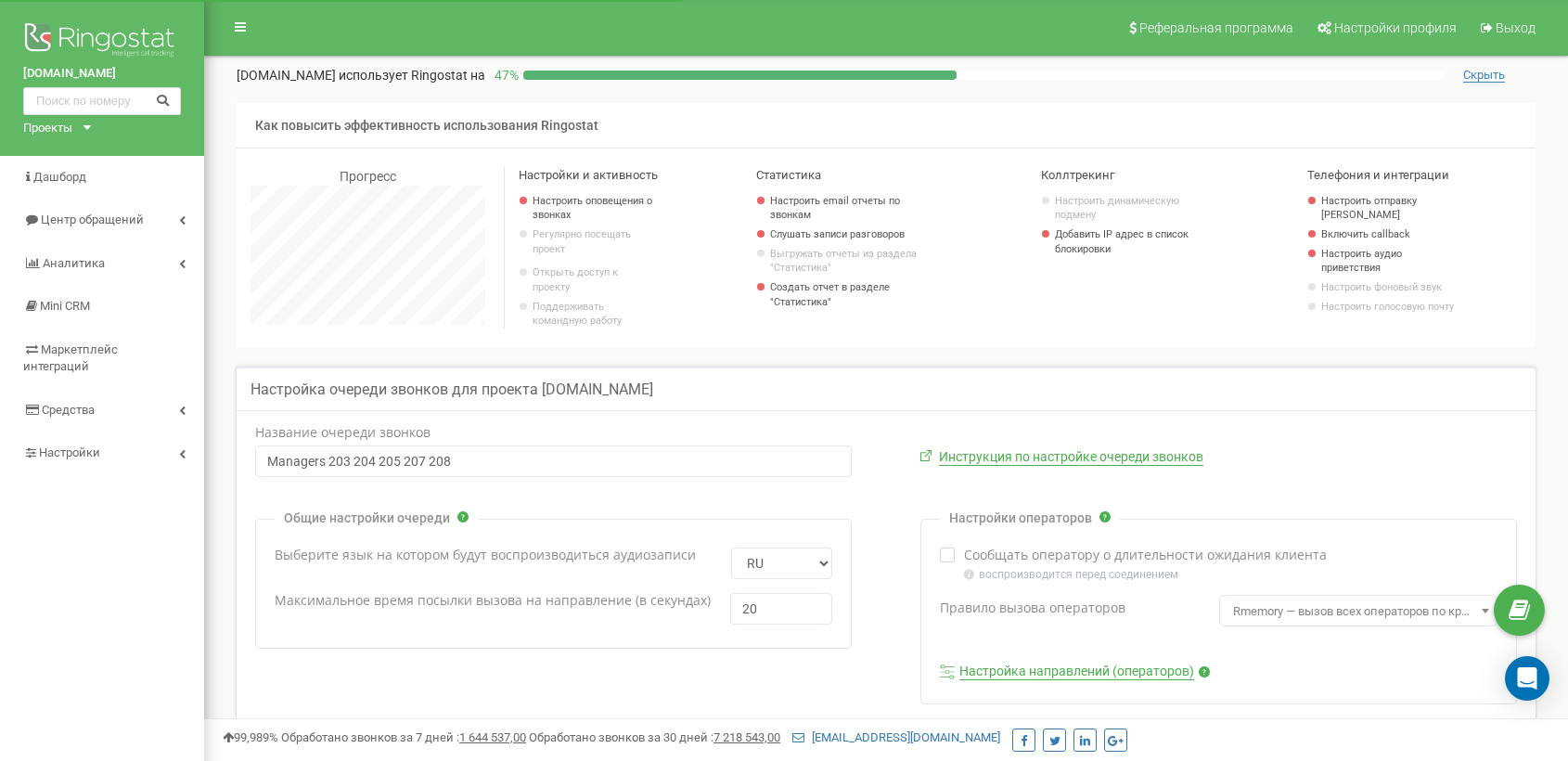 scroll, scrollTop: 0, scrollLeft: 0, axis: both 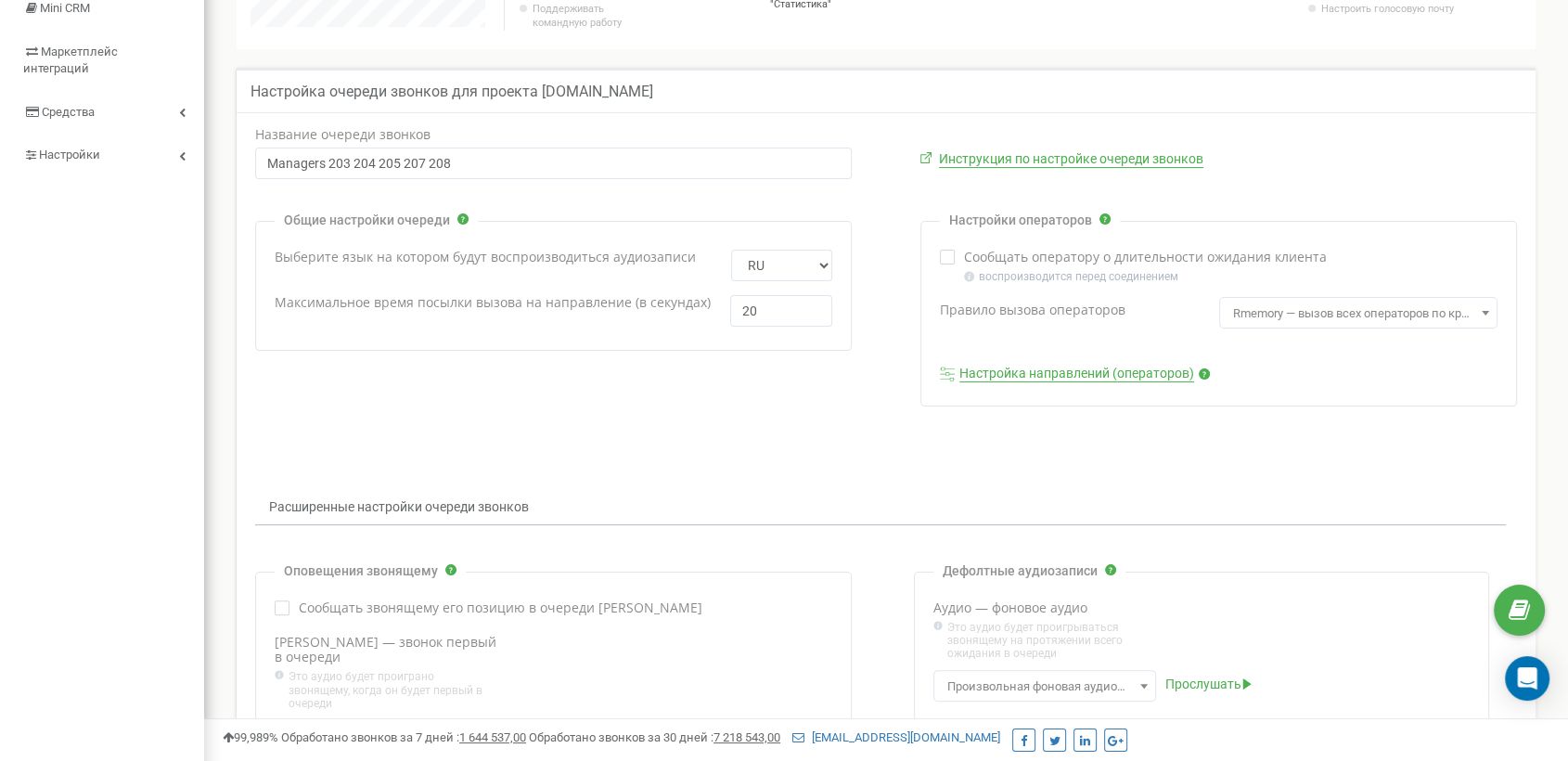 click on "Настройка направлений (операторов)" at bounding box center (1076, 374) 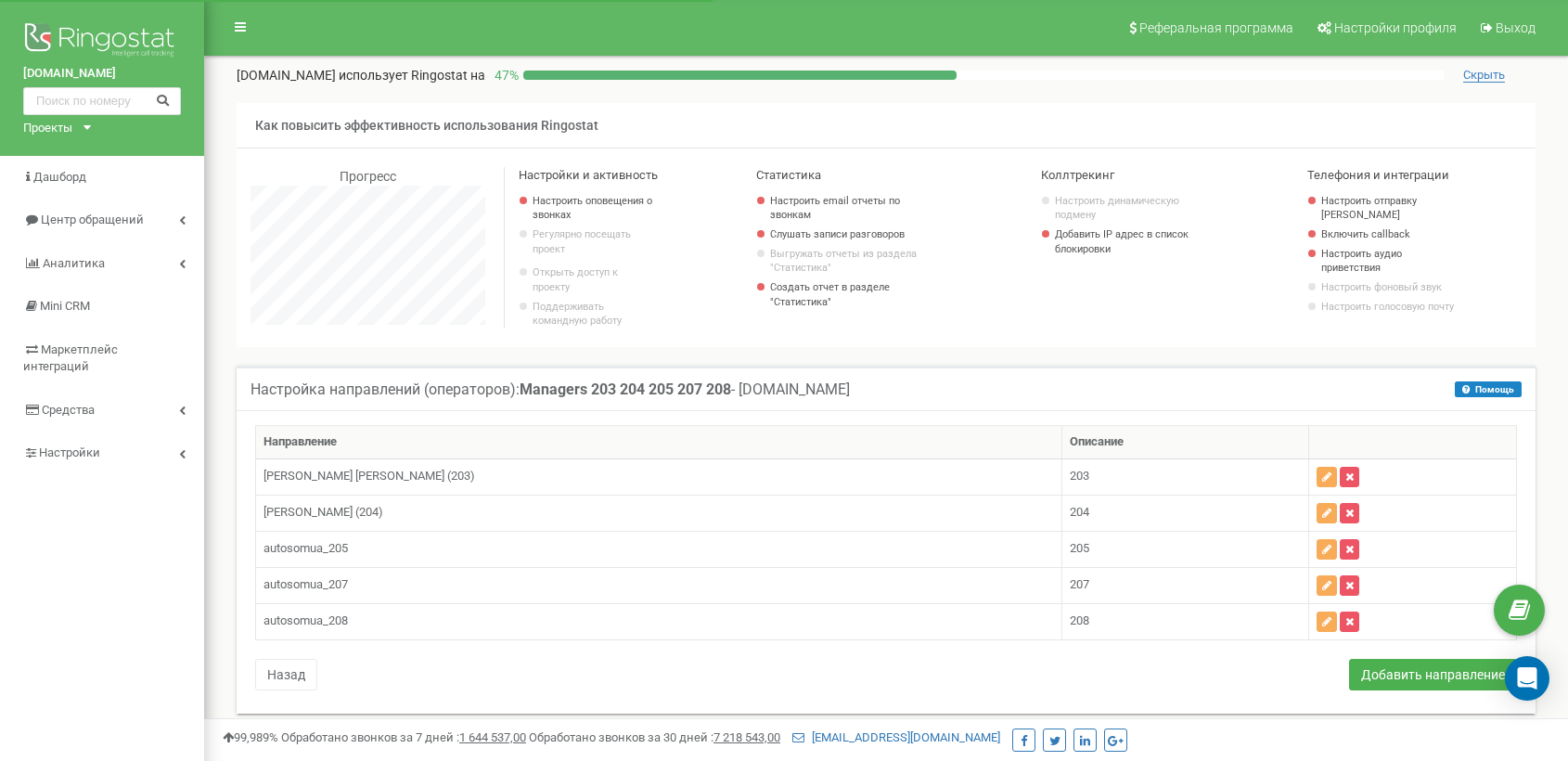 scroll, scrollTop: 0, scrollLeft: 0, axis: both 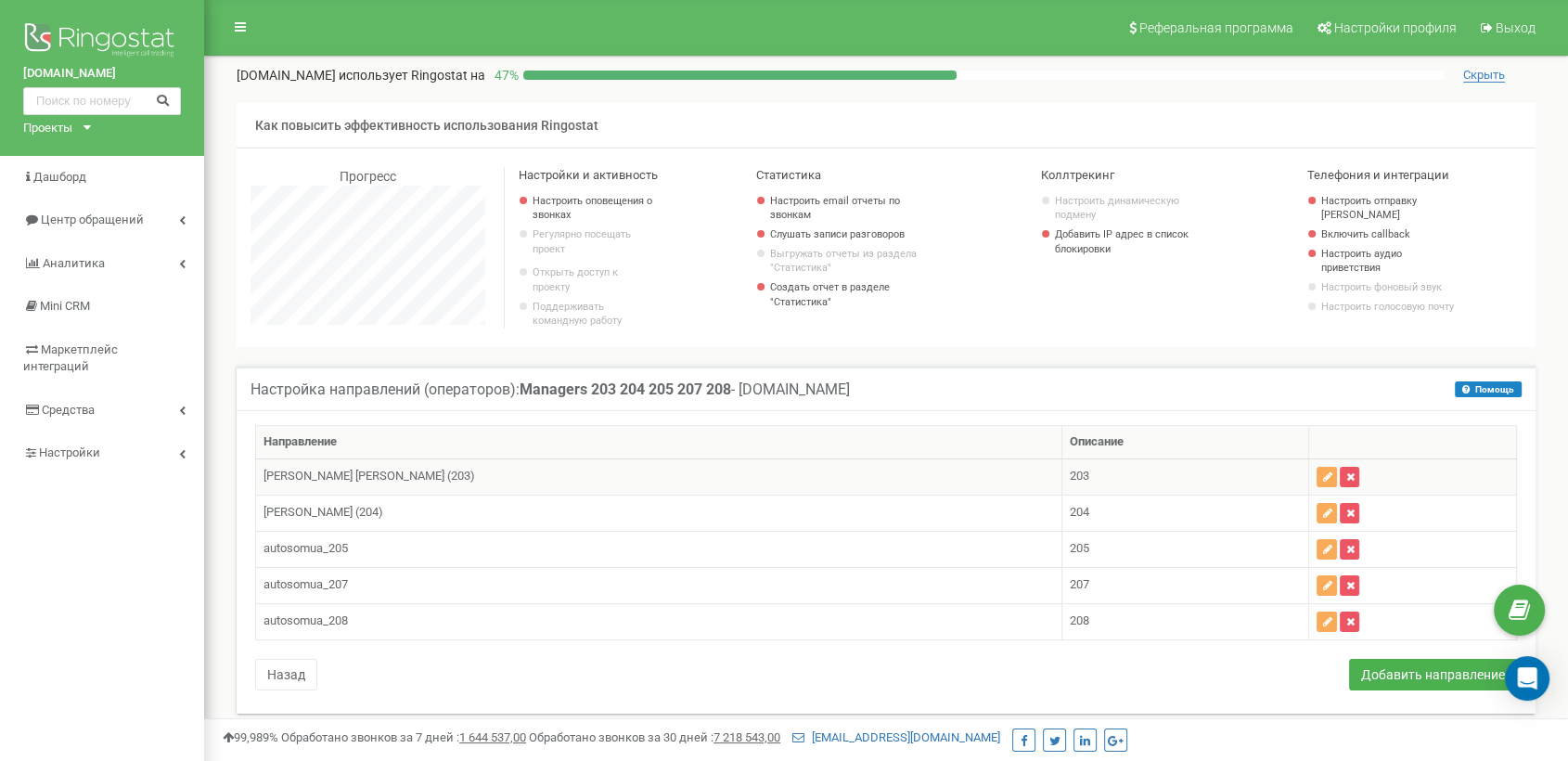 drag, startPoint x: 263, startPoint y: 486, endPoint x: 487, endPoint y: 488, distance: 224.0089 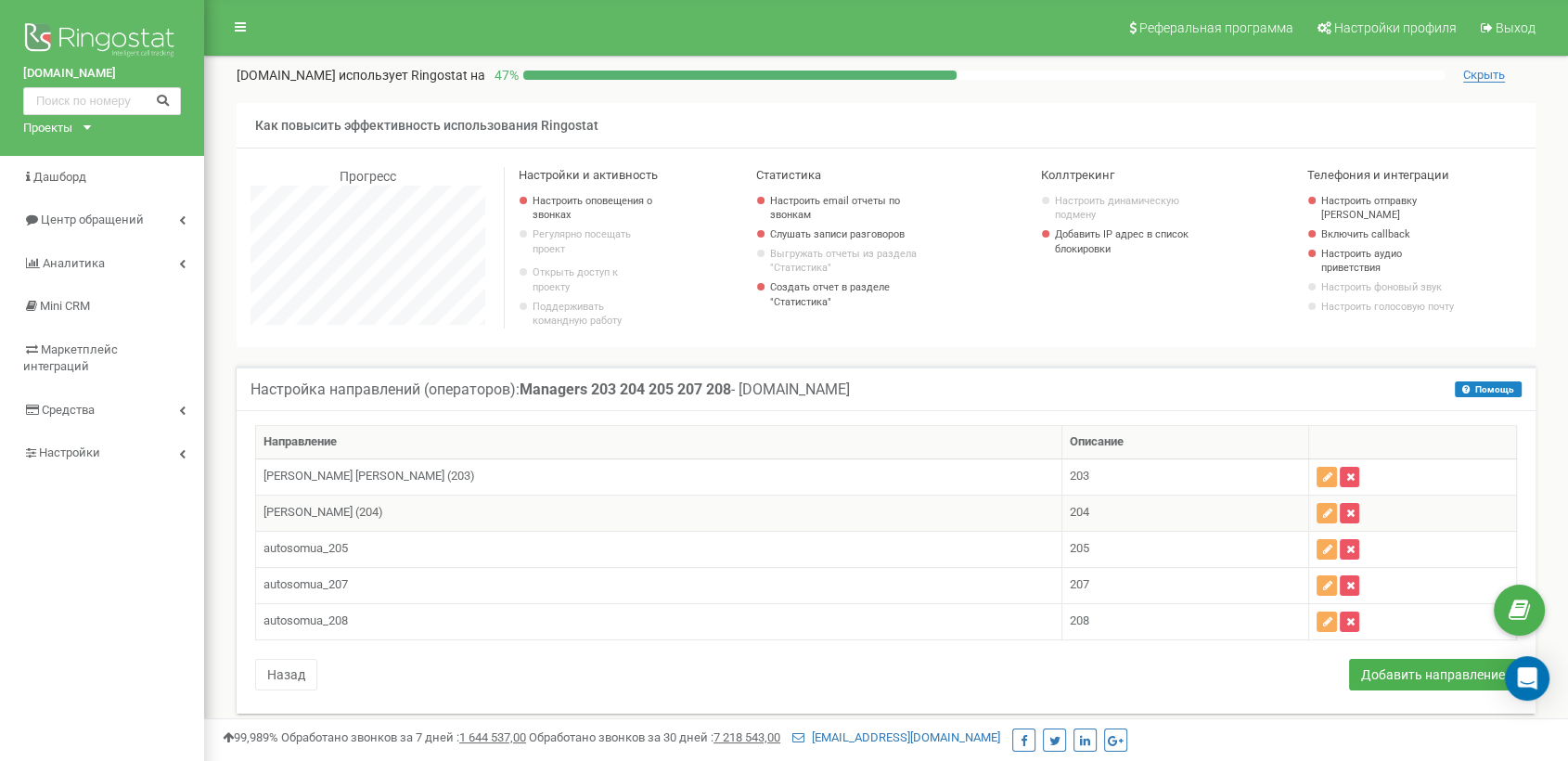 drag, startPoint x: 423, startPoint y: 517, endPoint x: 255, endPoint y: 525, distance: 168.19037 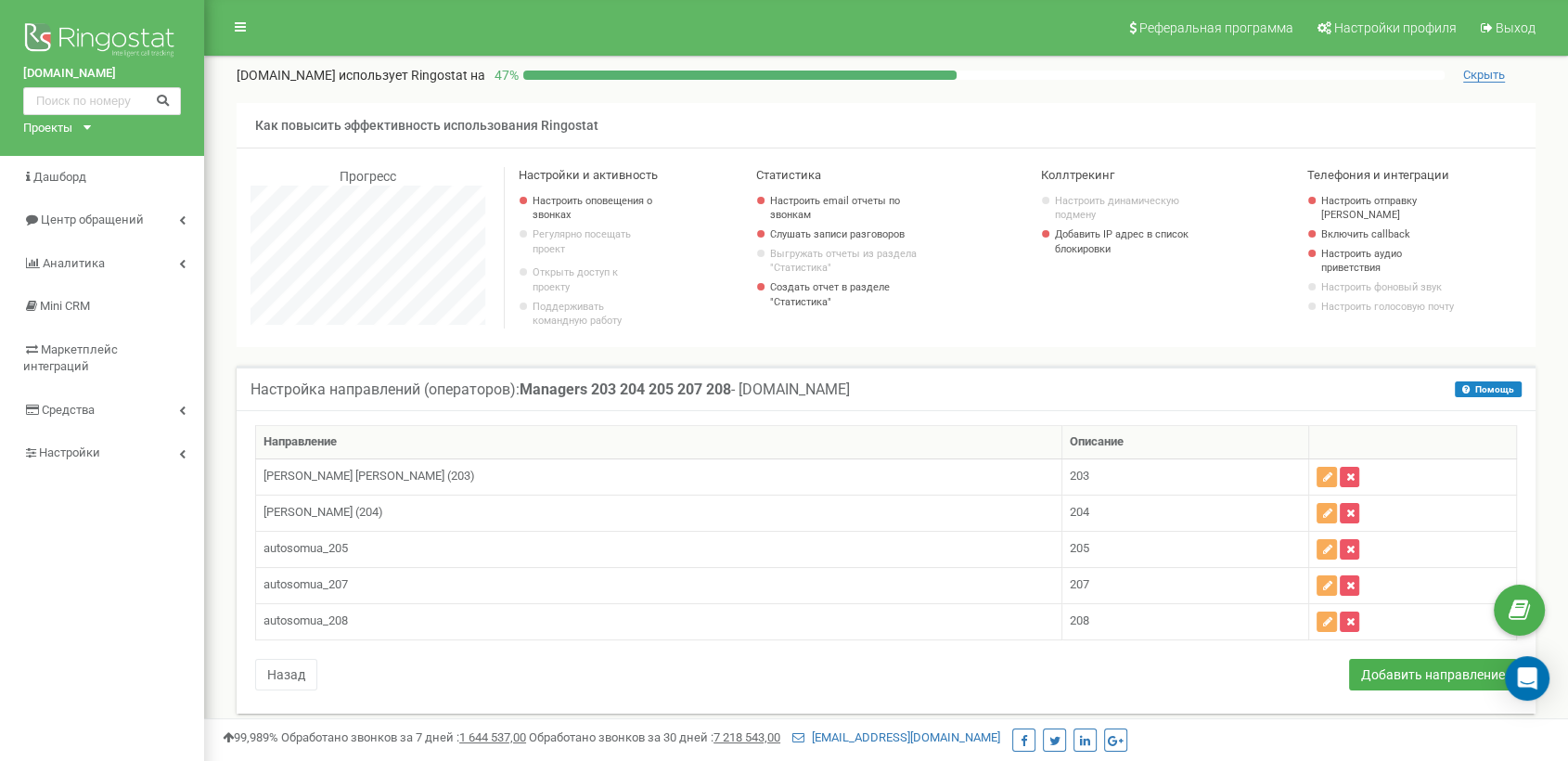 copy on "[PERSON_NAME] (204)" 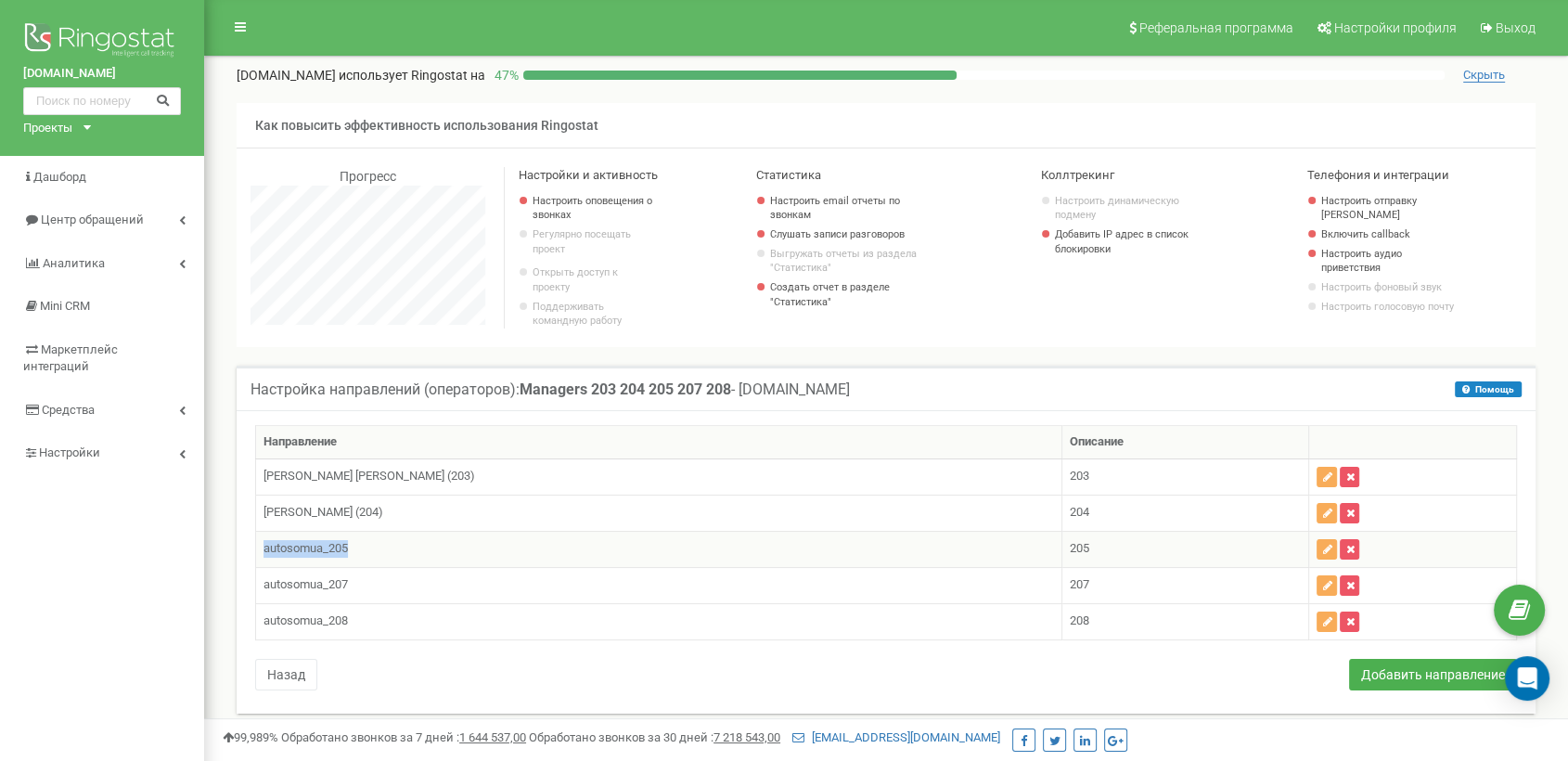 drag, startPoint x: 365, startPoint y: 559, endPoint x: 260, endPoint y: 556, distance: 105.04285 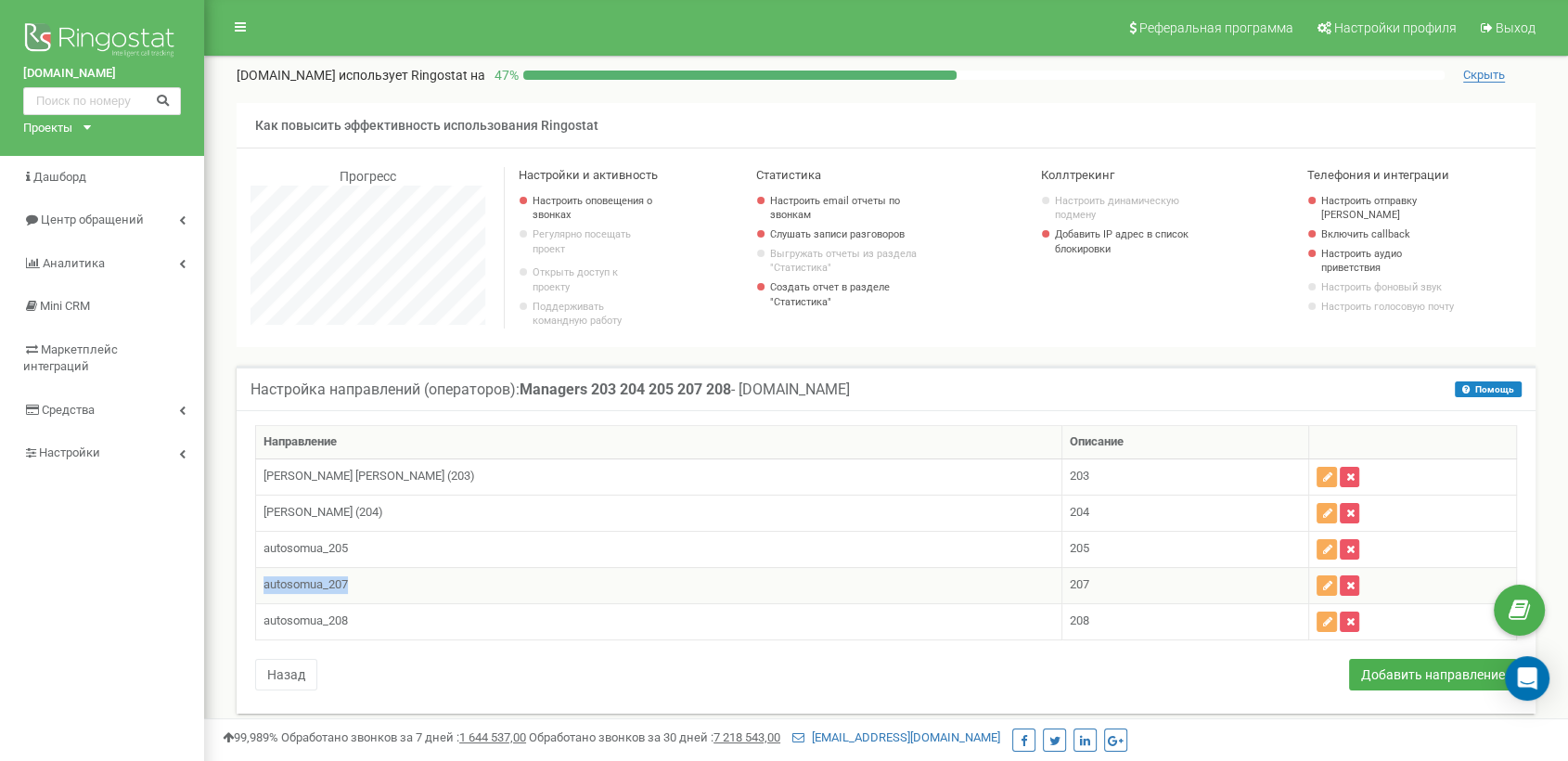 drag, startPoint x: 360, startPoint y: 591, endPoint x: 263, endPoint y: 583, distance: 97.329338 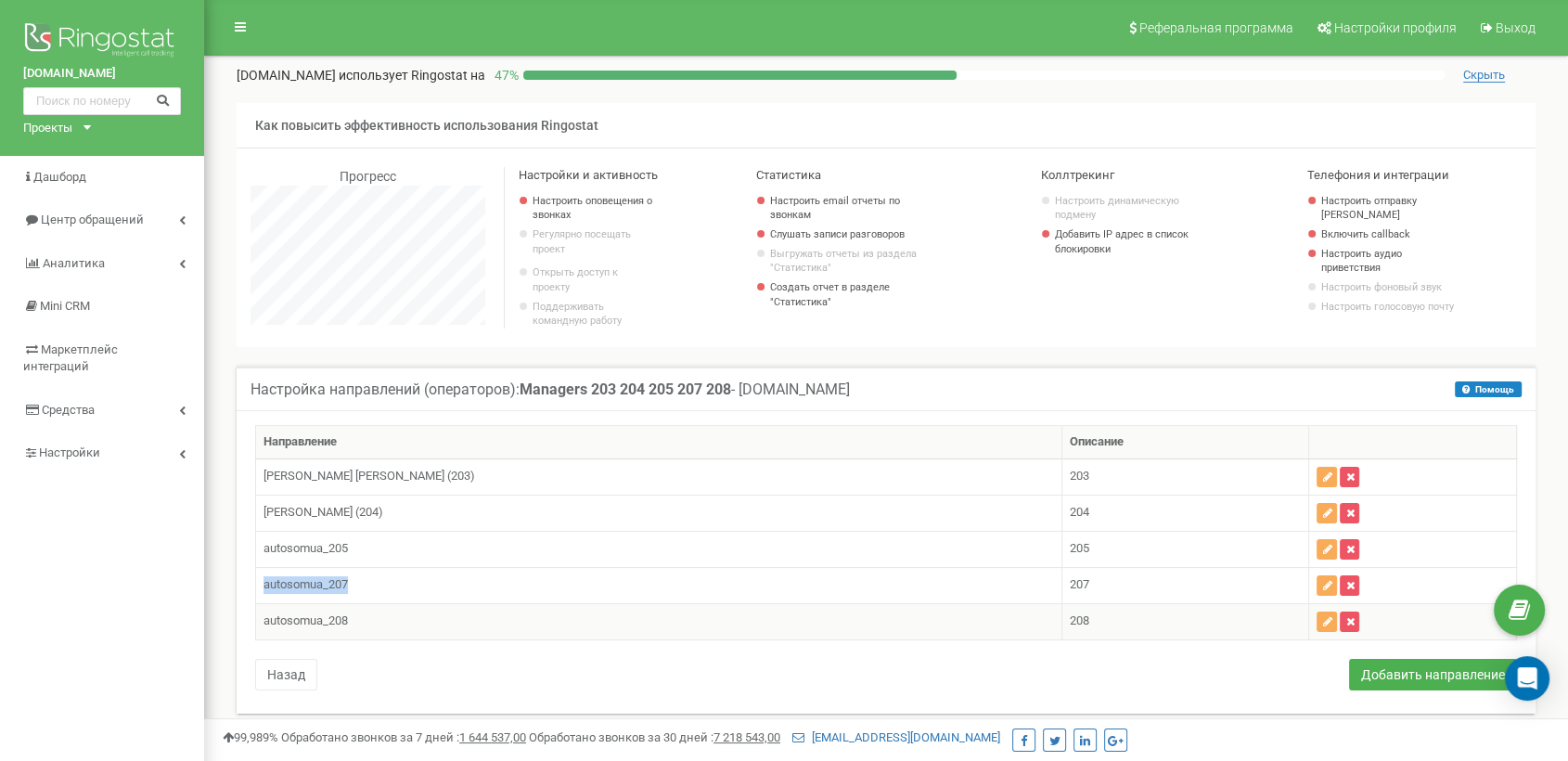 click on "autosomua_208" at bounding box center (659, 621) 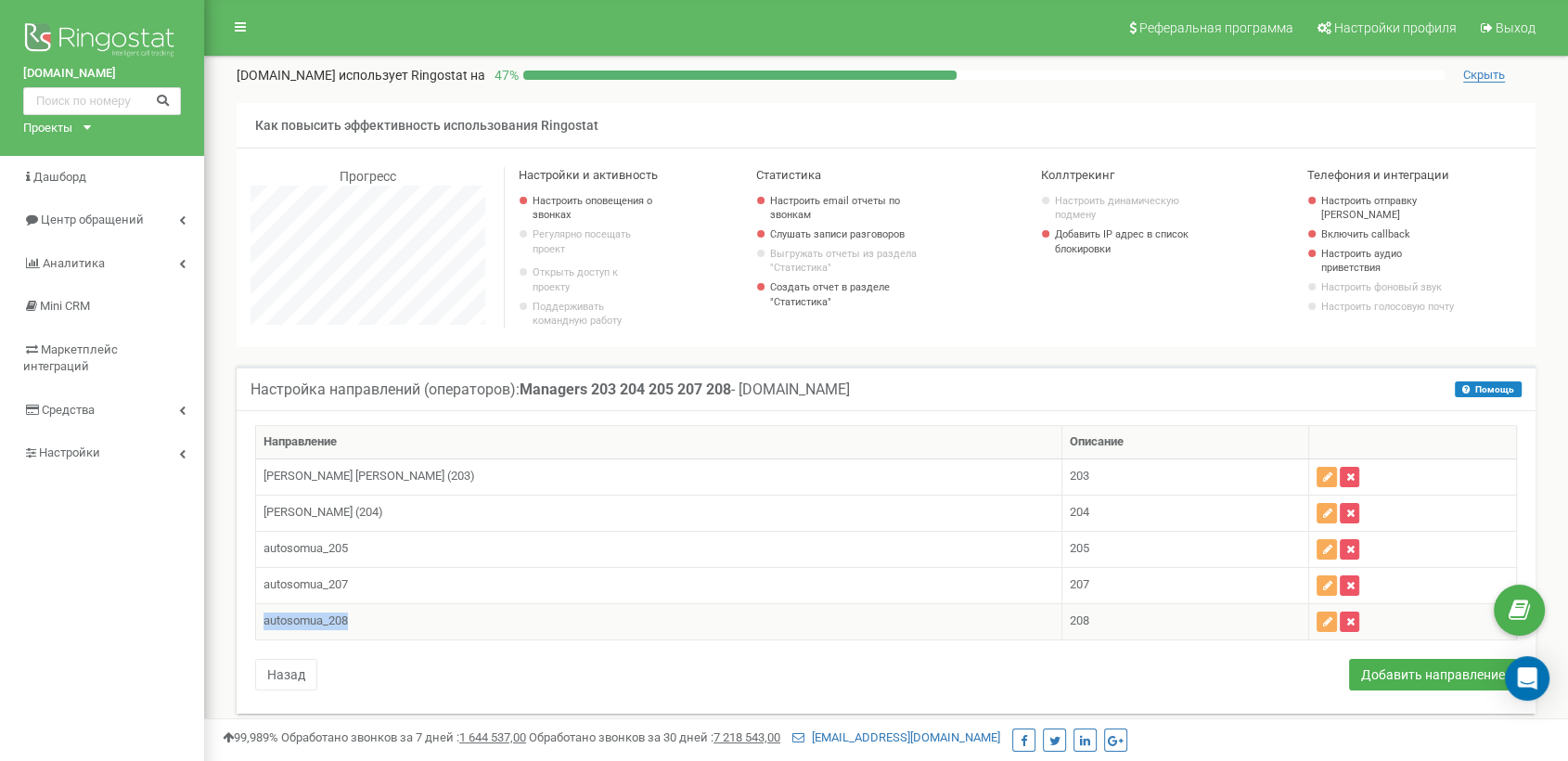 drag, startPoint x: 356, startPoint y: 625, endPoint x: 262, endPoint y: 632, distance: 94.26028 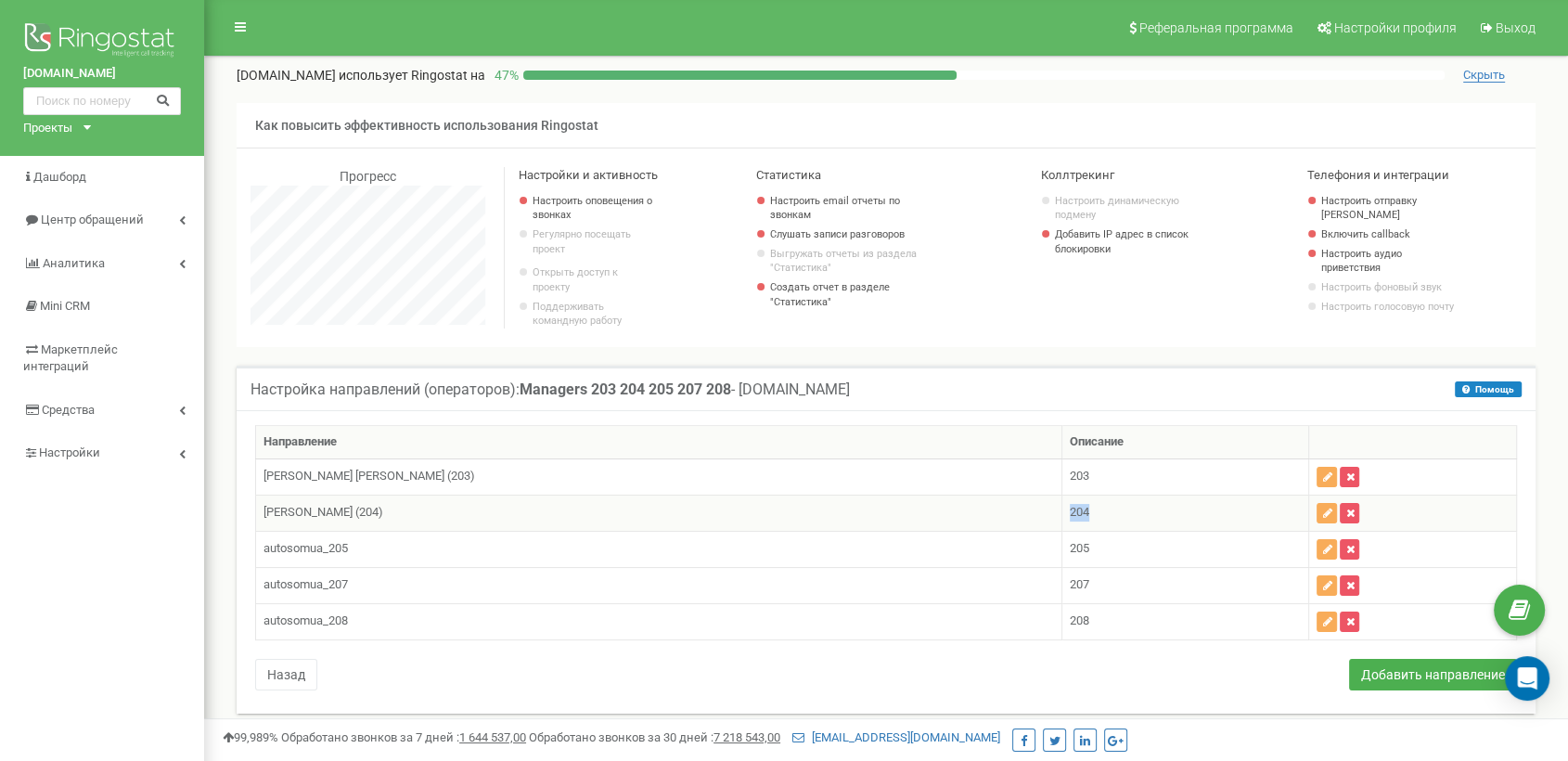 drag, startPoint x: 1105, startPoint y: 522, endPoint x: 1069, endPoint y: 534, distance: 37.947332 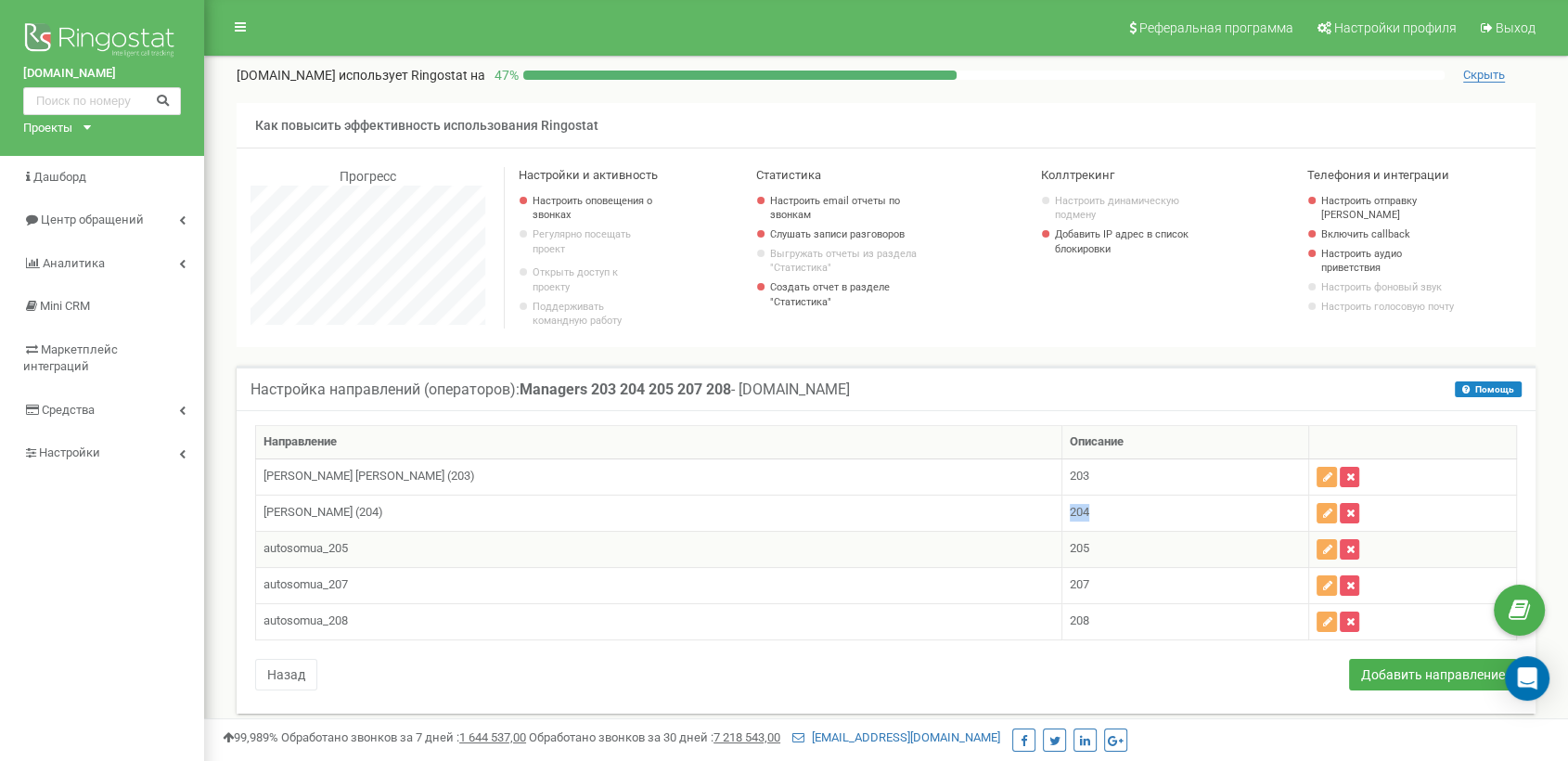 copy on "204" 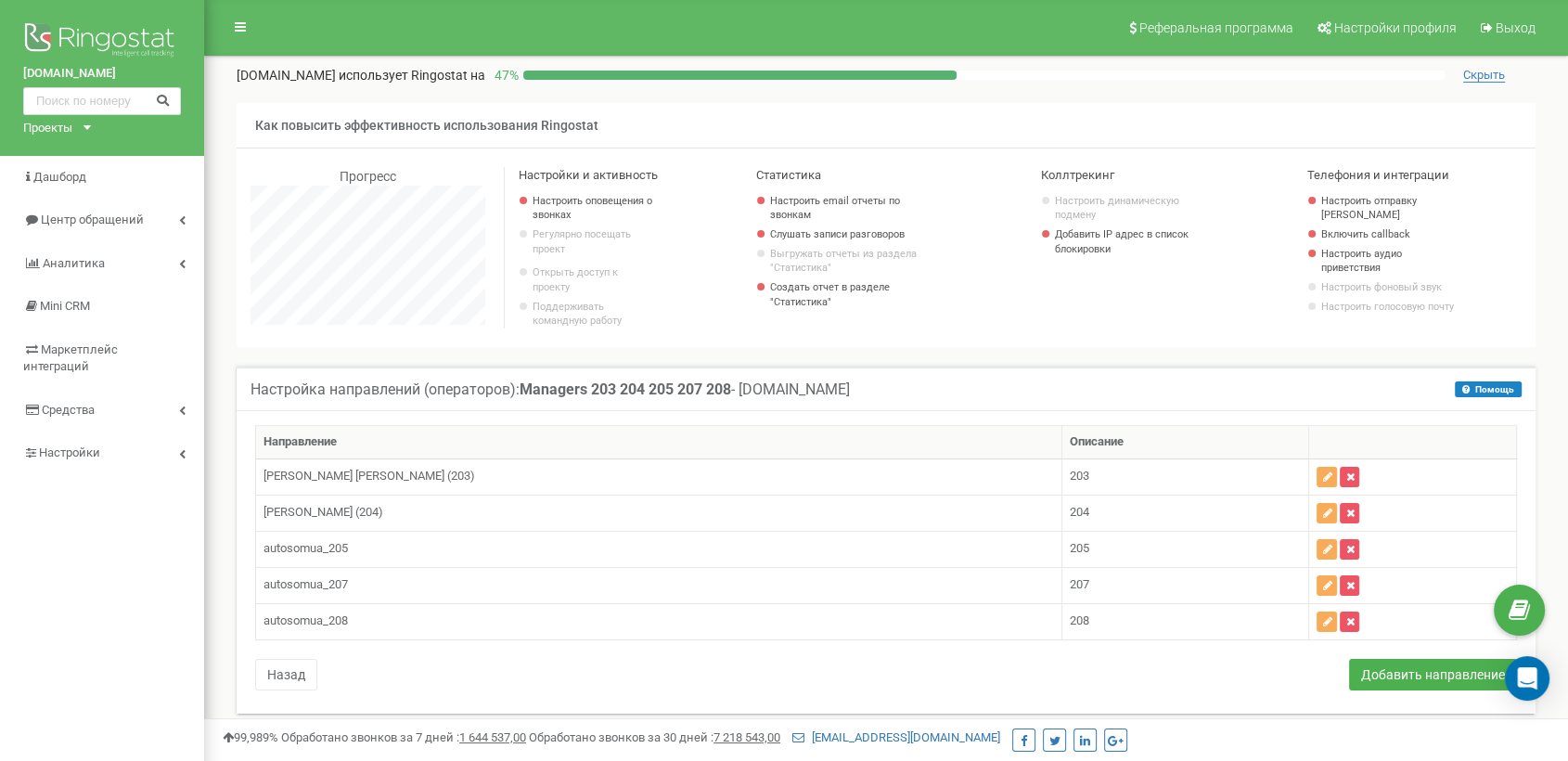 click on "Настройка направлений (операторов): Managers 203 204 205 207 208  - auto.сom.ua
Помощь
Помощь
Направление
Описание
Берлінський Валентин Петрович (203)
203 Ирина Филатова (204)" at bounding box center (886, 551) 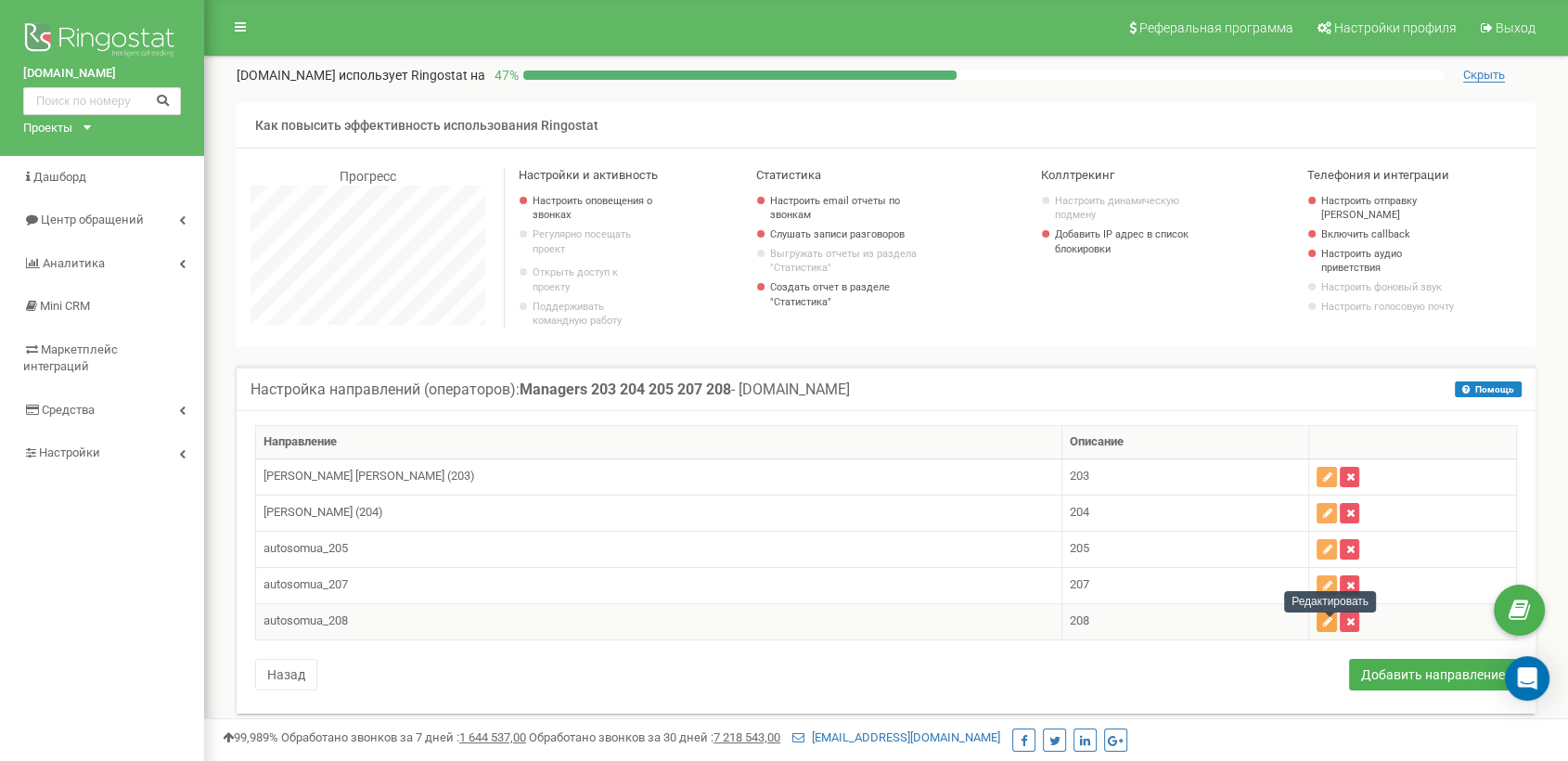 click at bounding box center [1327, 622] 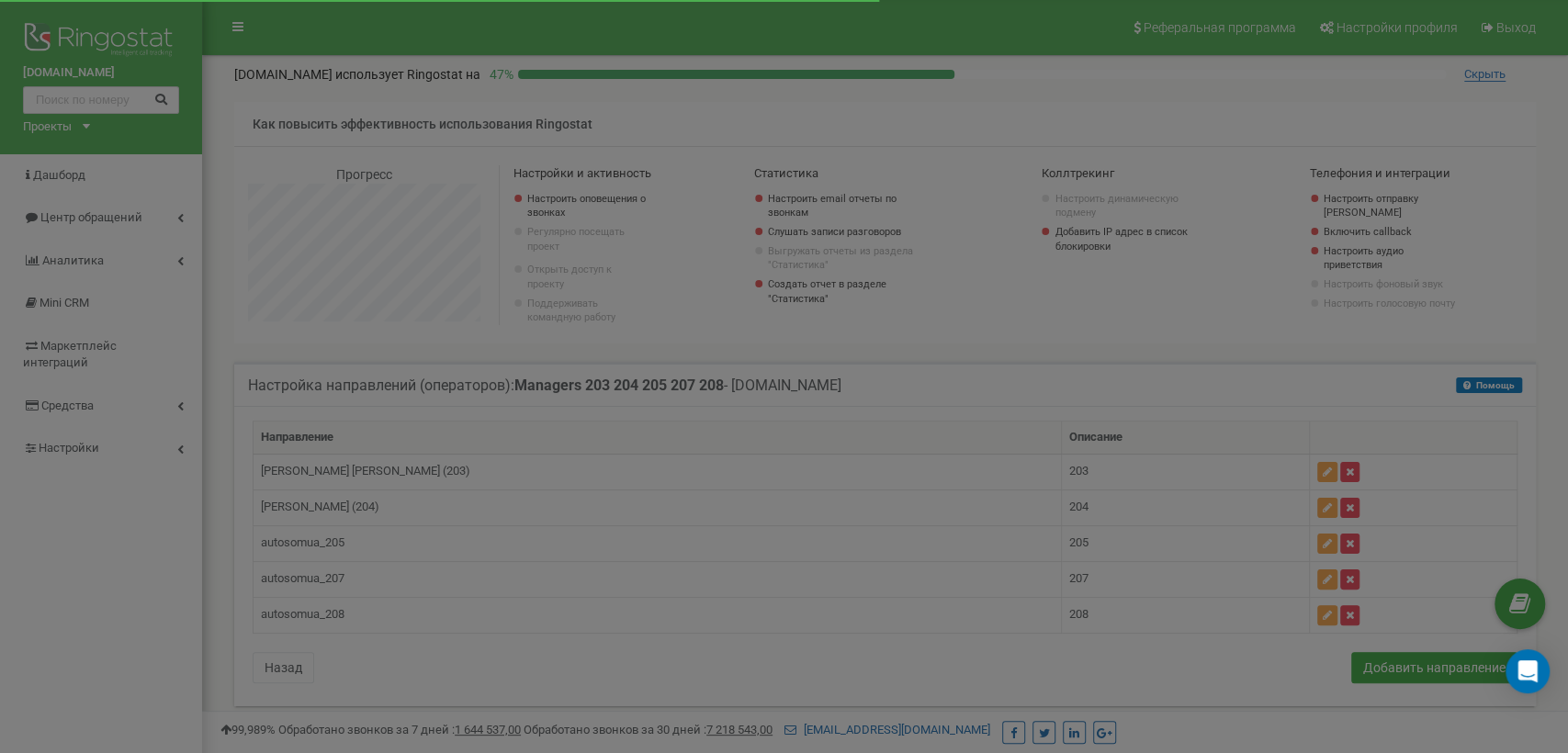 scroll, scrollTop: 917191, scrollLeft: 917204, axis: both 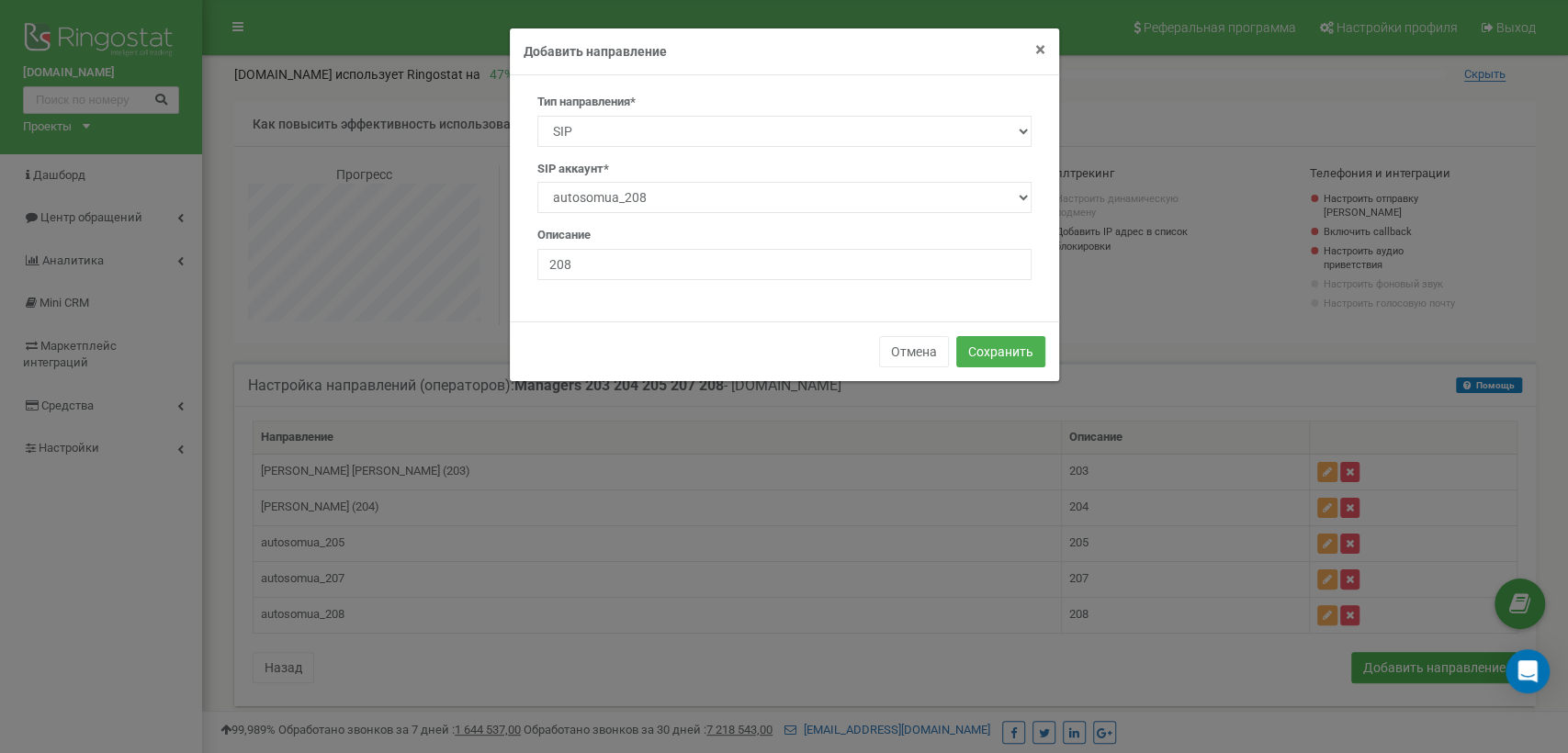 drag, startPoint x: 1040, startPoint y: 51, endPoint x: 912, endPoint y: 61, distance: 128.39003 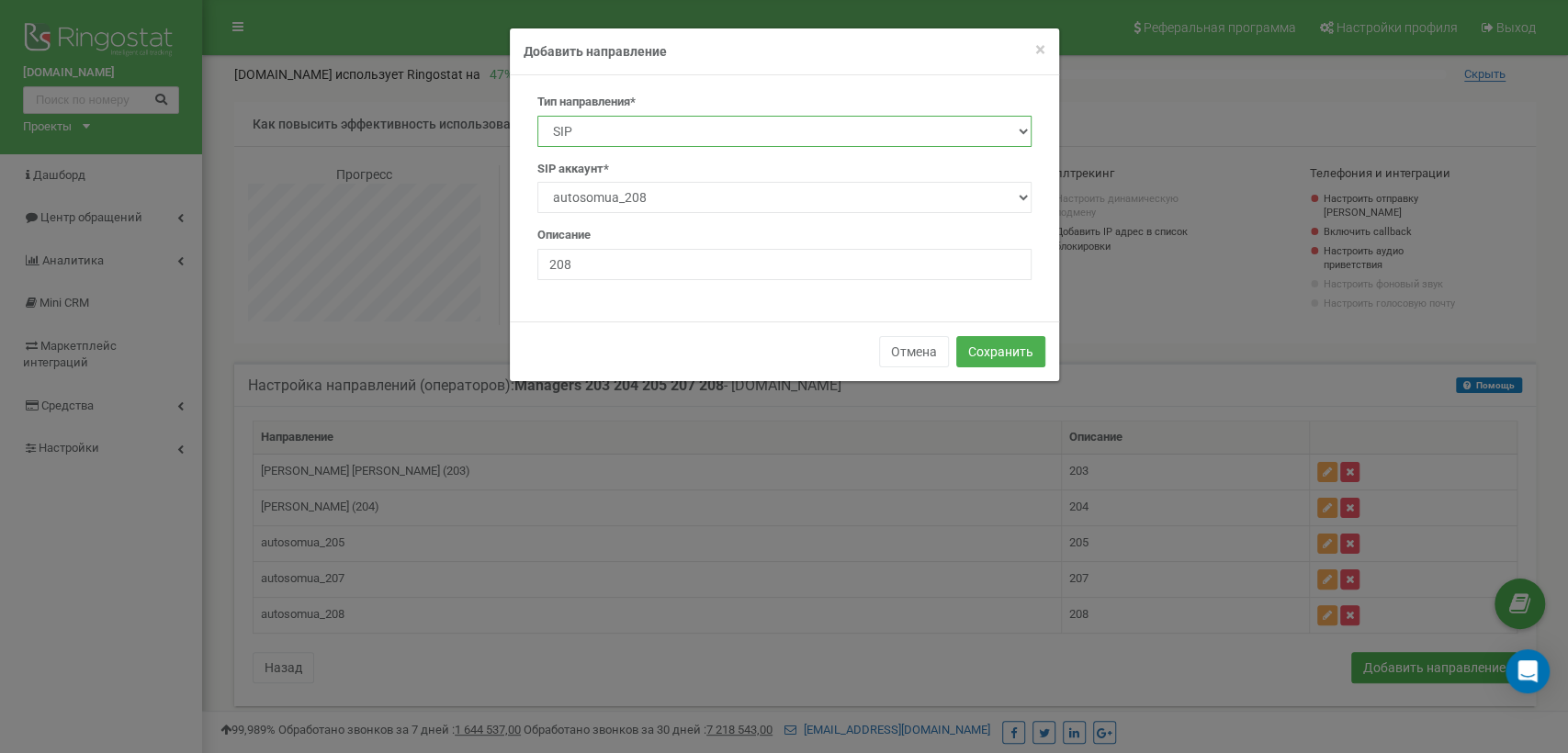 click on "SIP
Номер телефона
Внешний SIP
Сотрудник
Отдел" at bounding box center (784, 131) 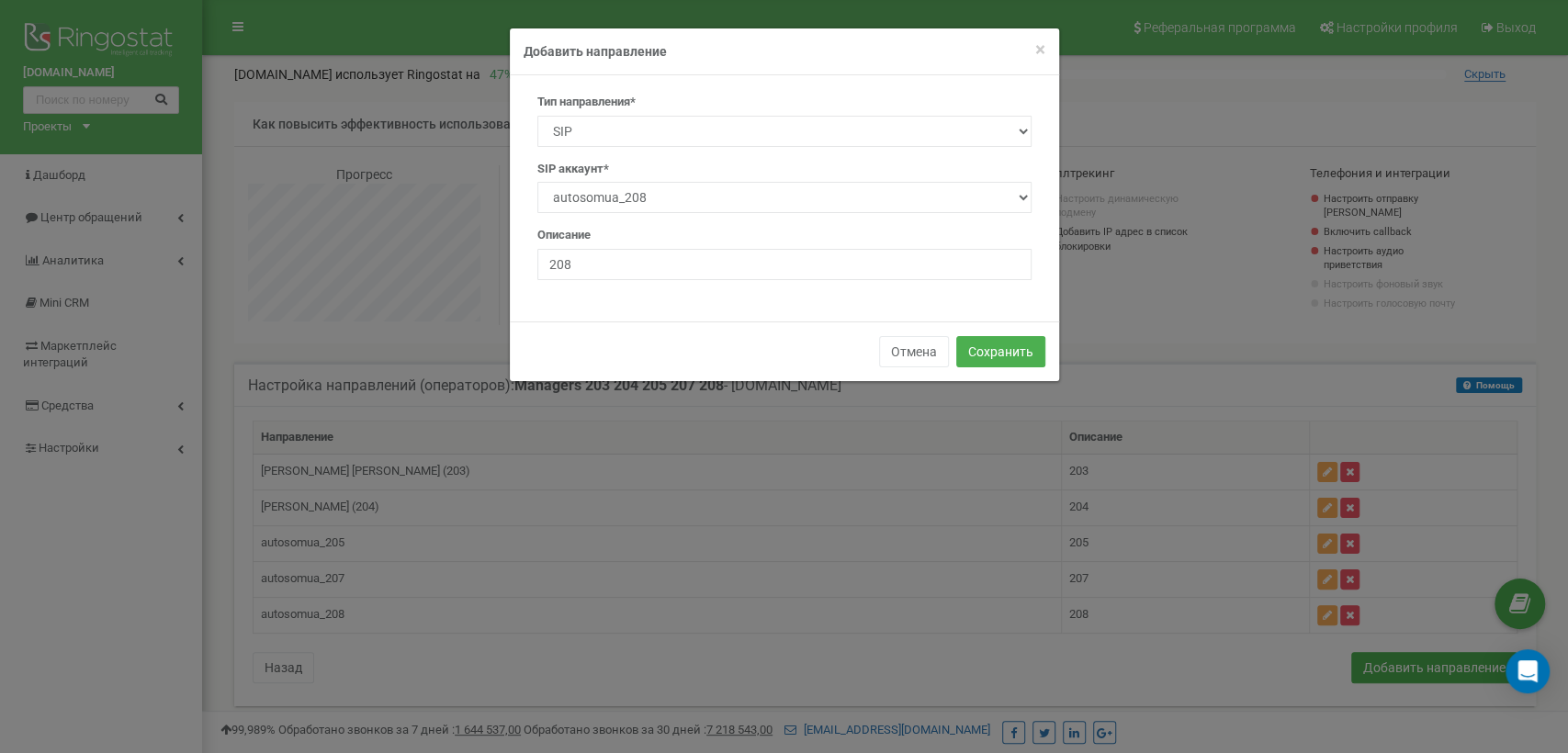 drag, startPoint x: 953, startPoint y: 46, endPoint x: 970, endPoint y: 45, distance: 17.029386 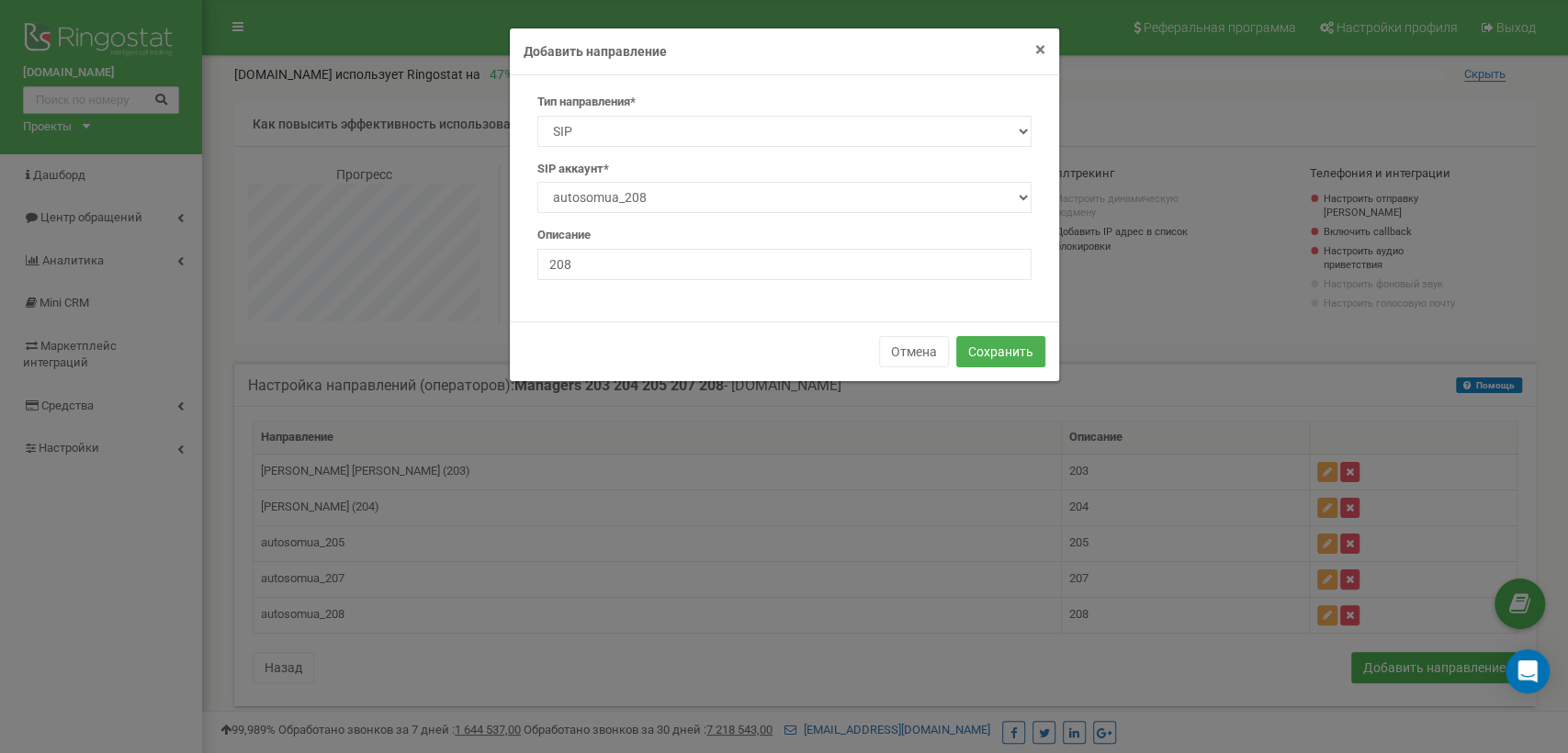 click on "×" at bounding box center (1040, 50) 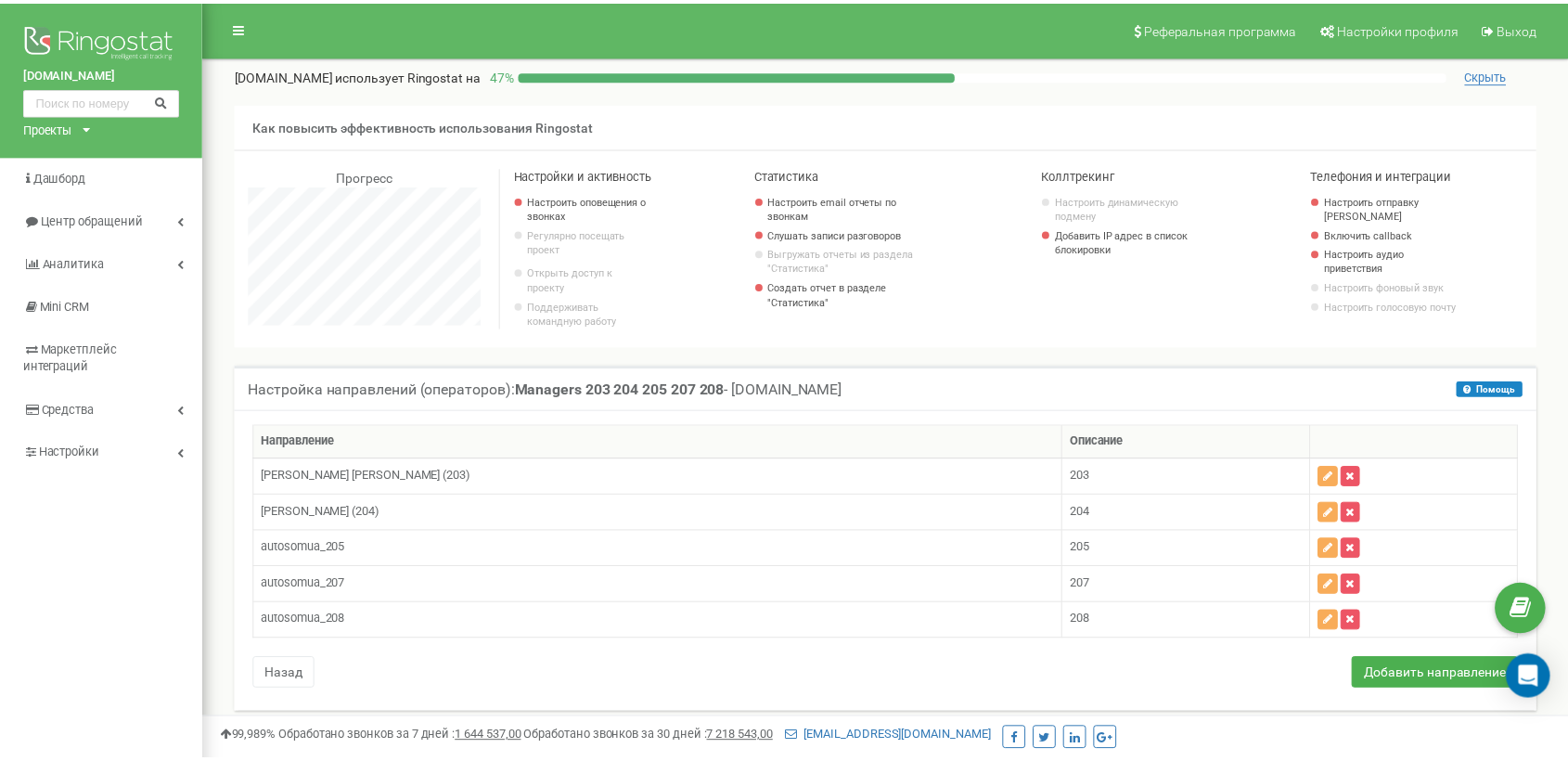 scroll, scrollTop: 1114, scrollLeft: 1363, axis: both 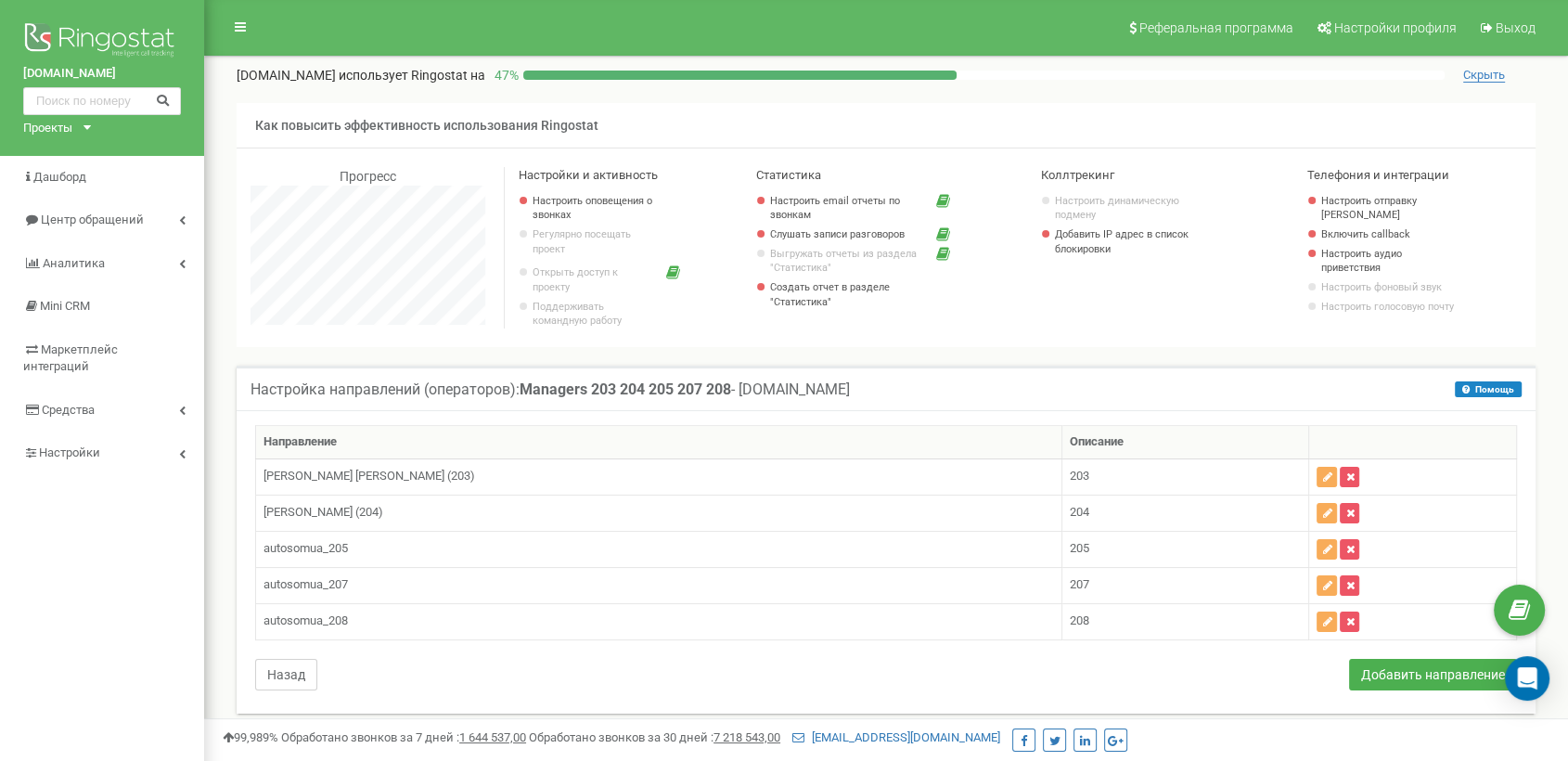 click on "Назад" at bounding box center (286, 675) 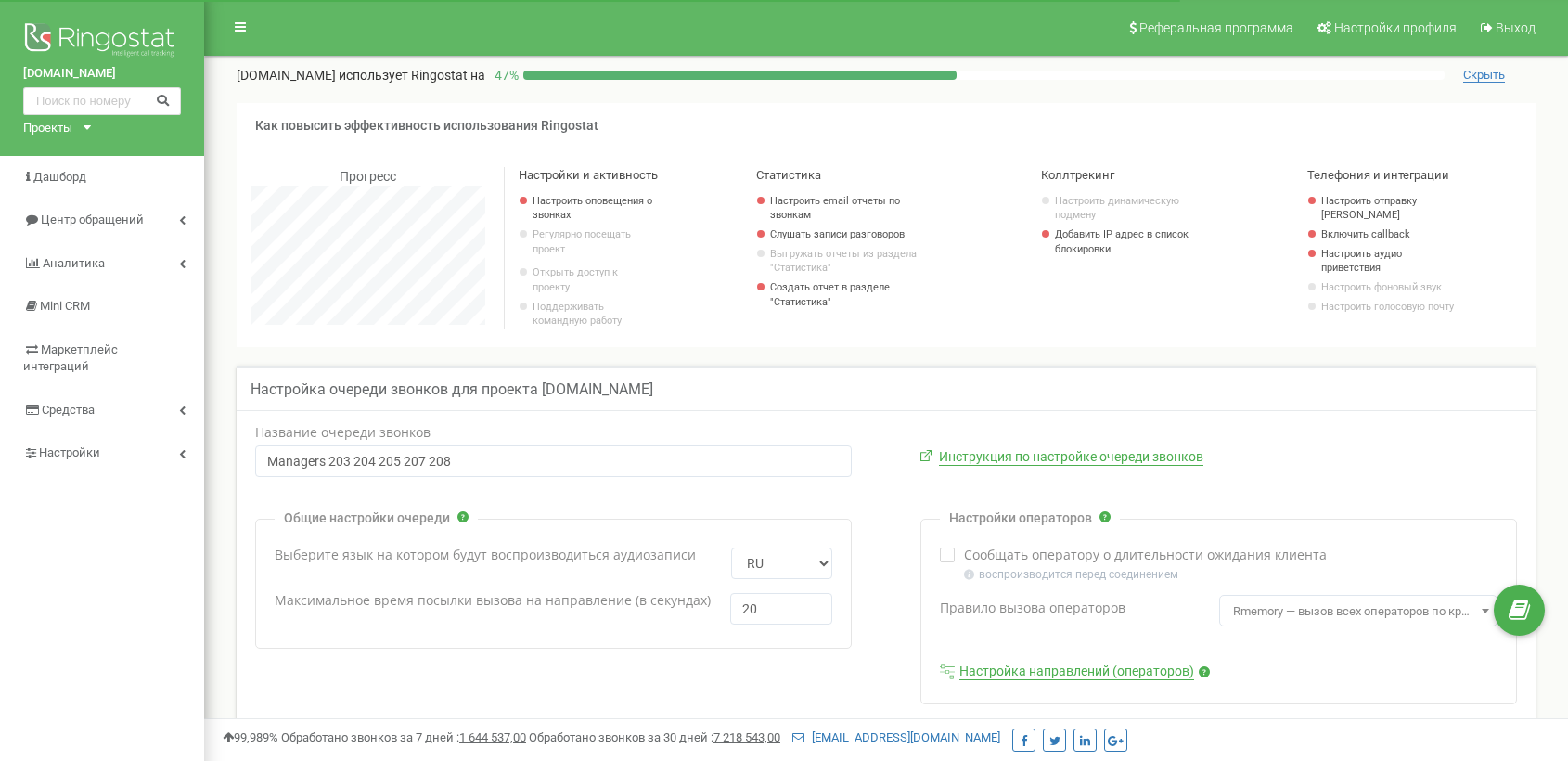 scroll, scrollTop: 0, scrollLeft: 0, axis: both 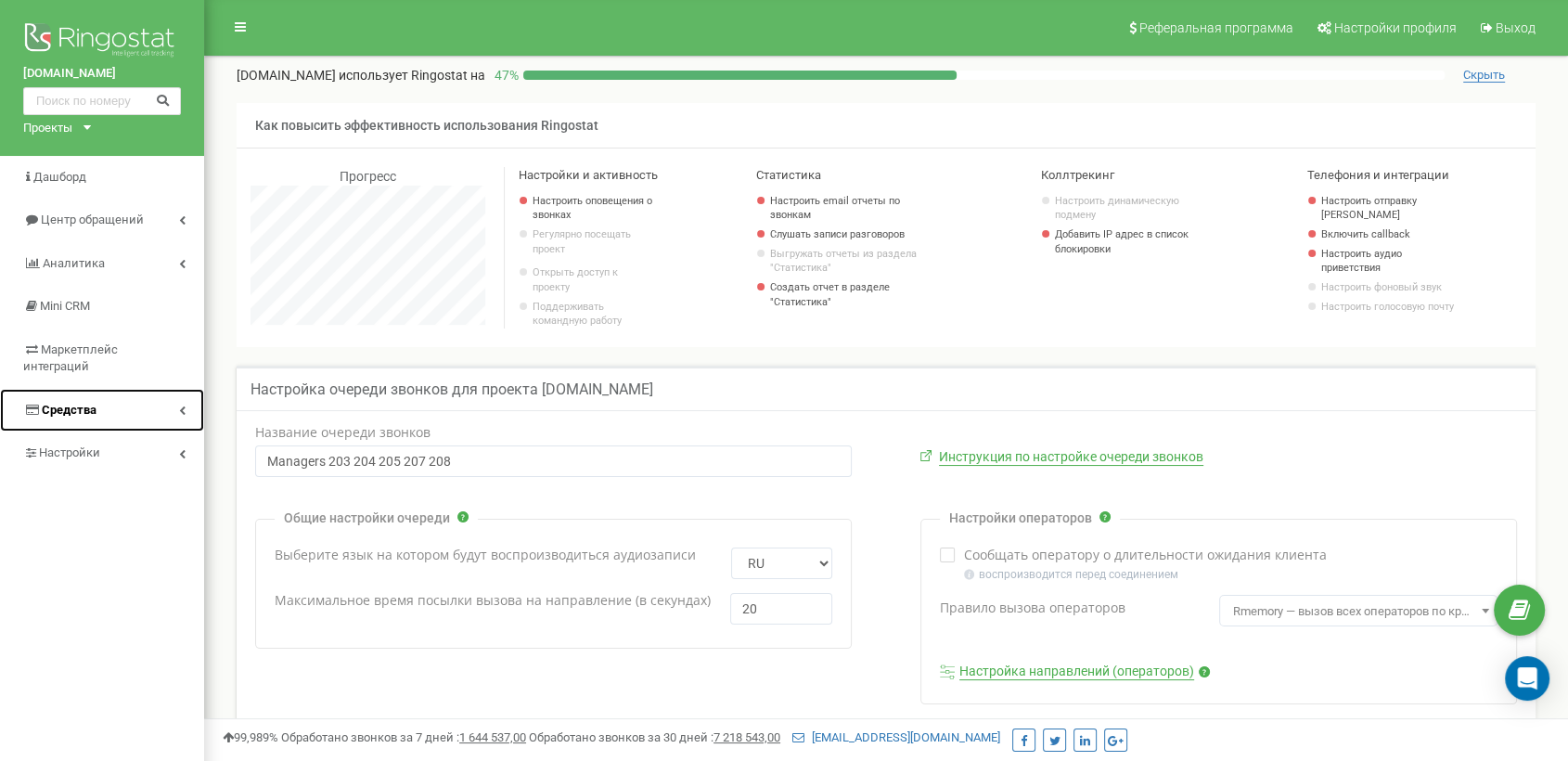 click on "Средства" at bounding box center [69, 409] 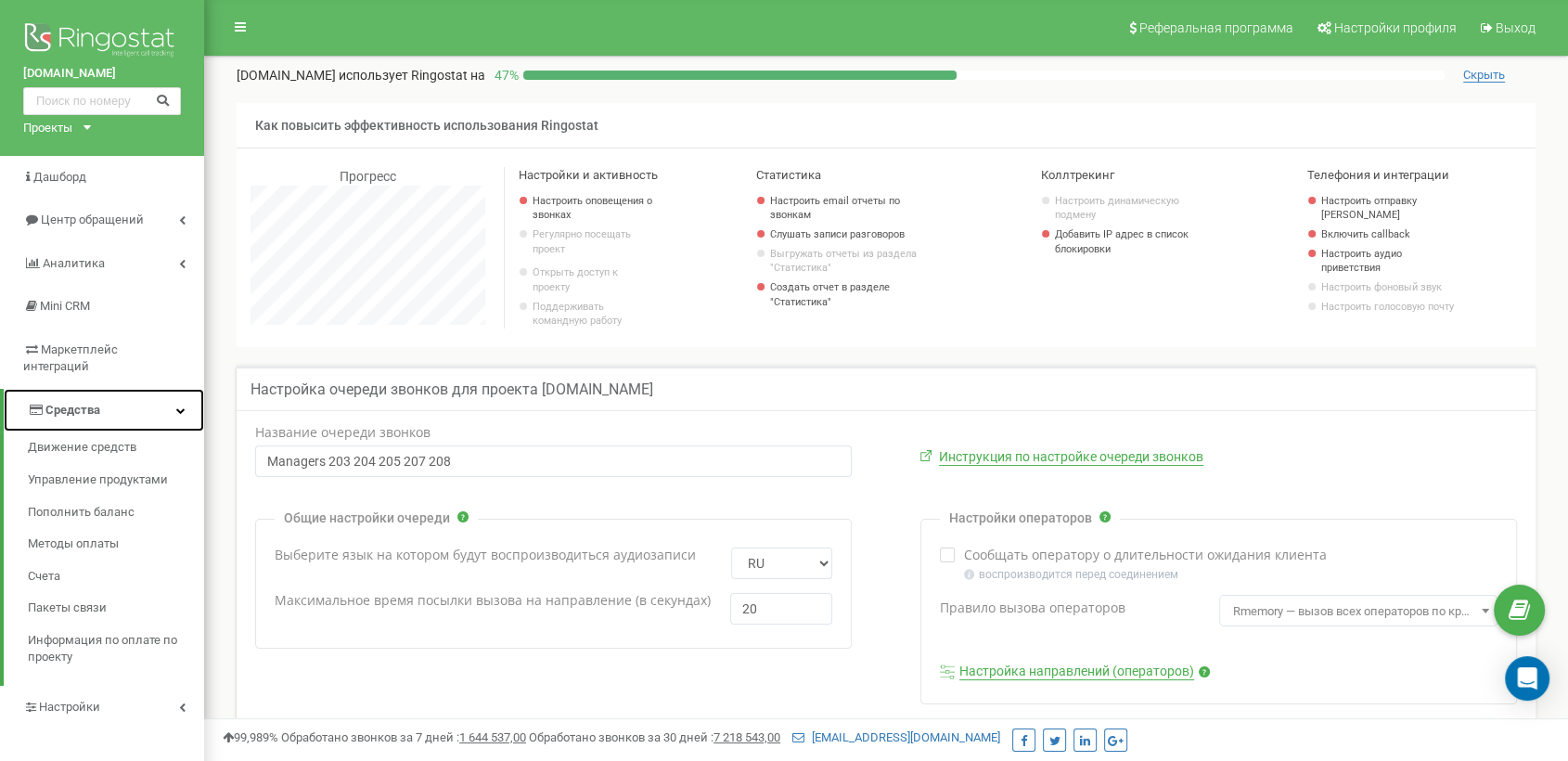 click on "Средства" at bounding box center (72, 409) 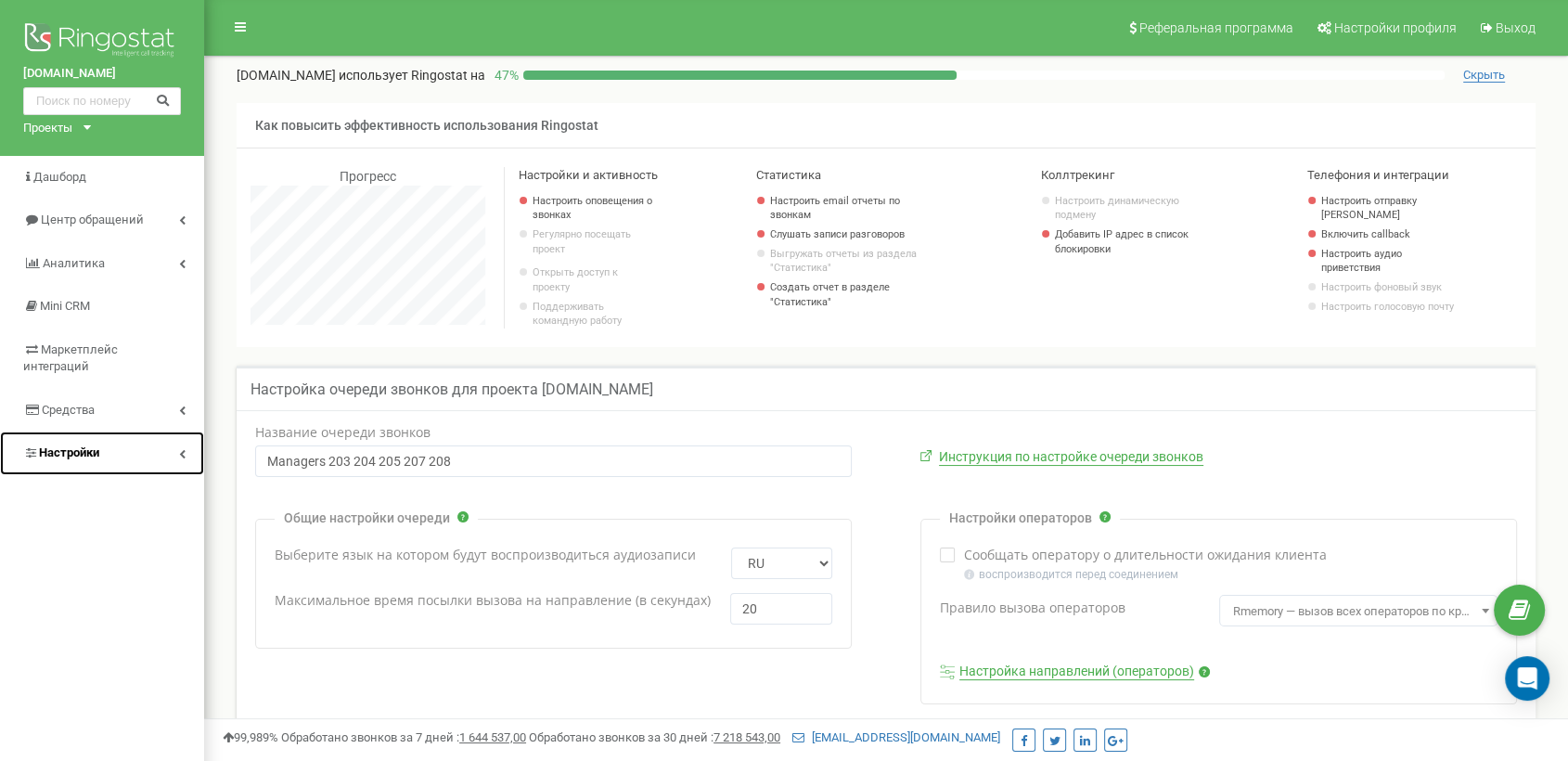 click on "Настройки" at bounding box center (69, 452) 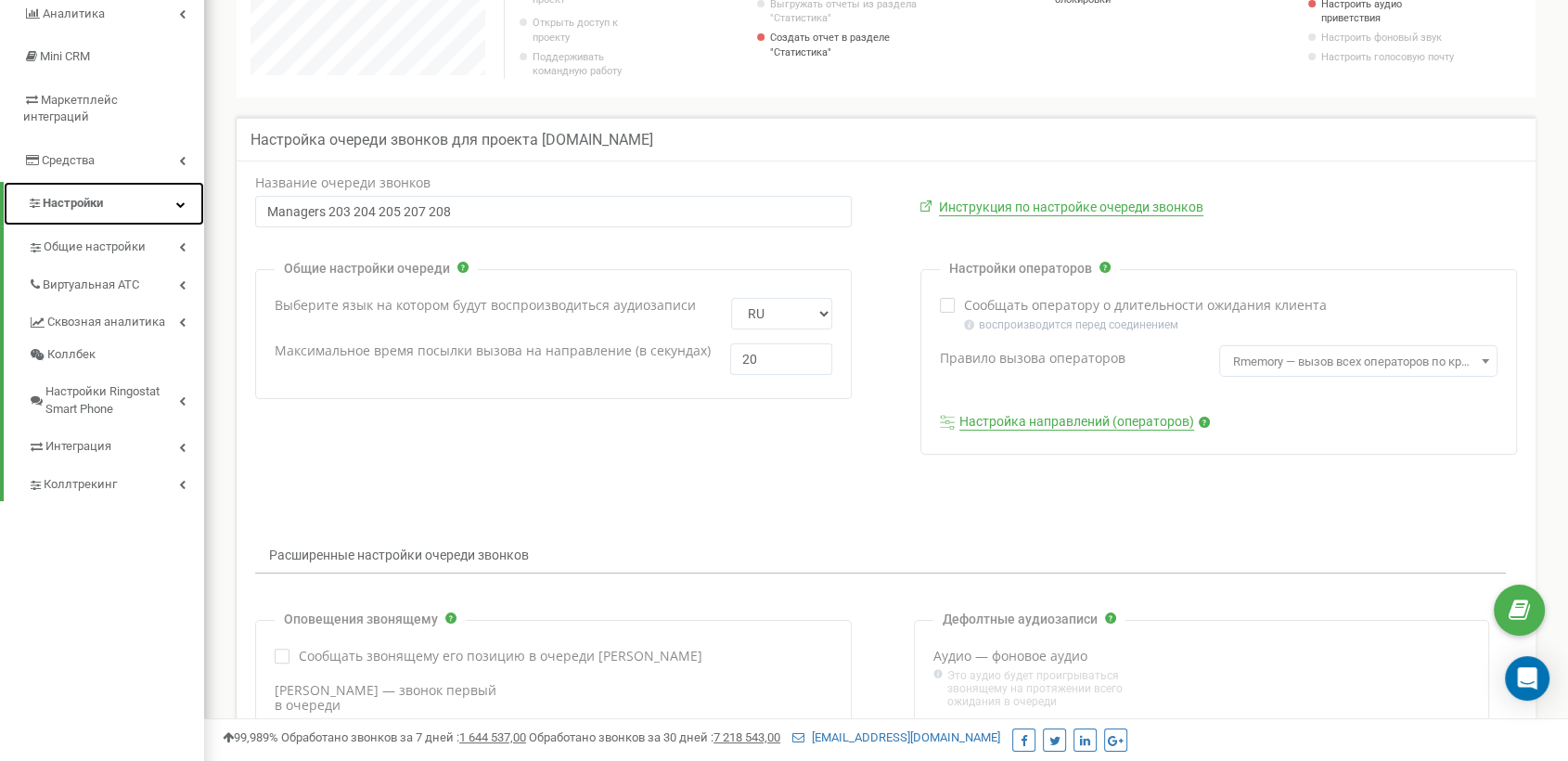 scroll, scrollTop: 309, scrollLeft: 0, axis: vertical 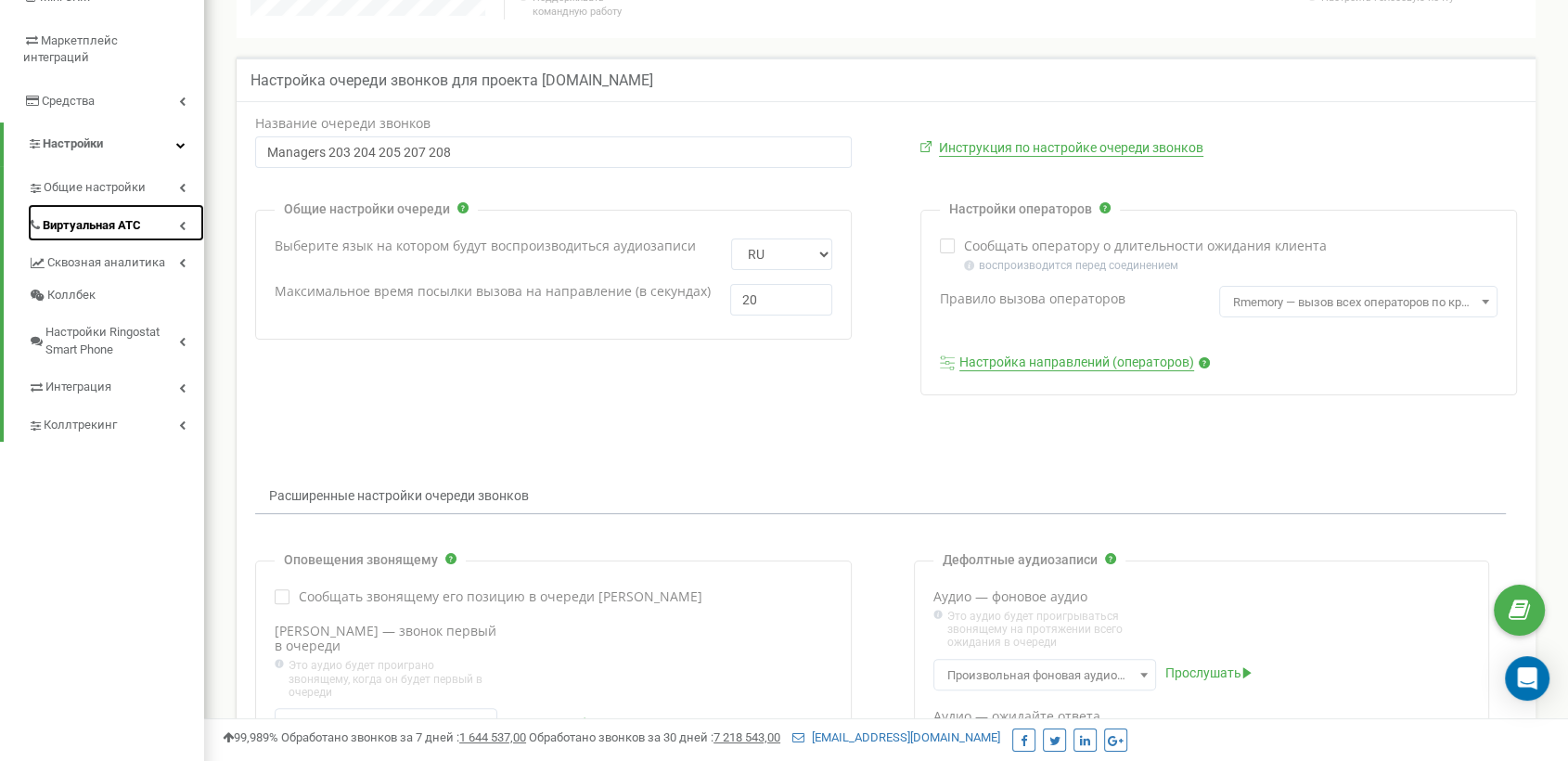 click on "Виртуальная АТС" at bounding box center [92, 226] 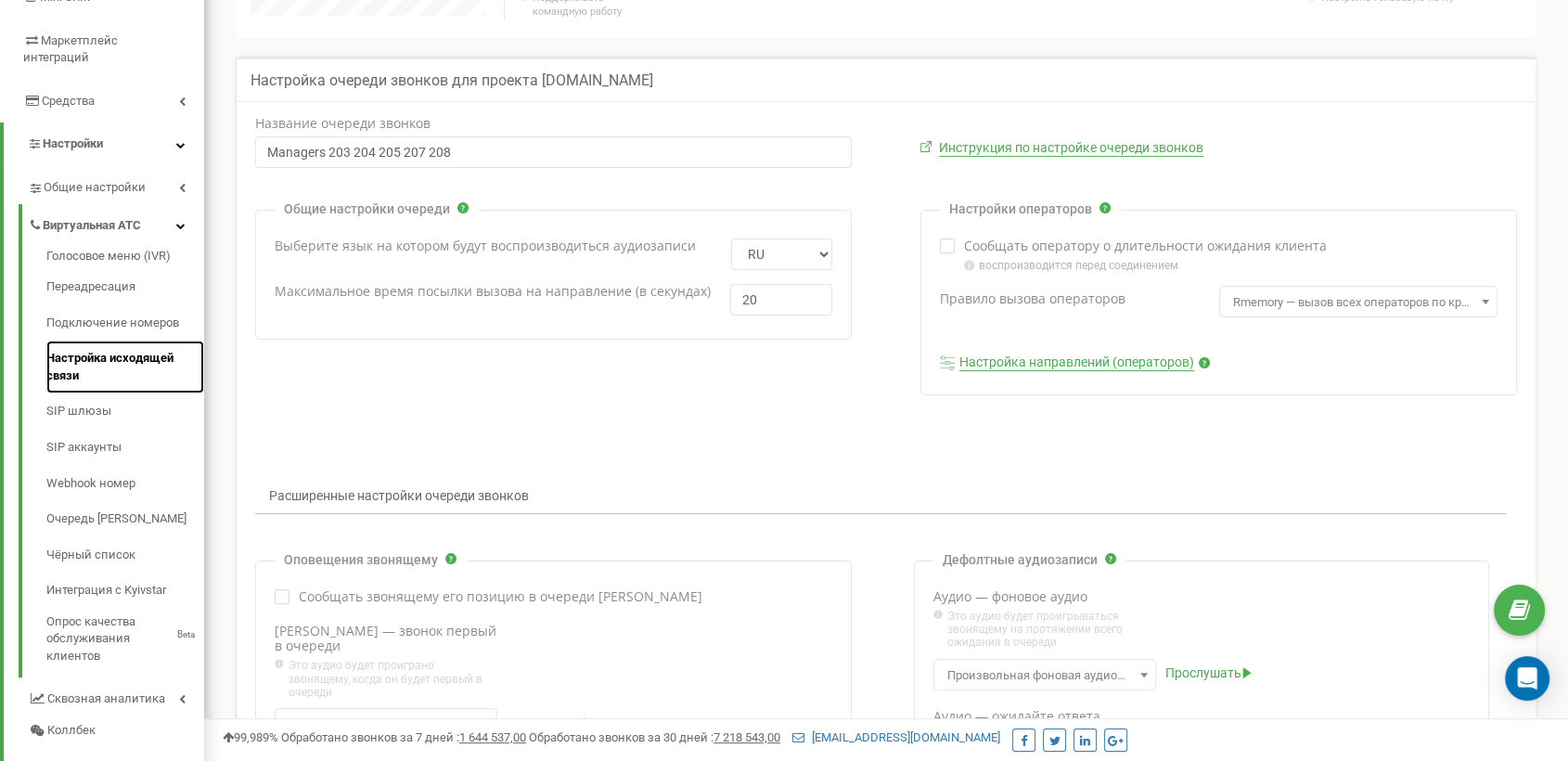 click on "Настройка исходящей связи" at bounding box center (125, 367) 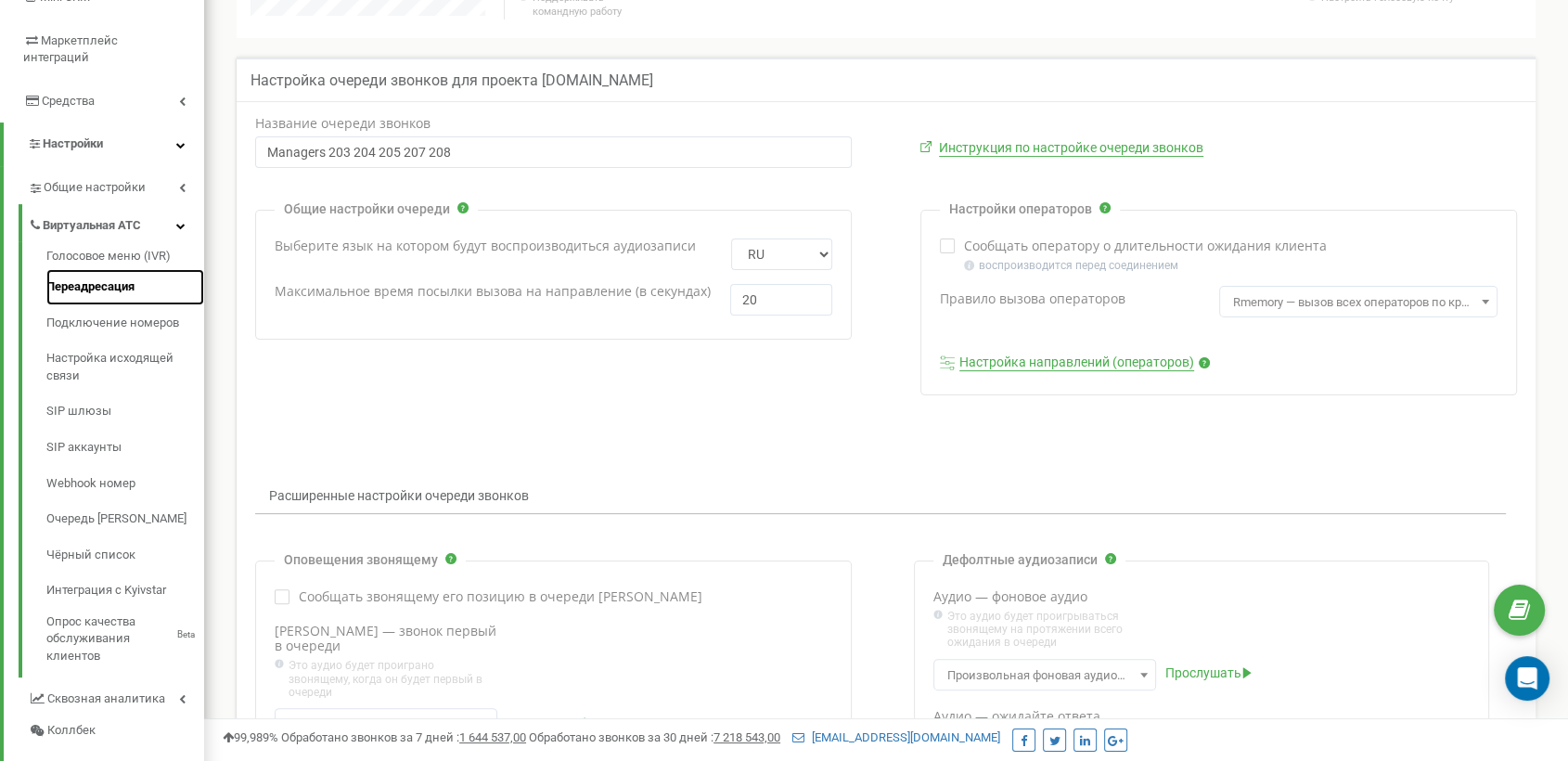 click on "Переадресация" at bounding box center [125, 287] 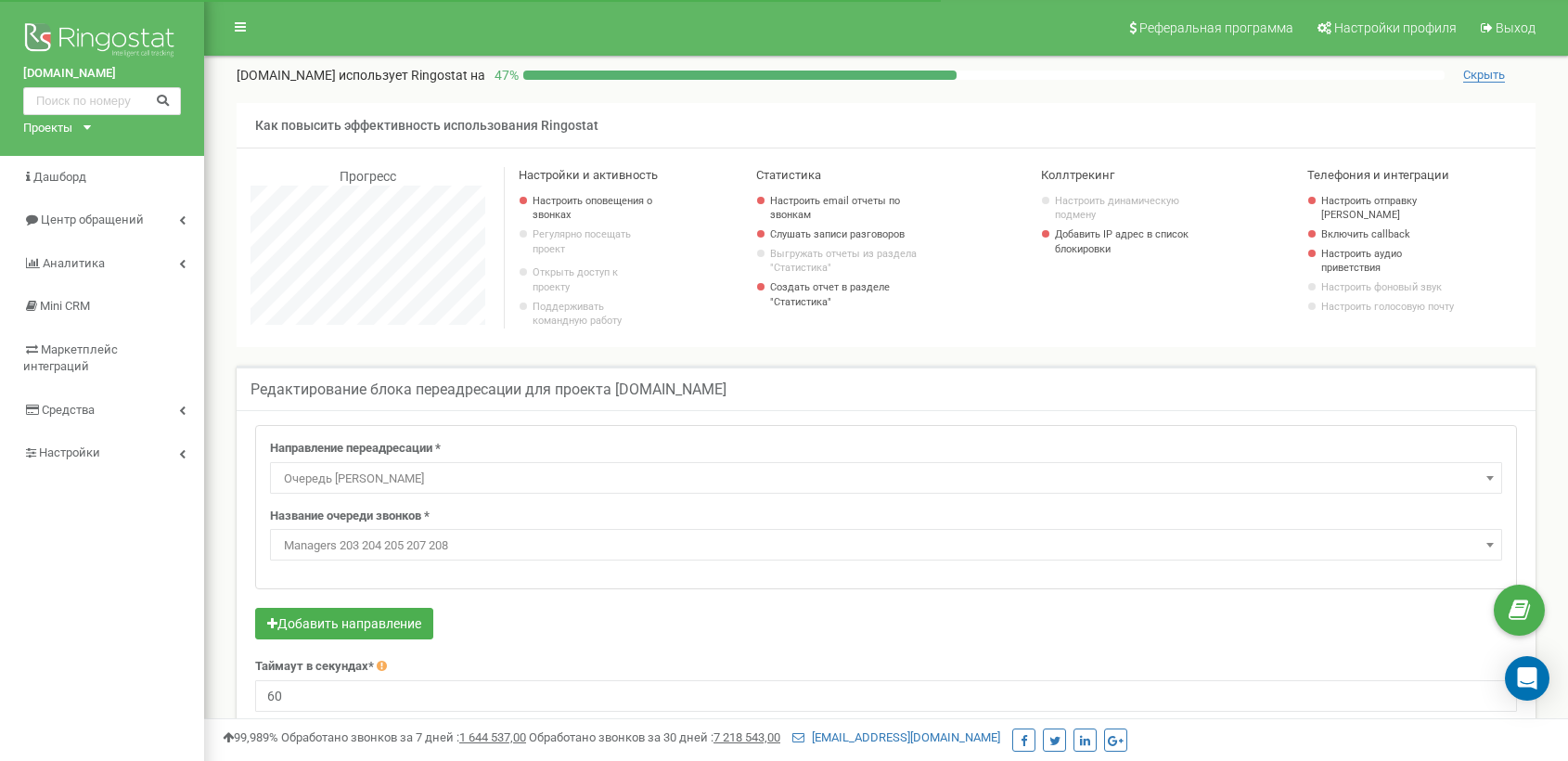 select on "CallCenter" 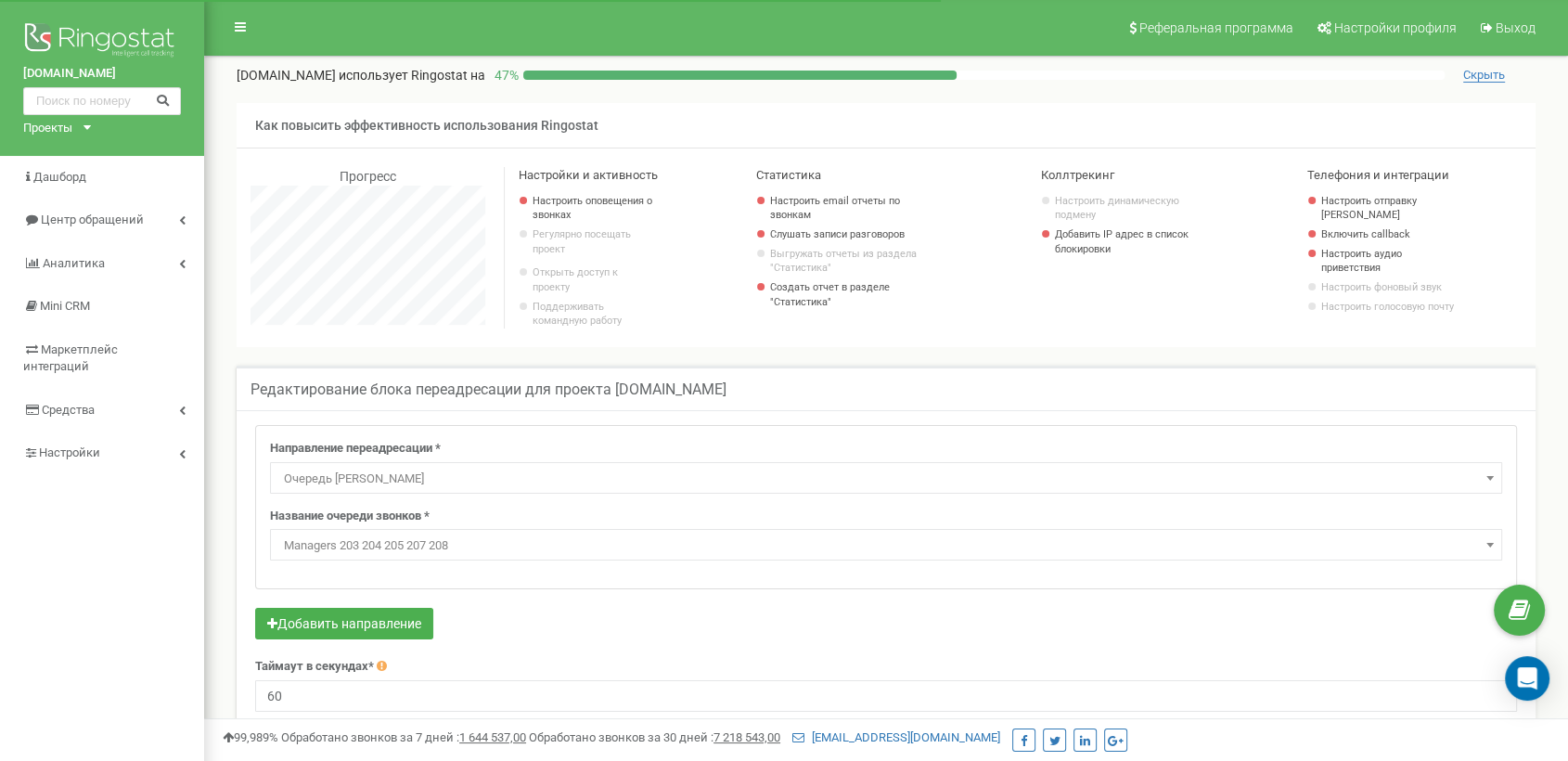scroll, scrollTop: 0, scrollLeft: 0, axis: both 